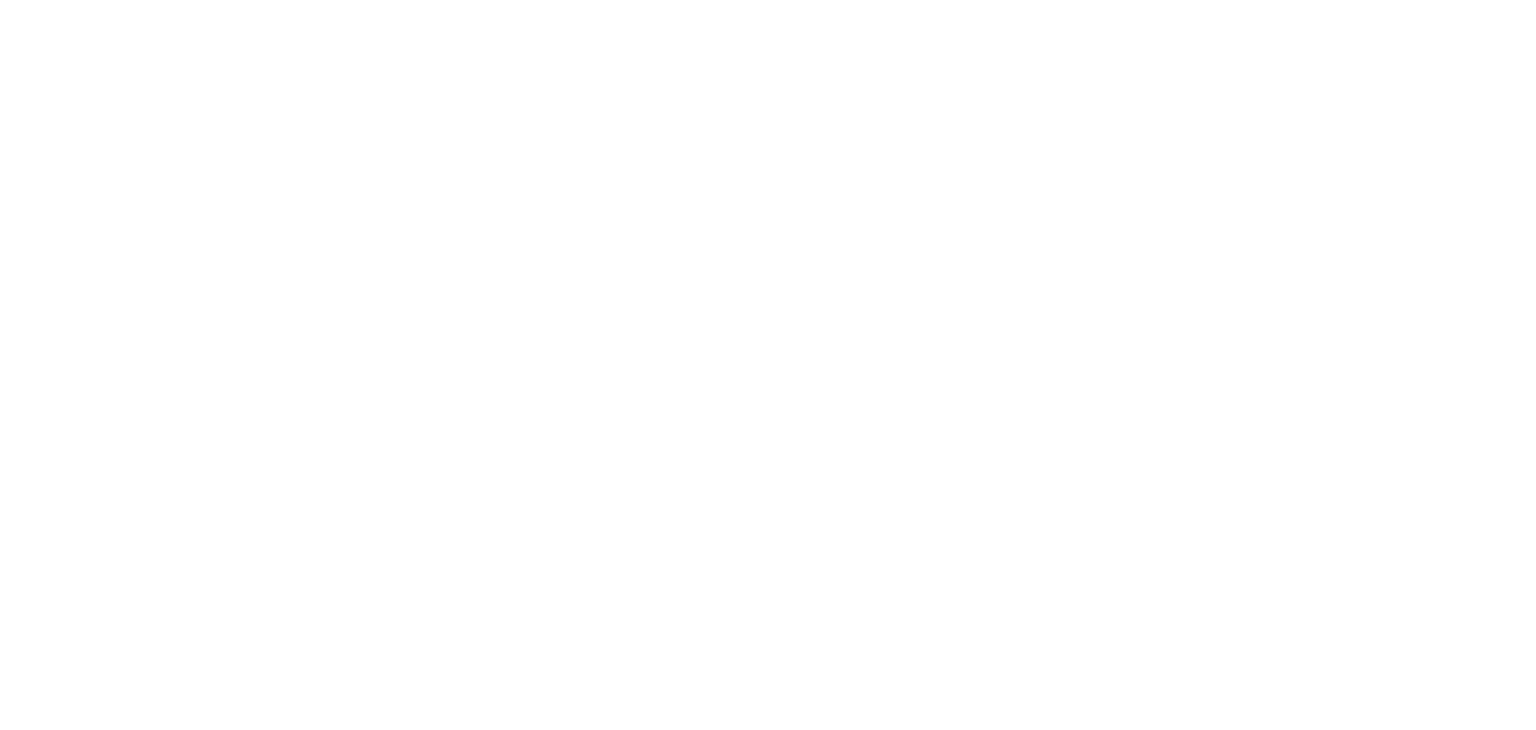 scroll, scrollTop: 0, scrollLeft: 0, axis: both 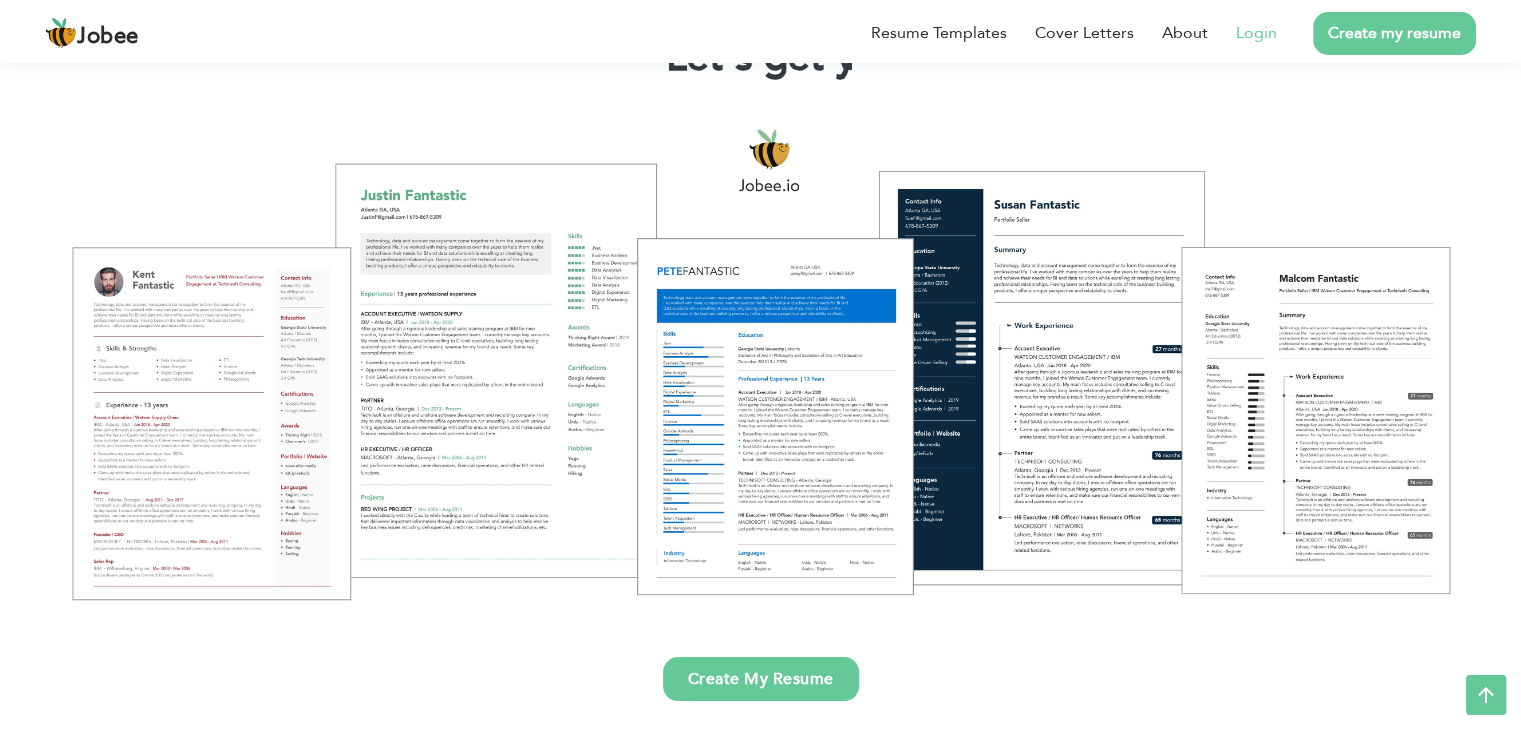 click on "Login" at bounding box center (1256, 33) 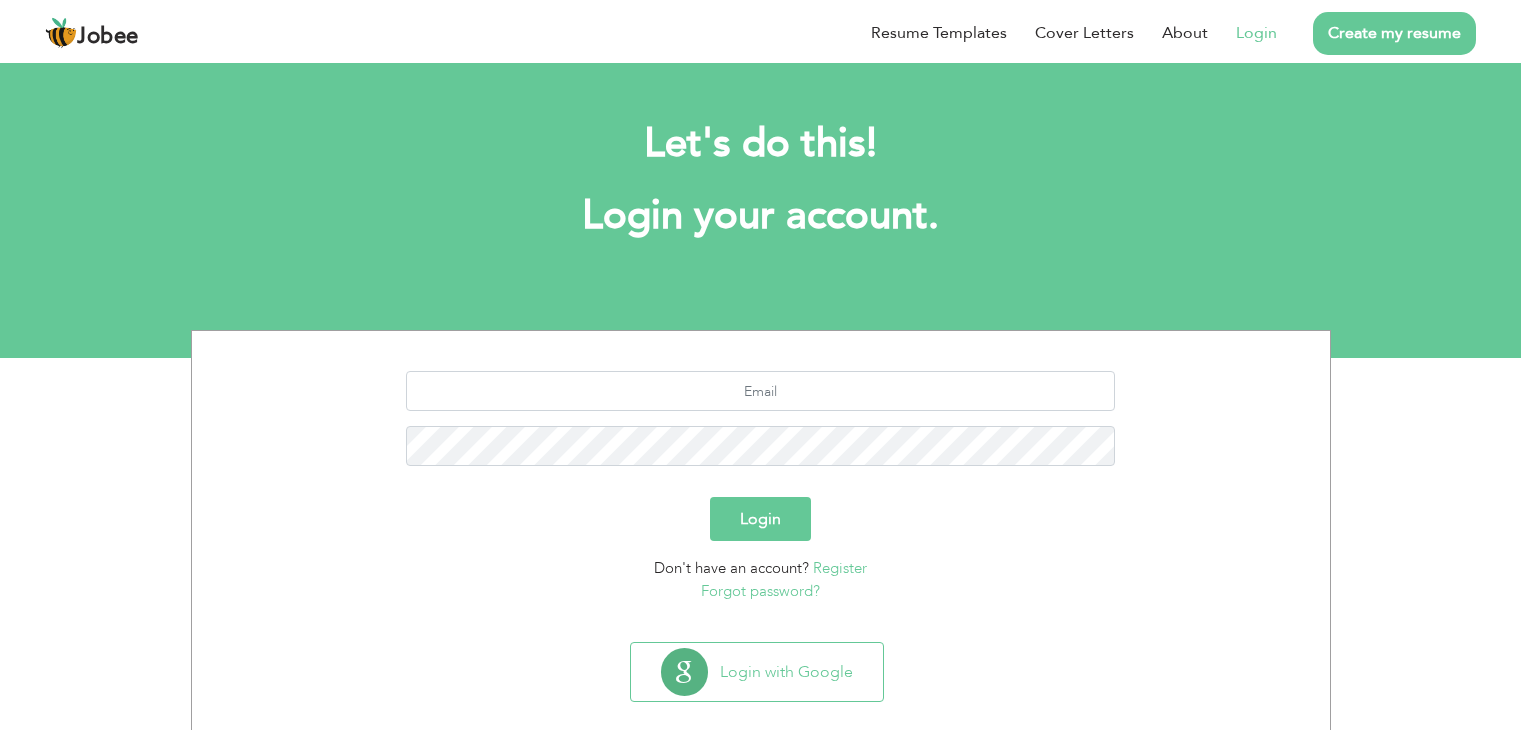scroll, scrollTop: 0, scrollLeft: 0, axis: both 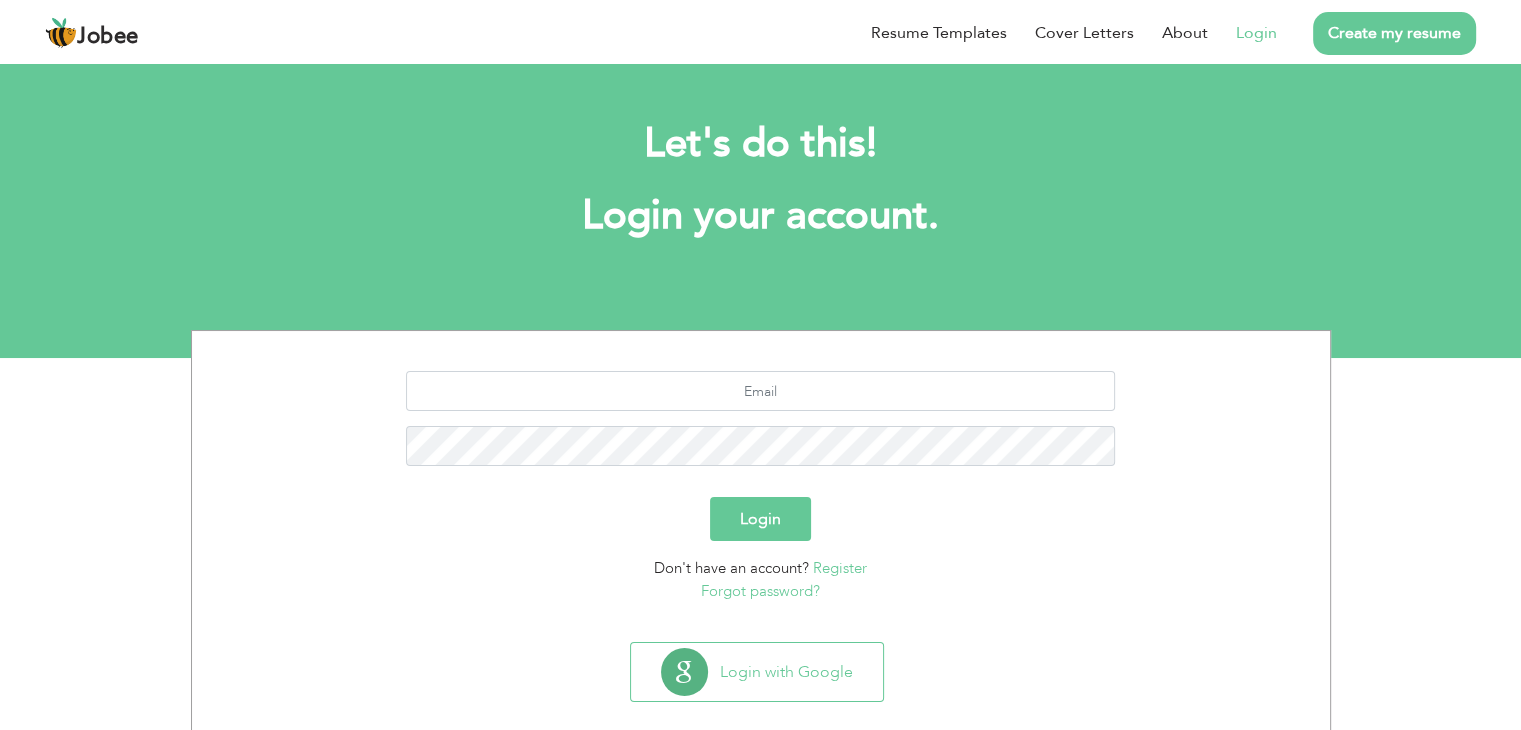 click on "Register" at bounding box center (840, 568) 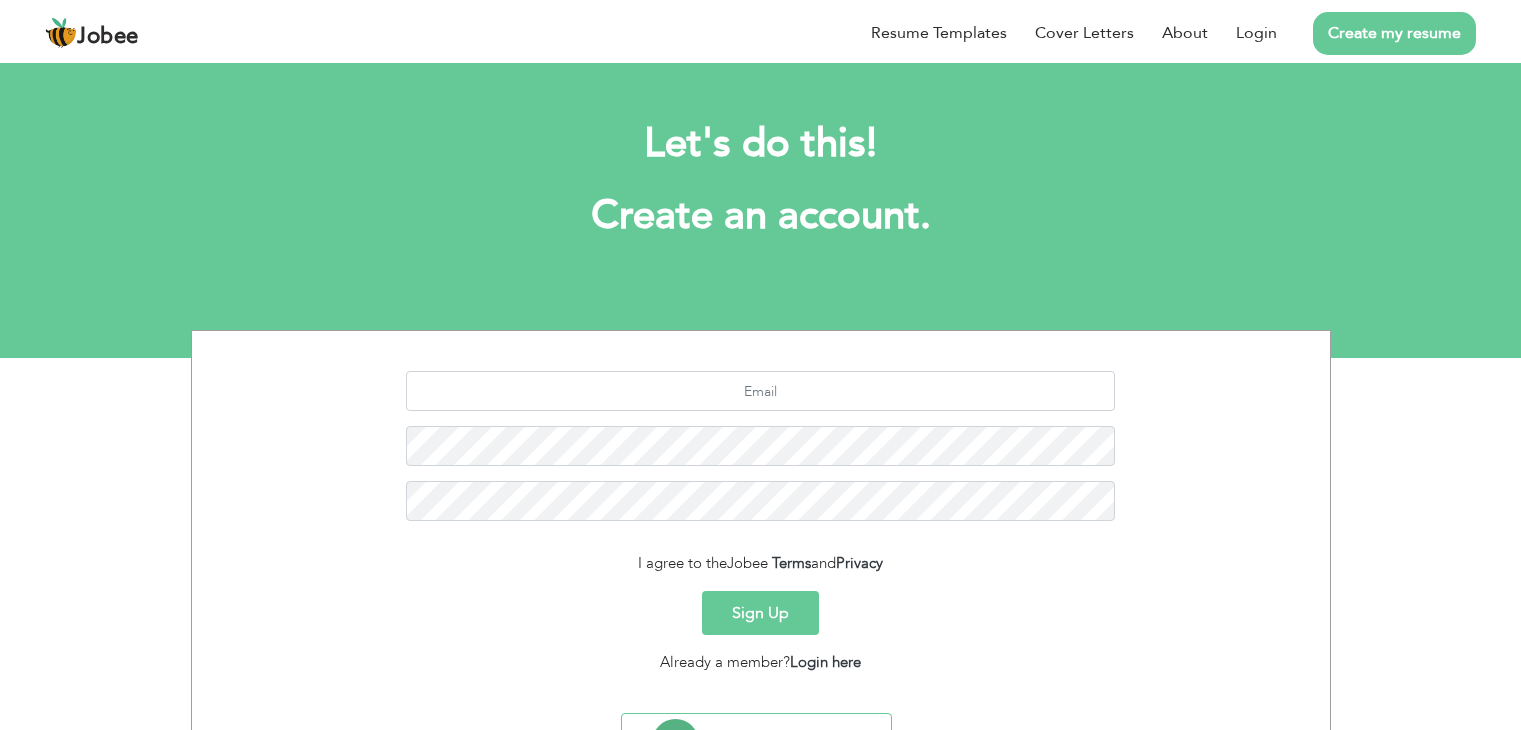 scroll, scrollTop: 0, scrollLeft: 0, axis: both 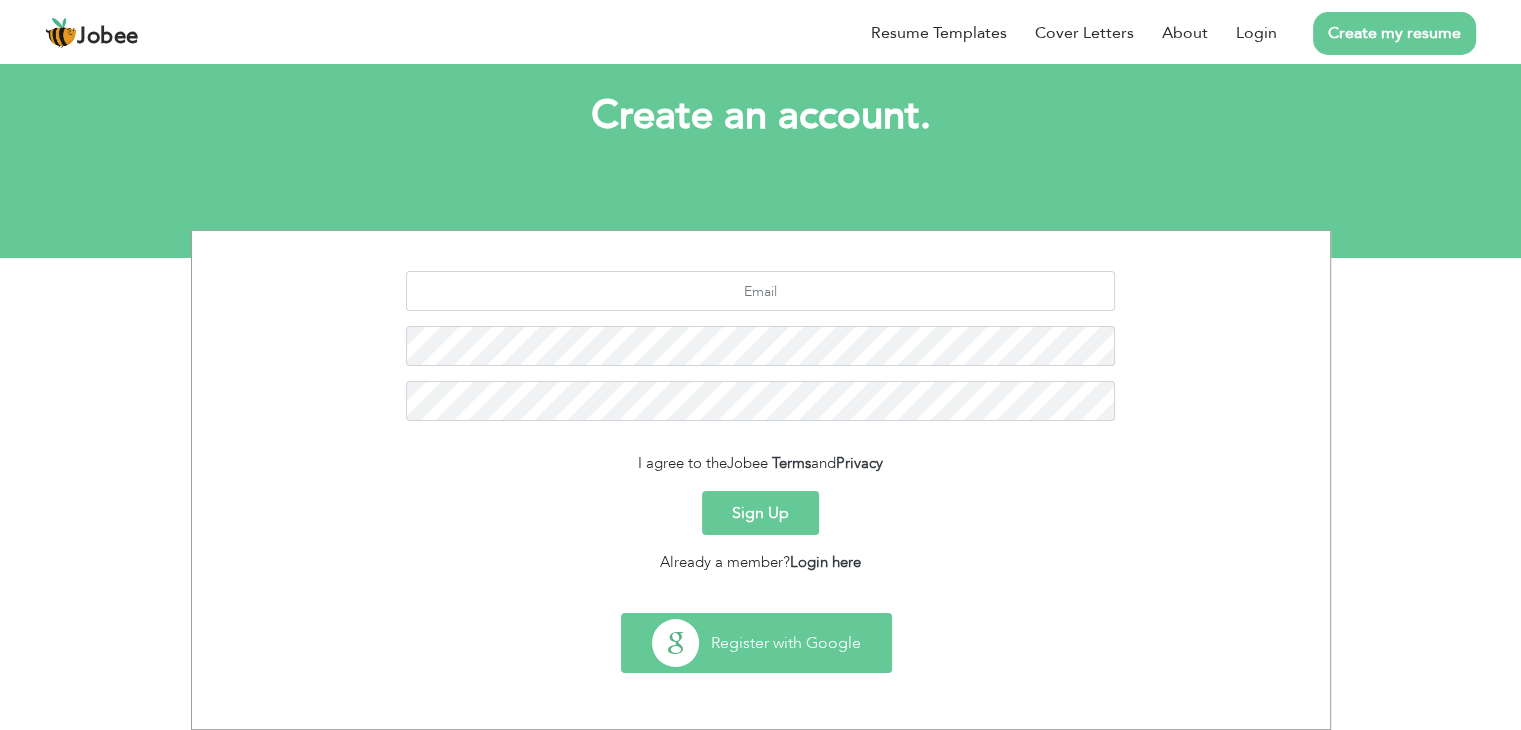 click on "Register with Google" at bounding box center [756, 643] 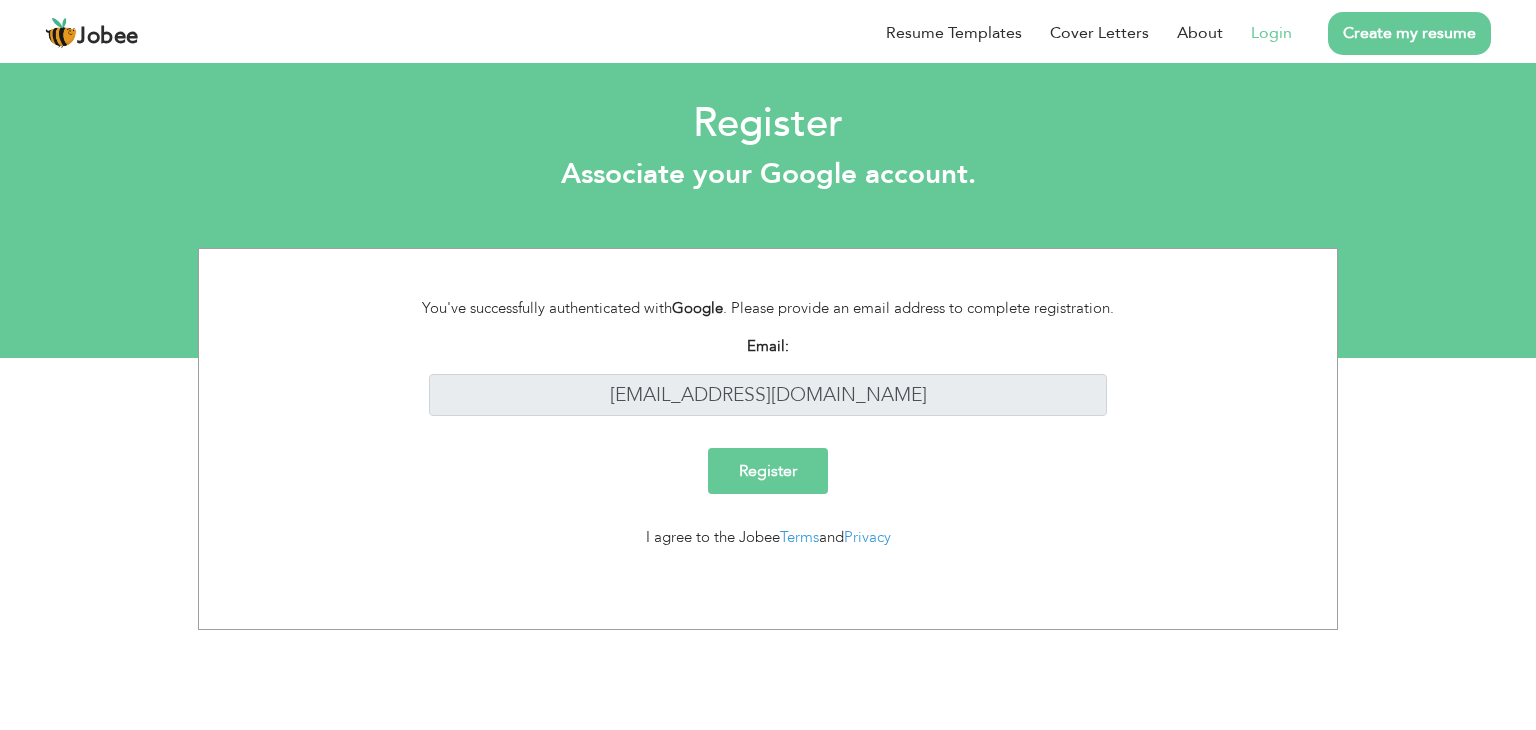 scroll, scrollTop: 0, scrollLeft: 0, axis: both 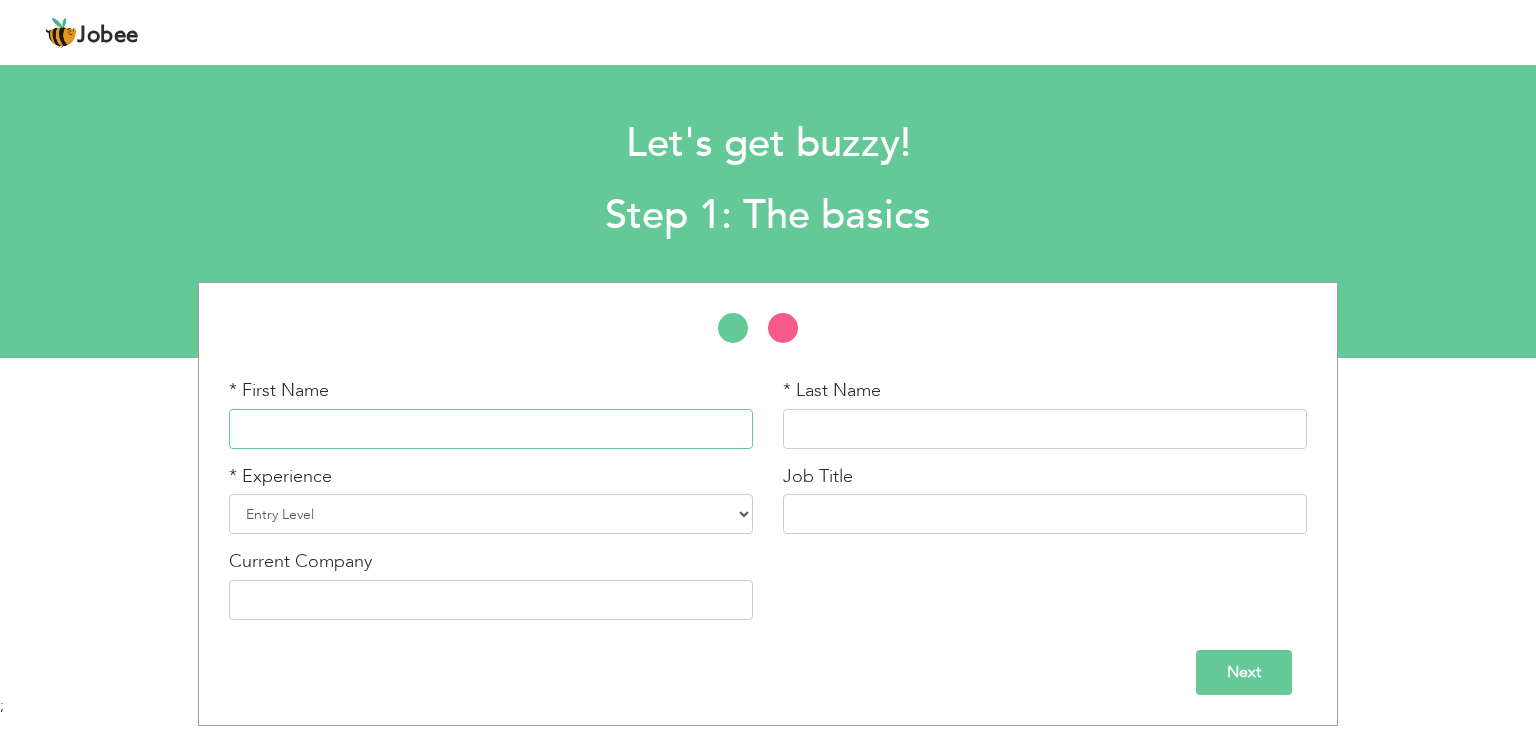 click at bounding box center [491, 429] 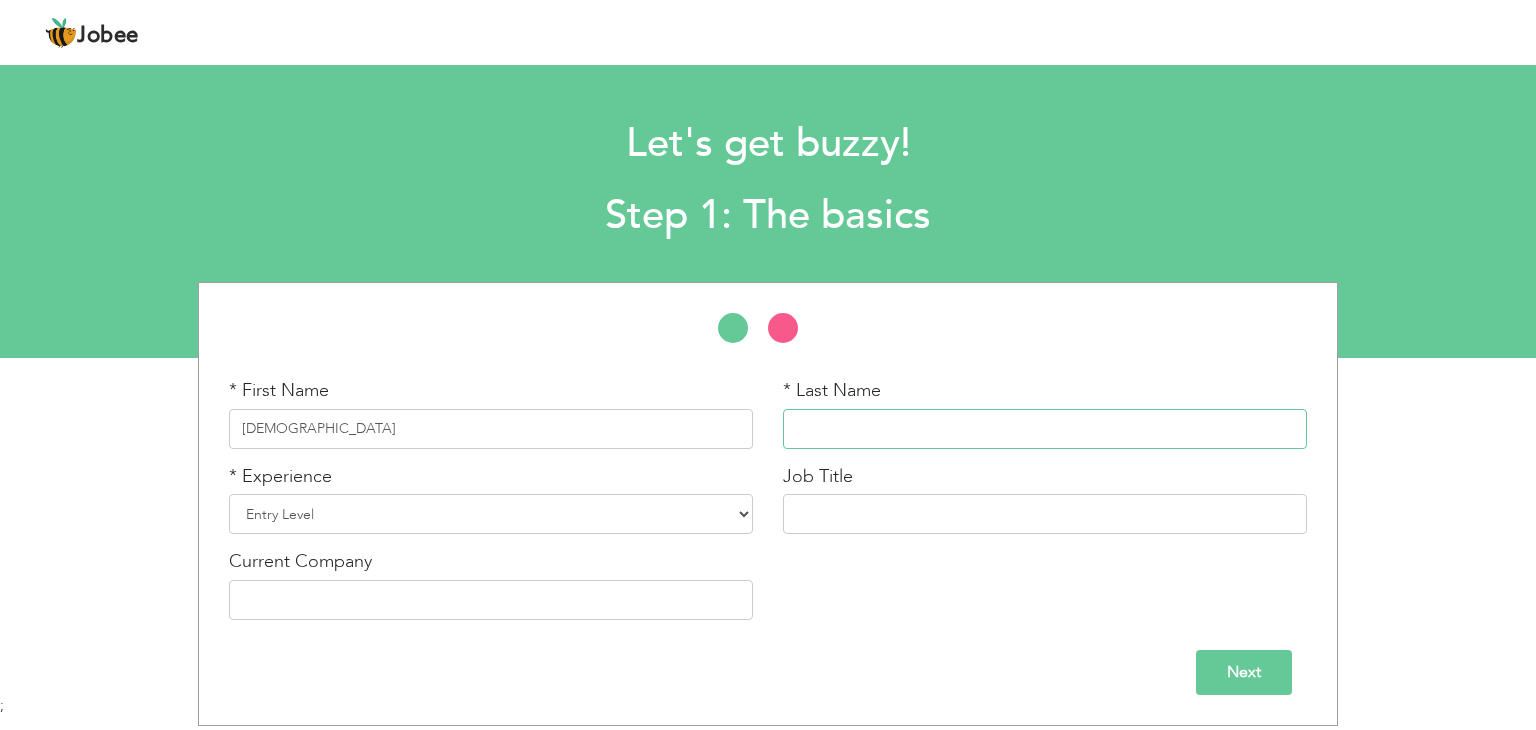 type on "Tariq" 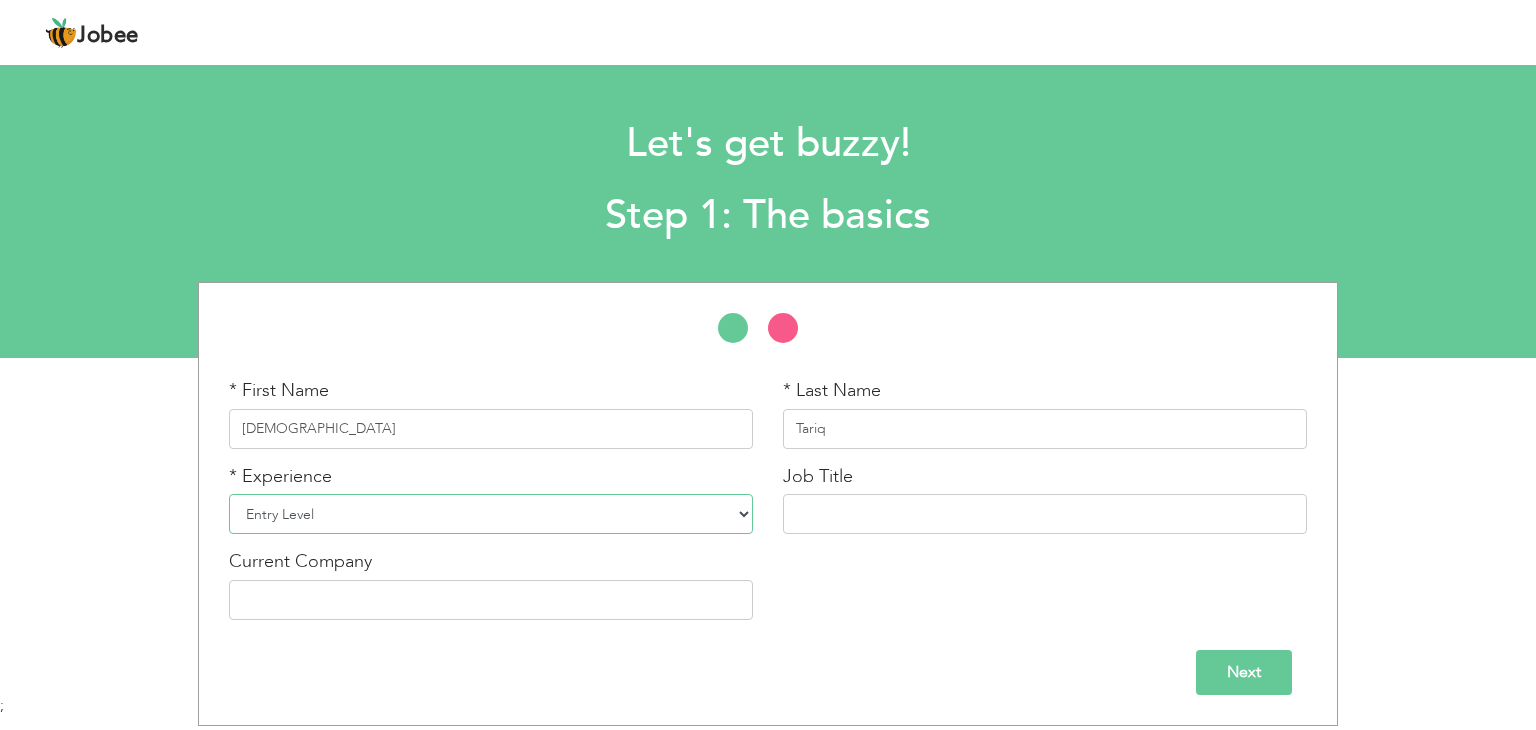 click on "Entry Level
Less than 1 Year
1 Year
2 Years
3 Years
4 Years
5 Years
6 Years
7 Years
8 Years
9 Years
10 Years
11 Years
12 Years
13 Years
14 Years
15 Years
16 Years
17 Years
18 Years
19 Years
20 Years
21 Years
22 Years
23 Years
24 Years
25 Years
26 Years
27 Years
28 Years
29 Years
30 Years
31 Years
32 Years
33 Years
34 Years
35 Years
More than 35 Years" at bounding box center (491, 514) 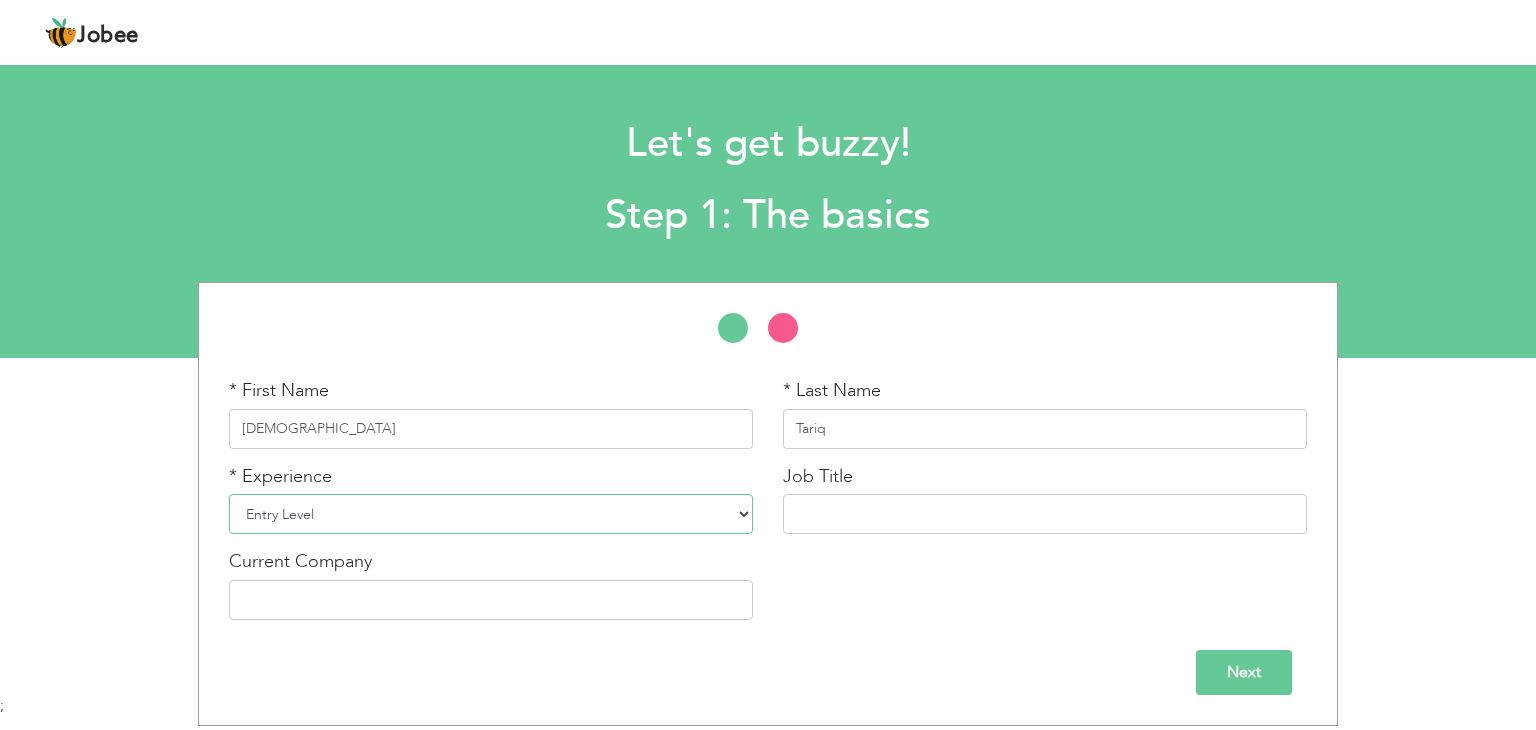 select on "2" 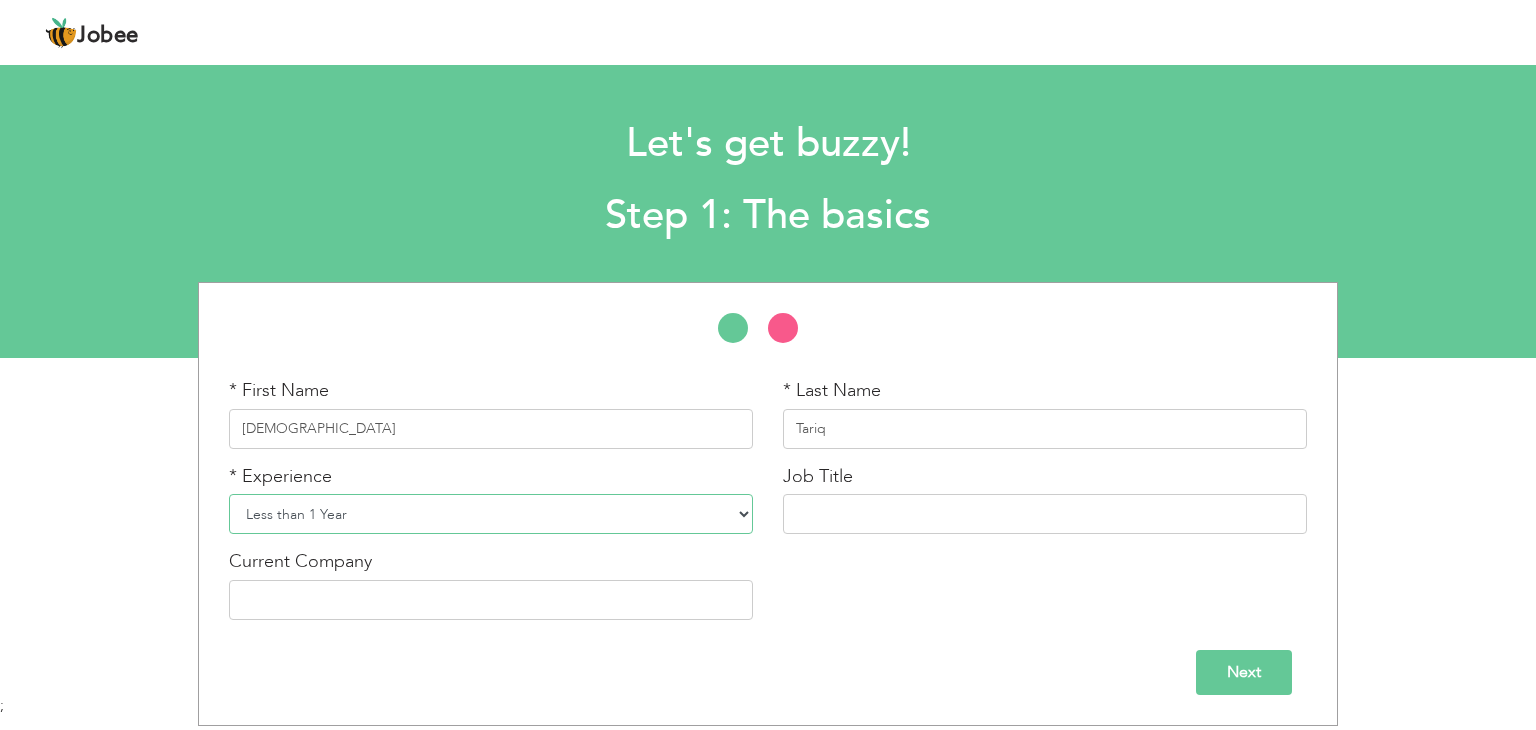 click on "Entry Level
Less than 1 Year
1 Year
2 Years
3 Years
4 Years
5 Years
6 Years
7 Years
8 Years
9 Years
10 Years
11 Years
12 Years
13 Years
14 Years
15 Years
16 Years
17 Years
18 Years
19 Years
20 Years
21 Years
22 Years
23 Years
24 Years
25 Years
26 Years
27 Years
28 Years
29 Years
30 Years
31 Years
32 Years
33 Years
34 Years
35 Years
More than 35 Years" at bounding box center (491, 514) 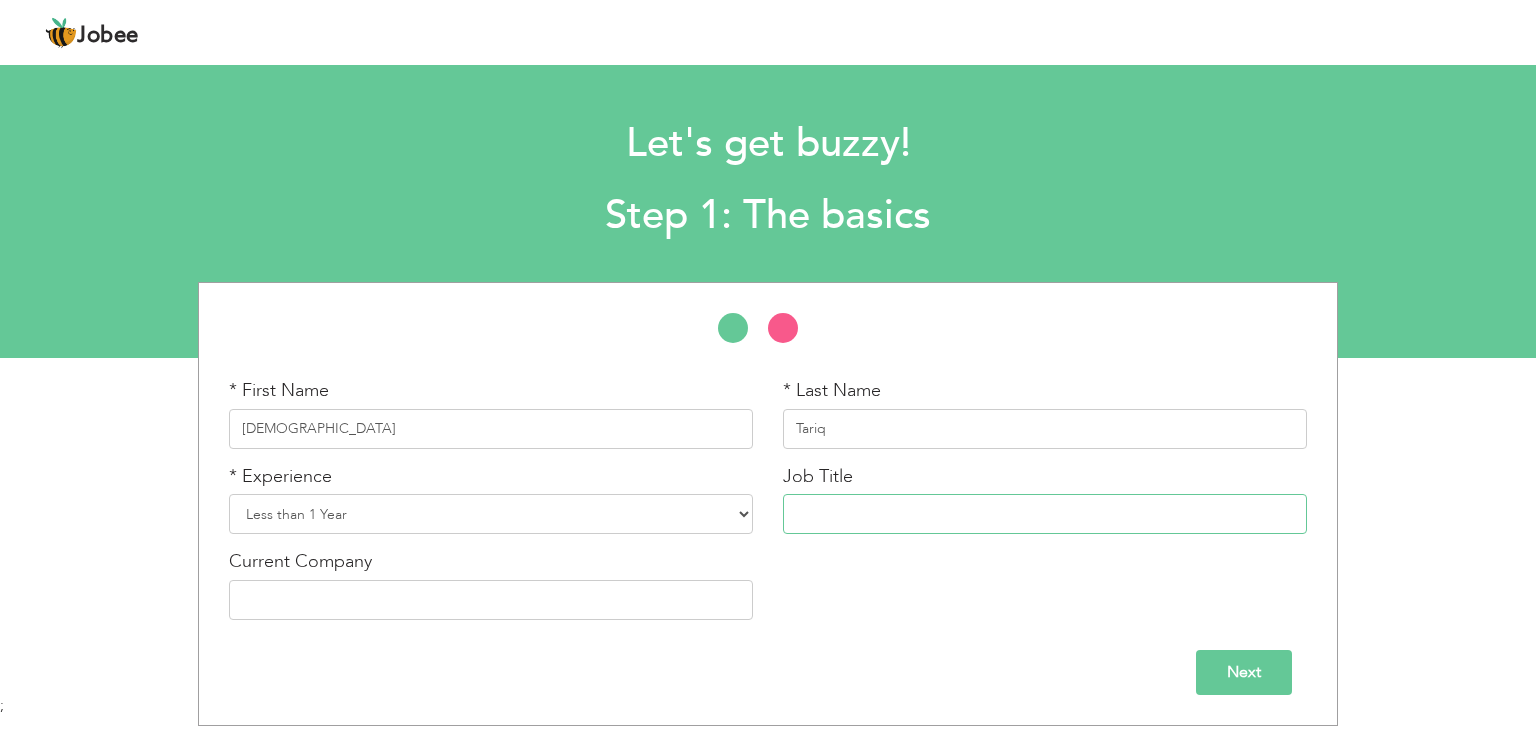 click at bounding box center (1045, 514) 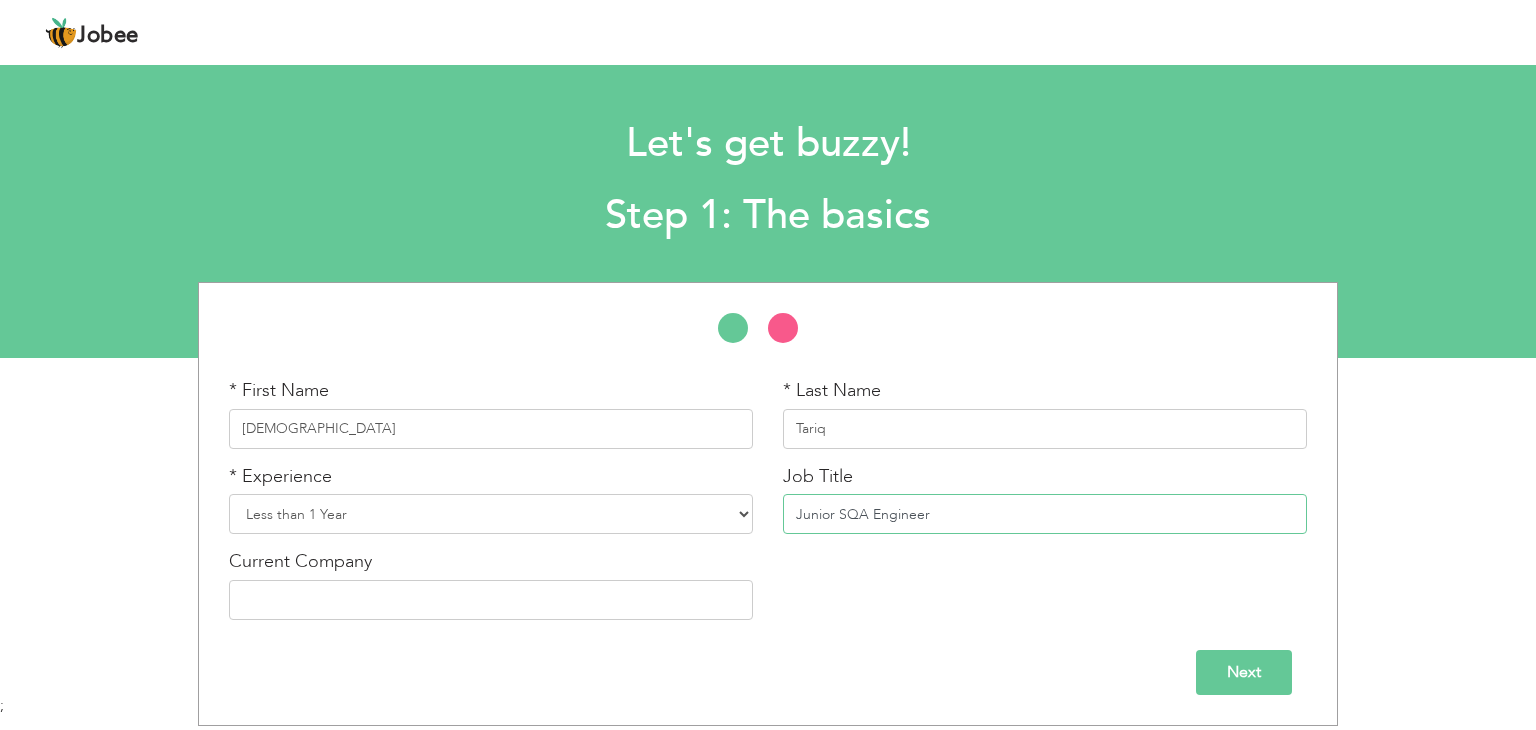 type on "Junior SQA Engineer" 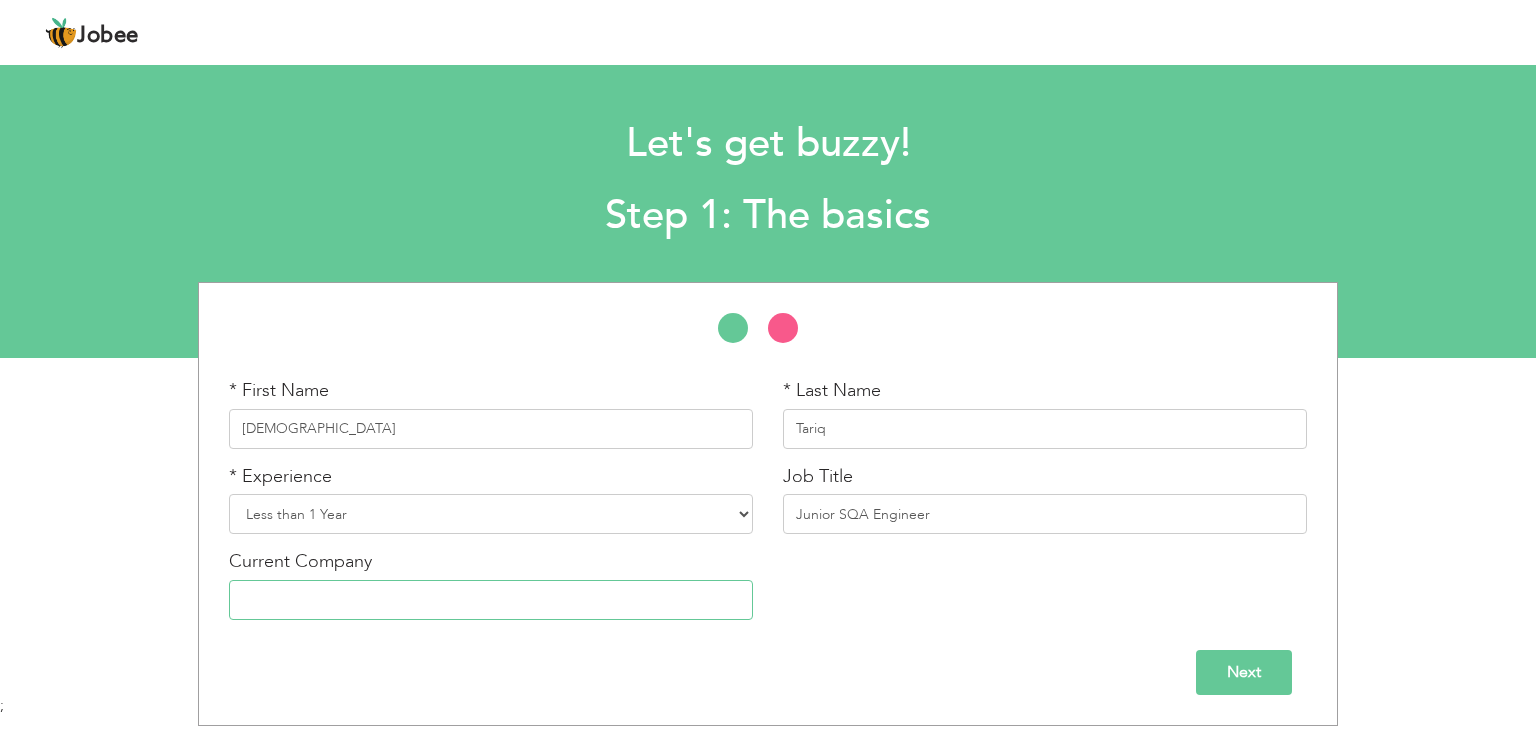 click at bounding box center [491, 600] 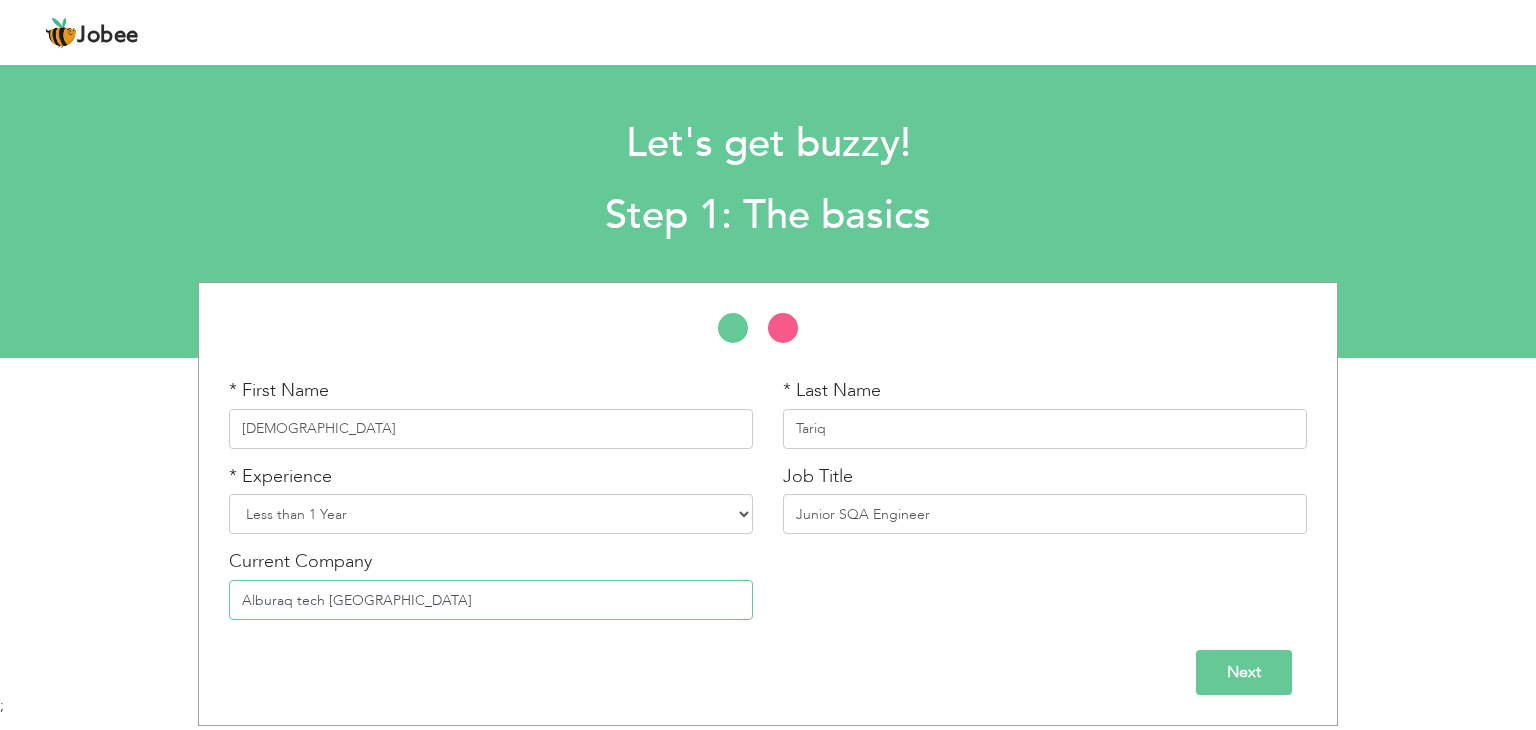 type on "Alburaq tech [GEOGRAPHIC_DATA]" 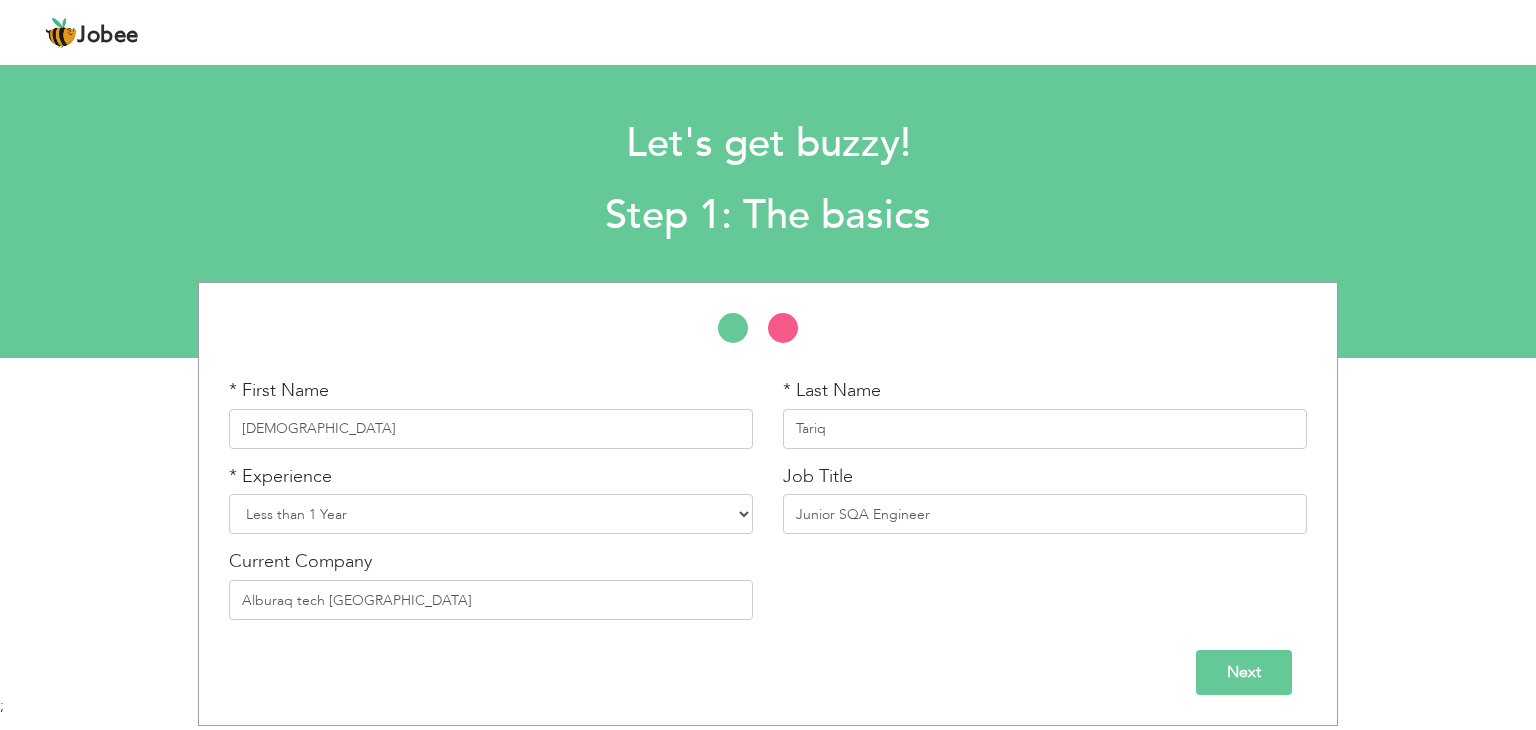 click on "Next" at bounding box center [1244, 672] 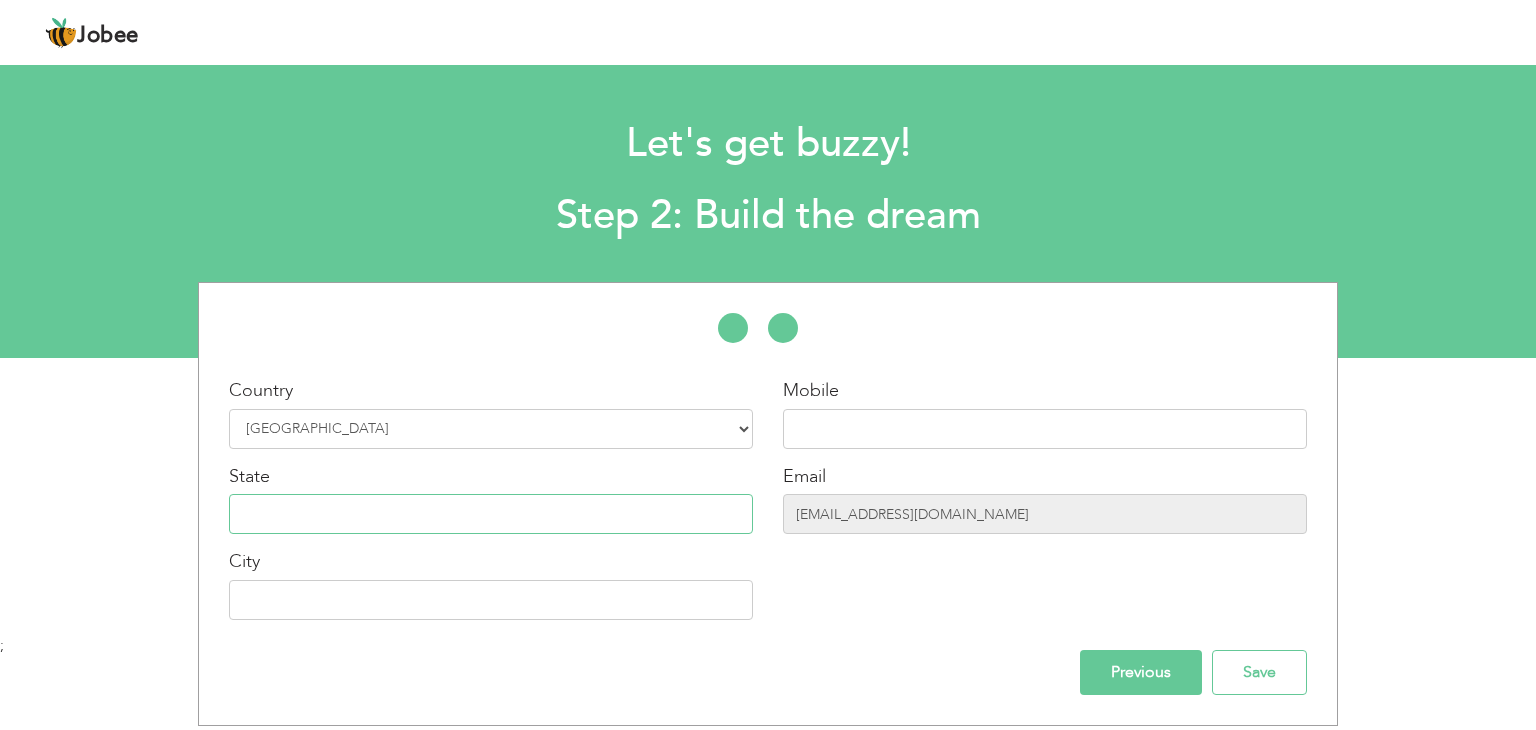 click at bounding box center [491, 514] 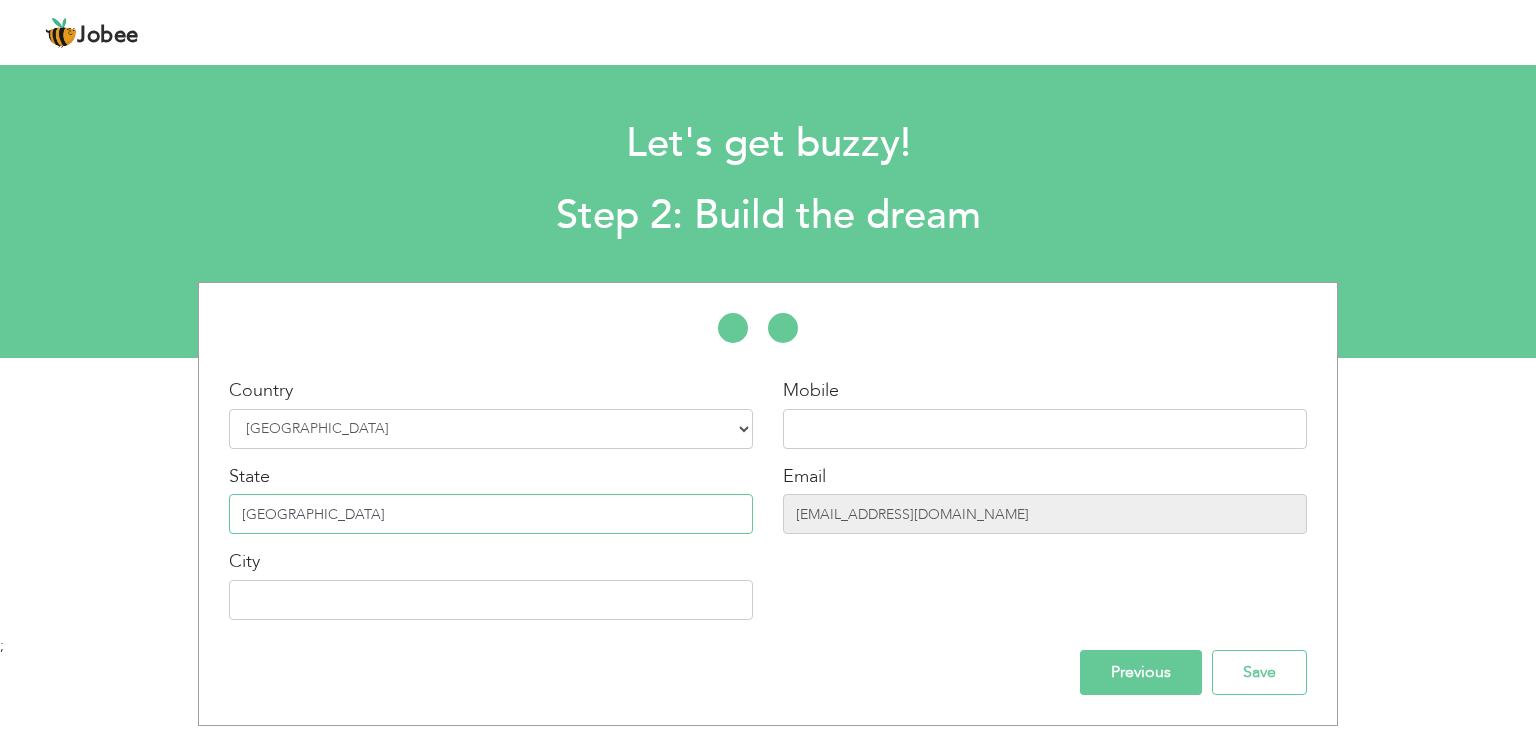 type on "[GEOGRAPHIC_DATA]" 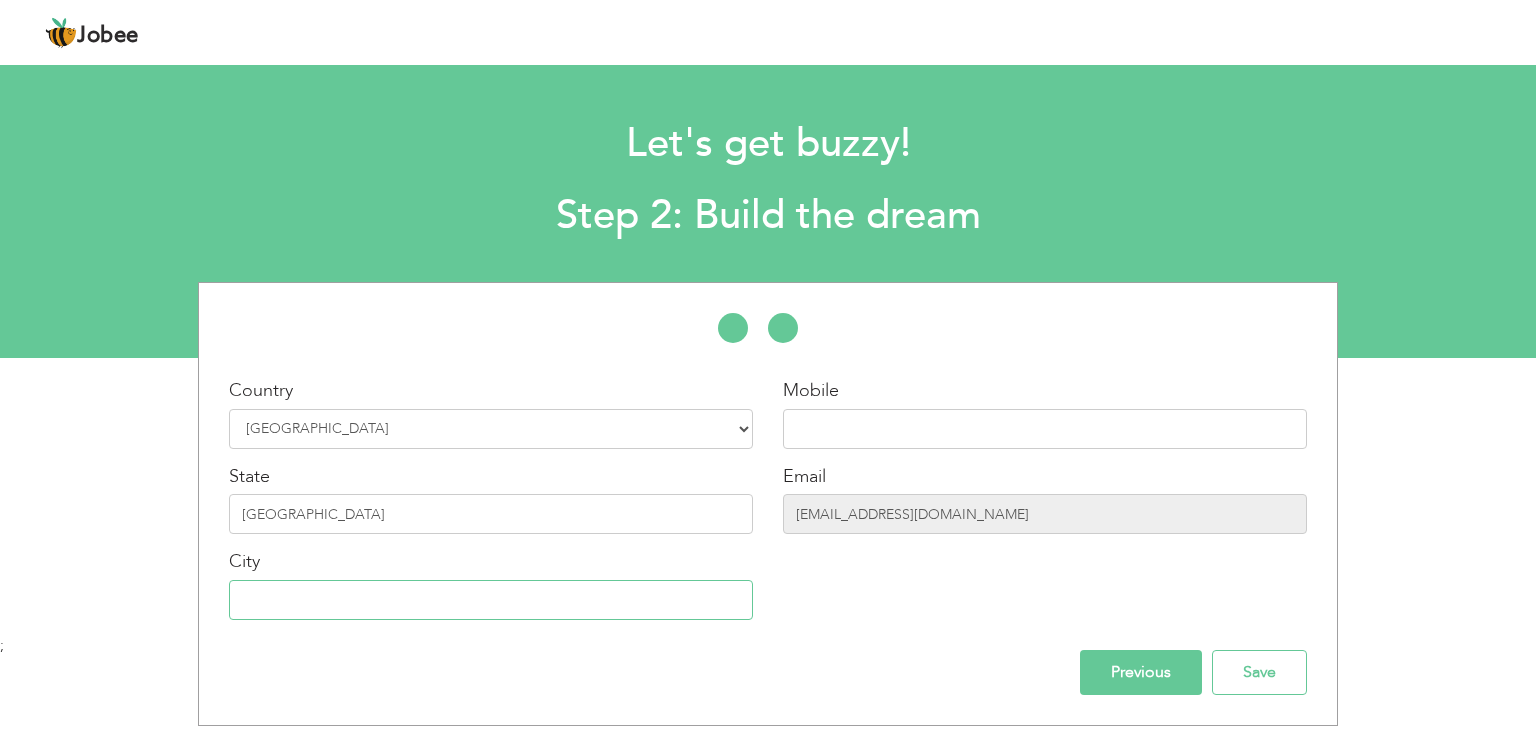 click at bounding box center (491, 600) 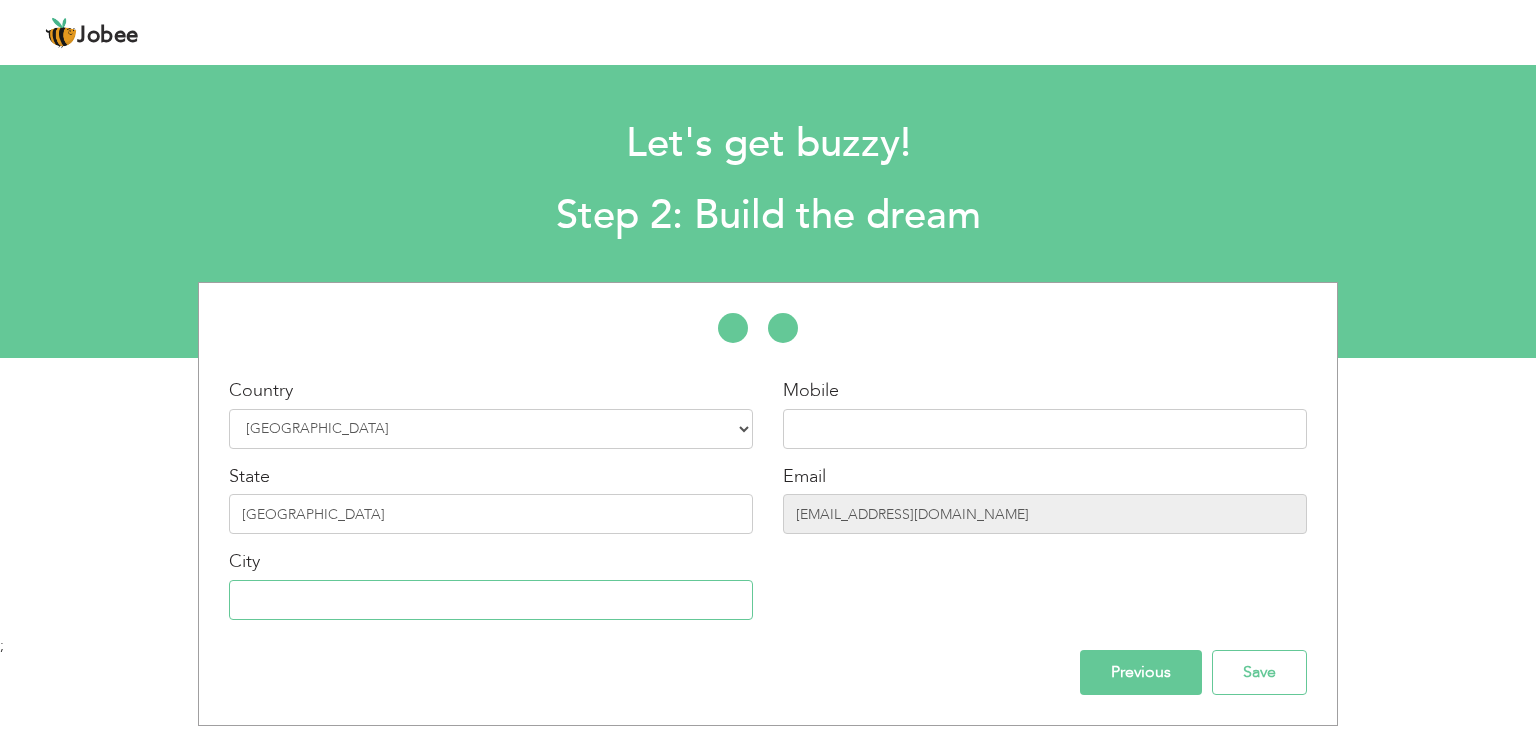 type on "[GEOGRAPHIC_DATA]" 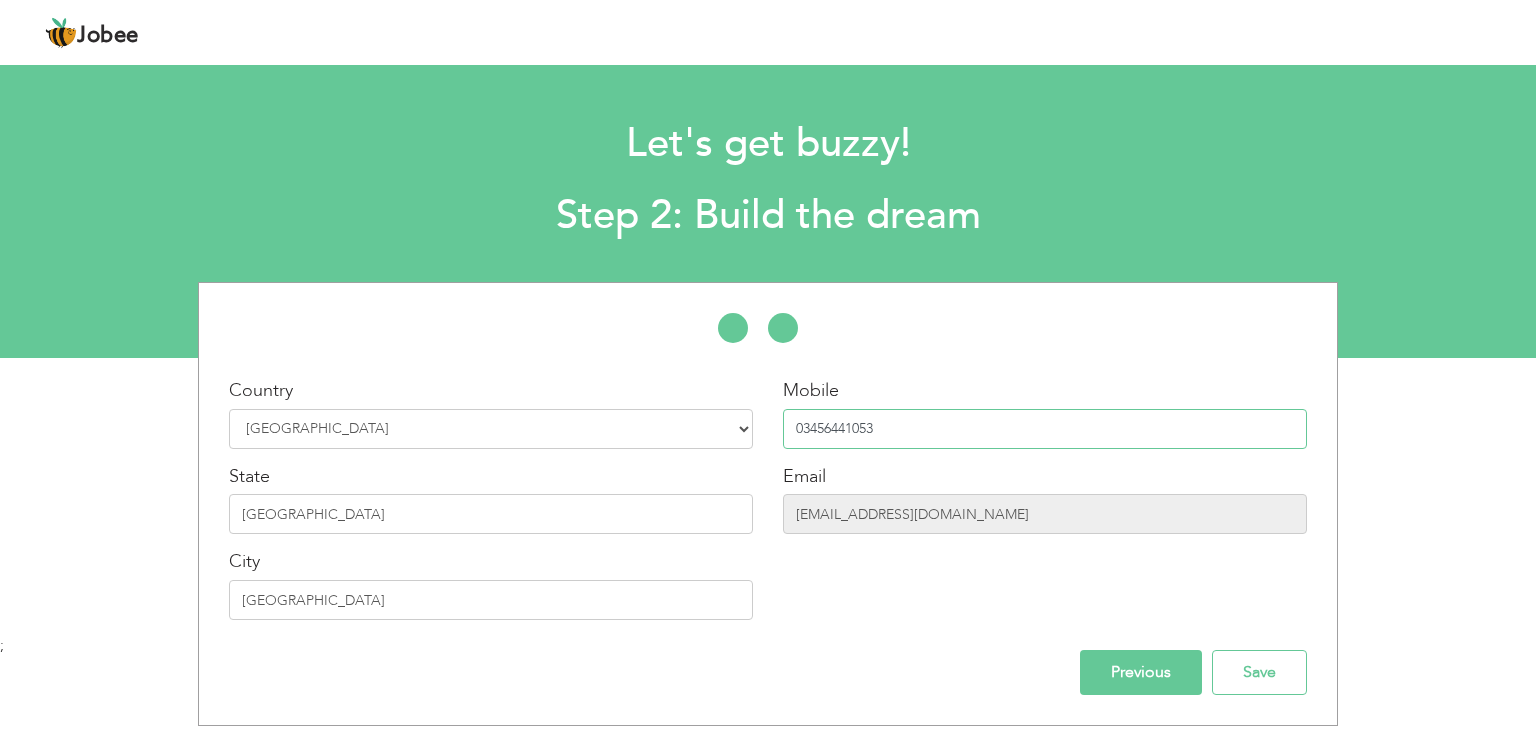 click on "03456441053" at bounding box center [1045, 429] 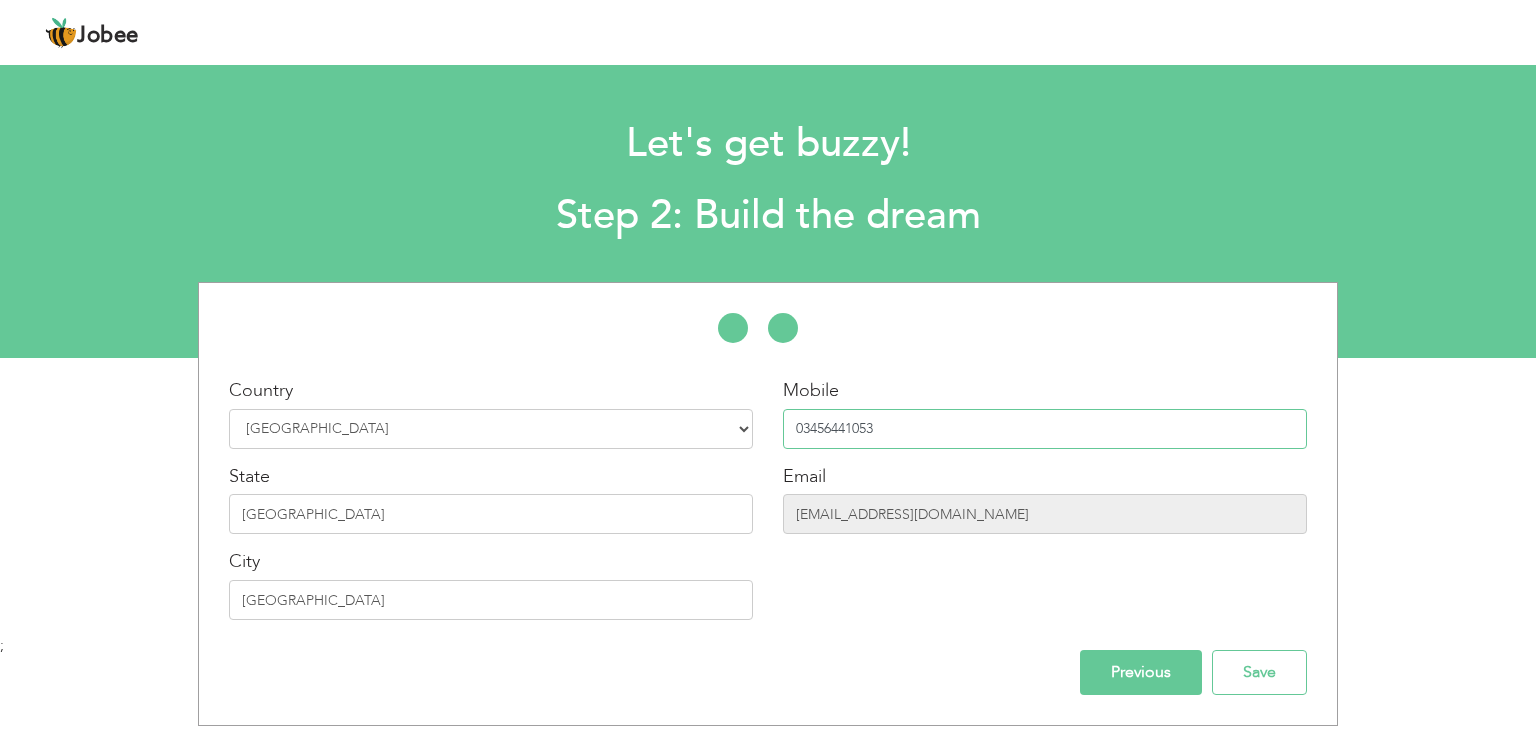 type on "03046471274" 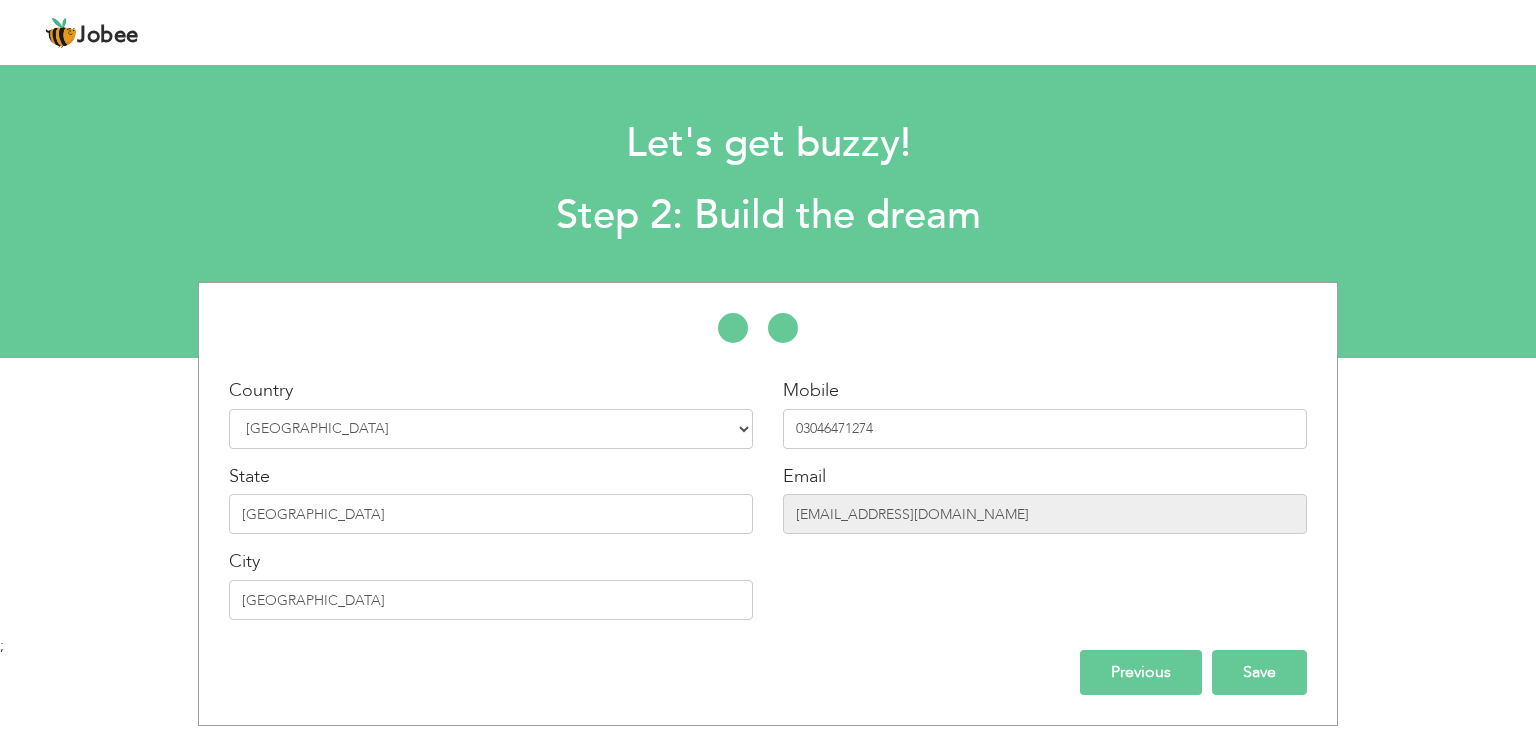 click on "Save" at bounding box center [1259, 672] 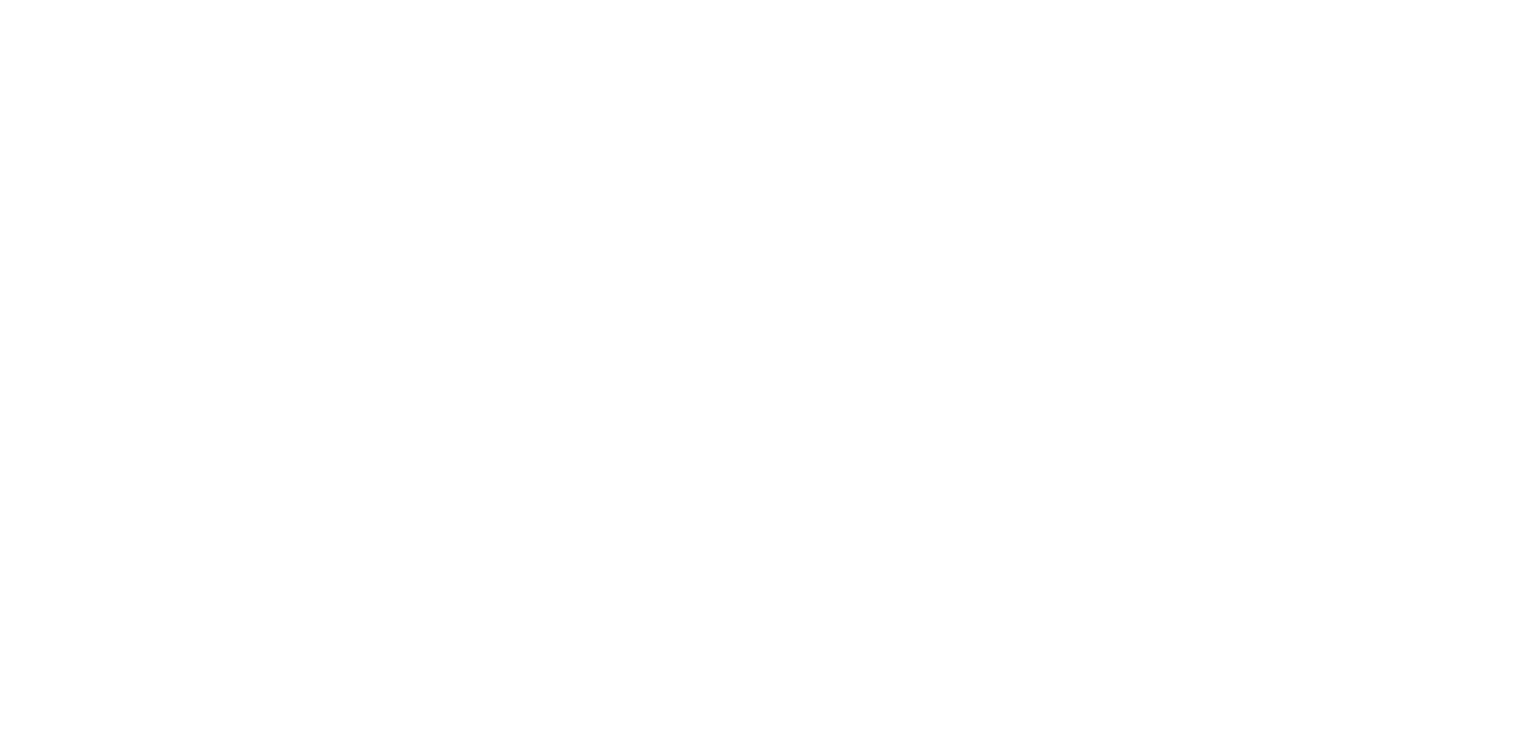 scroll, scrollTop: 0, scrollLeft: 0, axis: both 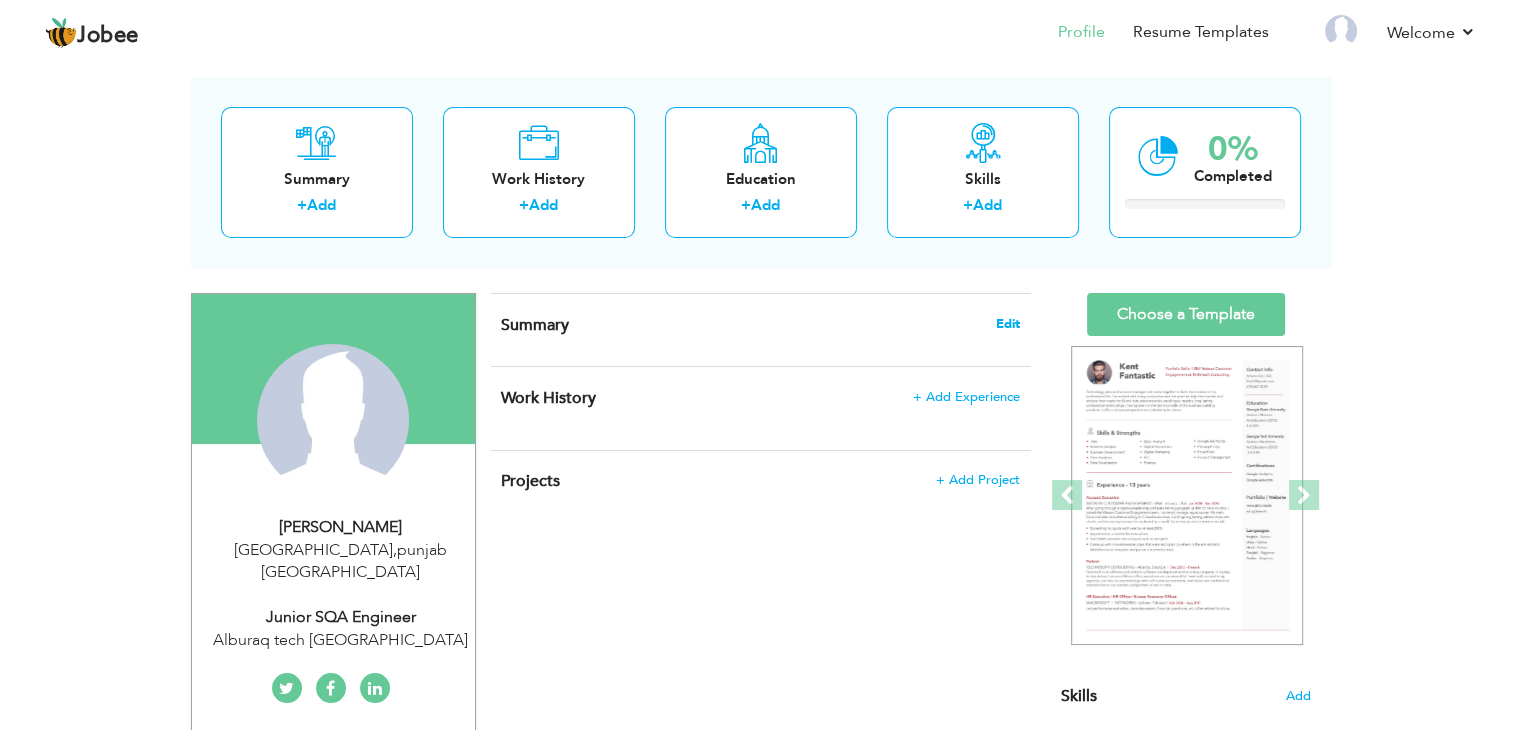 click on "Edit" at bounding box center [1008, 324] 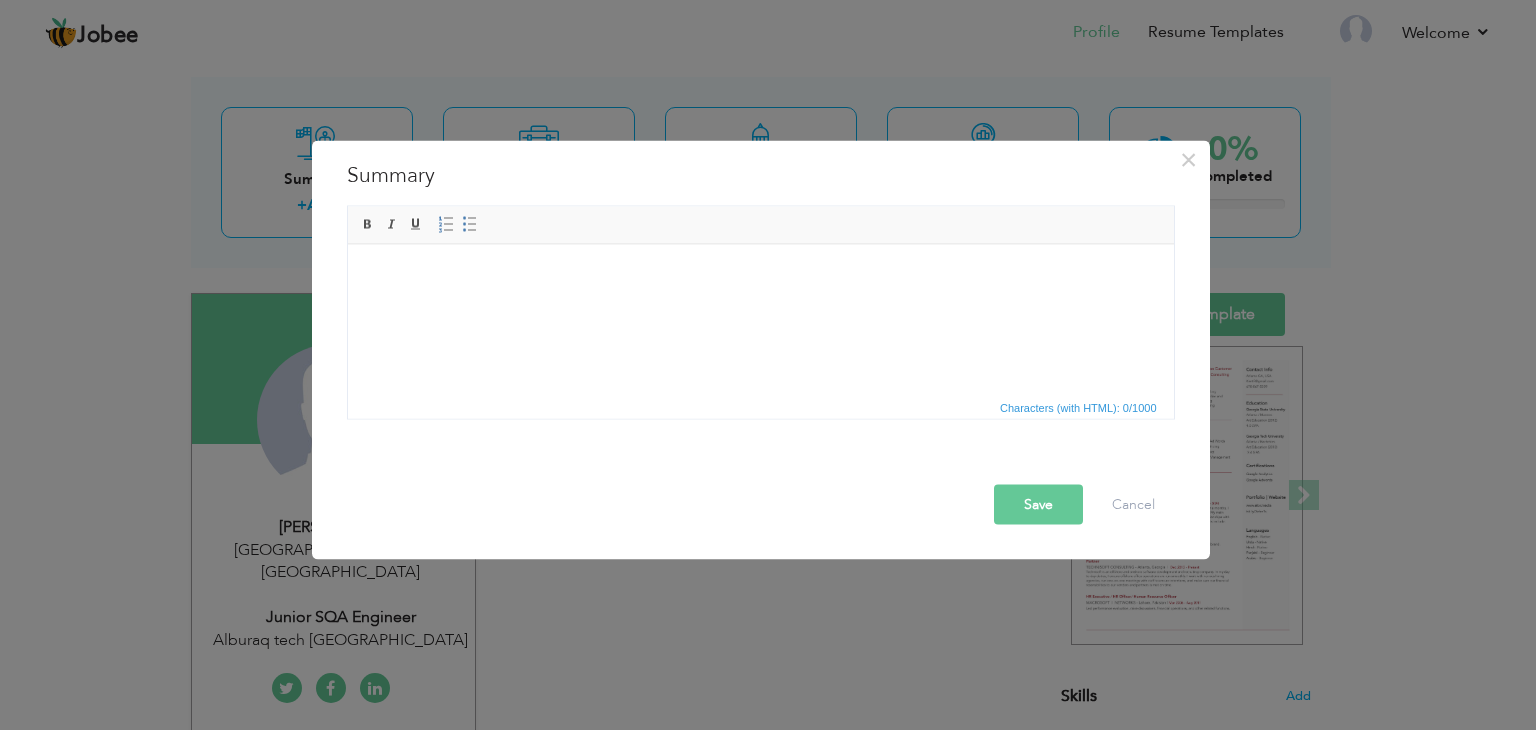 click at bounding box center (760, 274) 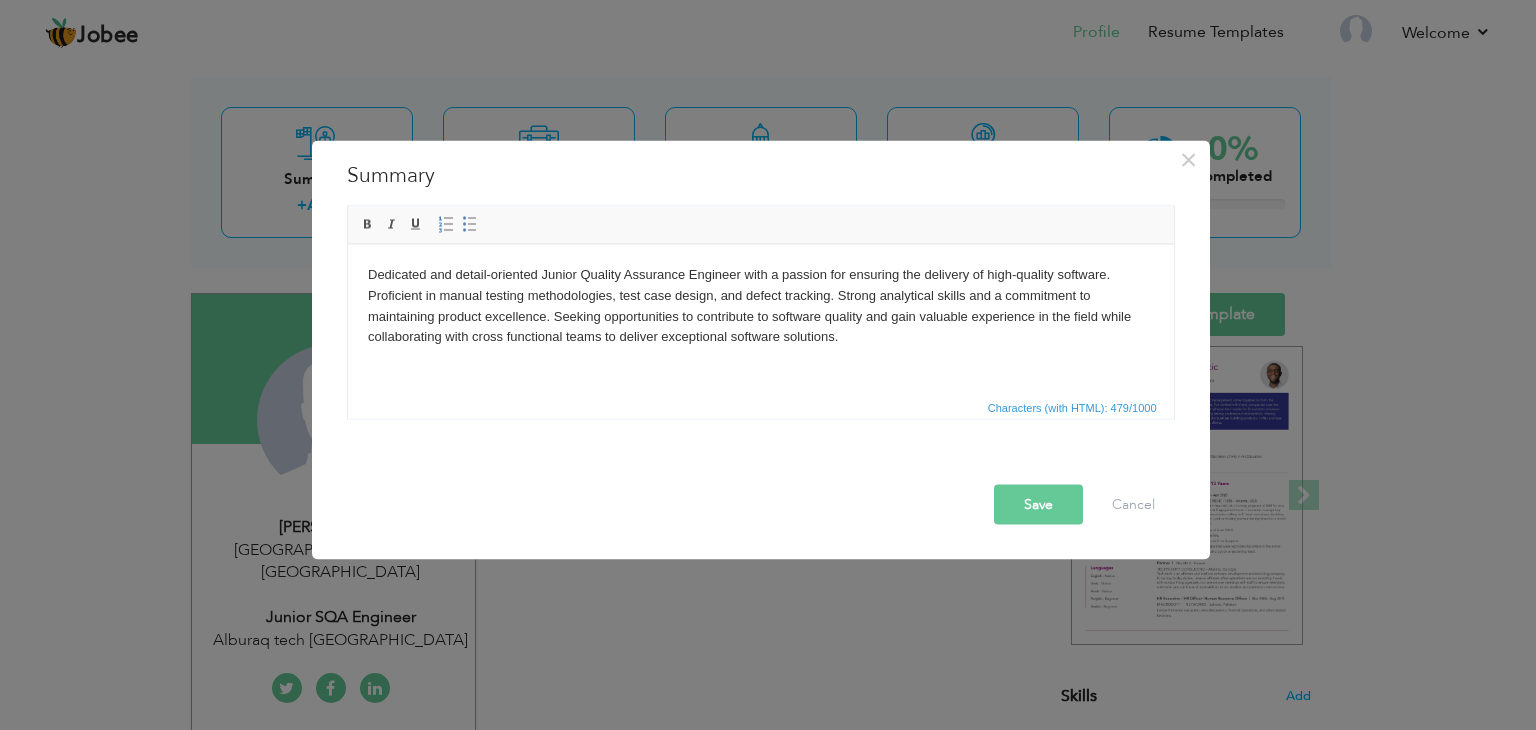 click on "Save" at bounding box center [1038, 505] 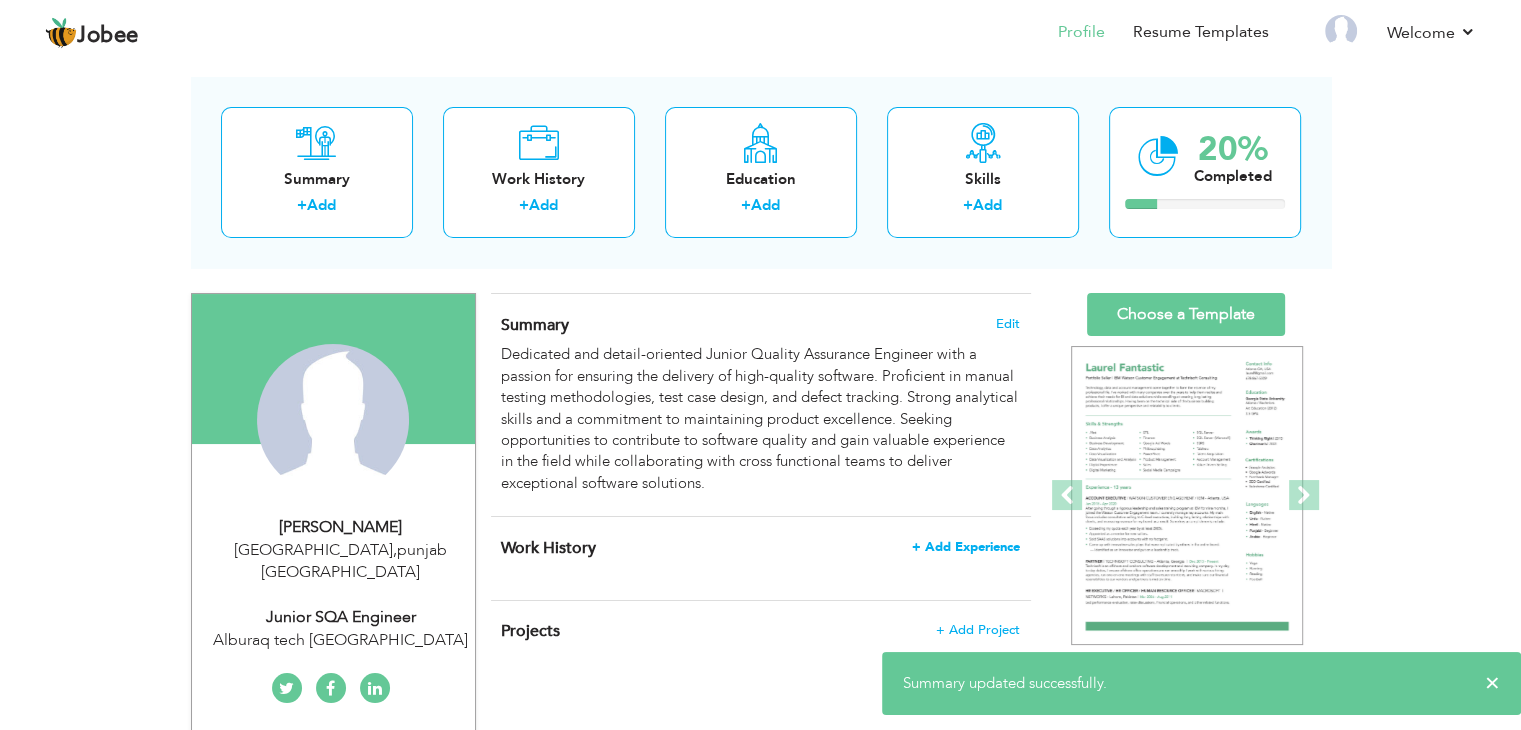 click on "+ Add Experience" at bounding box center [966, 547] 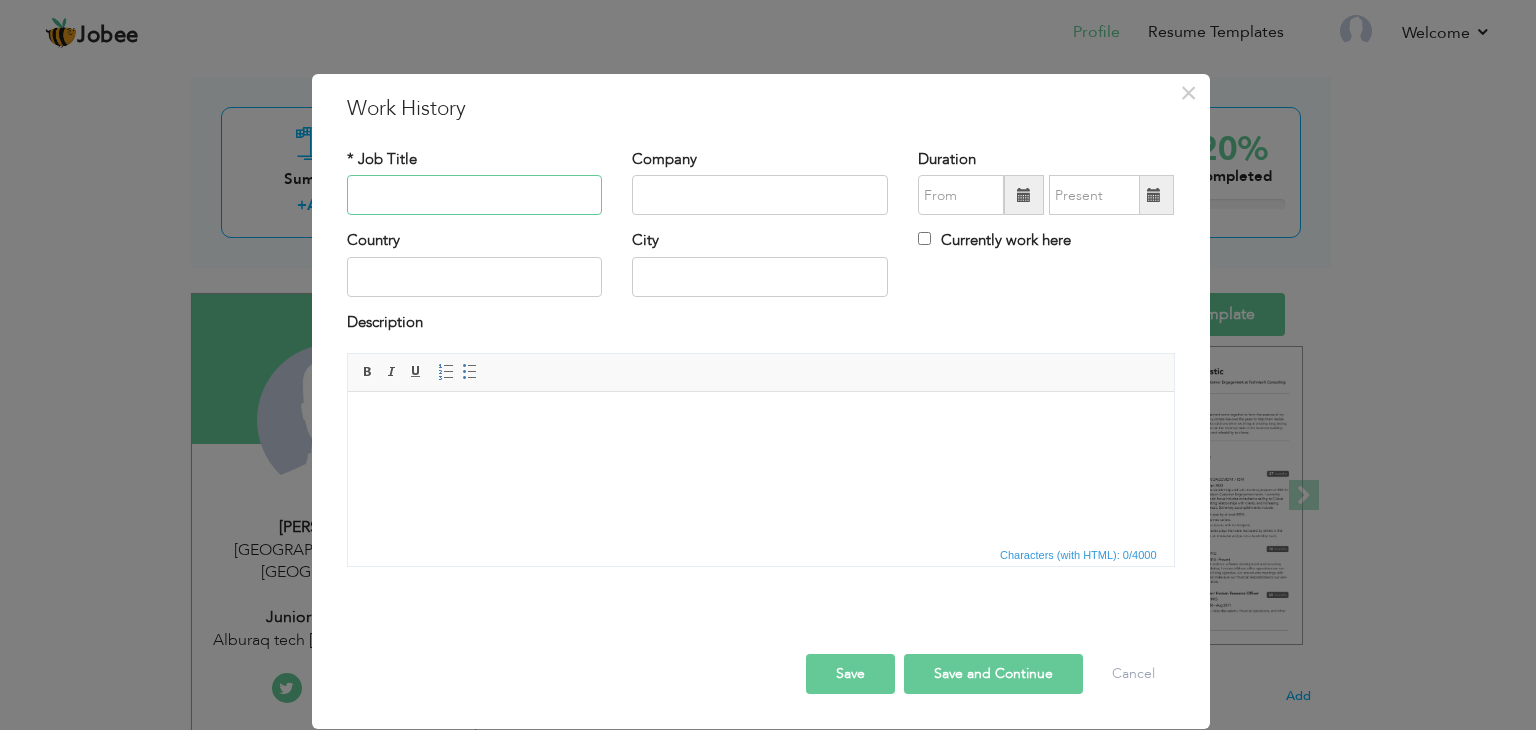 click at bounding box center [475, 195] 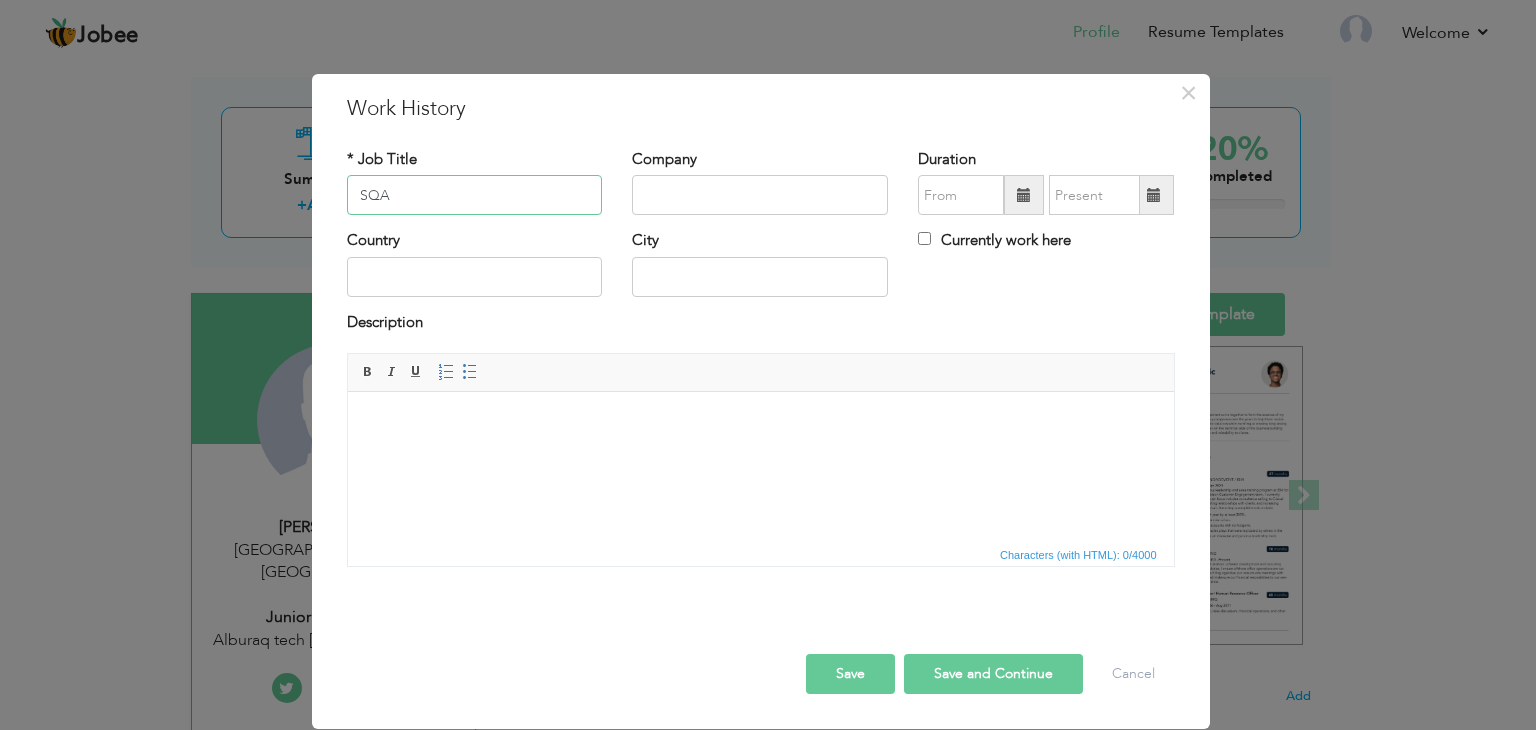 type on "SQA" 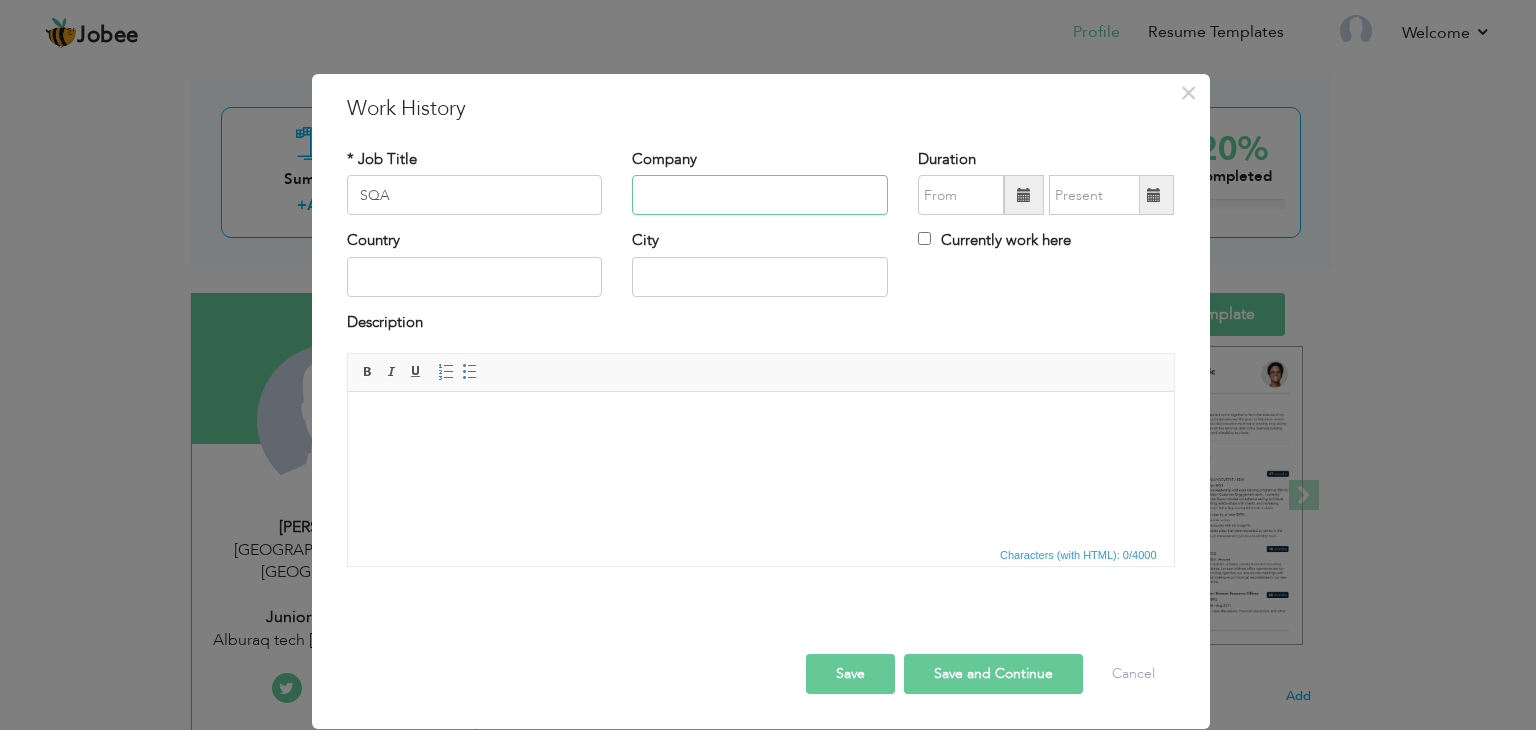 click at bounding box center [760, 195] 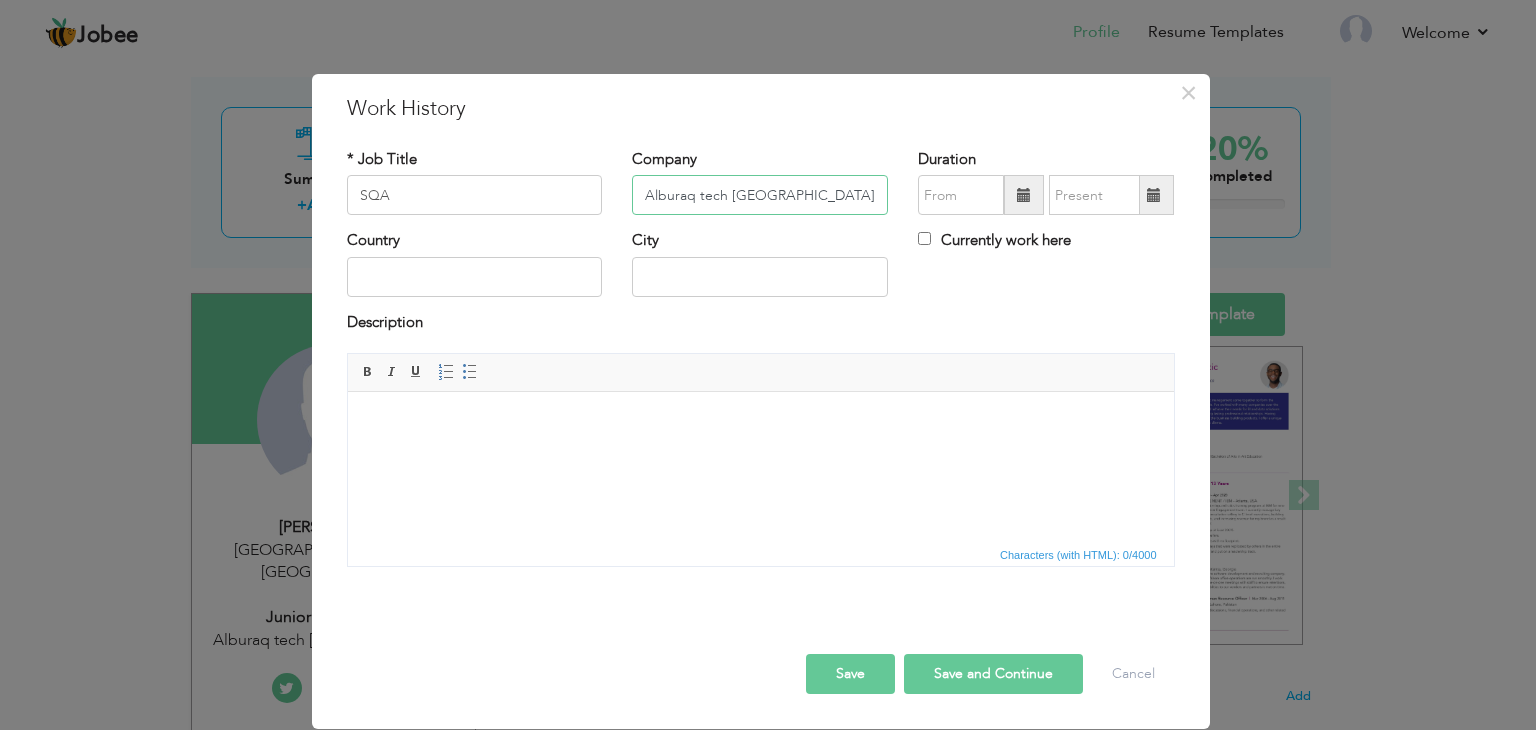 type on "Alburaq tech [GEOGRAPHIC_DATA]" 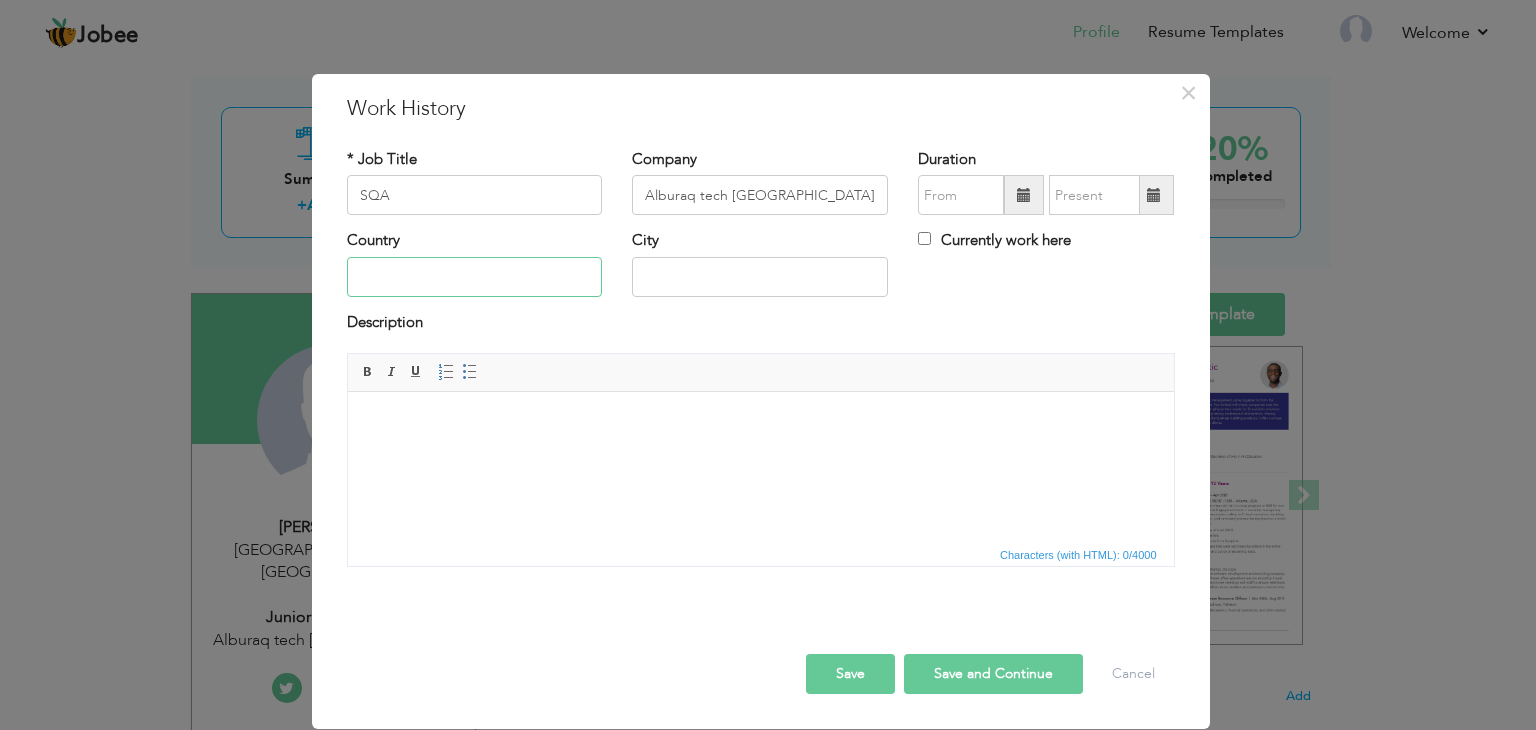 click at bounding box center (475, 277) 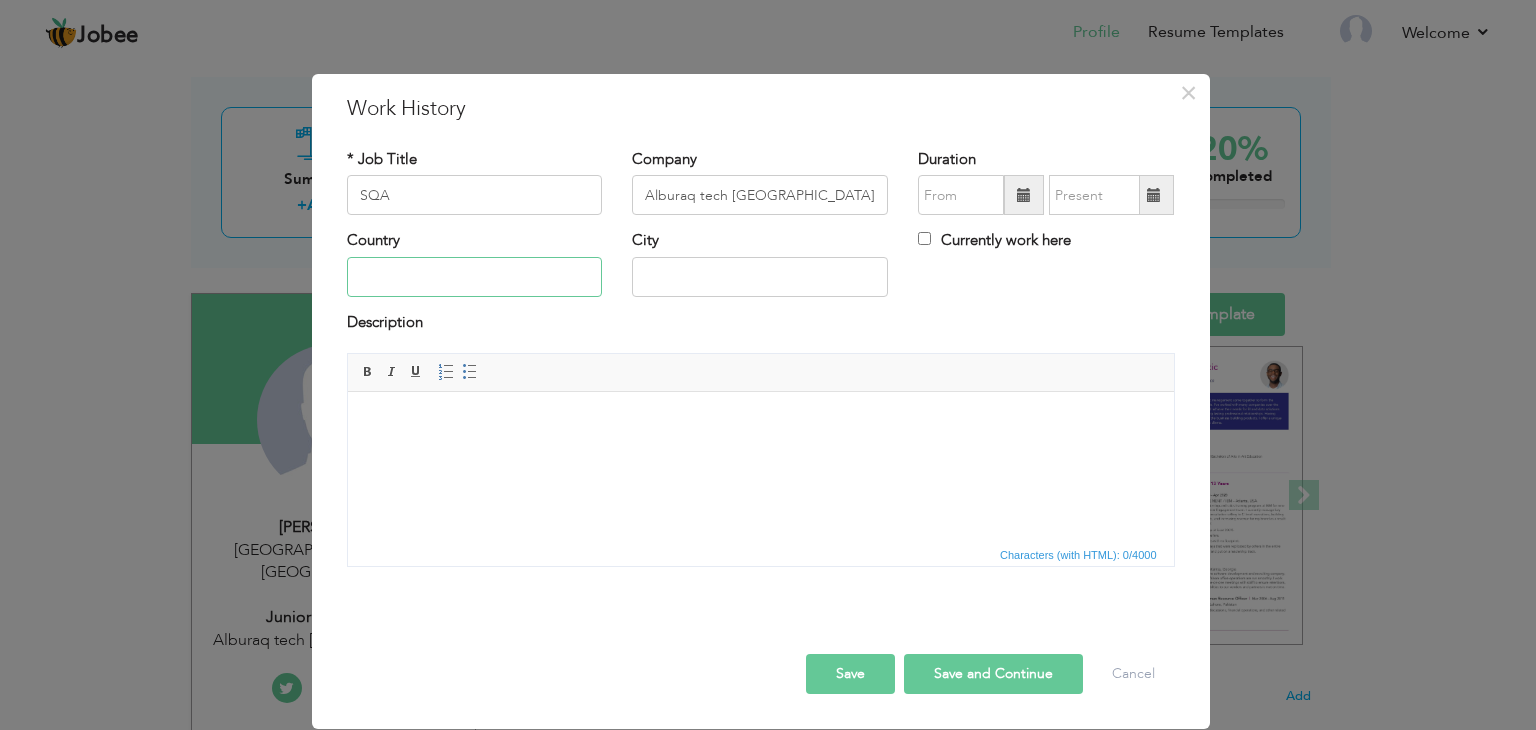 type on "[GEOGRAPHIC_DATA]" 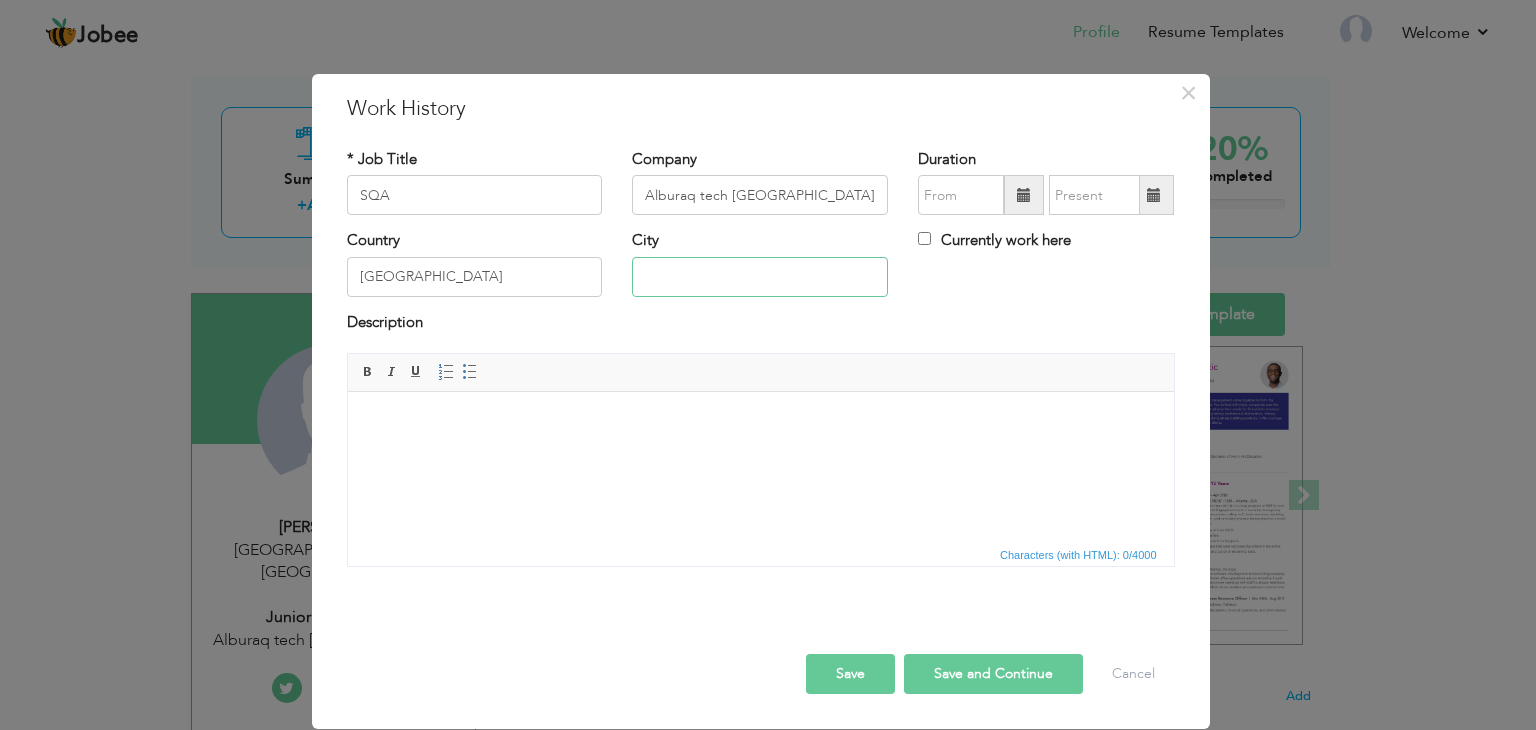 type on "[GEOGRAPHIC_DATA]" 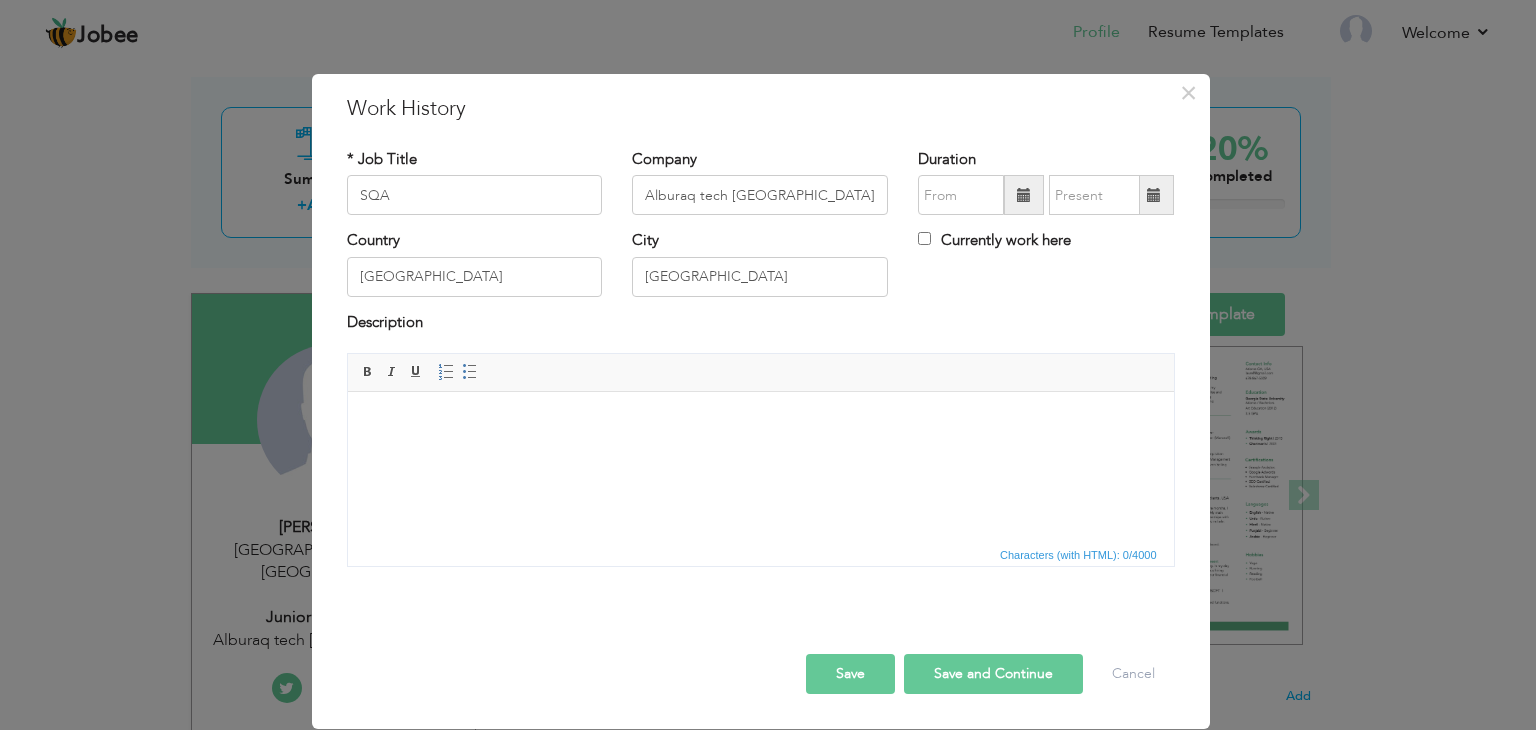 click at bounding box center (1024, 195) 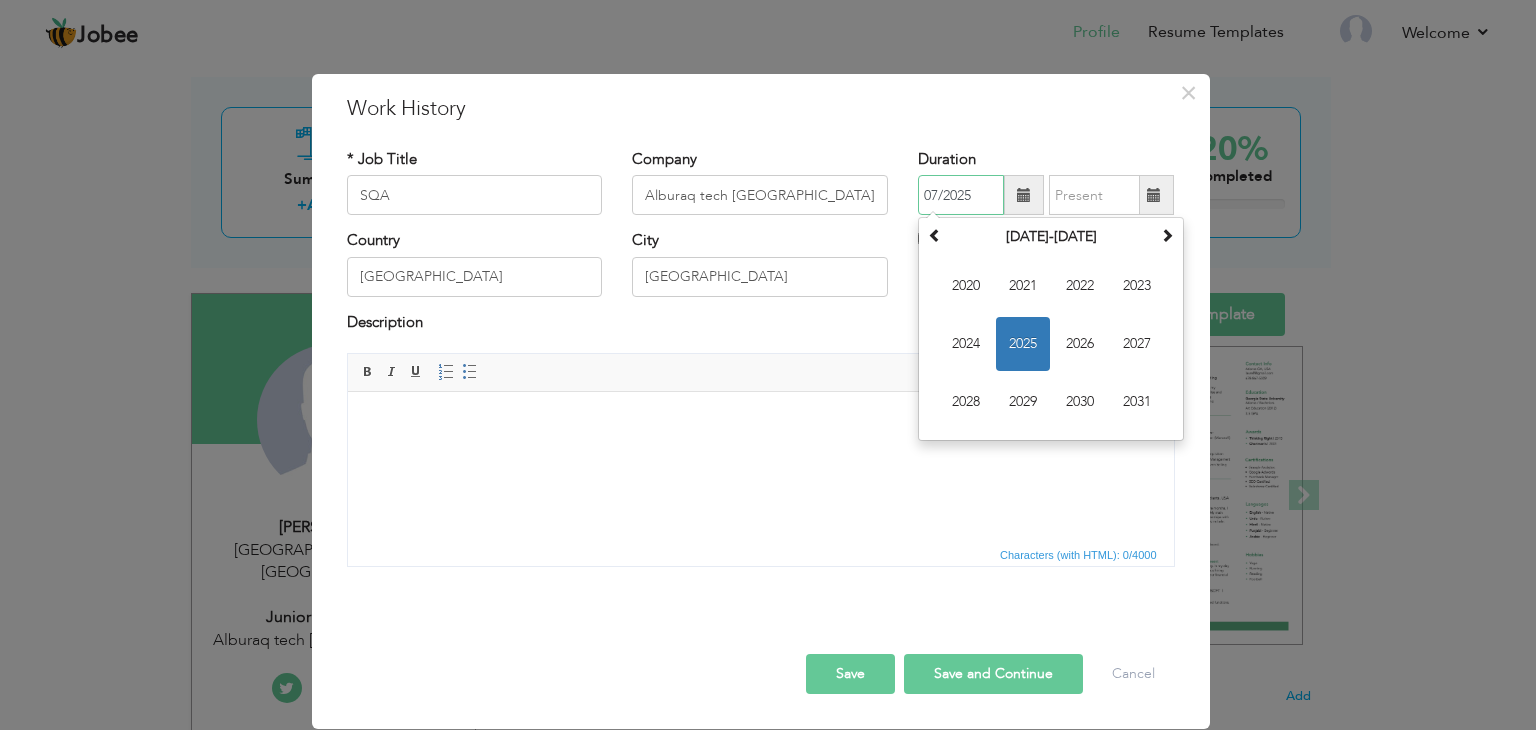 click on "2025" at bounding box center [1023, 344] 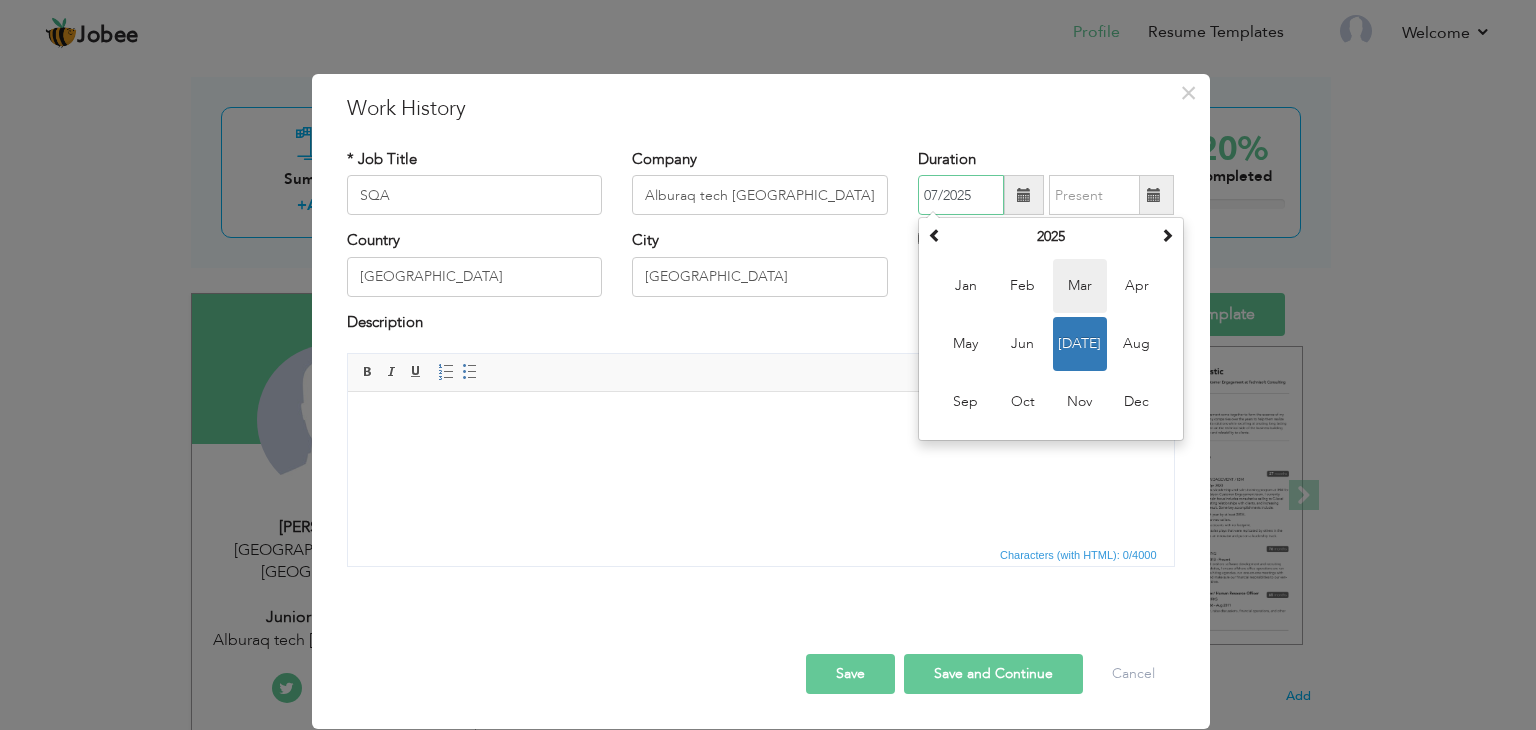 click on "Mar" at bounding box center (1080, 286) 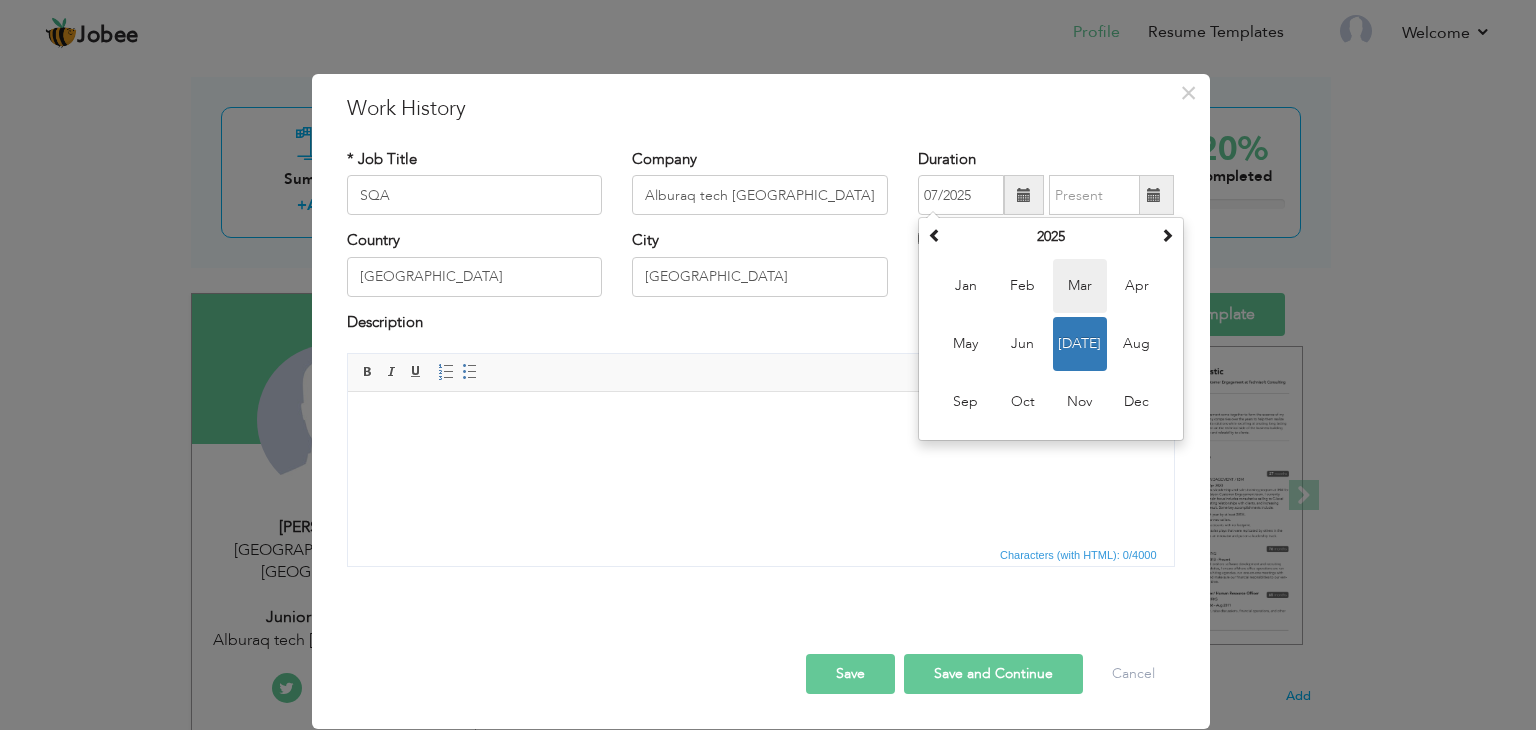 type on "03/2025" 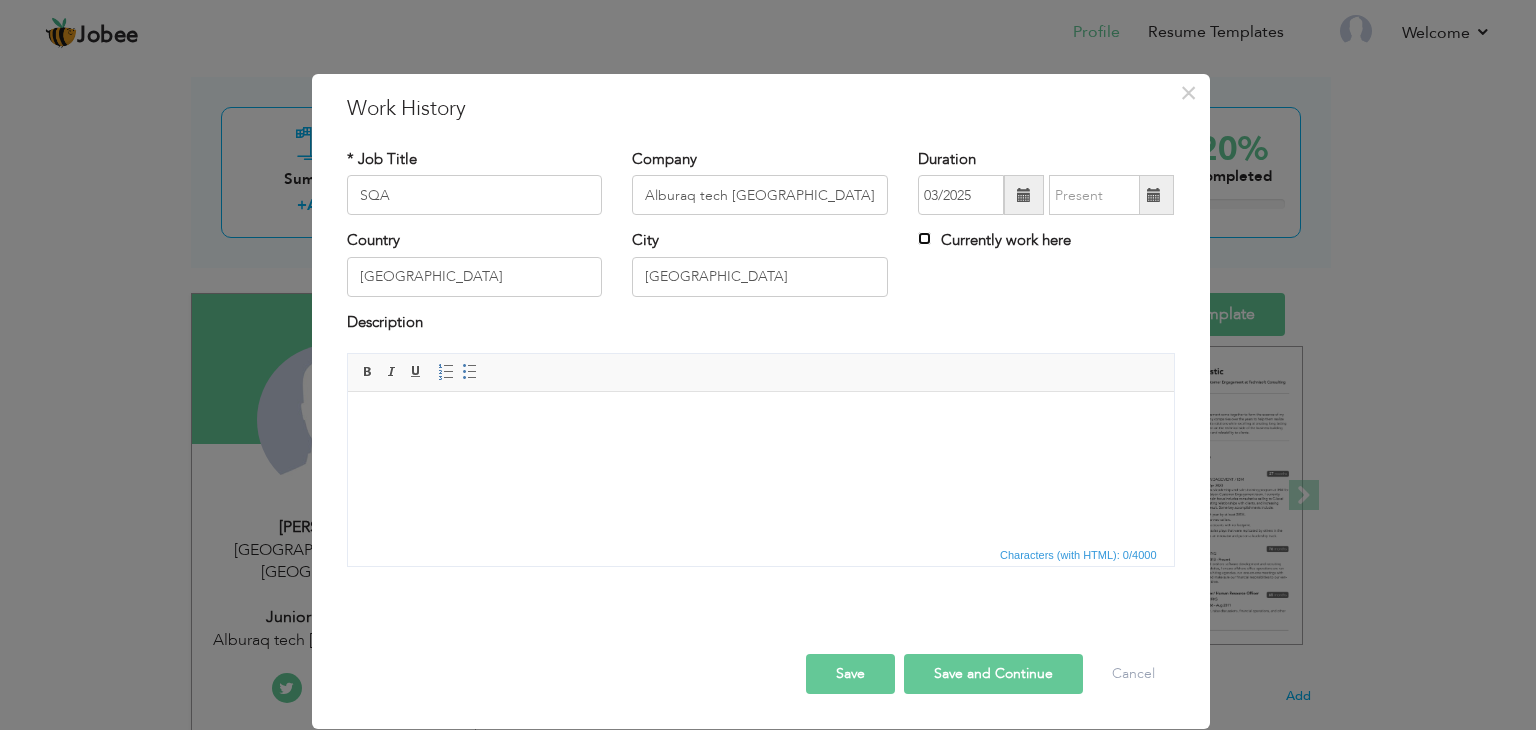 click on "Currently work here" at bounding box center (924, 238) 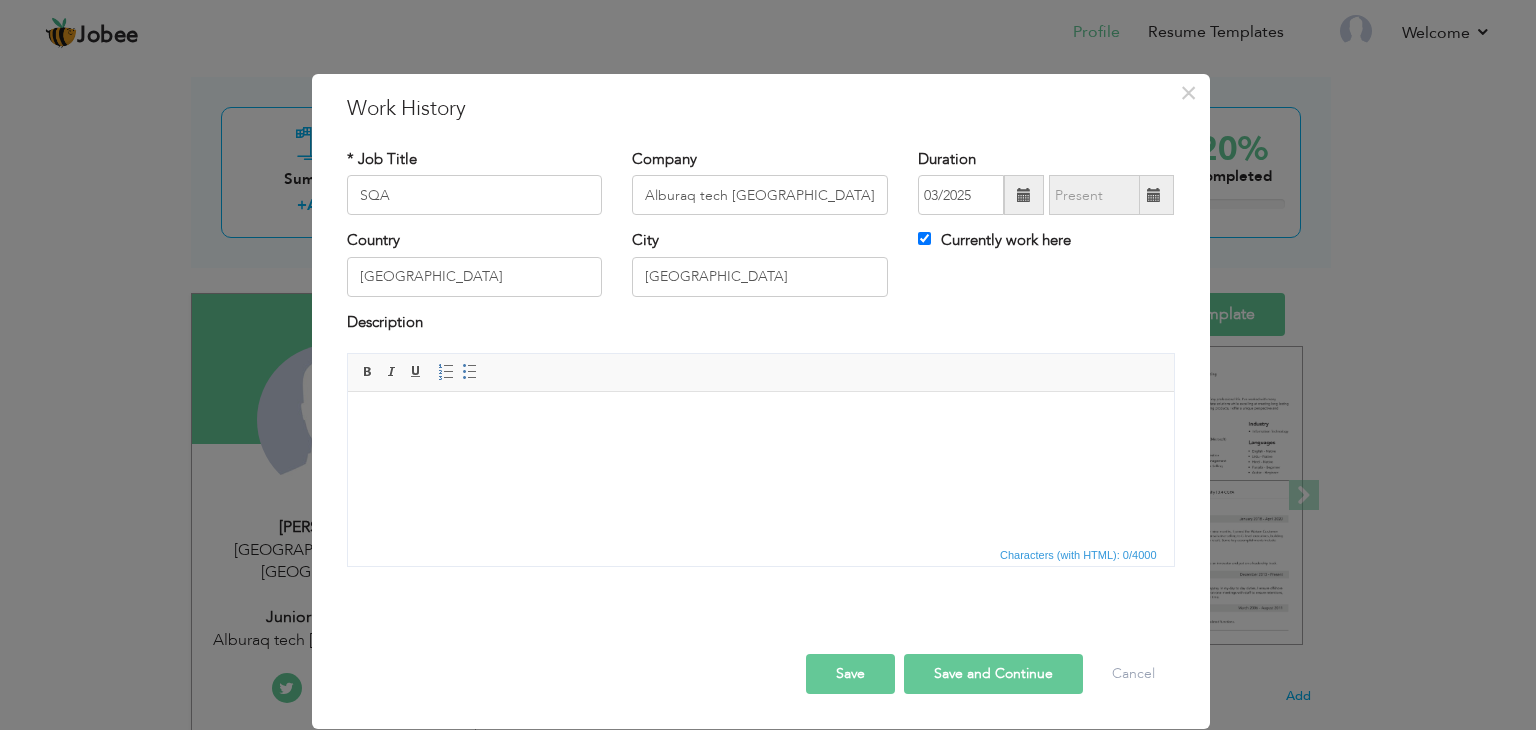 click on "Save" at bounding box center (850, 674) 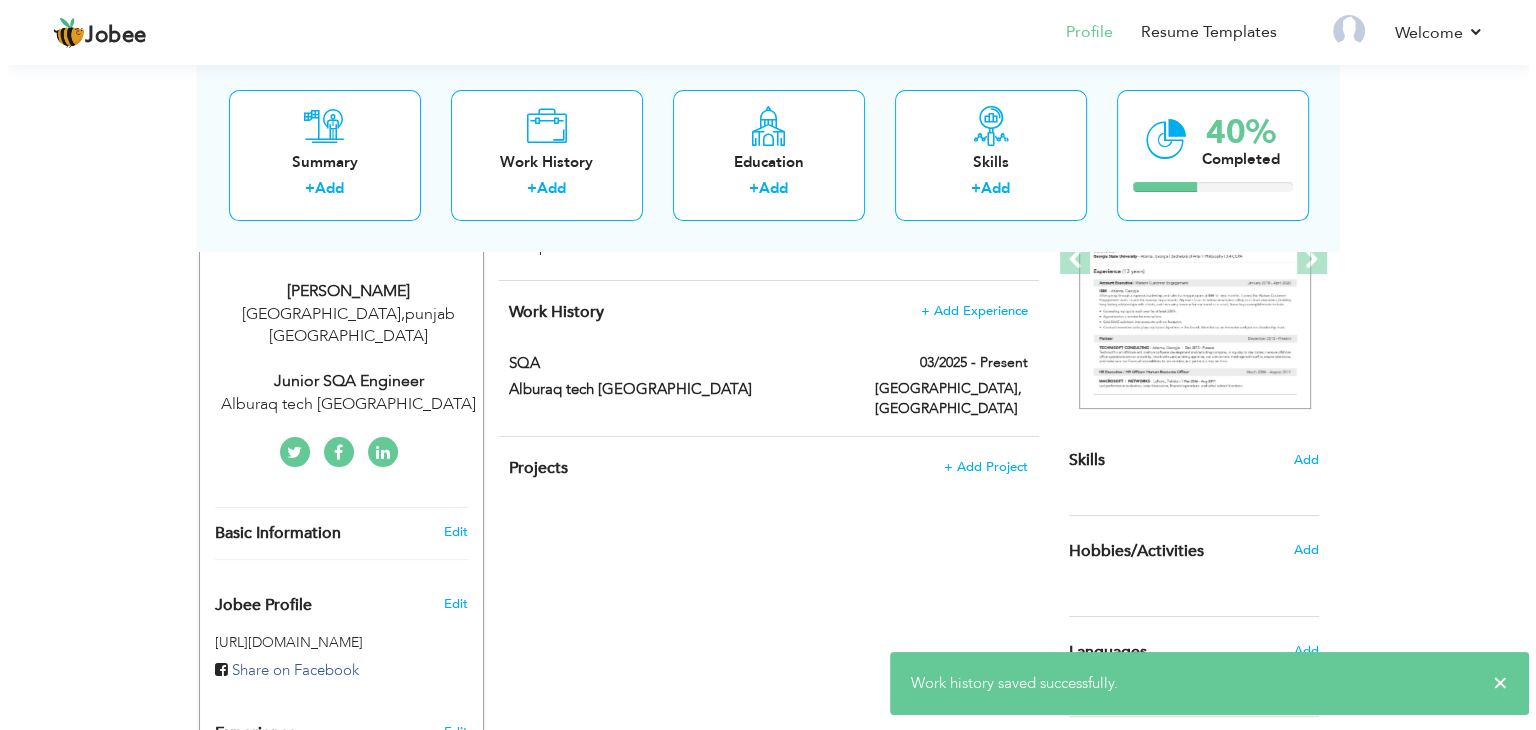 scroll, scrollTop: 330, scrollLeft: 0, axis: vertical 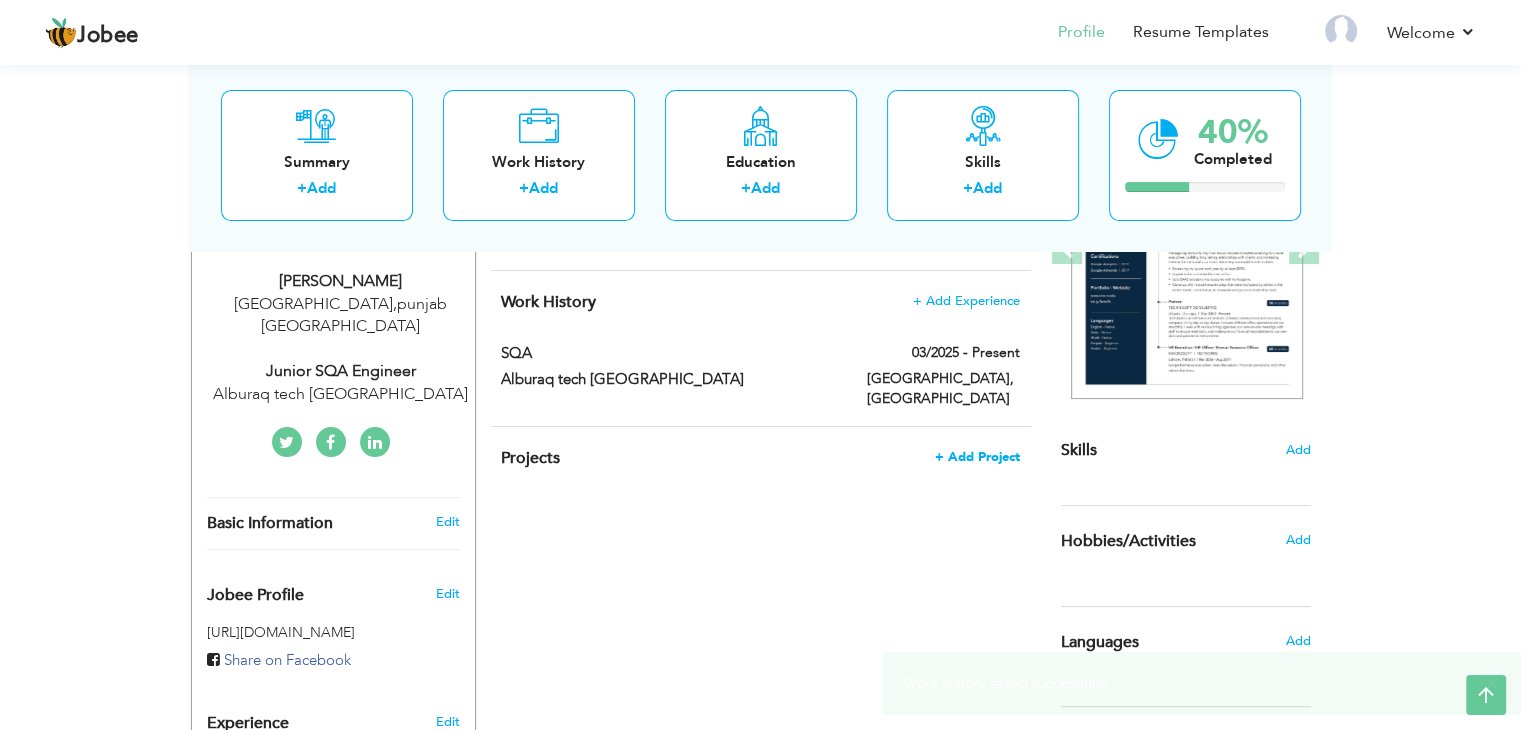 click on "+ Add Project" at bounding box center (977, 457) 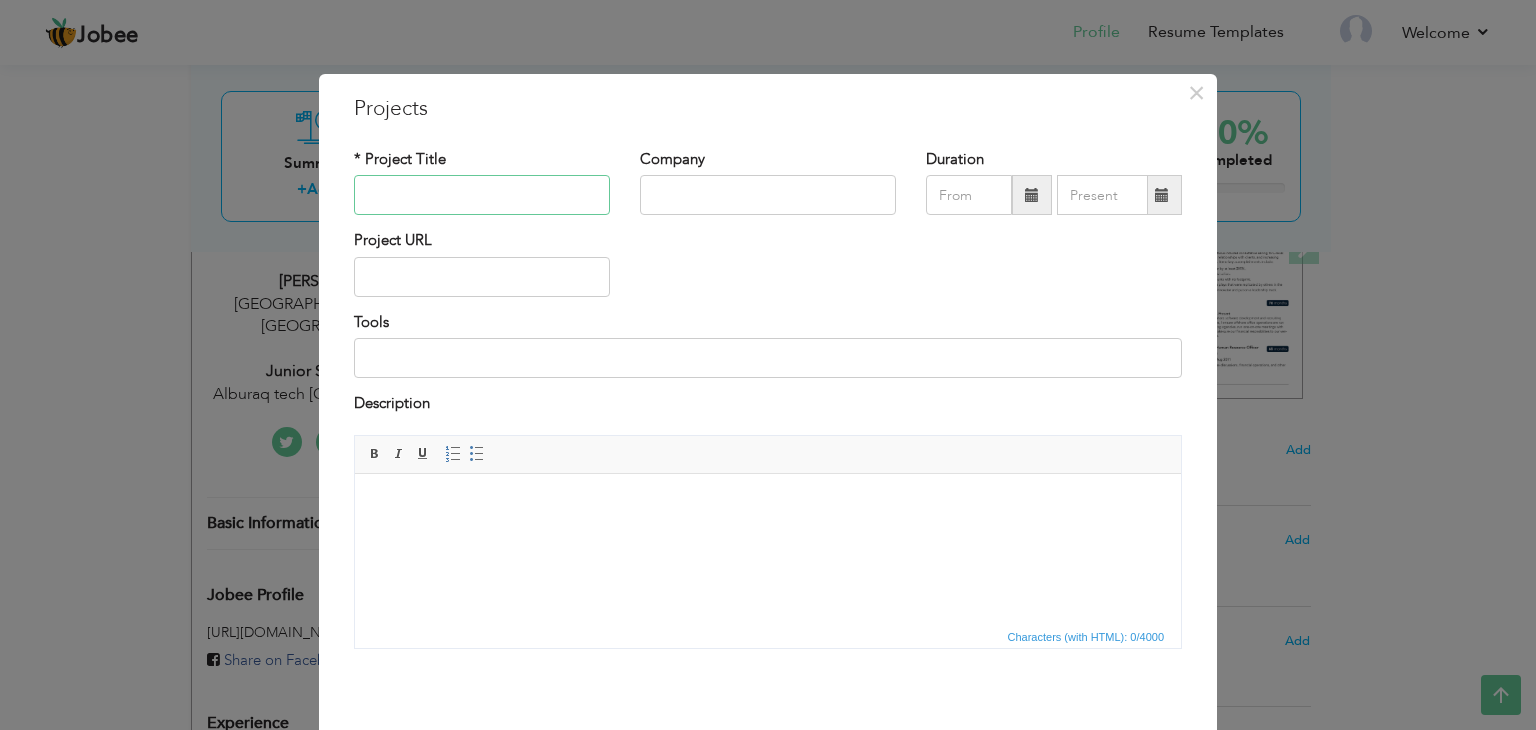 click at bounding box center [482, 195] 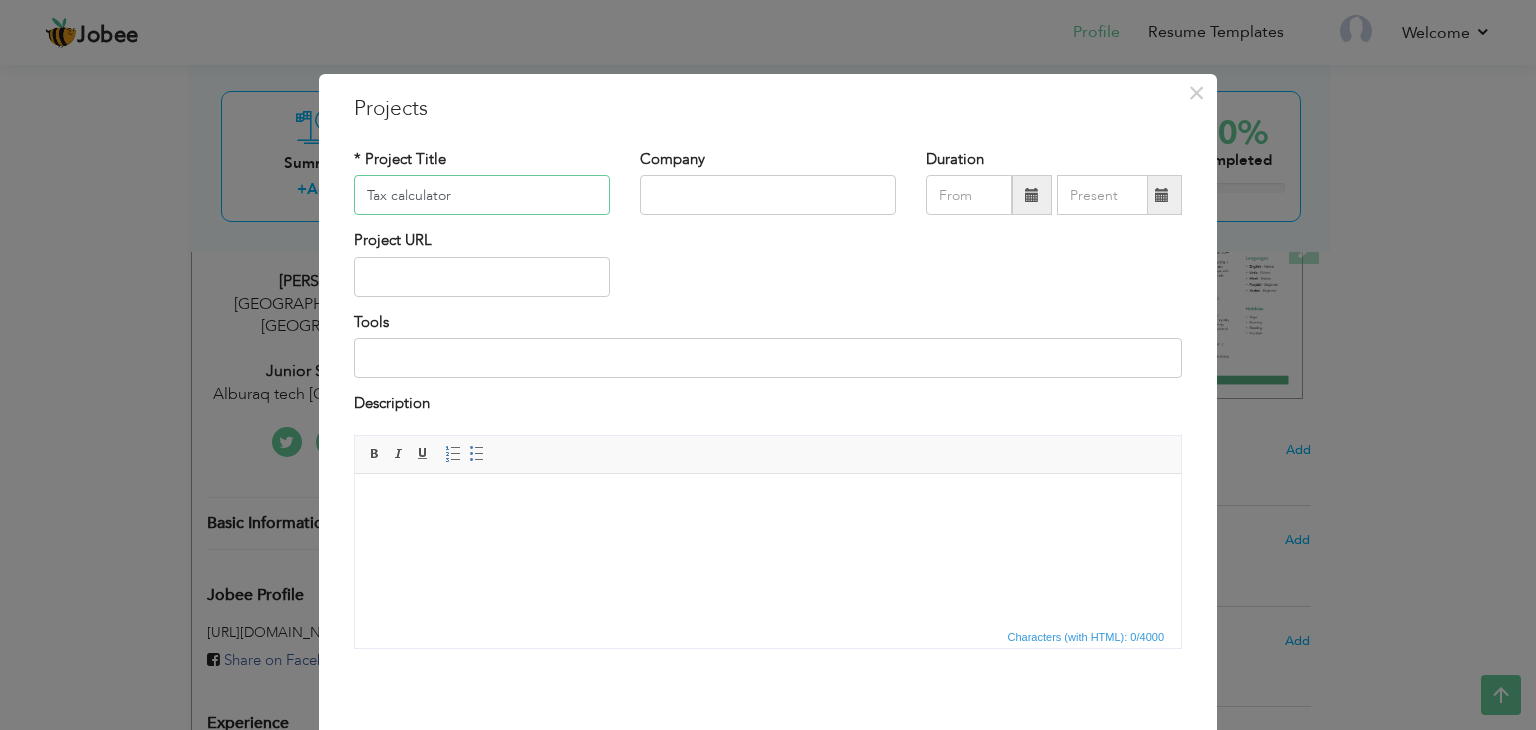 type on "Tax calculator" 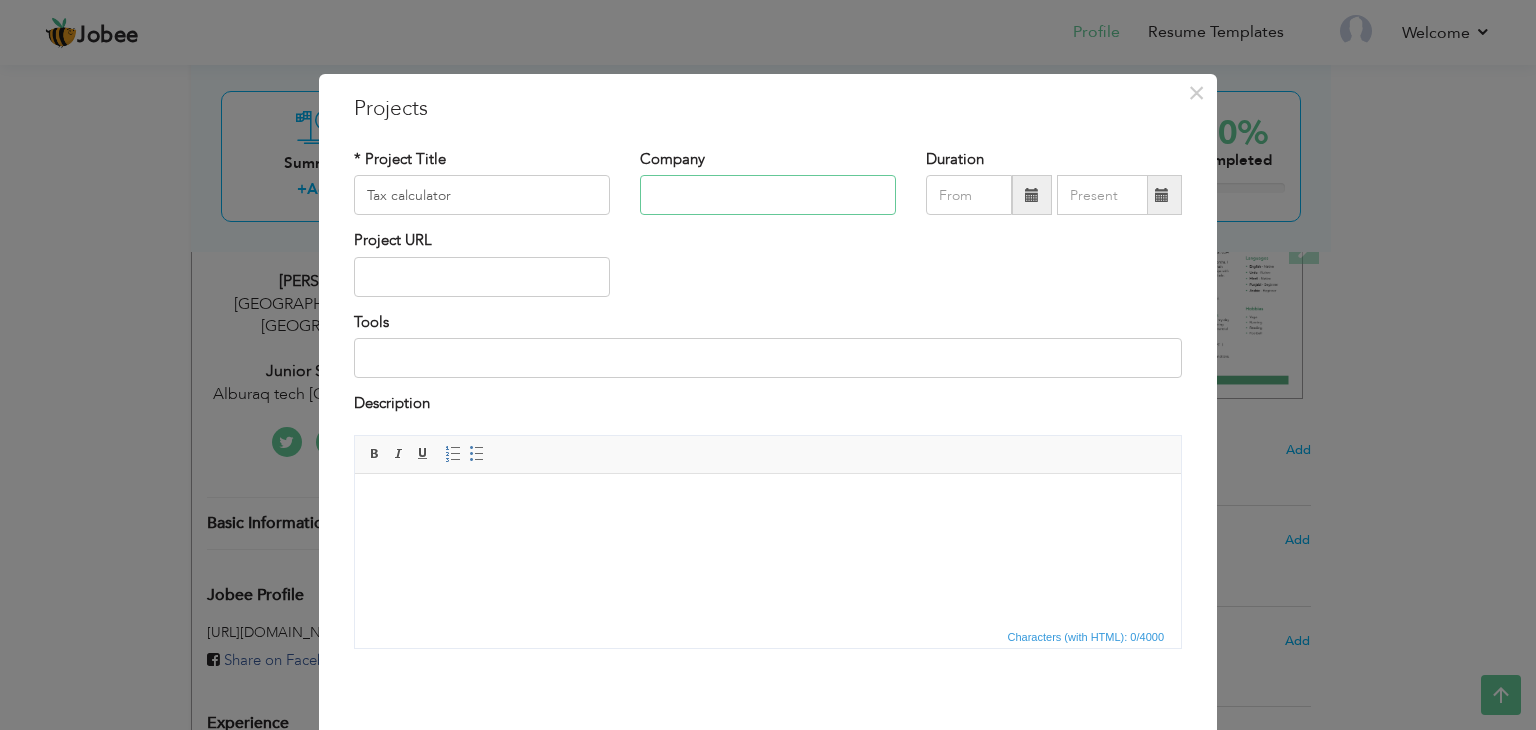 click at bounding box center [768, 195] 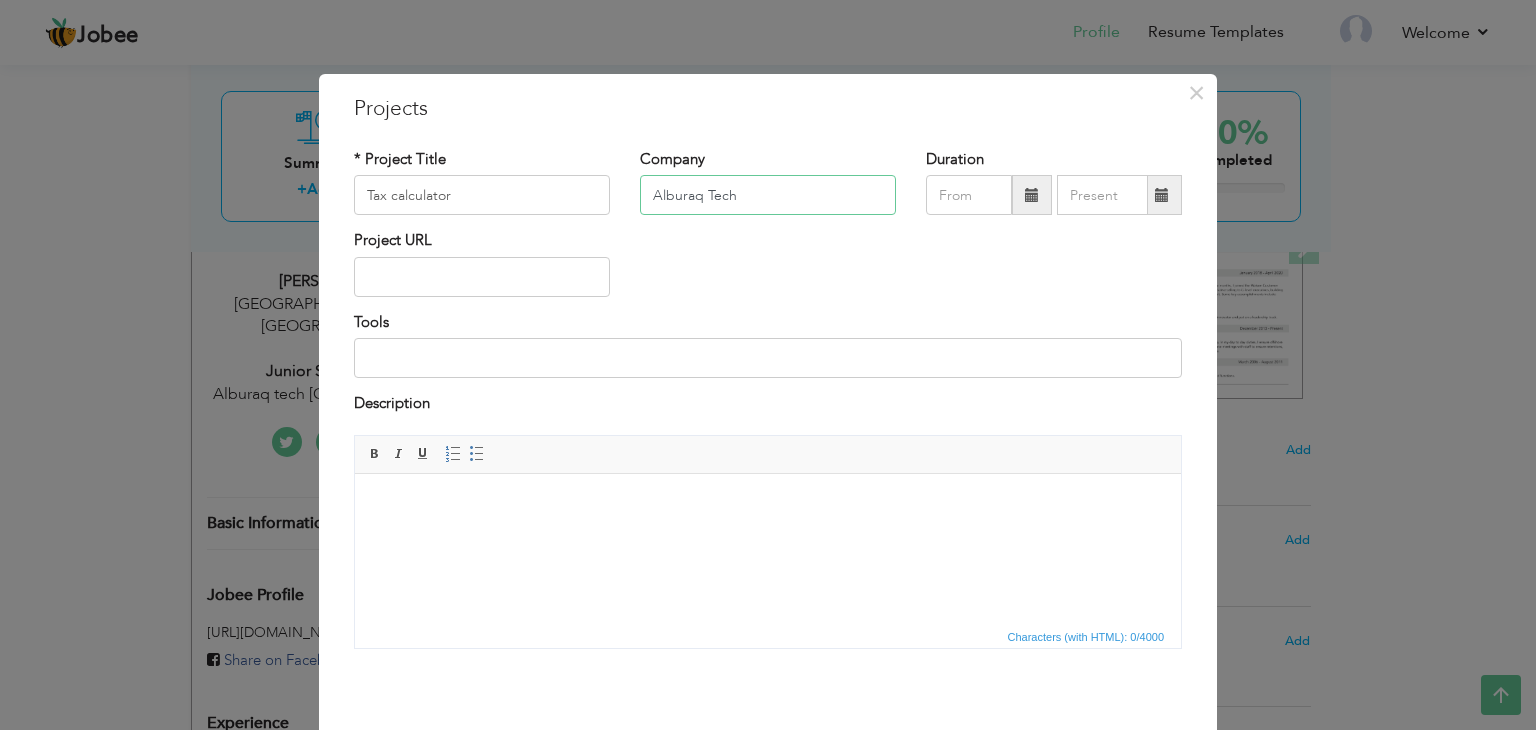 type on "Alburaq Tech" 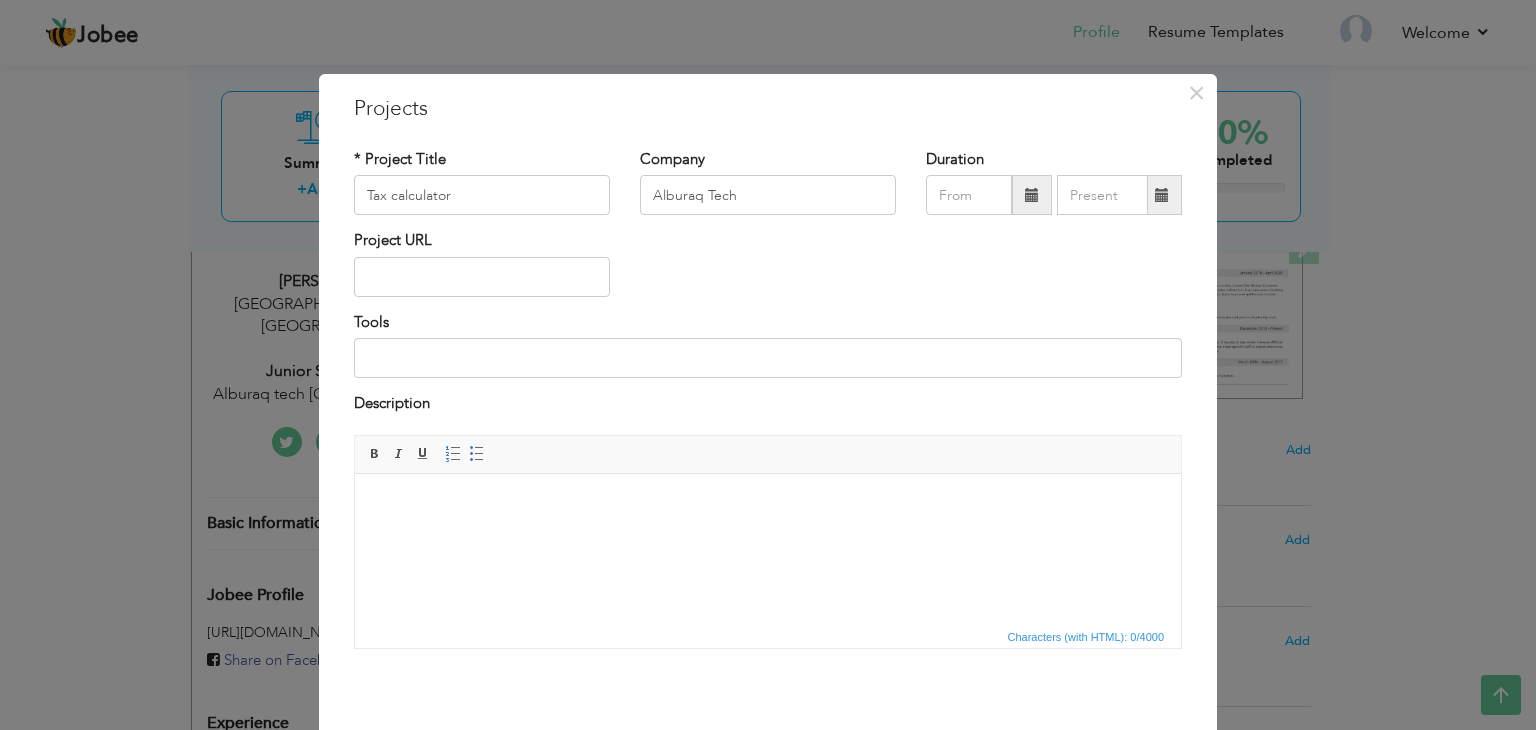 click at bounding box center (1032, 195) 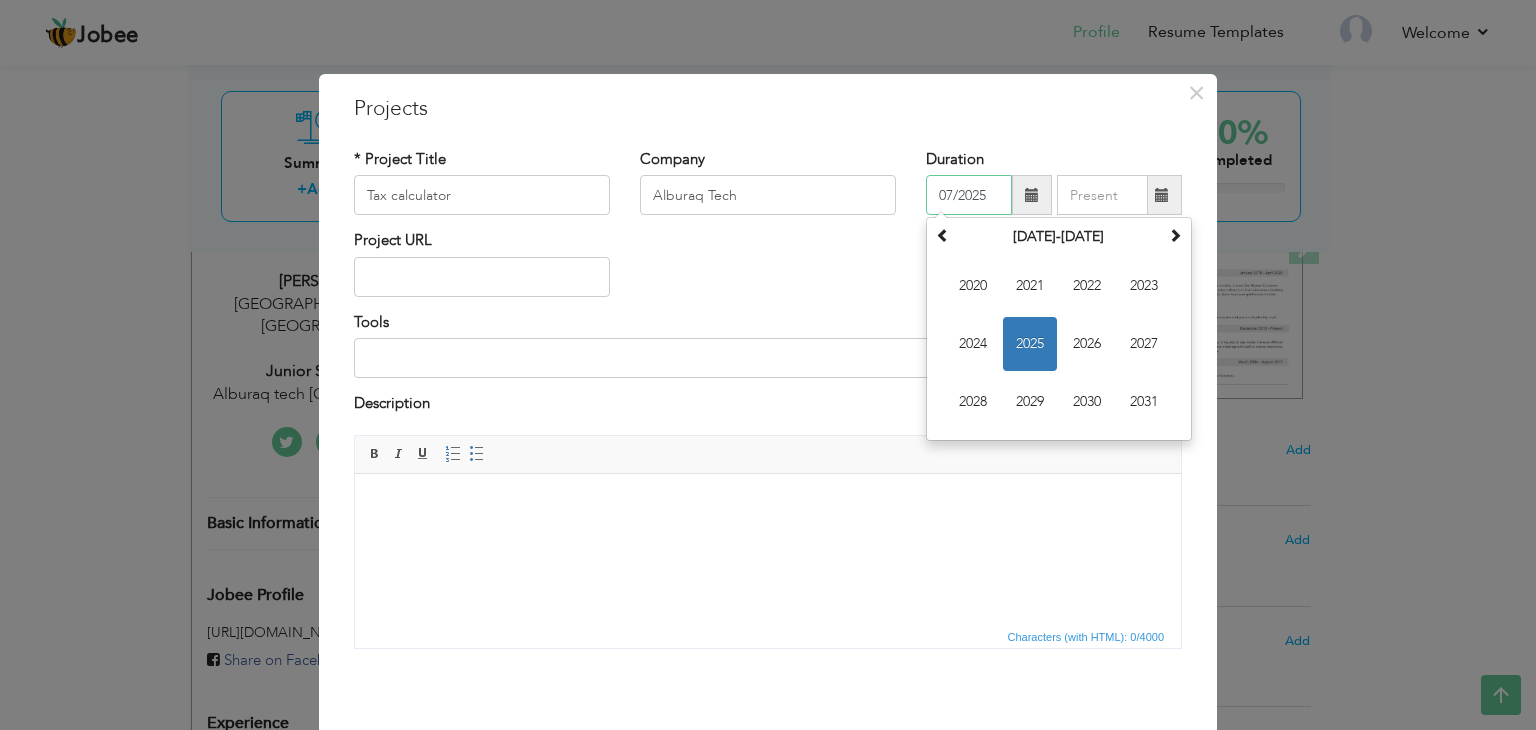 click on "2025" at bounding box center [1030, 344] 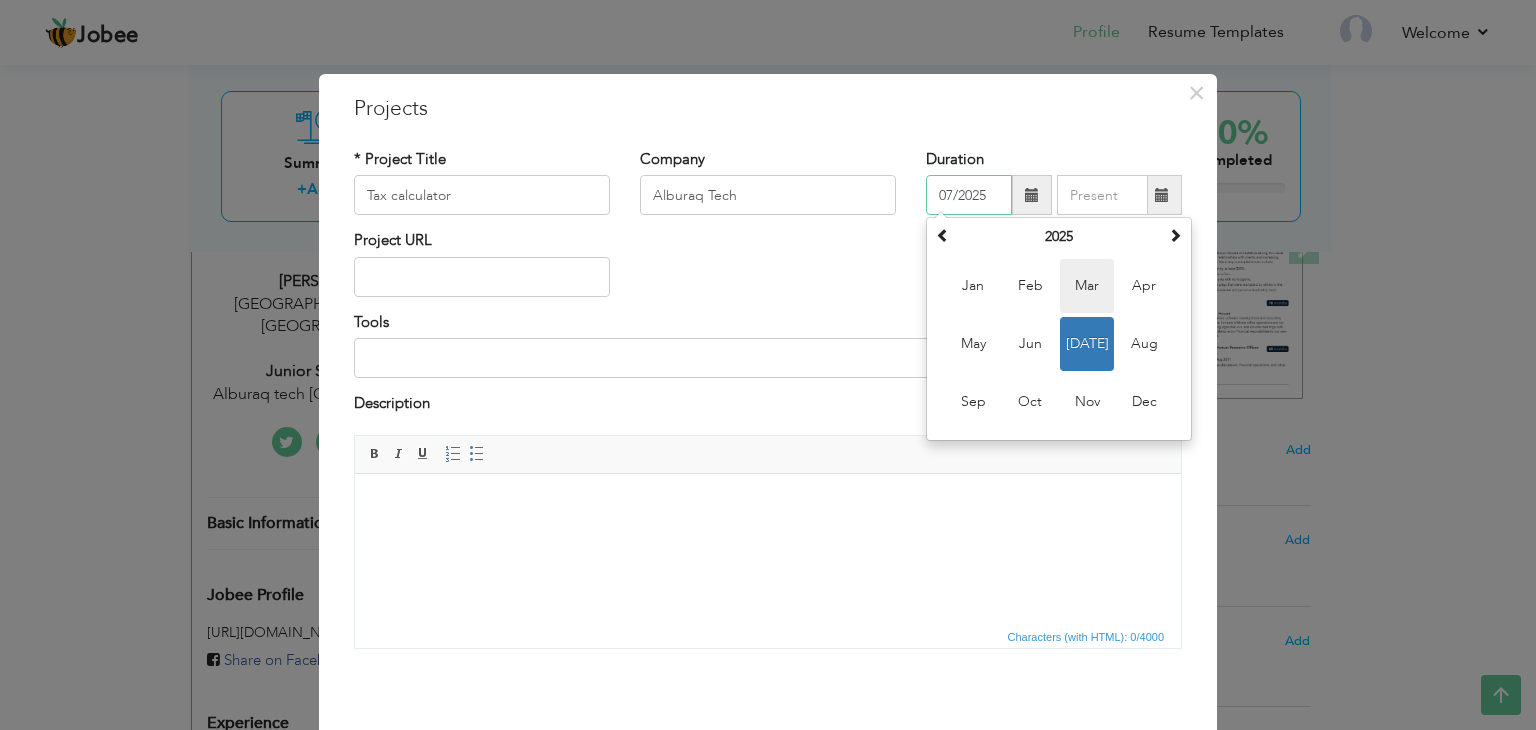 click on "Mar" at bounding box center [1087, 286] 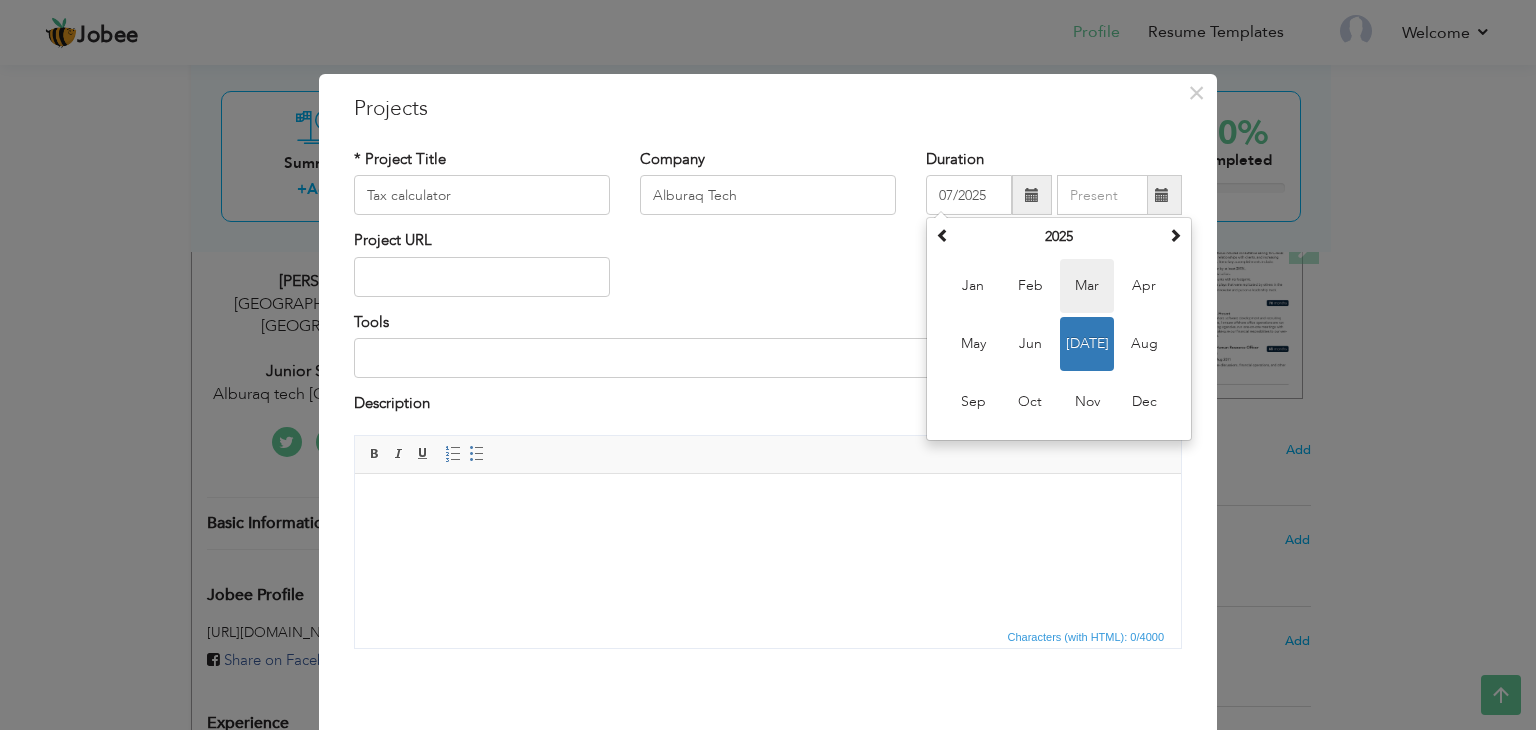 type on "03/2025" 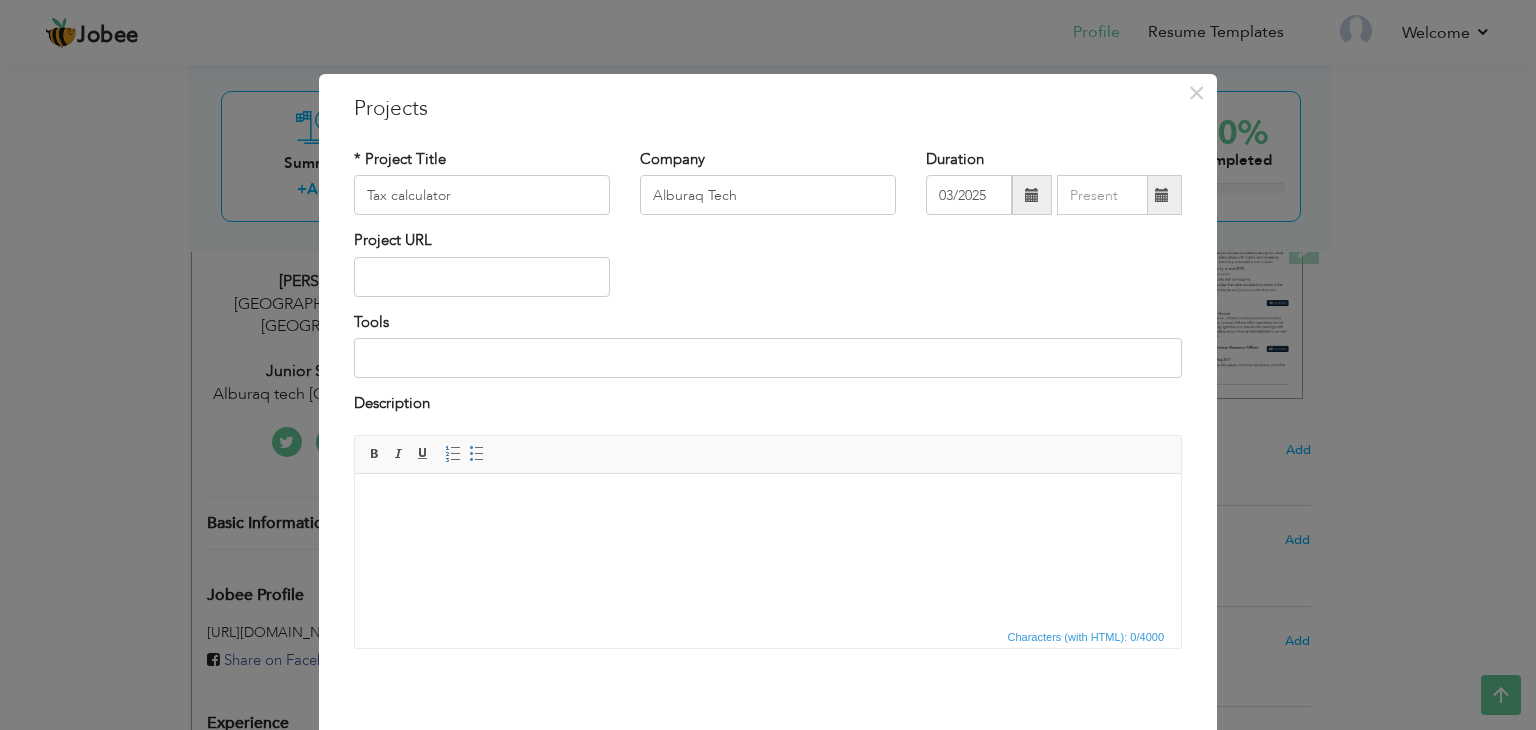 click at bounding box center (768, 503) 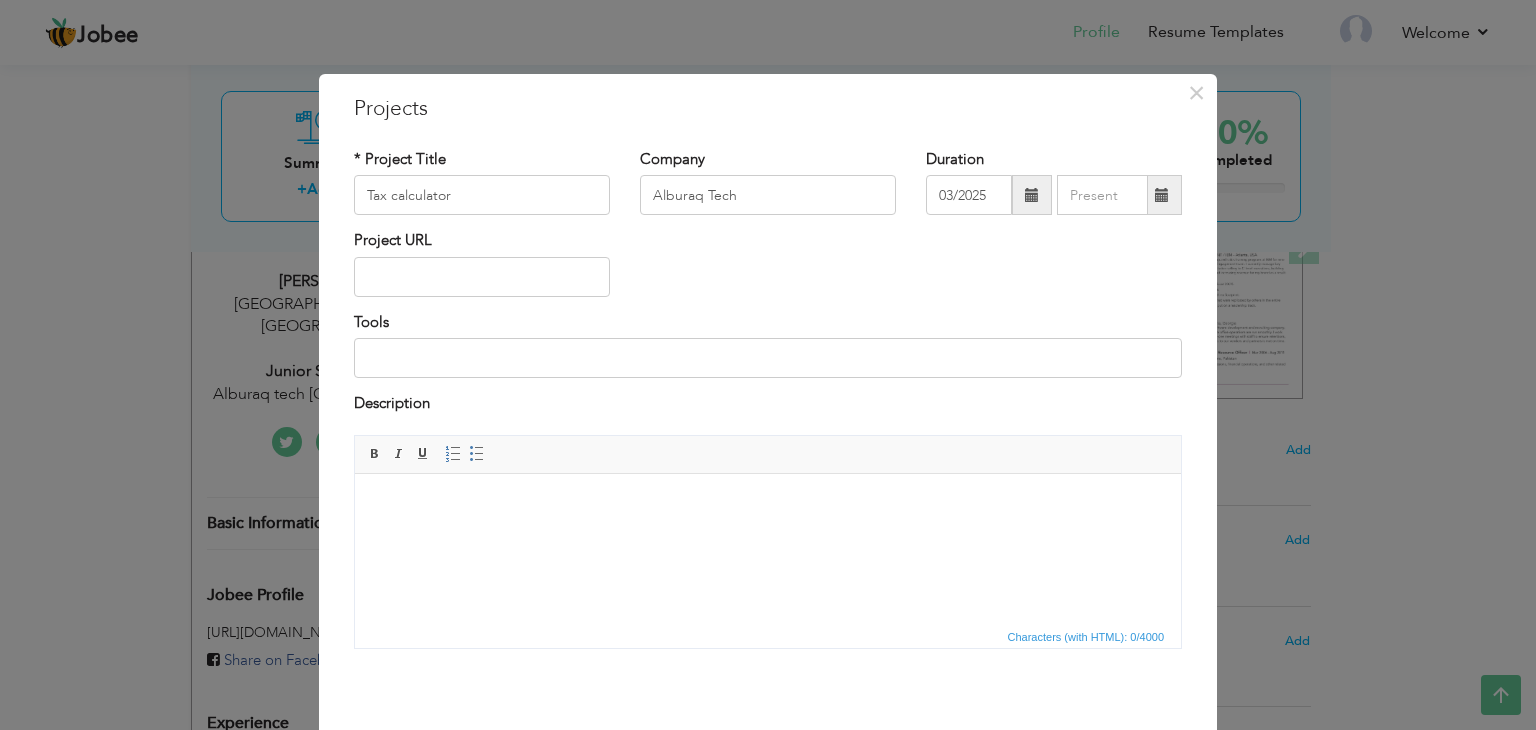 click at bounding box center [768, 503] 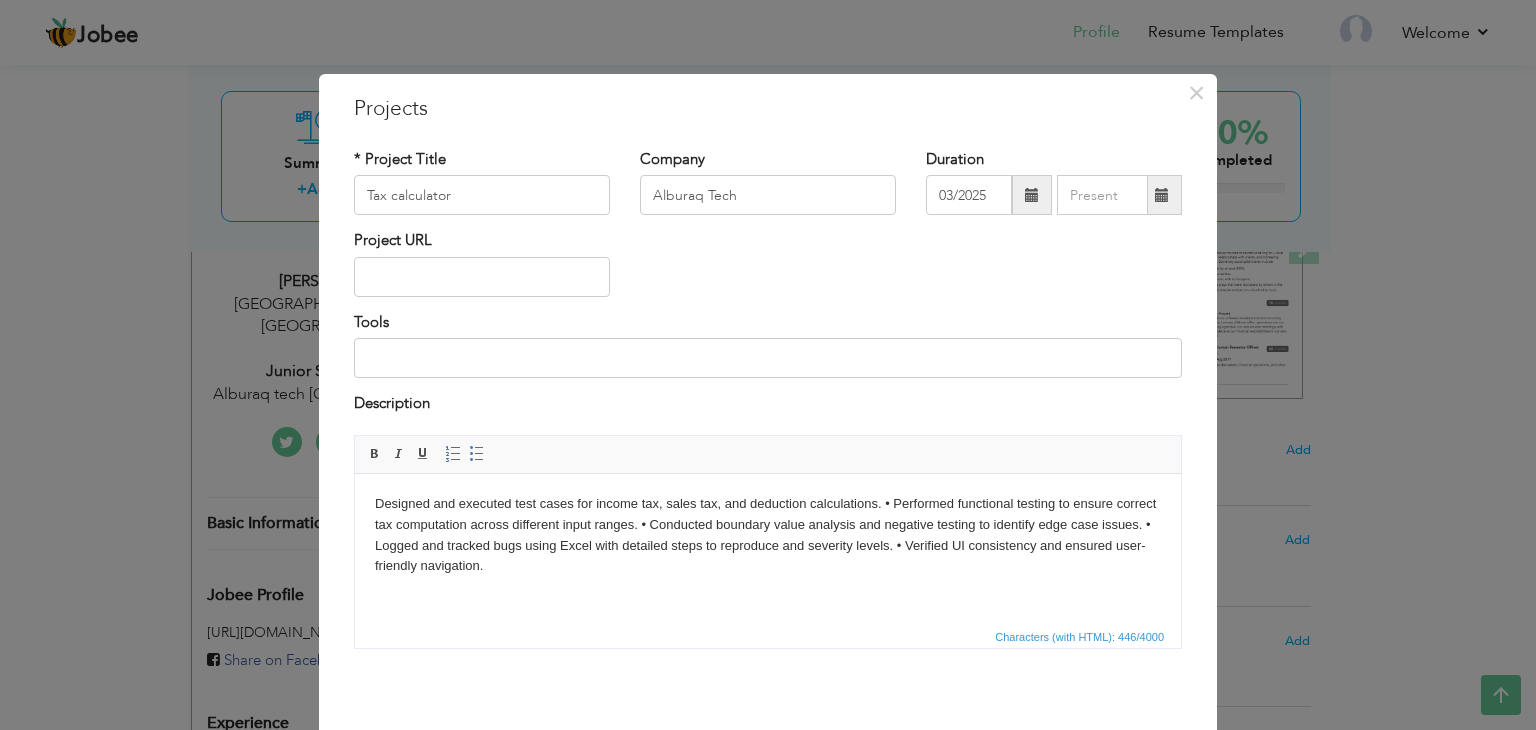 click on "Designed and executed test cases for income tax, sales tax, and deduction calculations. • Performed functional testing to ensure correct tax computation across different input ranges. • Conducted boundary value analysis and negative testing to identify edge case issues. • Logged and tracked bugs using Excel with detailed steps to reproduce and severity levels. • Verified UI consistency and ensured user-friendly navigation." at bounding box center [768, 534] 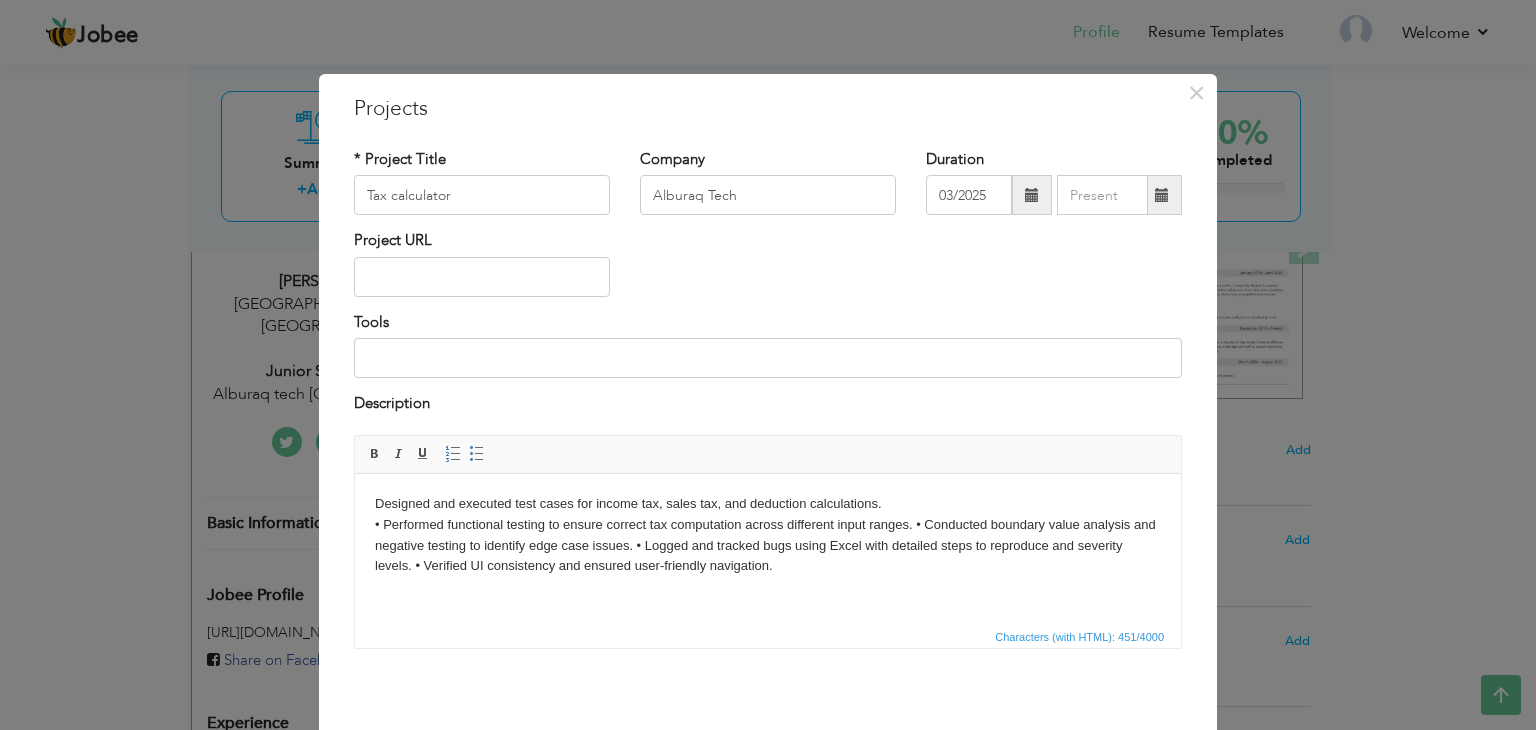 click on "Designed and executed test cases for income tax, sales tax, and deduction calculations. ​​​​​​​  • Performed functional testing to ensure correct tax computation across different input ranges. • Conducted boundary value analysis and negative testing to identify edge case issues. • Logged and tracked bugs using Excel with detailed steps to reproduce and severity levels. • Verified UI consistency and ensured user-friendly navigation." at bounding box center [768, 534] 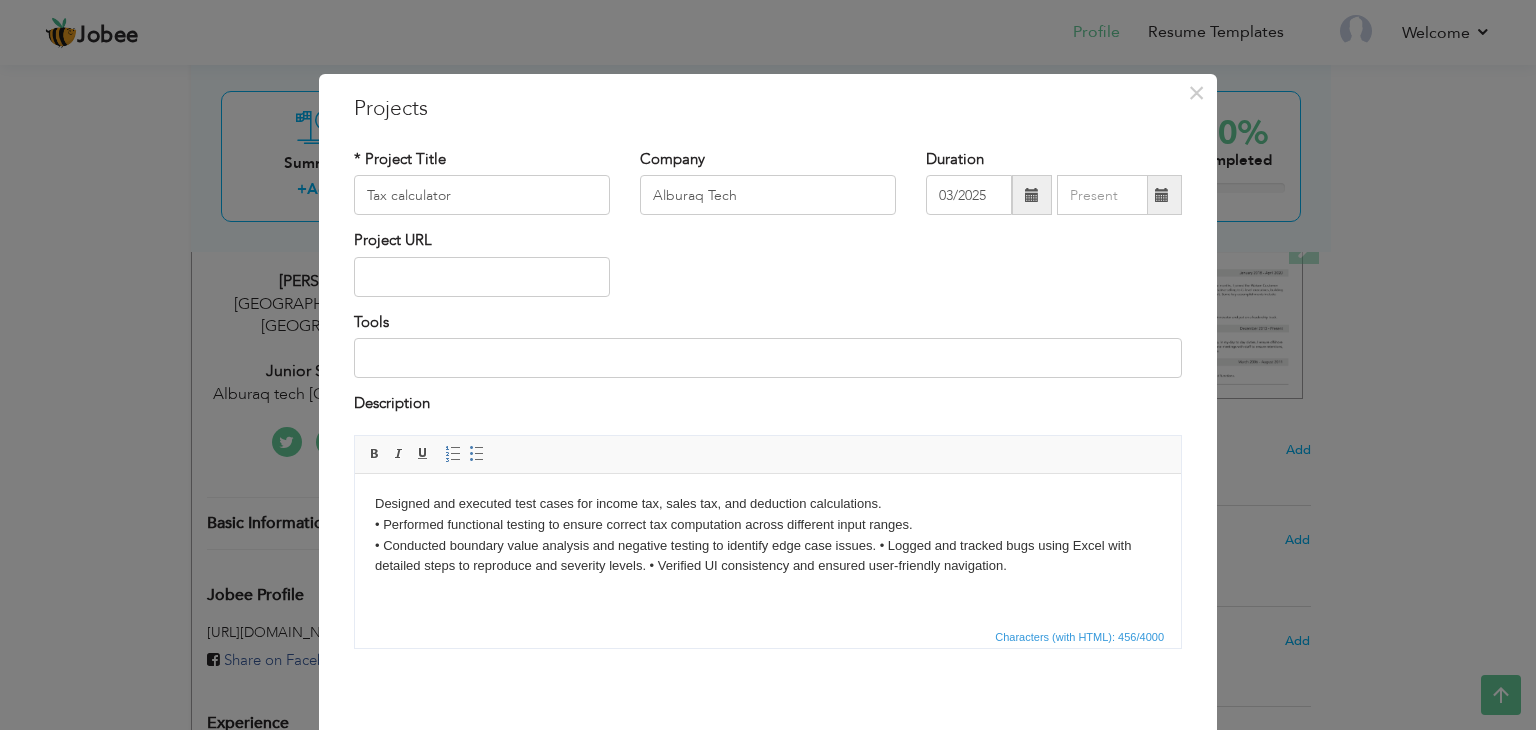 click on "Designed and executed test cases for income tax, sales tax, and deduction calculations.  • Performed functional testing to ensure correct tax computation across different input ranges. ​​​​​​​  • Conducted boundary value analysis and negative testing to identify edge case issues. • Logged and tracked bugs using Excel with detailed steps to reproduce and severity levels. • Verified UI consistency and ensured user-friendly navigation." at bounding box center [768, 534] 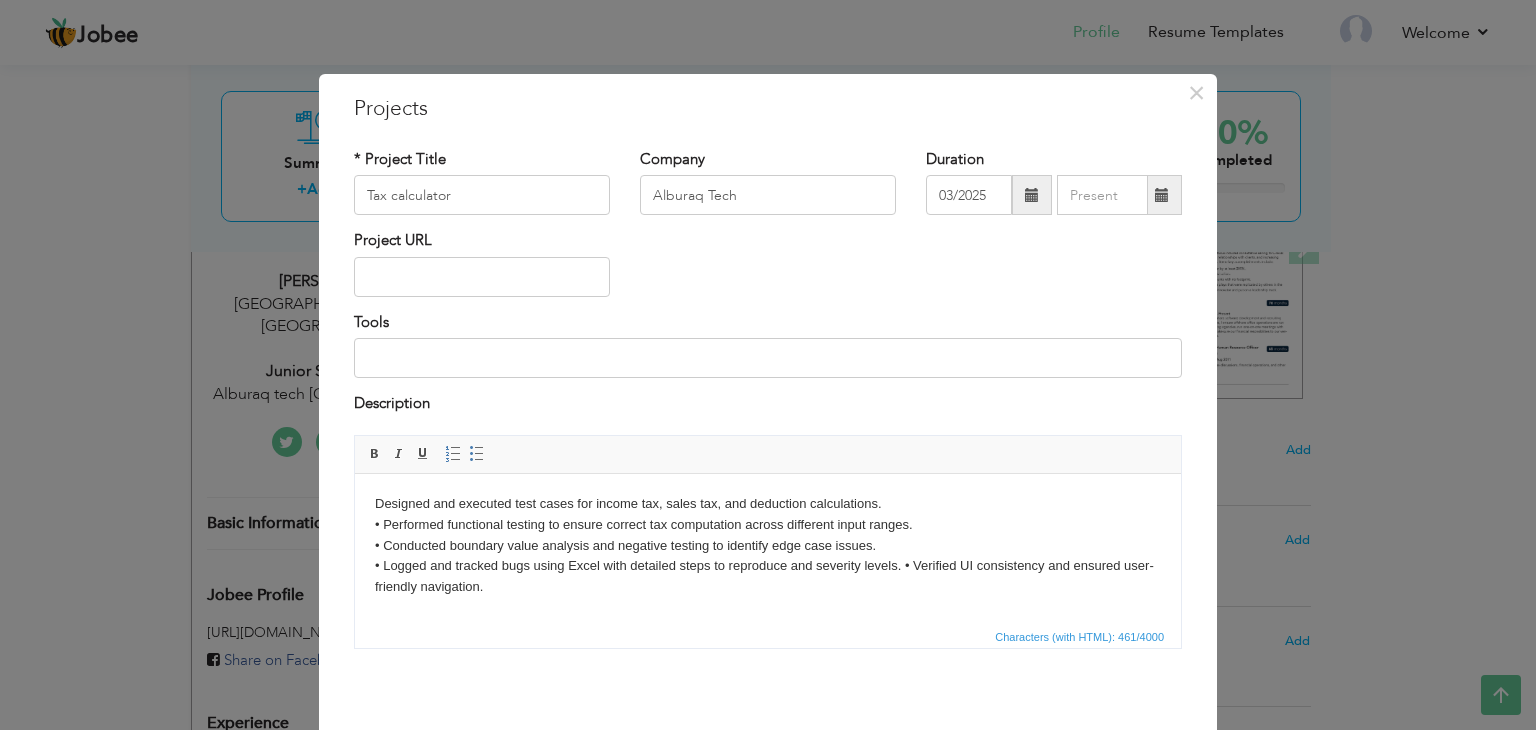 click on "Designed and executed test cases for income tax, sales tax, and deduction calculations.  • Performed functional testing to ensure correct tax computation across different input ranges.  • Conducted boundary value analysis and negative testing to identify edge case issues.  ​​​​​​​ • Logged and tracked bugs using Excel with detailed steps to reproduce and severity levels. • Verified UI consistency and ensured user-friendly navigation." at bounding box center (768, 545) 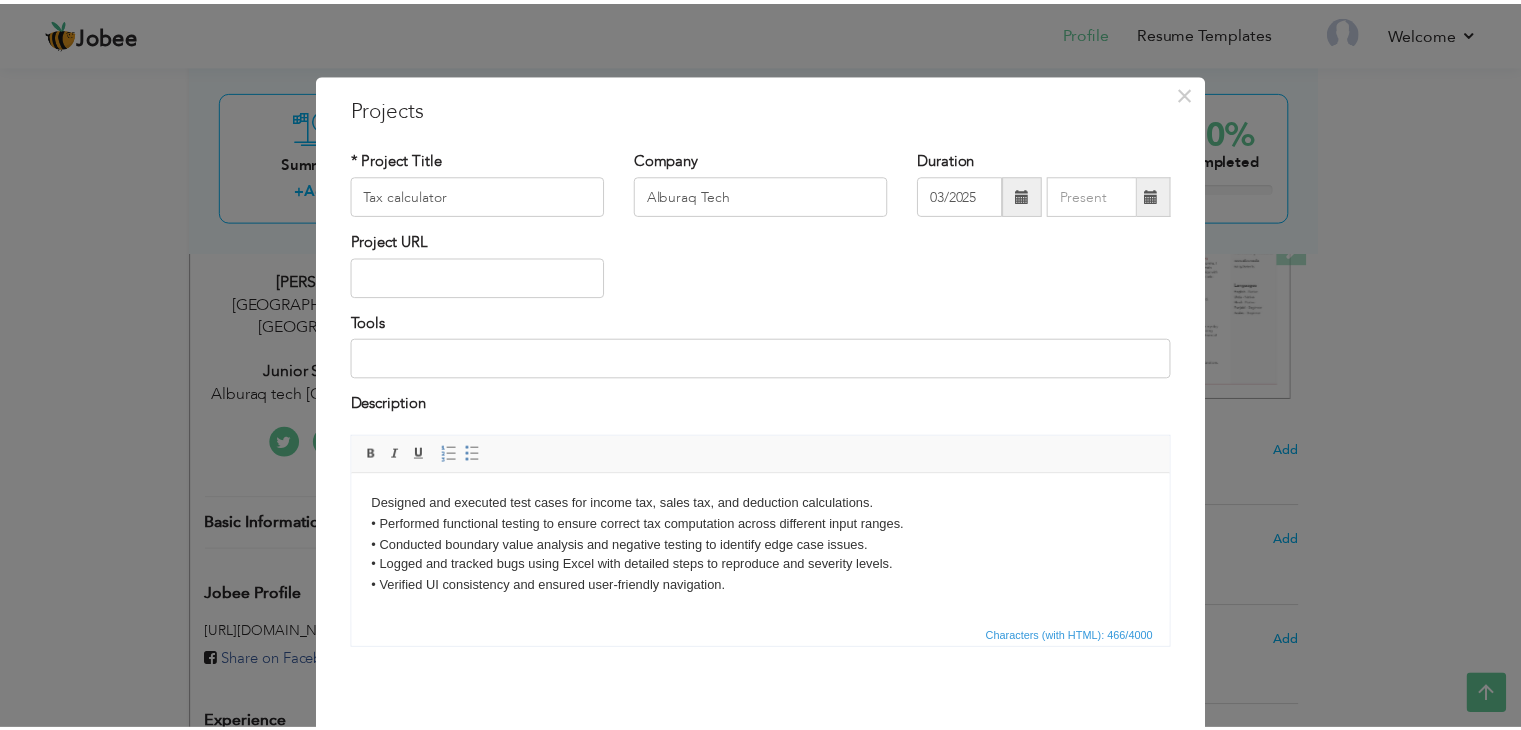 scroll, scrollTop: 80, scrollLeft: 0, axis: vertical 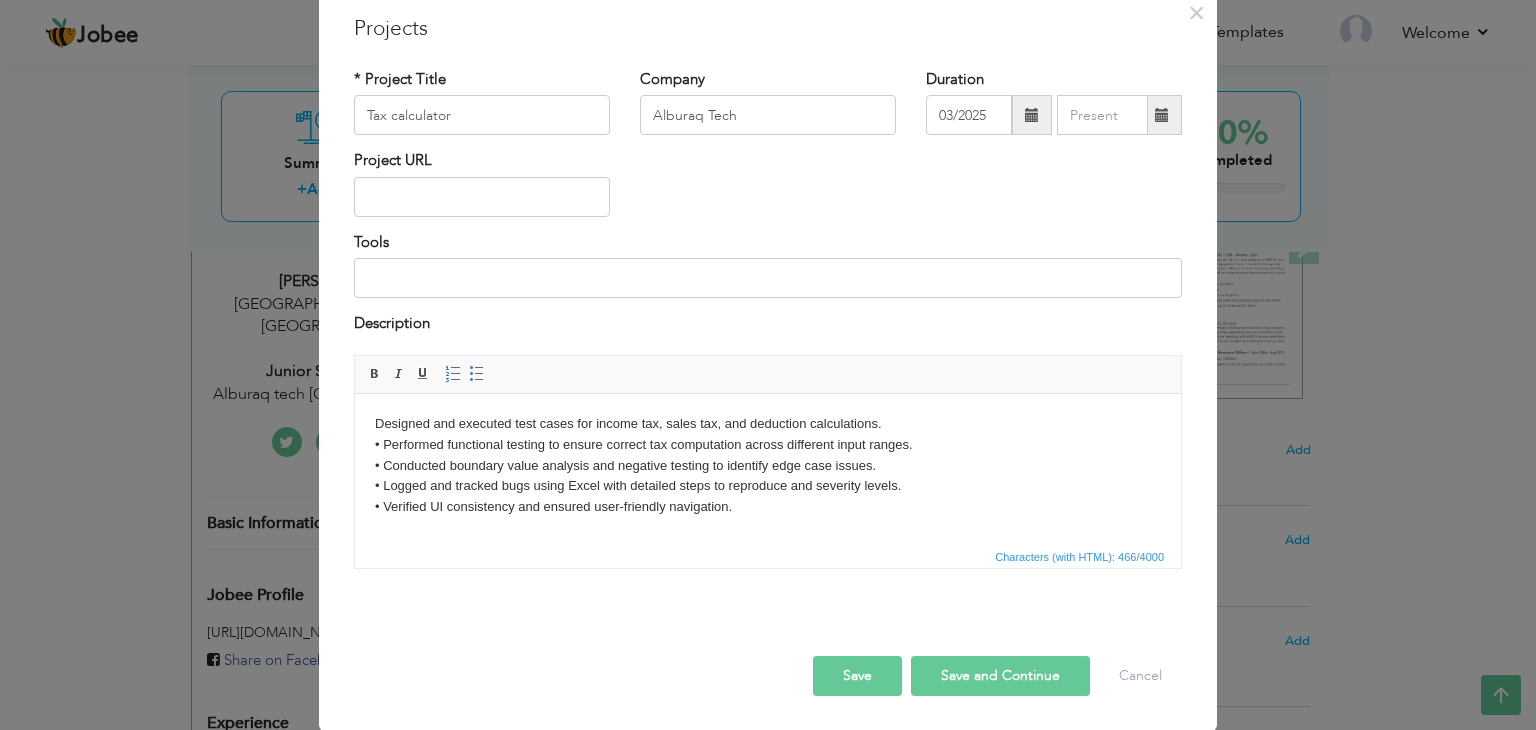 click on "Save" at bounding box center (857, 676) 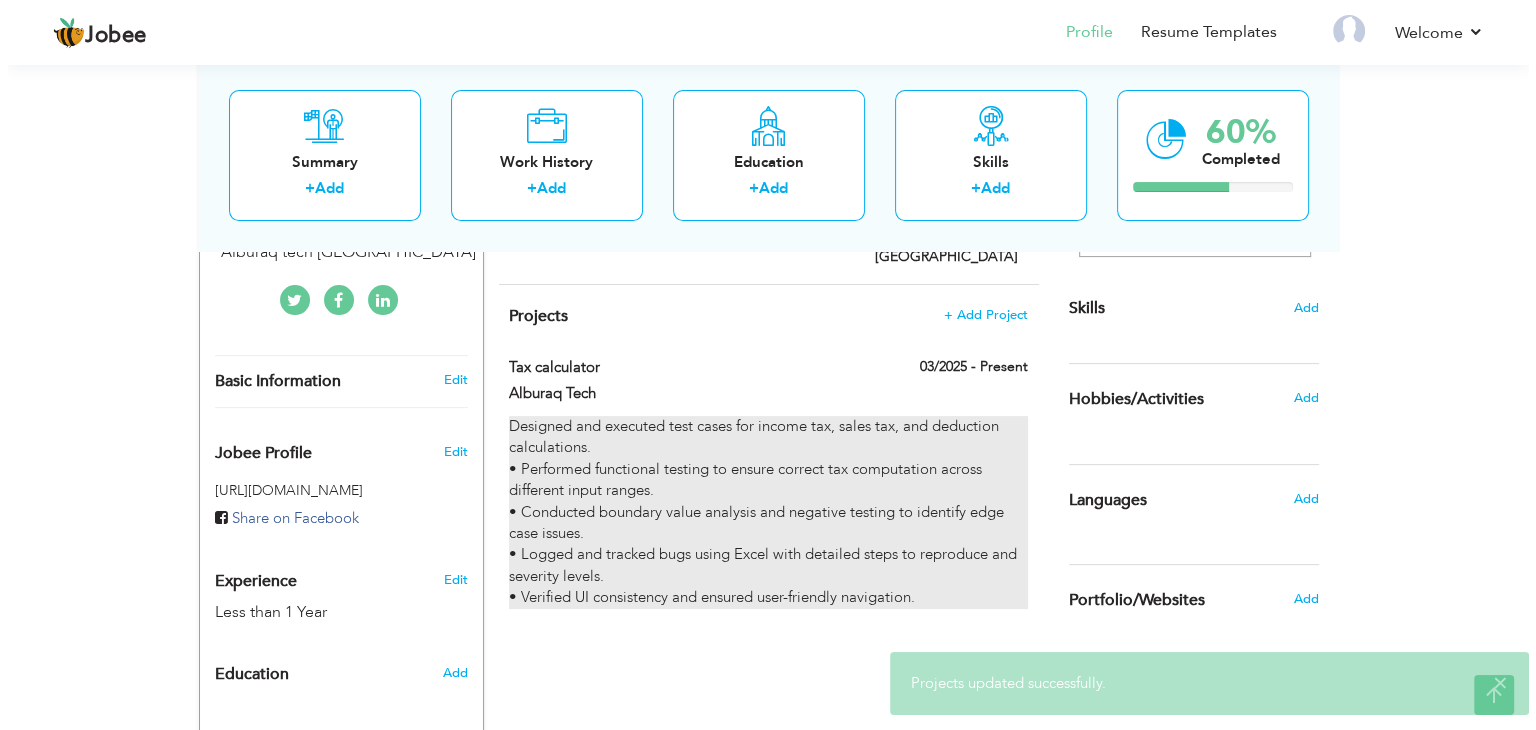 scroll, scrollTop: 474, scrollLeft: 0, axis: vertical 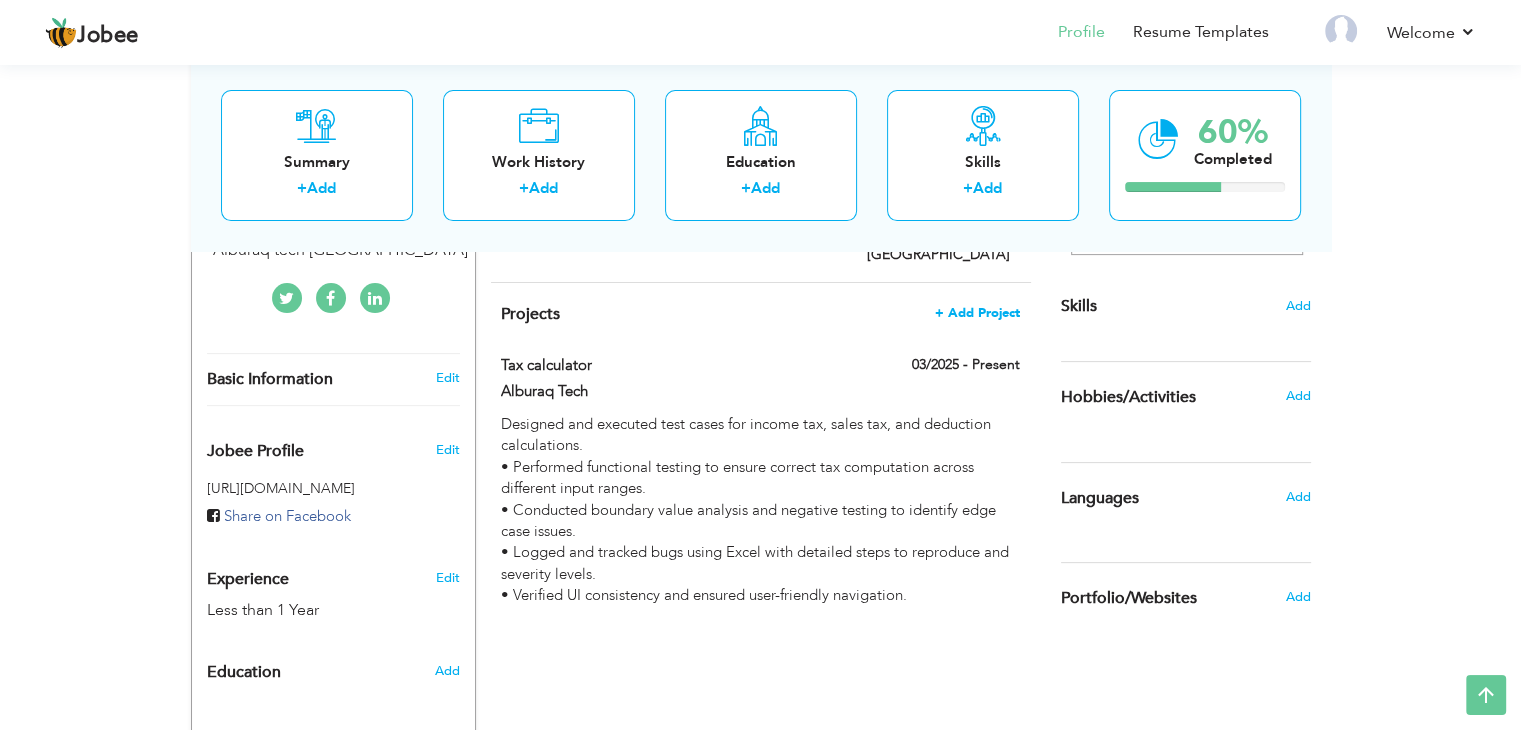 click on "+ Add Project" at bounding box center [977, 313] 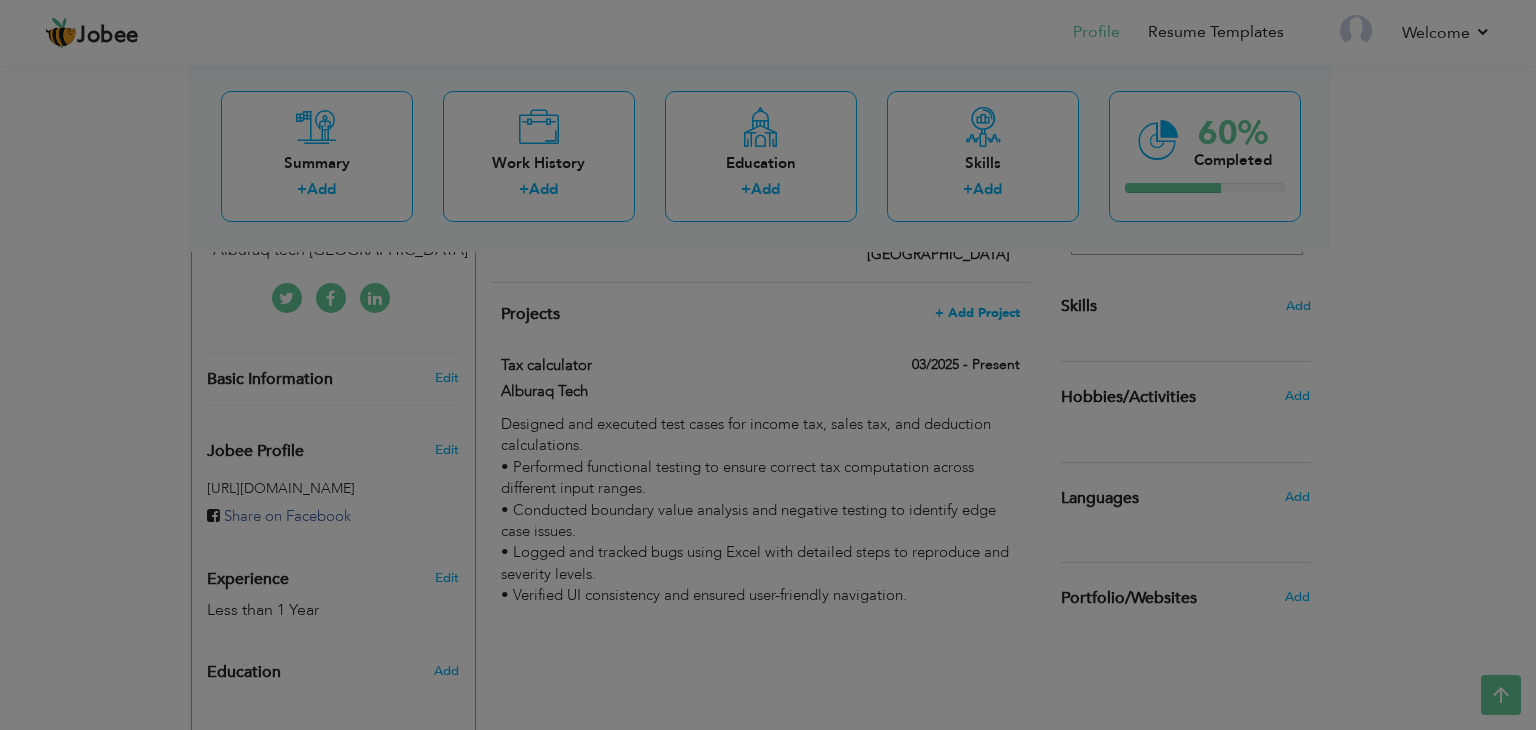 scroll, scrollTop: 0, scrollLeft: 0, axis: both 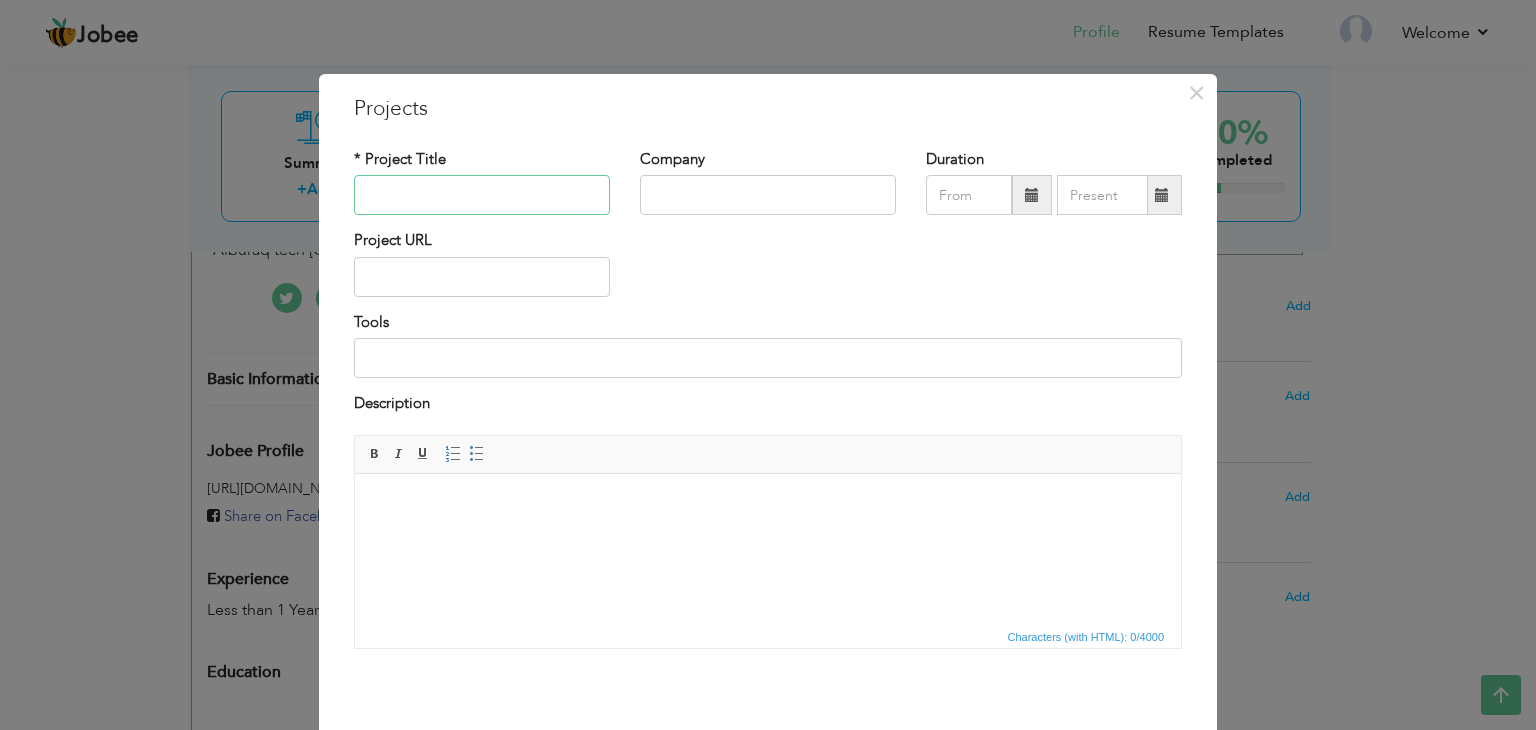 click at bounding box center (482, 195) 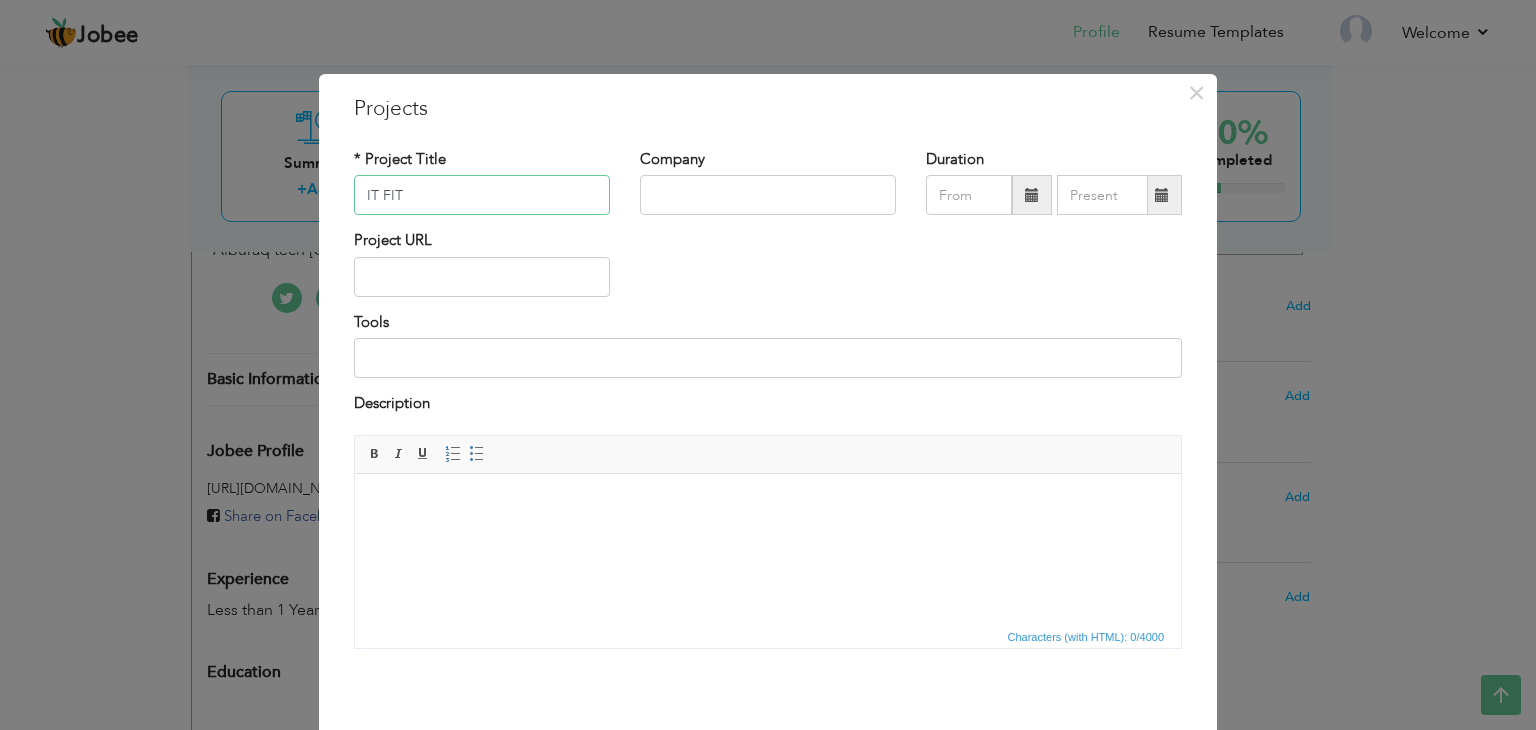 type on "IT FIT" 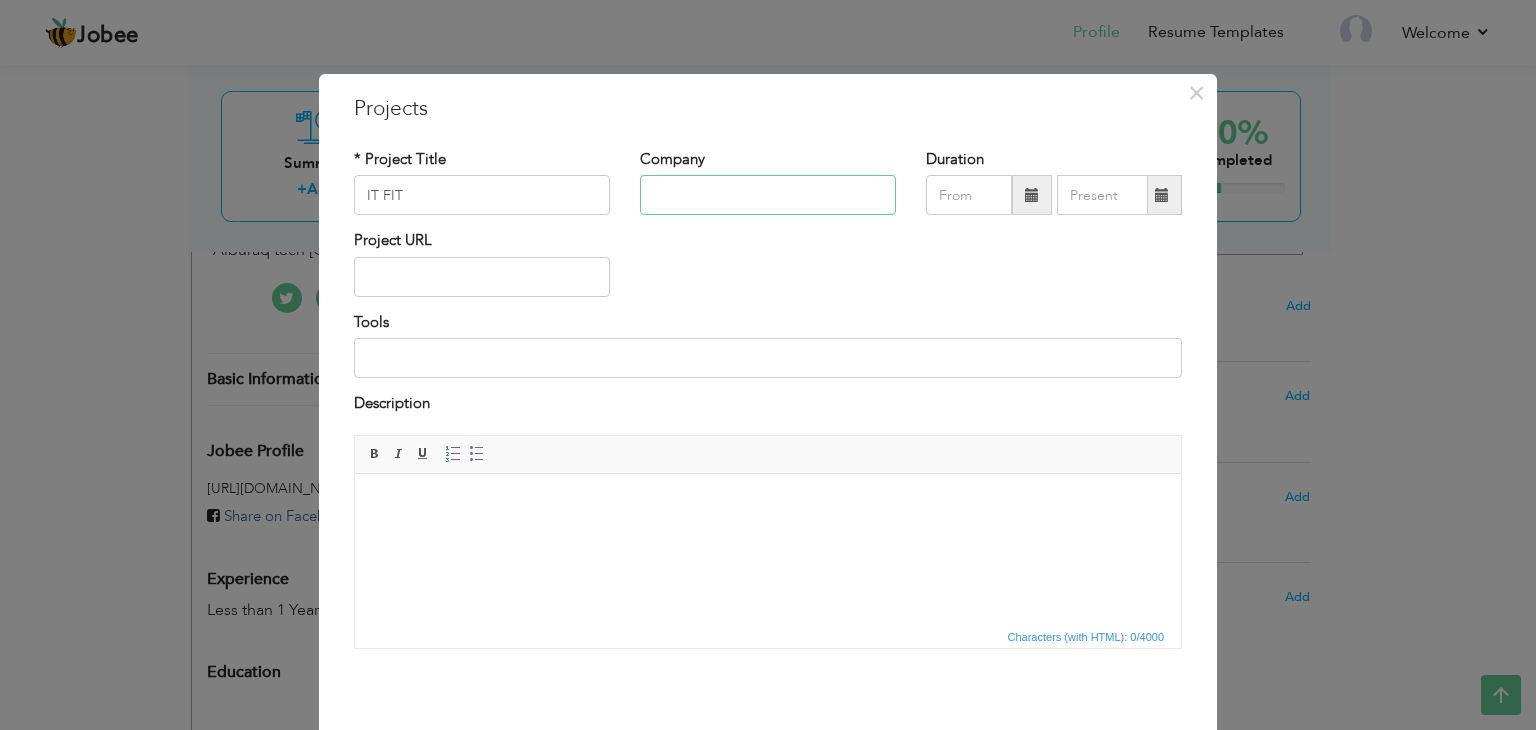 click at bounding box center [768, 195] 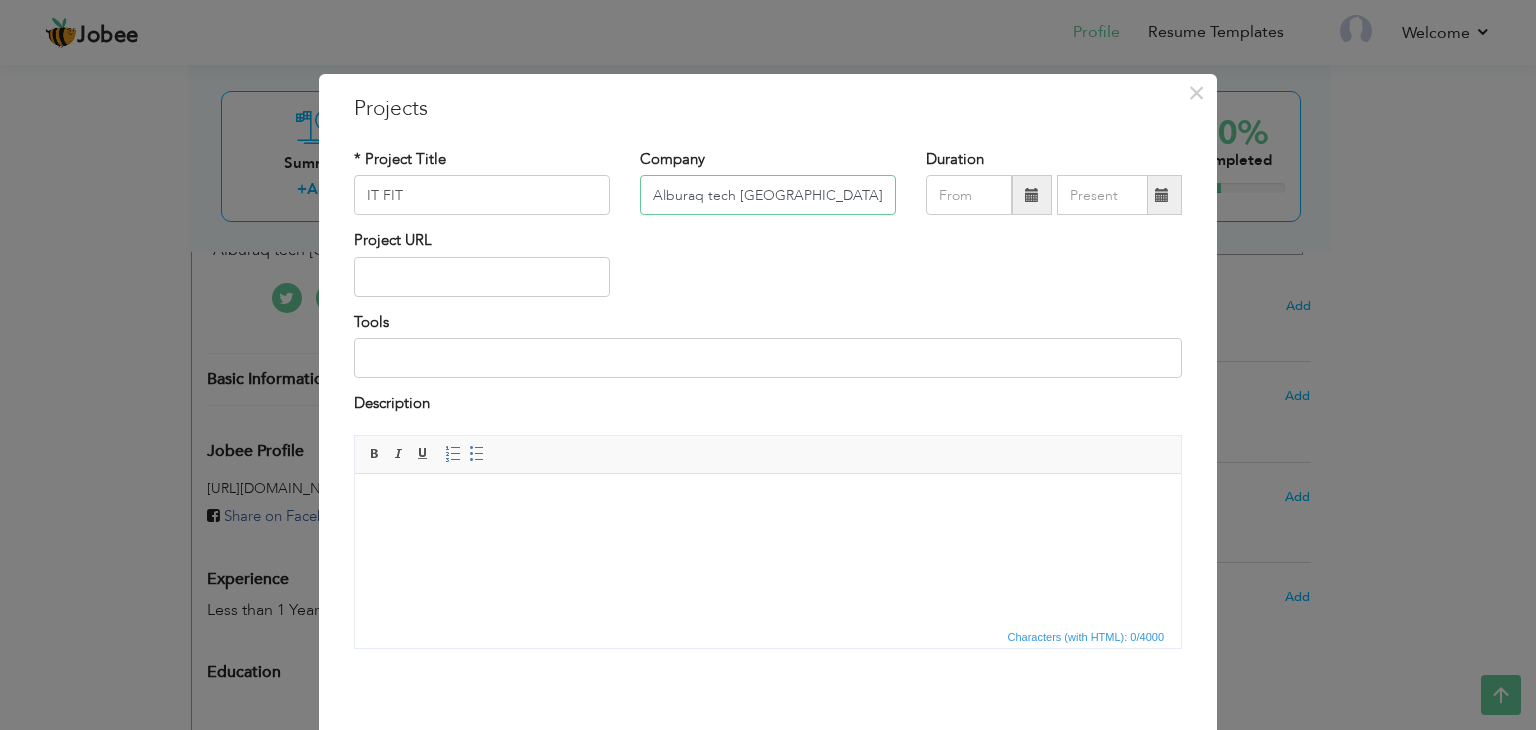 type on "Alburaq tech lahore" 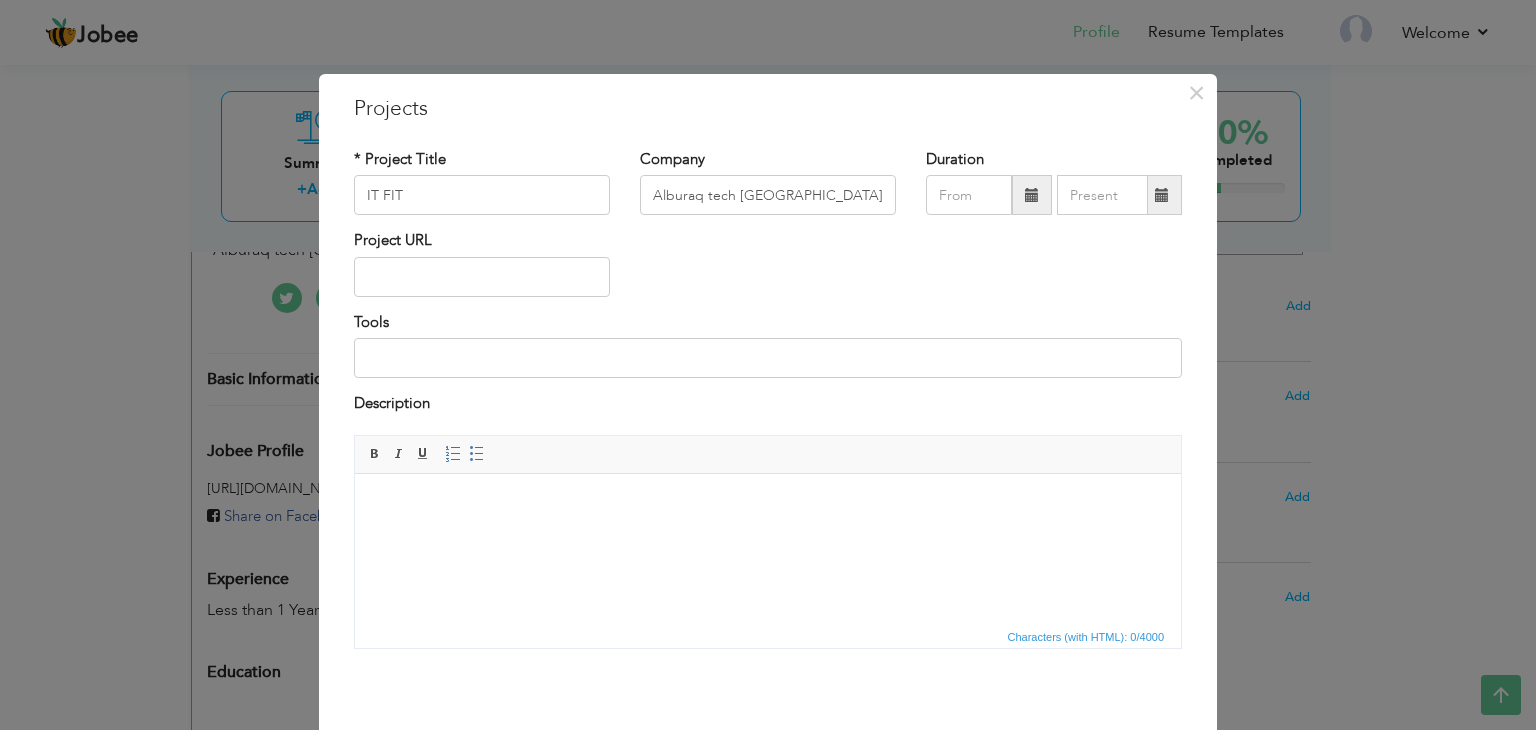 click at bounding box center [1032, 195] 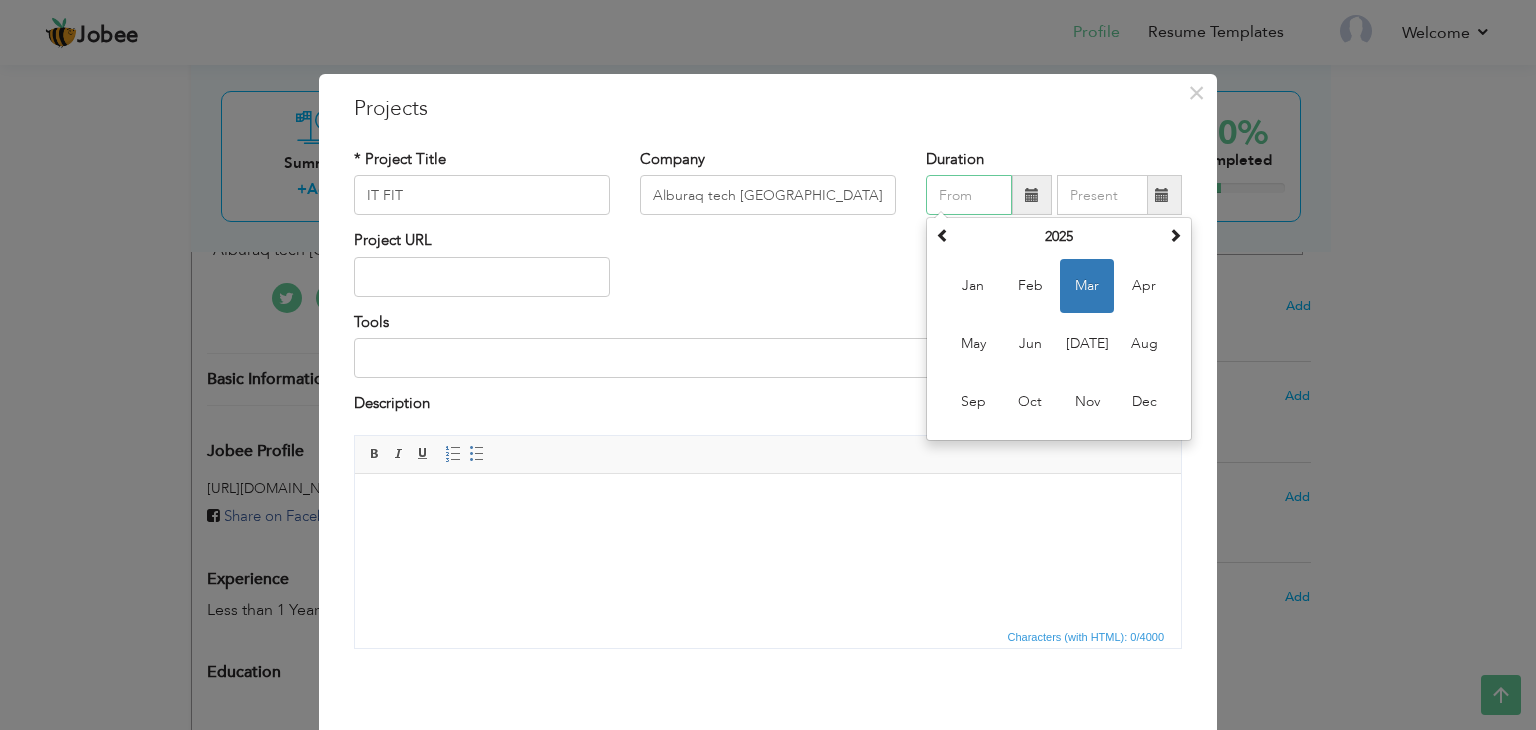 click on "Mar" at bounding box center (1087, 286) 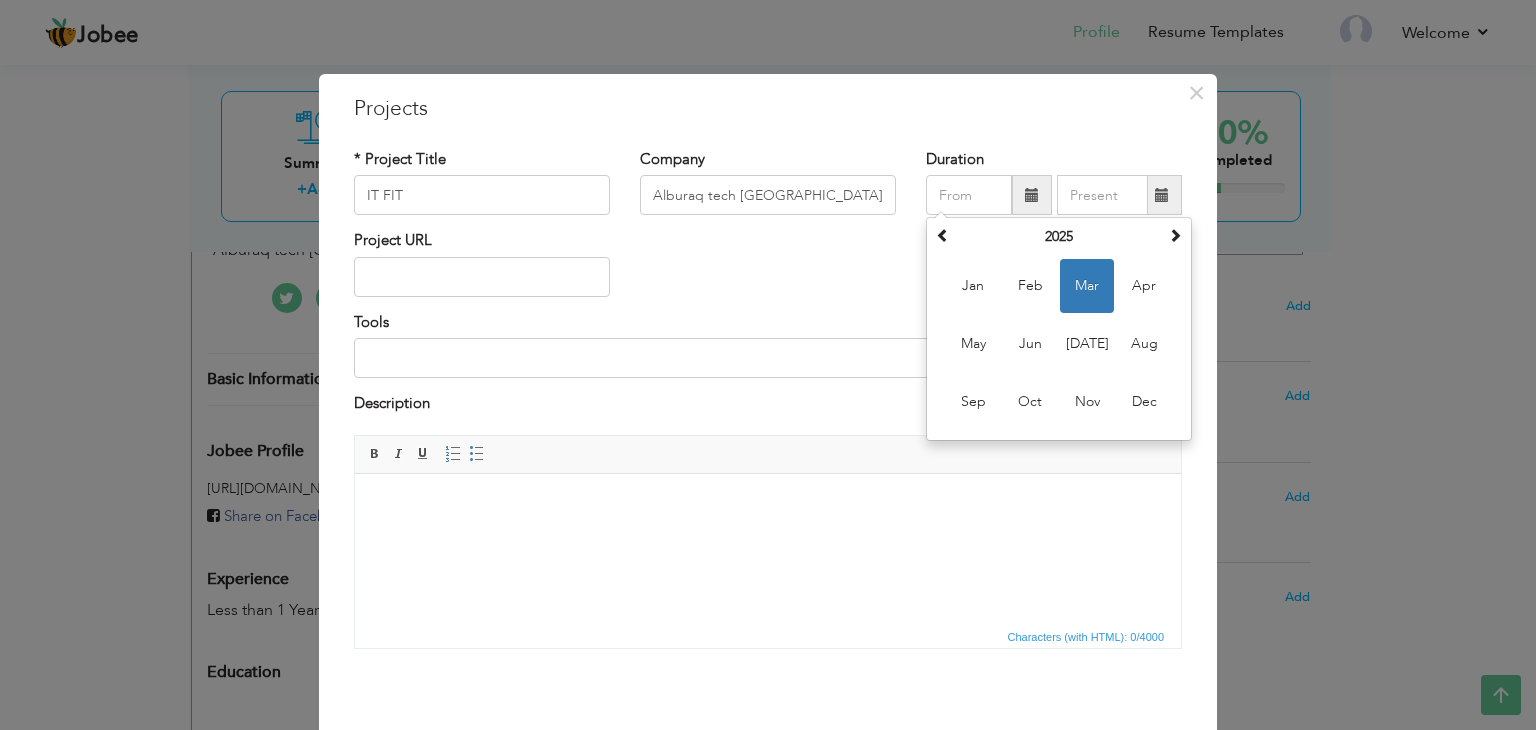 type on "03/2025" 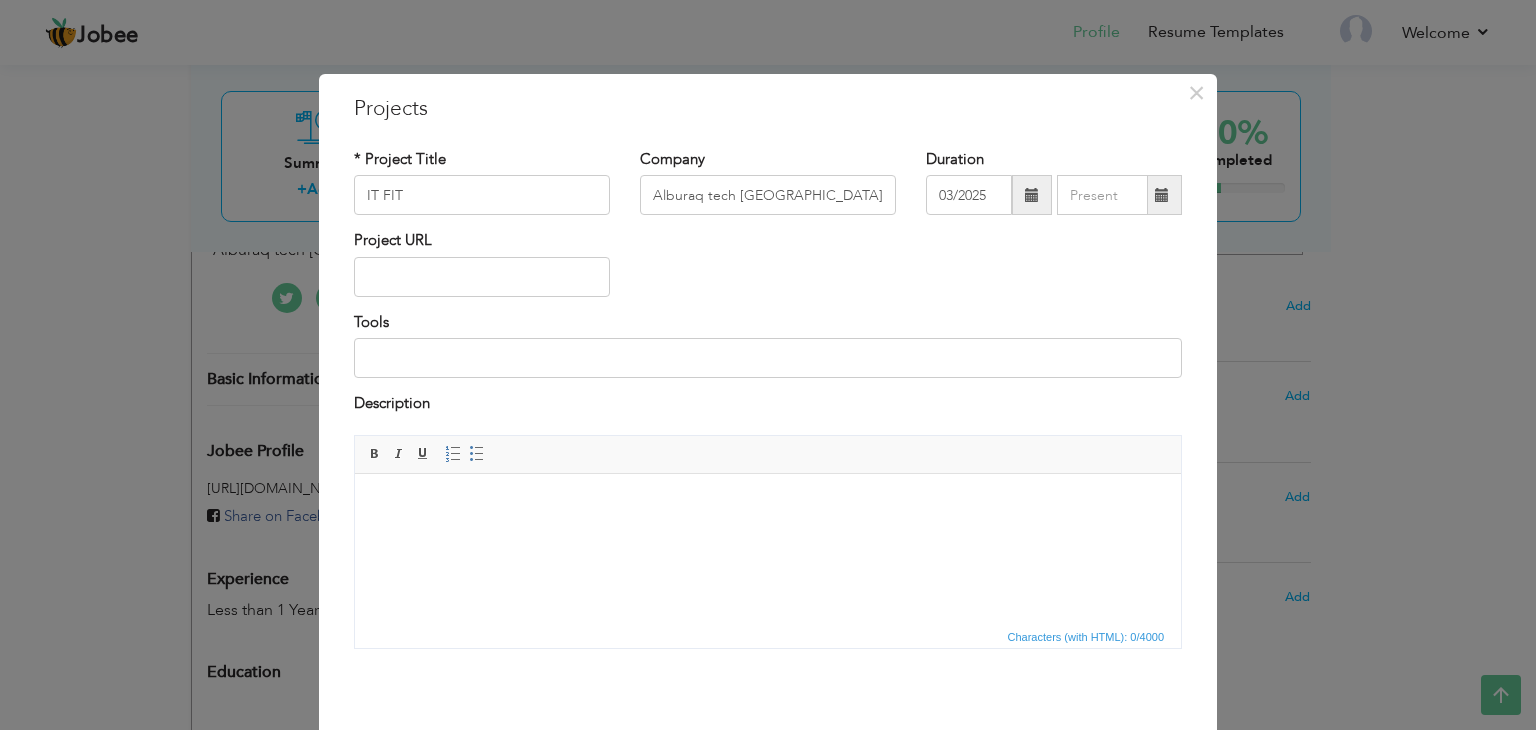 click at bounding box center [768, 503] 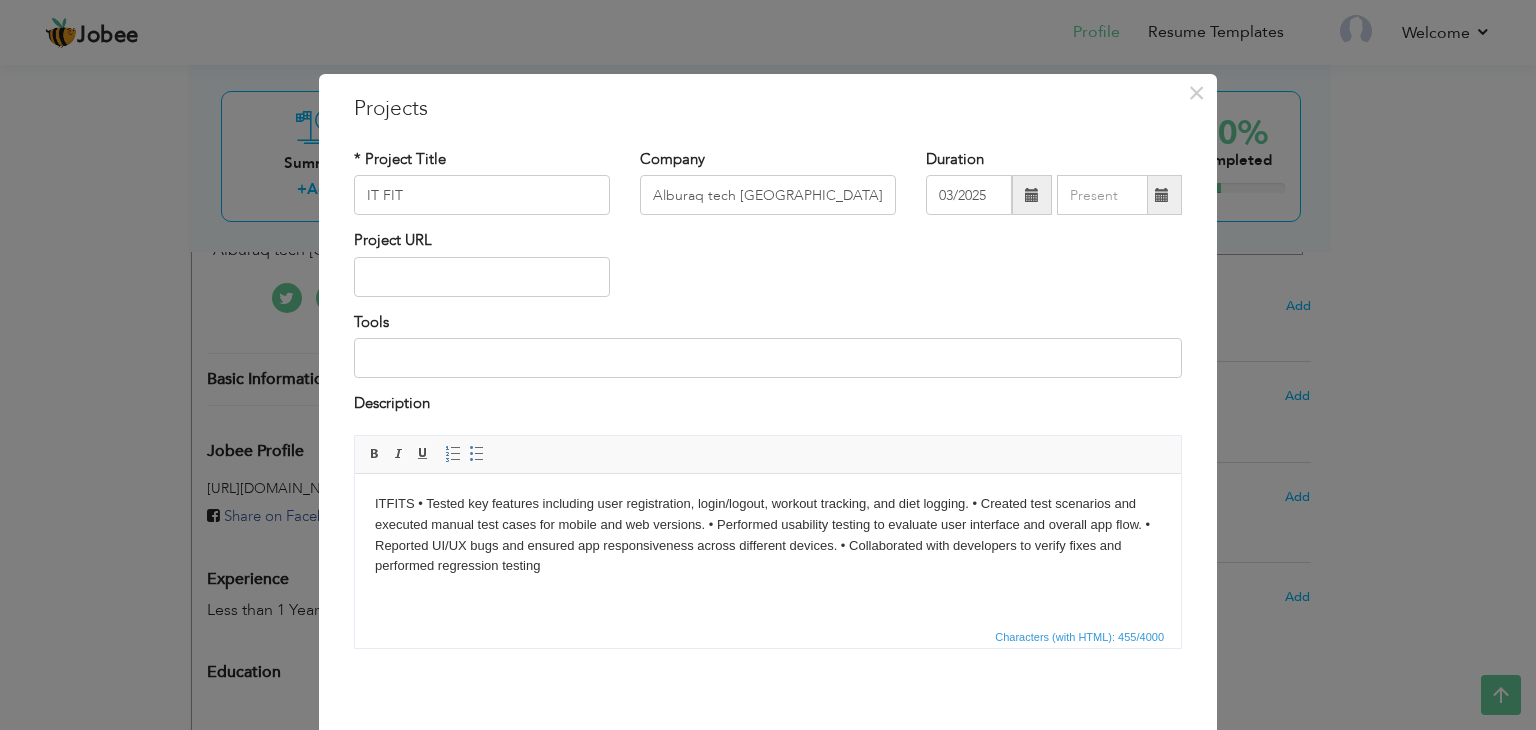 click on "ITFITS • Tested key features including user registration, login/logout, workout tracking, and diet logging. • Created test scenarios and executed manual test cases for mobile and web versions. • Performed usability testing to evaluate user interface and overall app flow. • Reported UI/UX bugs and ensured app responsiveness across different devices. • Collaborated with developers to verify fixes and performed regression testing" at bounding box center (768, 534) 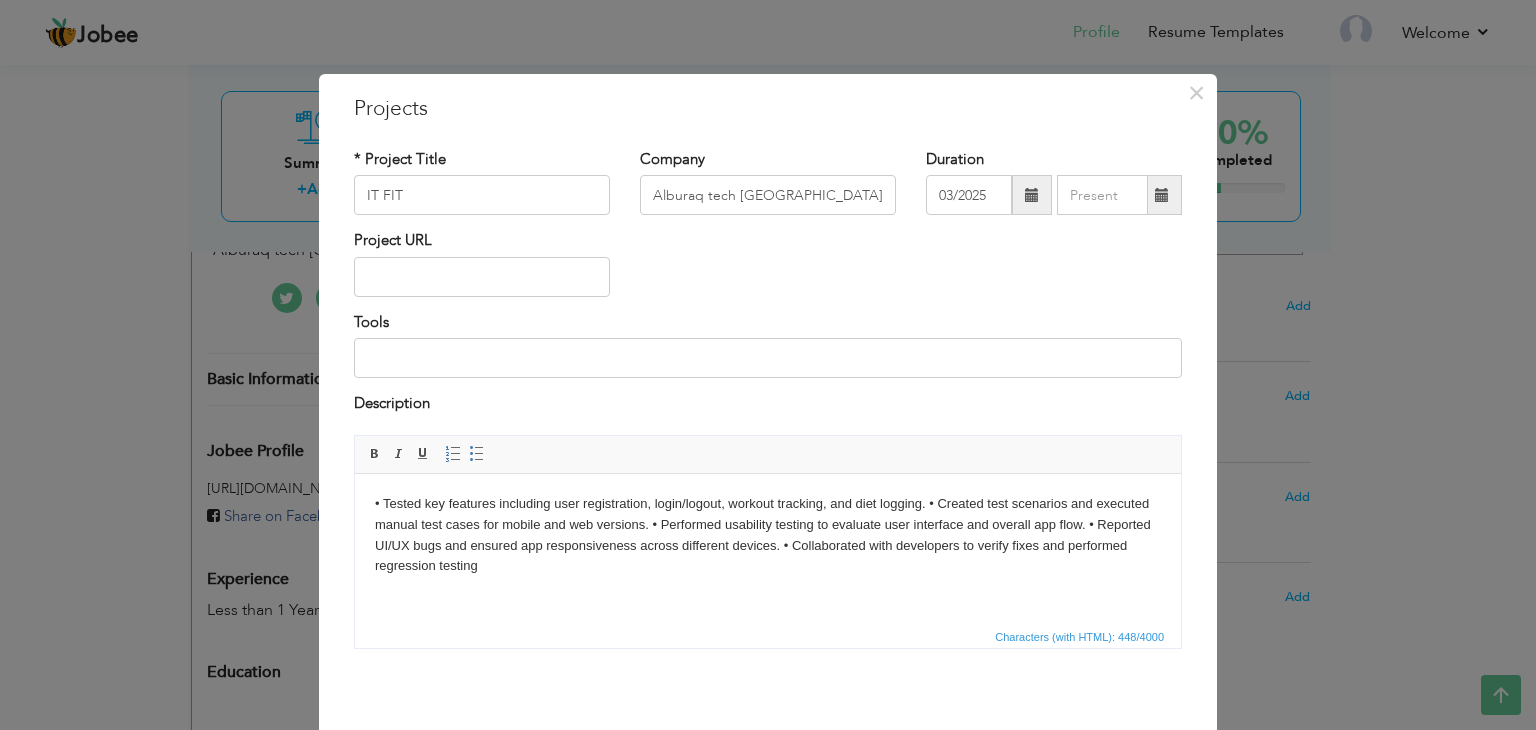 click on "• Tested key features including user registration, login/logout, workout tracking, and diet logging. • Created test scenarios and executed manual test cases for mobile and web versions. • Performed usability testing to evaluate user interface and overall app flow. • Reported UI/UX bugs and ensured app responsiveness across different devices. • Collaborated with developers to verify fixes and performed regression testing" at bounding box center (768, 534) 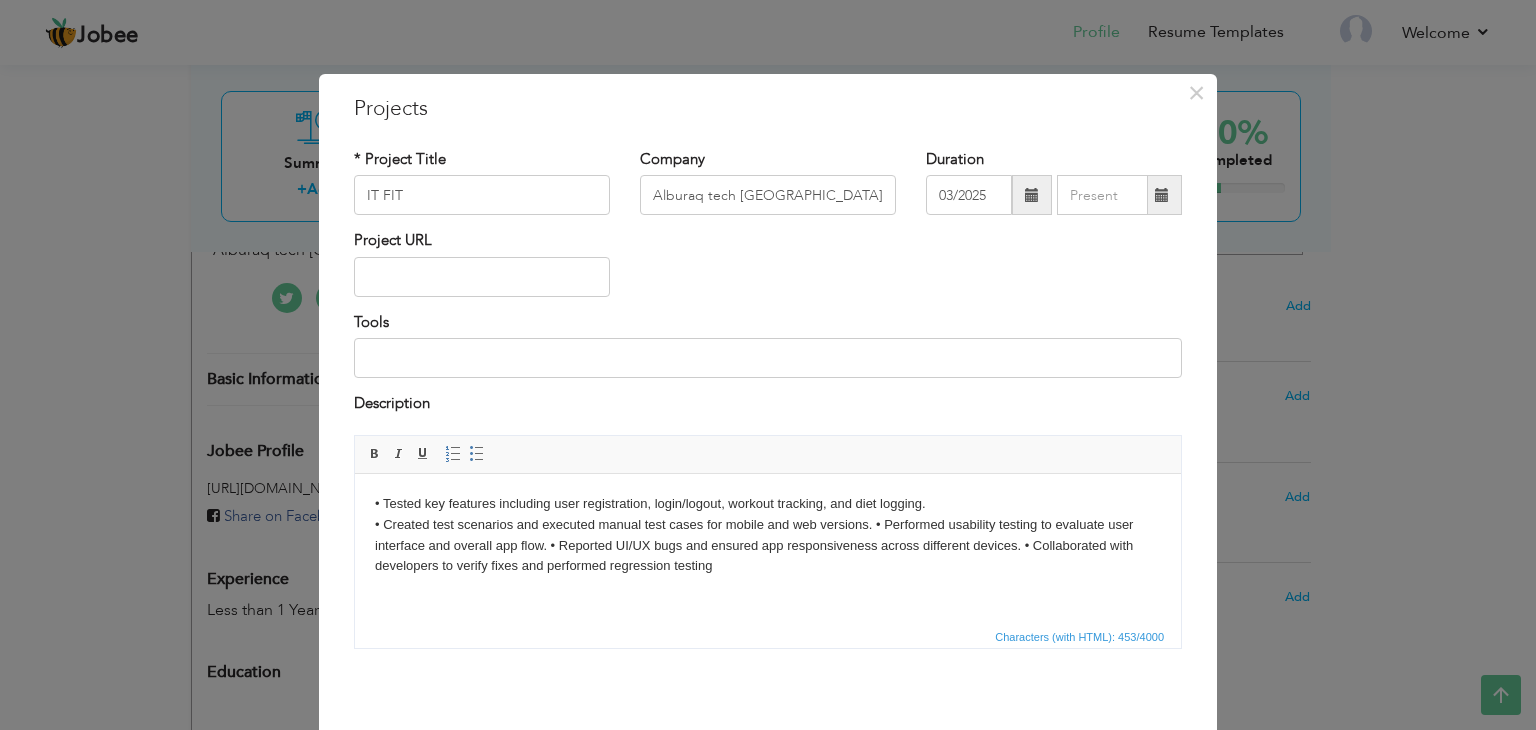 click on "• Tested key features including user registration, login/logout, workout tracking, and diet logging.  ​​​​​​​ • Created test scenarios and executed manual test cases for mobile and web versions. • Performed usability testing to evaluate user interface and overall app flow. • Reported UI/UX bugs and ensured app responsiveness across different devices. • Collaborated with developers to verify fixes and performed regression testing" at bounding box center (768, 534) 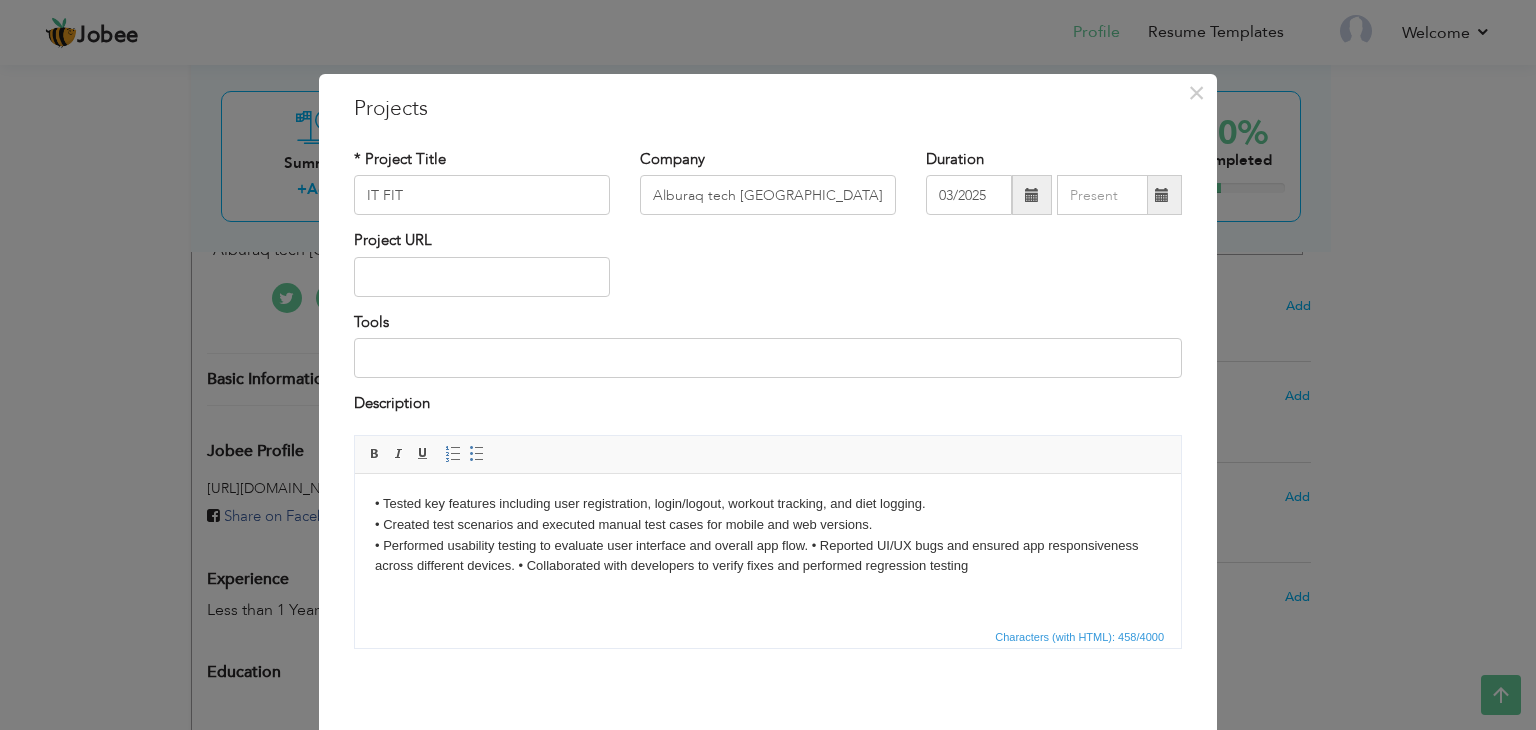 click on "• Tested key features including user registration, login/logout, workout tracking, and diet logging.  • Created test scenarios and executed manual test cases for mobile and web versions. ​​​​​​​  • Performed usability testing to evaluate user interface and overall app flow. • Reported UI/UX bugs and ensured app responsiveness across different devices. • Collaborated with developers to verify fixes and performed regression testing" at bounding box center (768, 534) 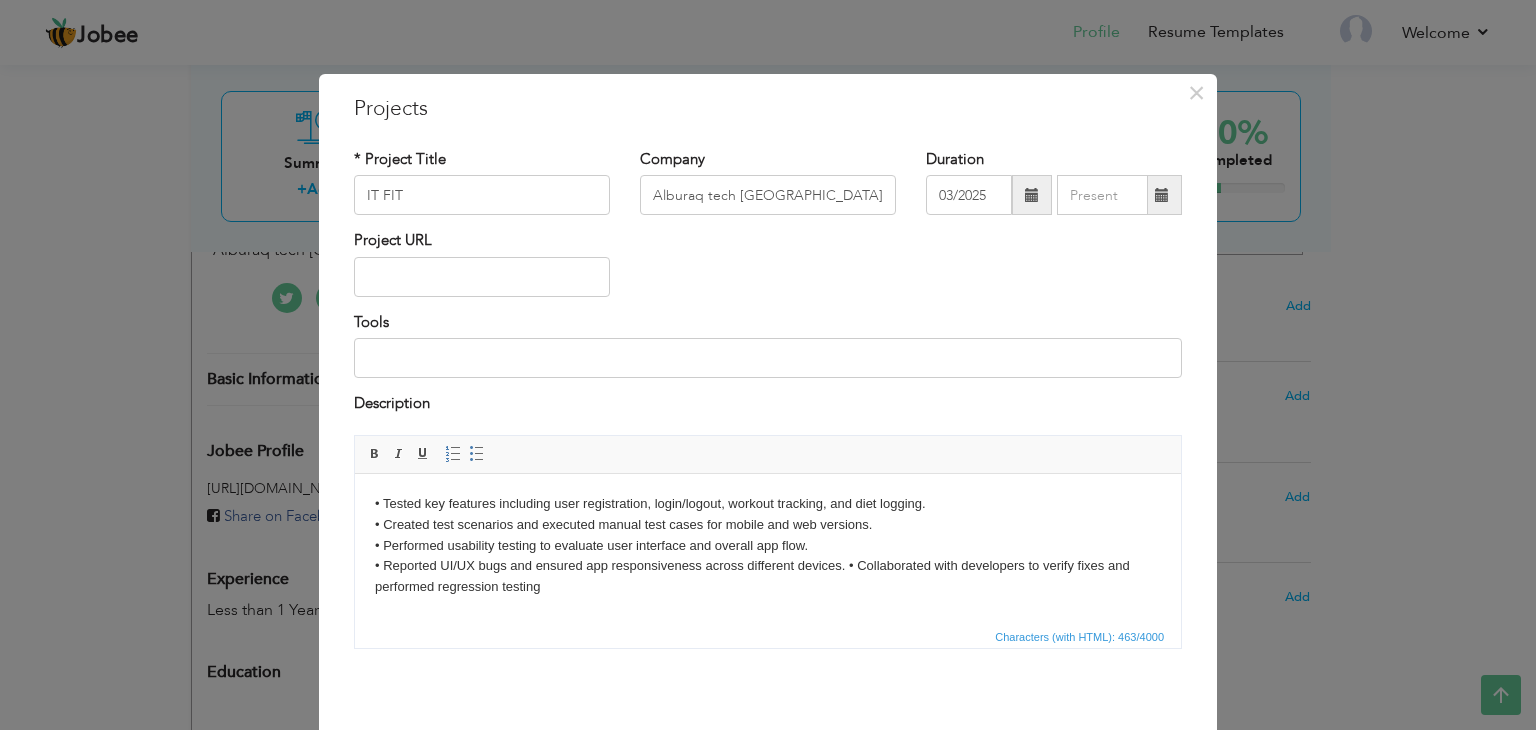 click on "• Tested key features including user registration, login/logout, workout tracking, and diet logging.  • Created test scenarios and executed manual test cases for mobile and web versions.  • Performed usability testing to evaluate user interface and overall app flow. ​​​​​​​  • Reported UI/UX bugs and ensured app responsiveness across different devices. • Collaborated with developers to verify fixes and performed regression testing" at bounding box center [768, 545] 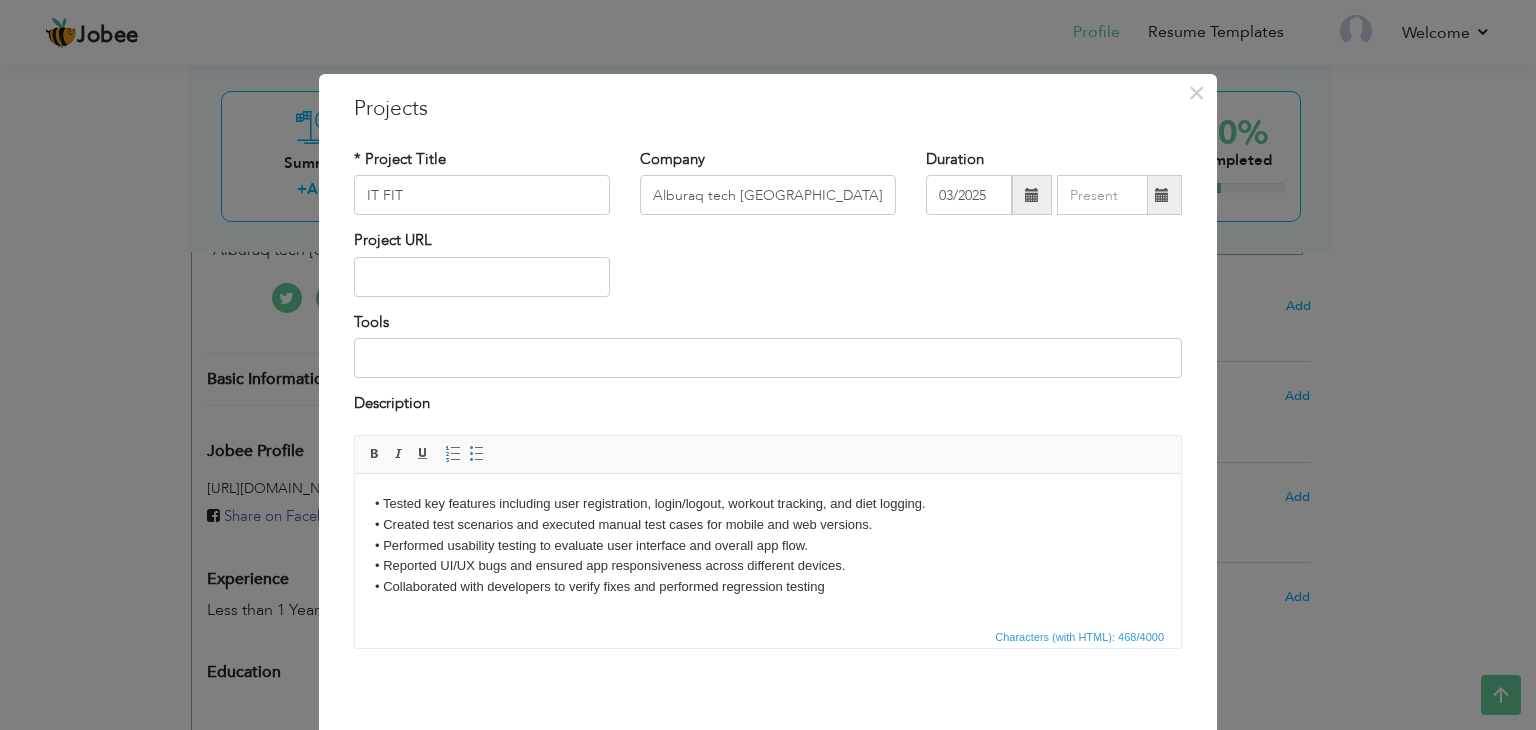 scroll, scrollTop: 80, scrollLeft: 0, axis: vertical 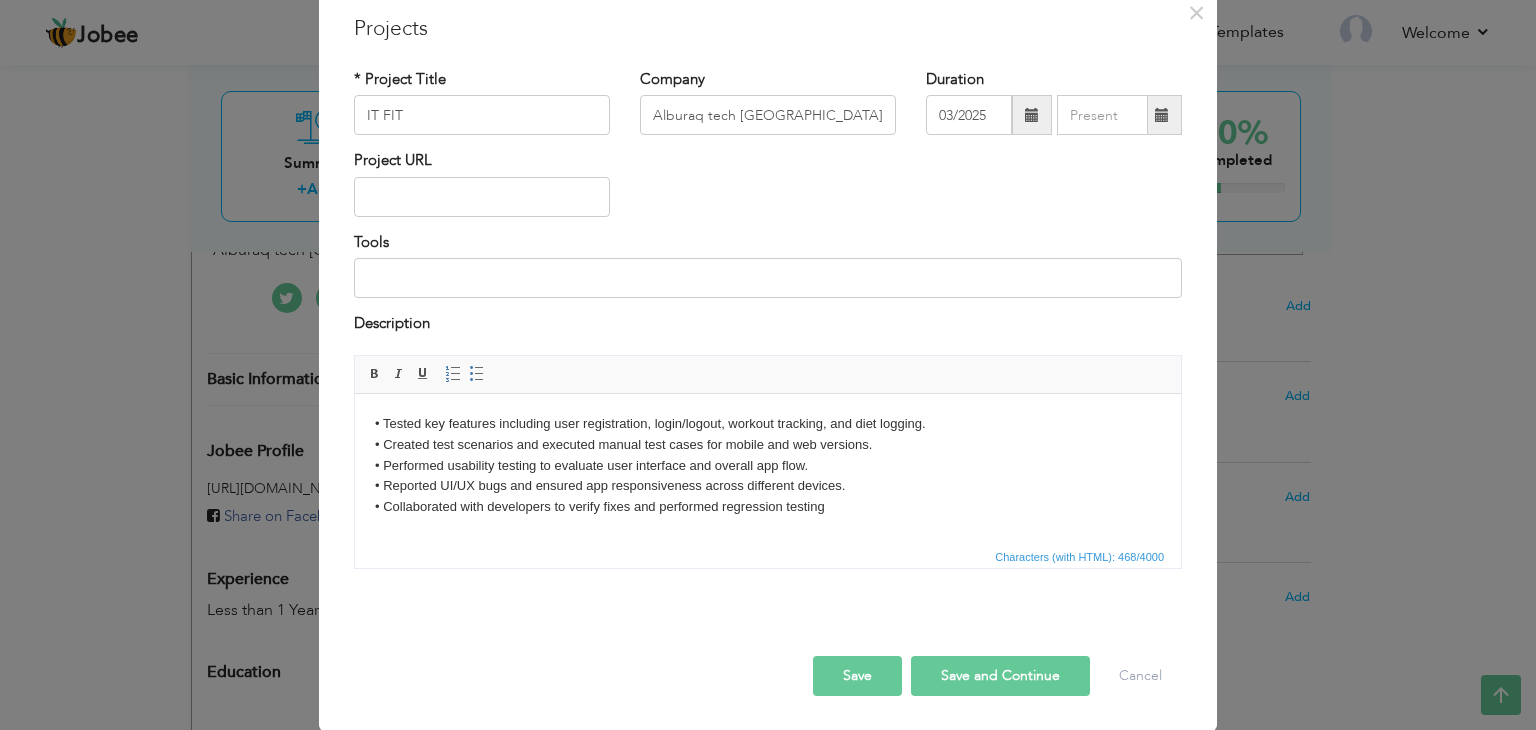 click on "Save" at bounding box center [857, 676] 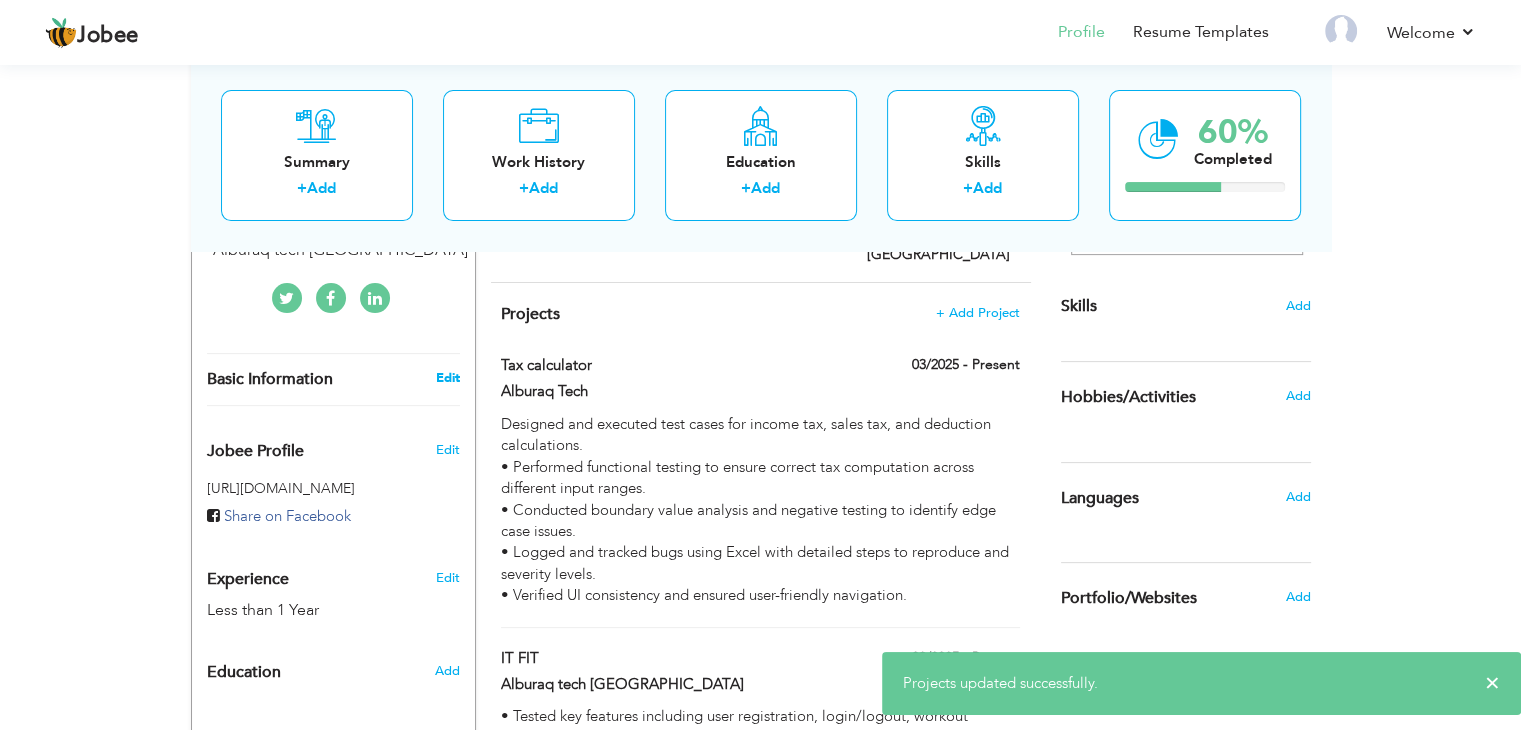 click on "Edit" at bounding box center [447, 378] 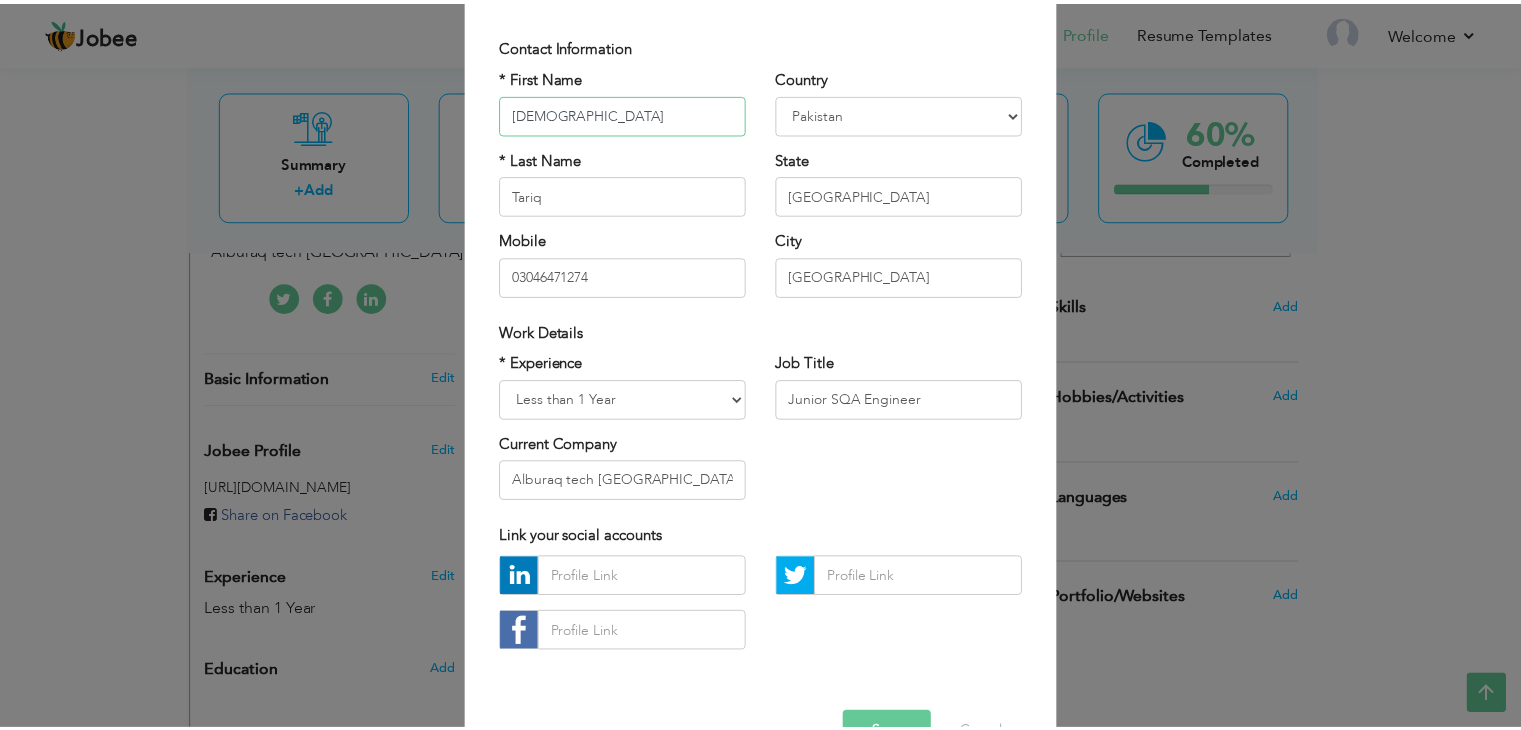 scroll, scrollTop: 181, scrollLeft: 0, axis: vertical 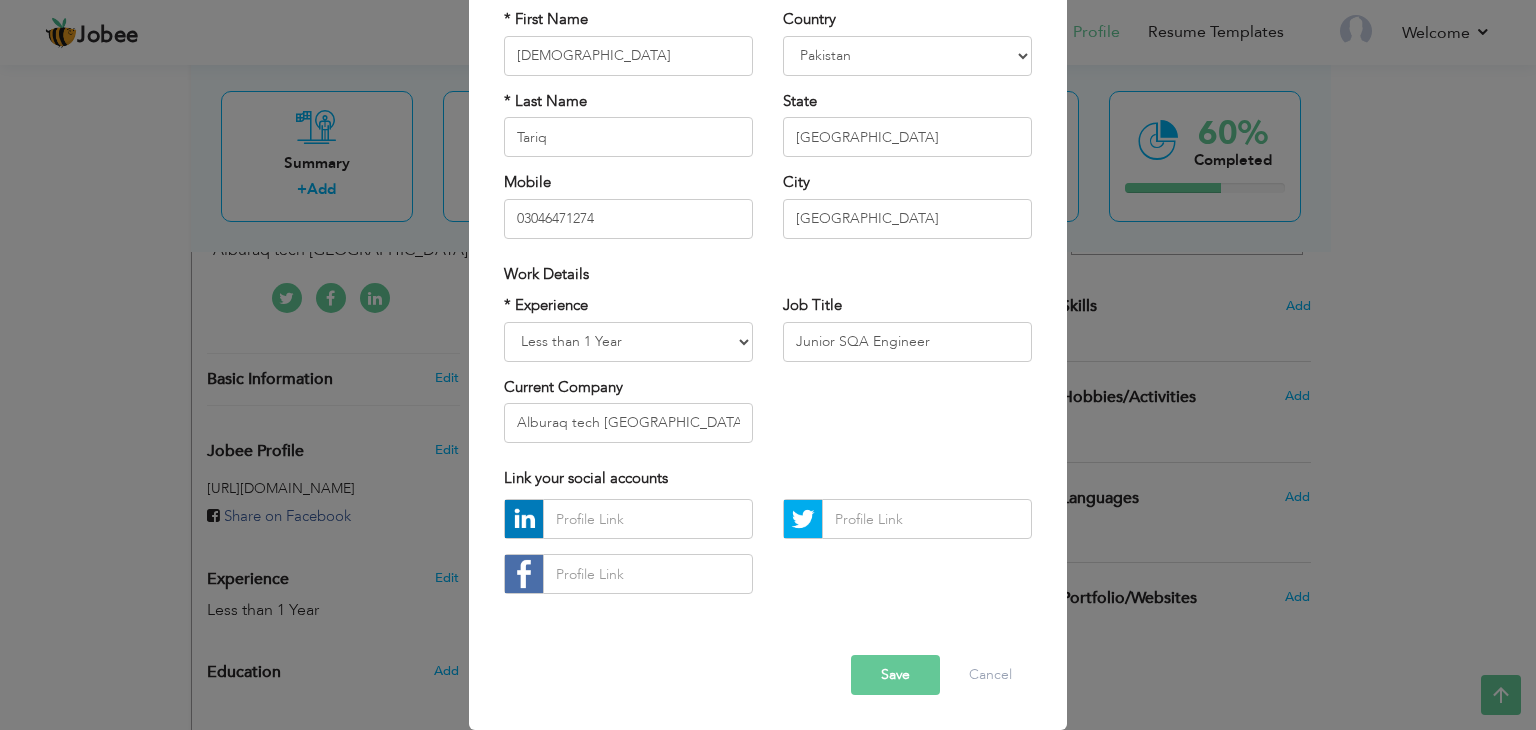 click on "Save" at bounding box center [895, 675] 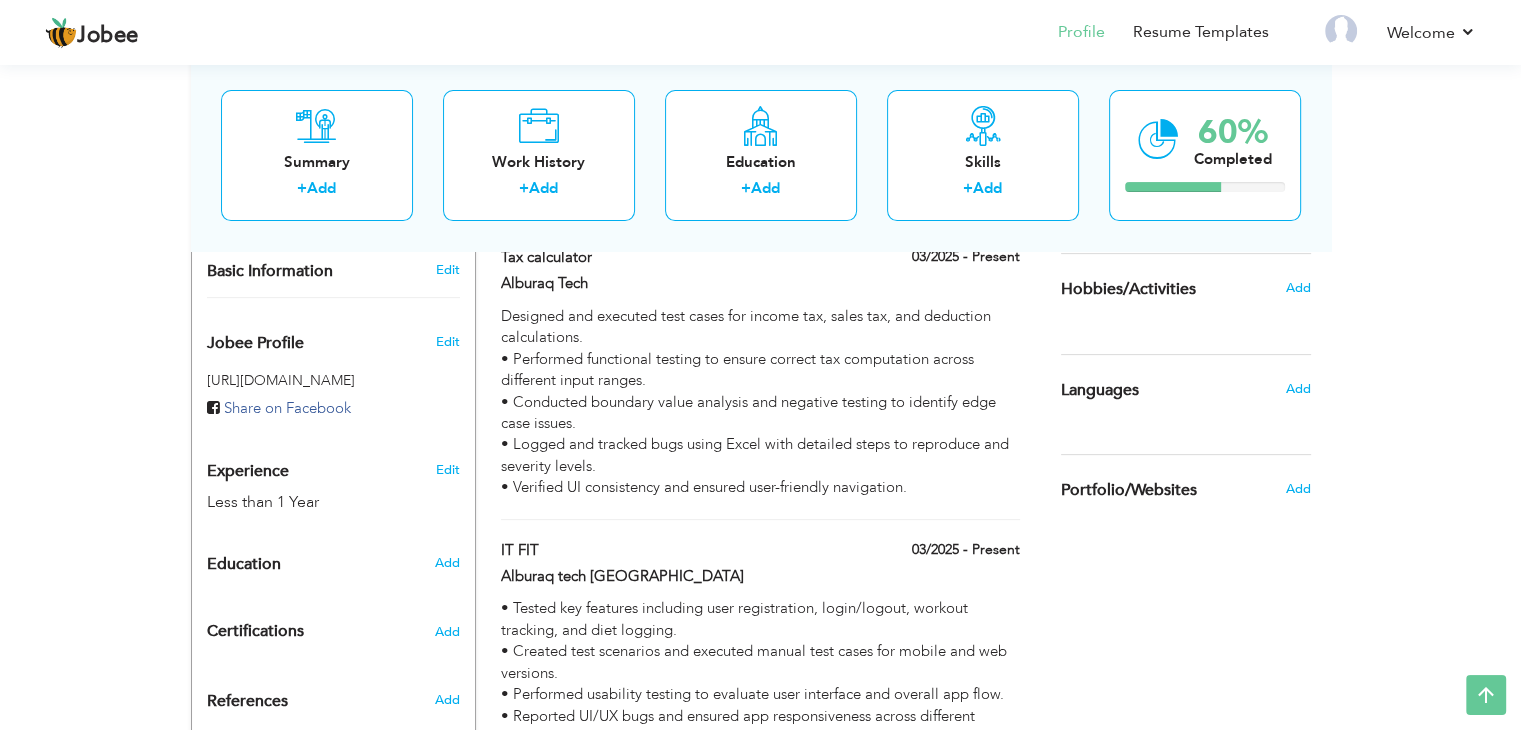 scroll, scrollTop: 712, scrollLeft: 0, axis: vertical 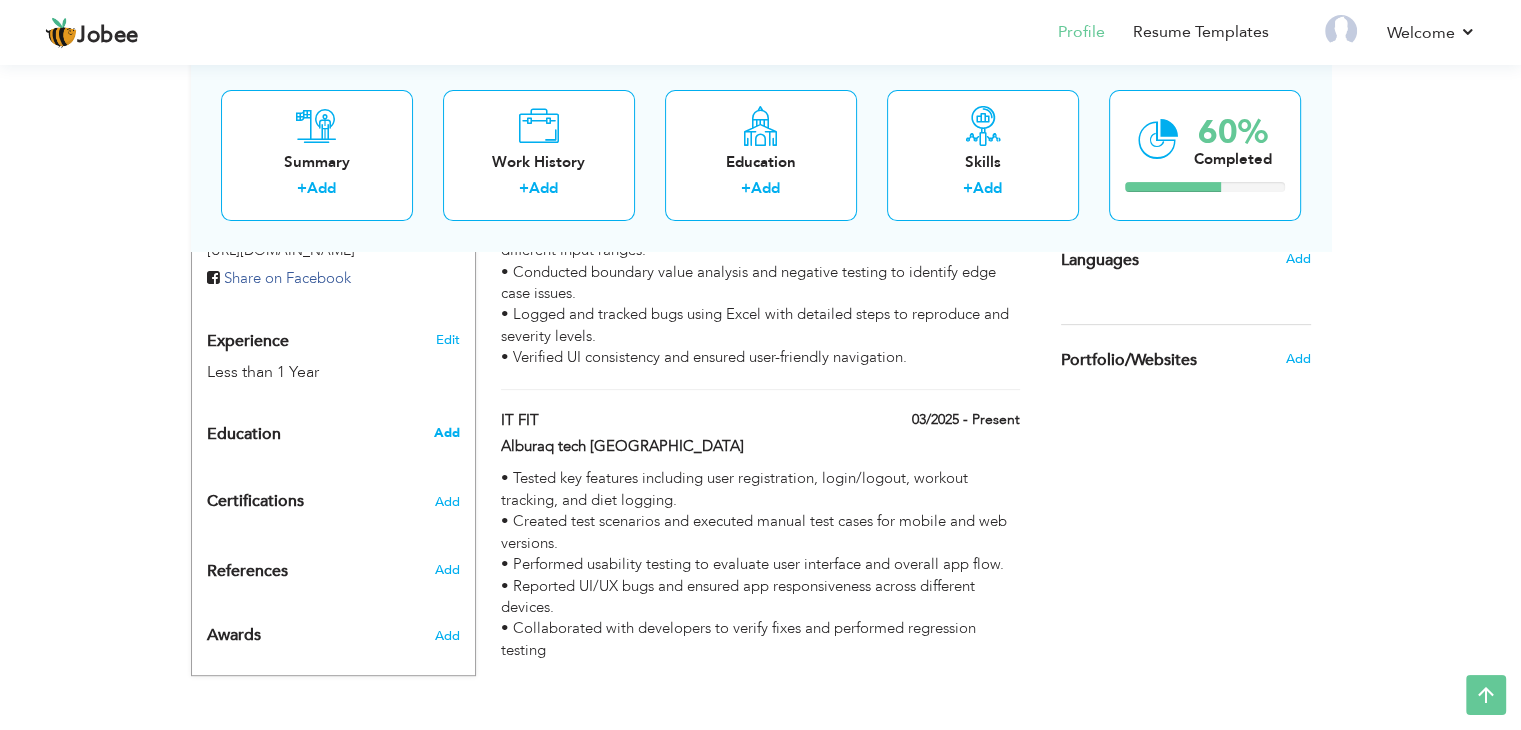 click on "Add" at bounding box center [446, 433] 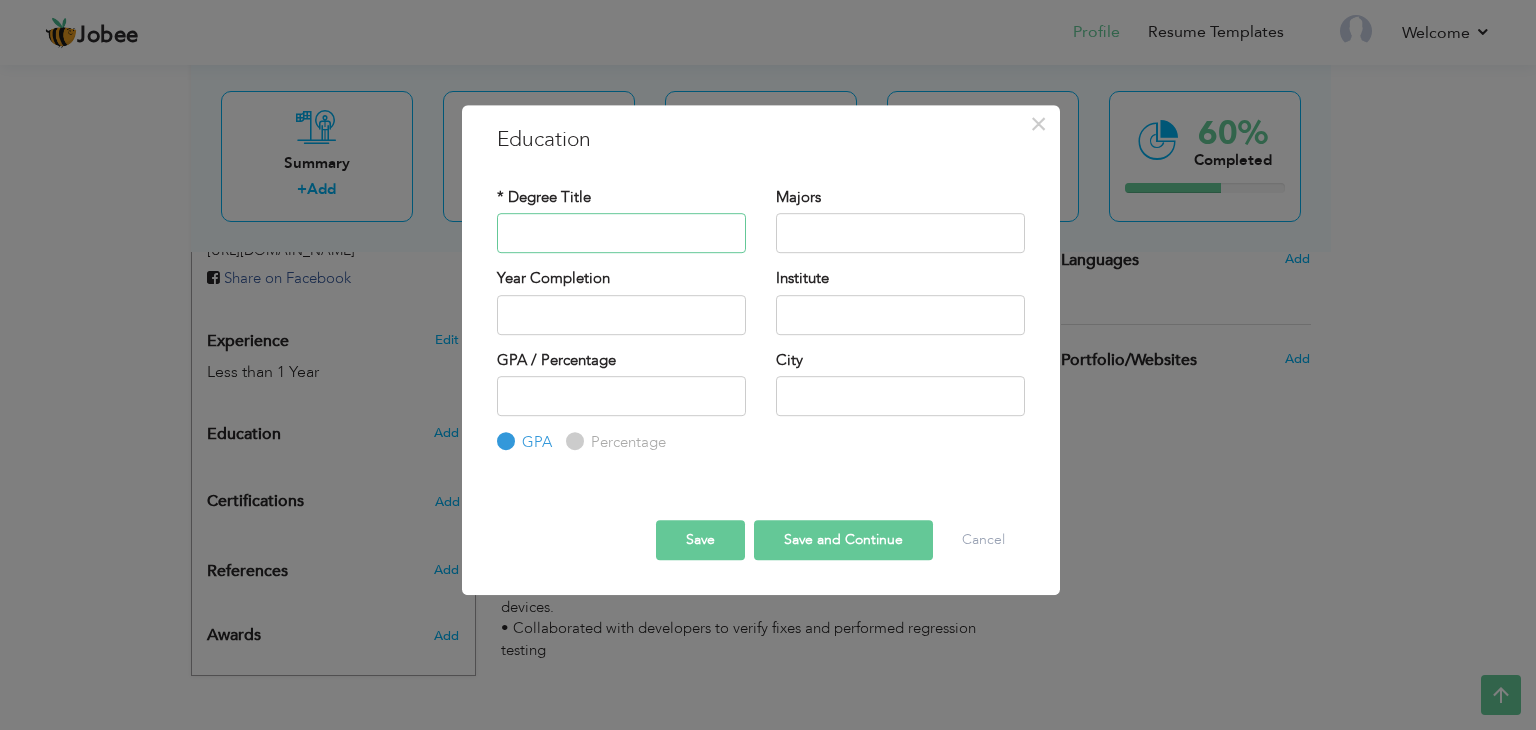 type on "m" 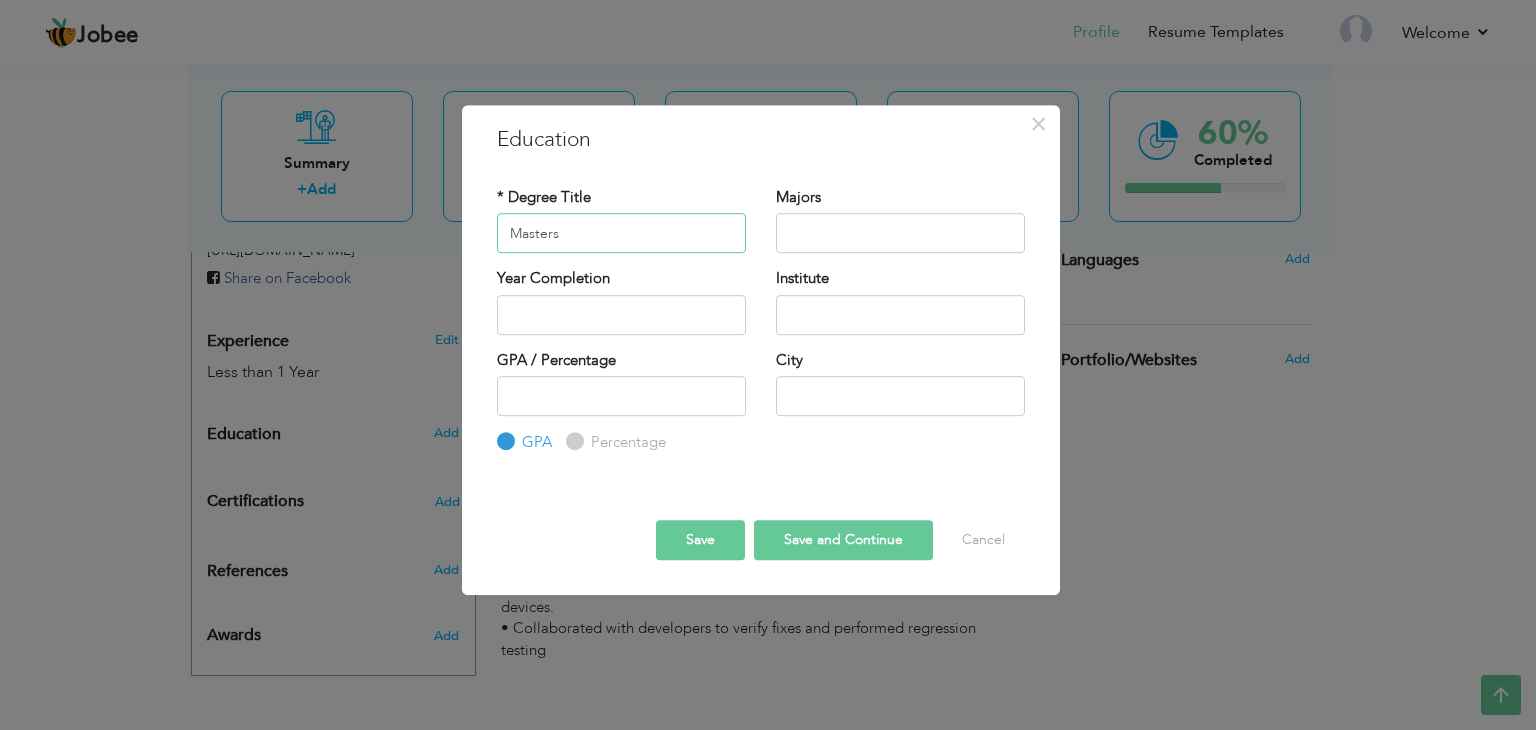 type on "Masters" 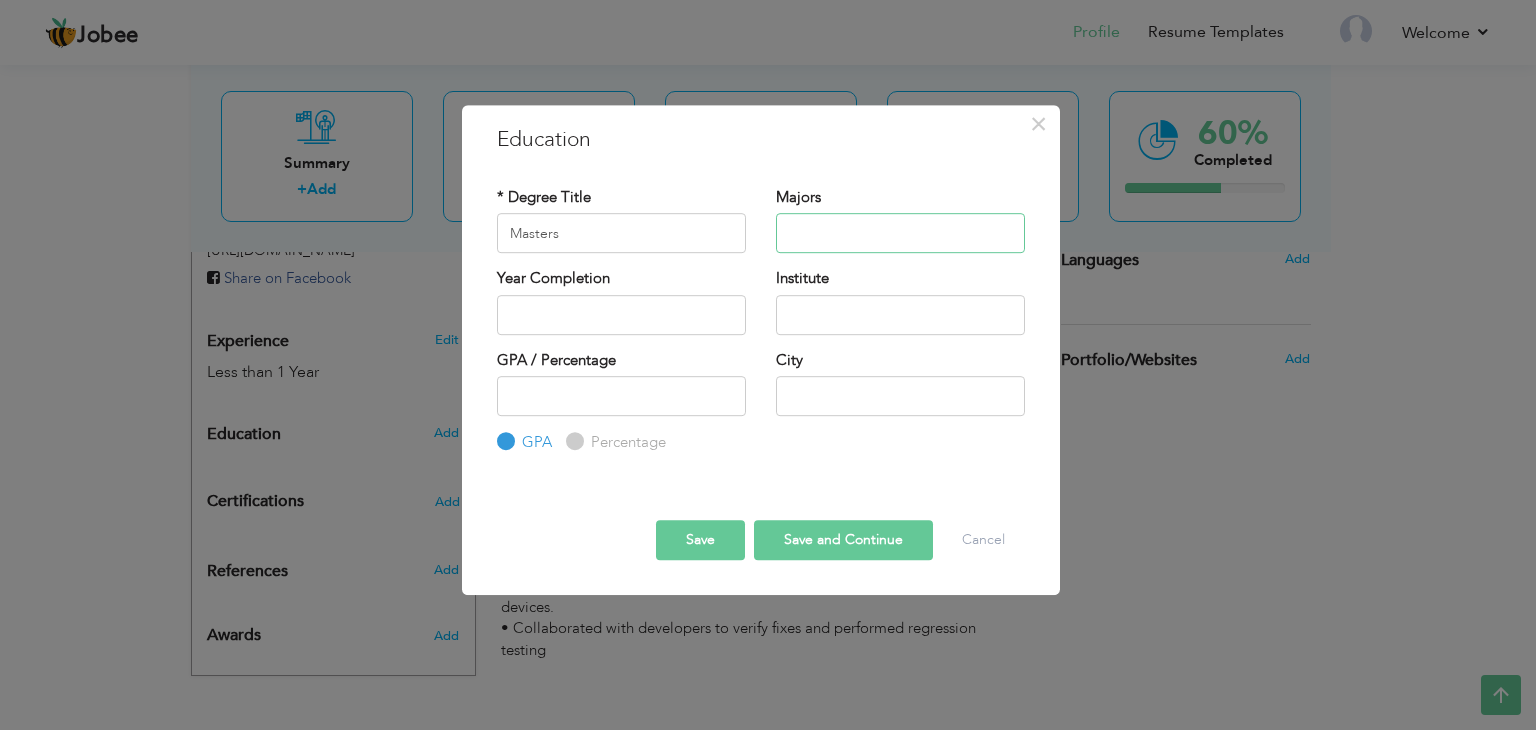 click at bounding box center (900, 233) 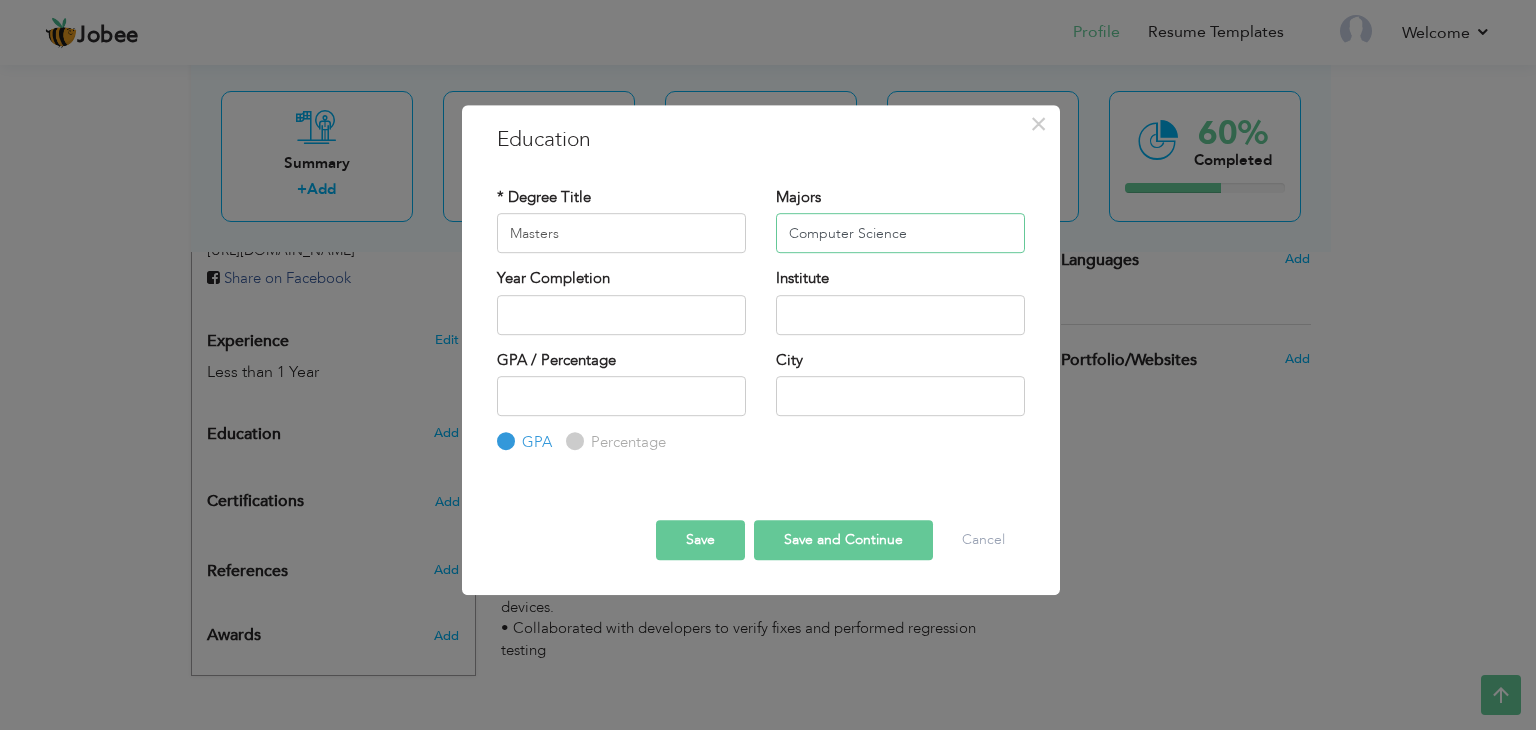 type on "Computer Science" 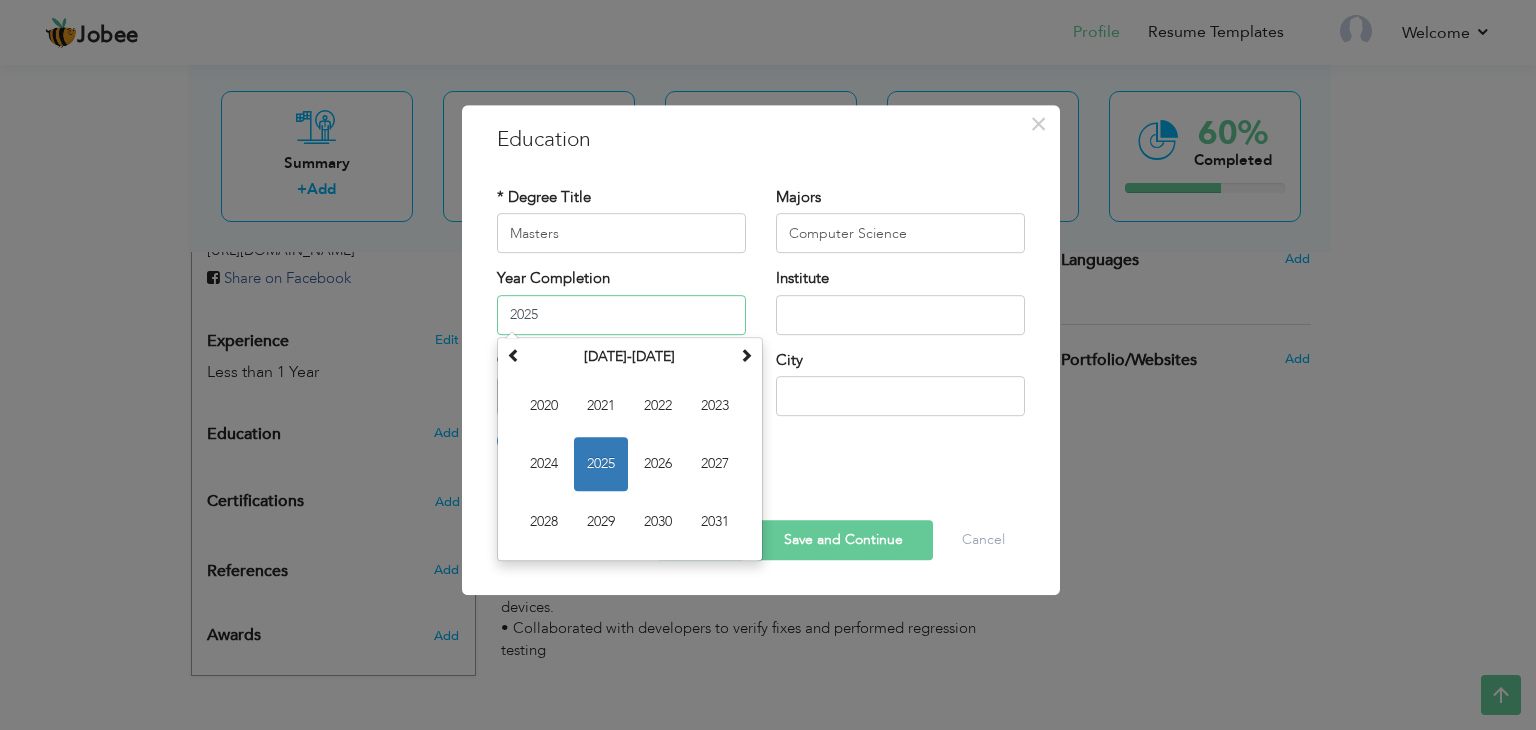 click on "2025" at bounding box center (621, 315) 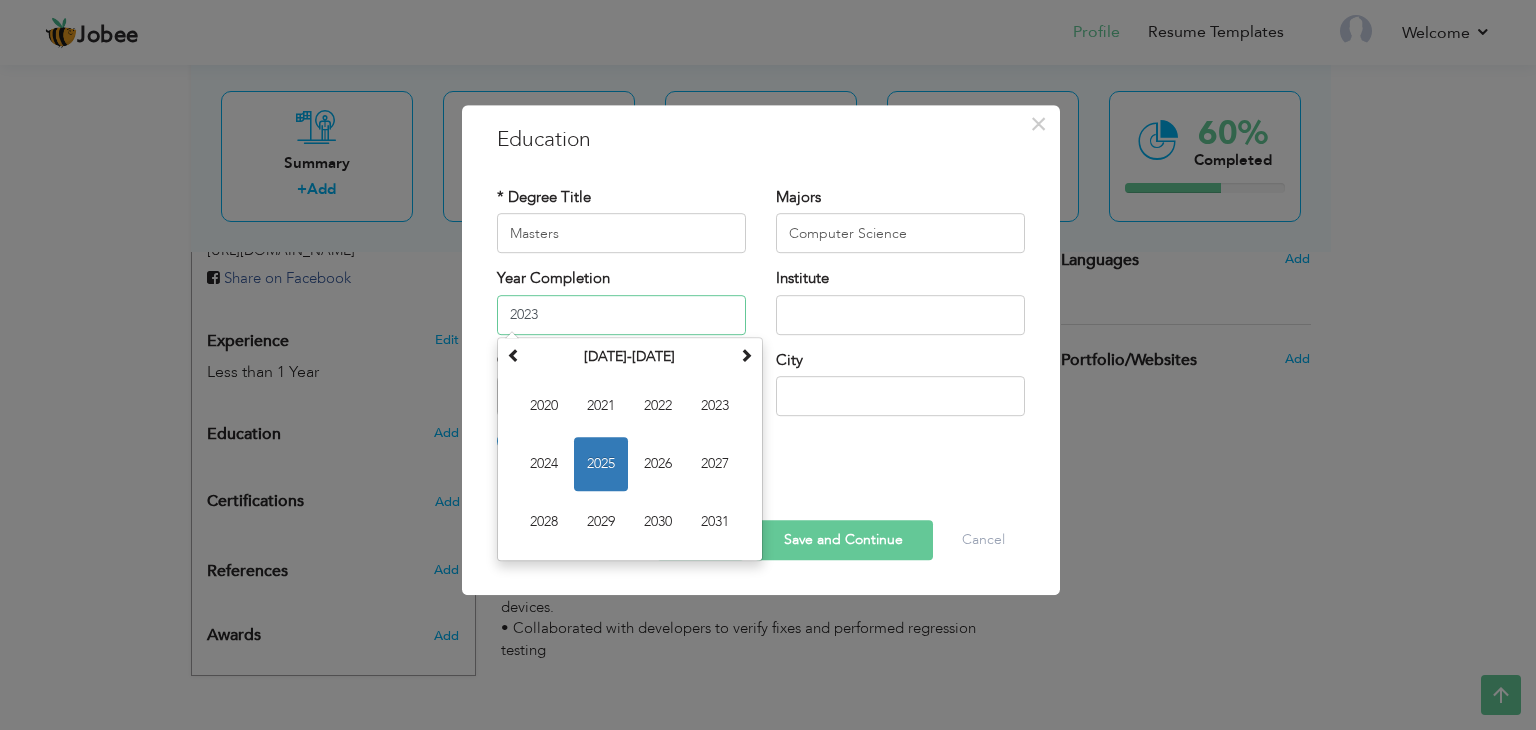 type on "2023" 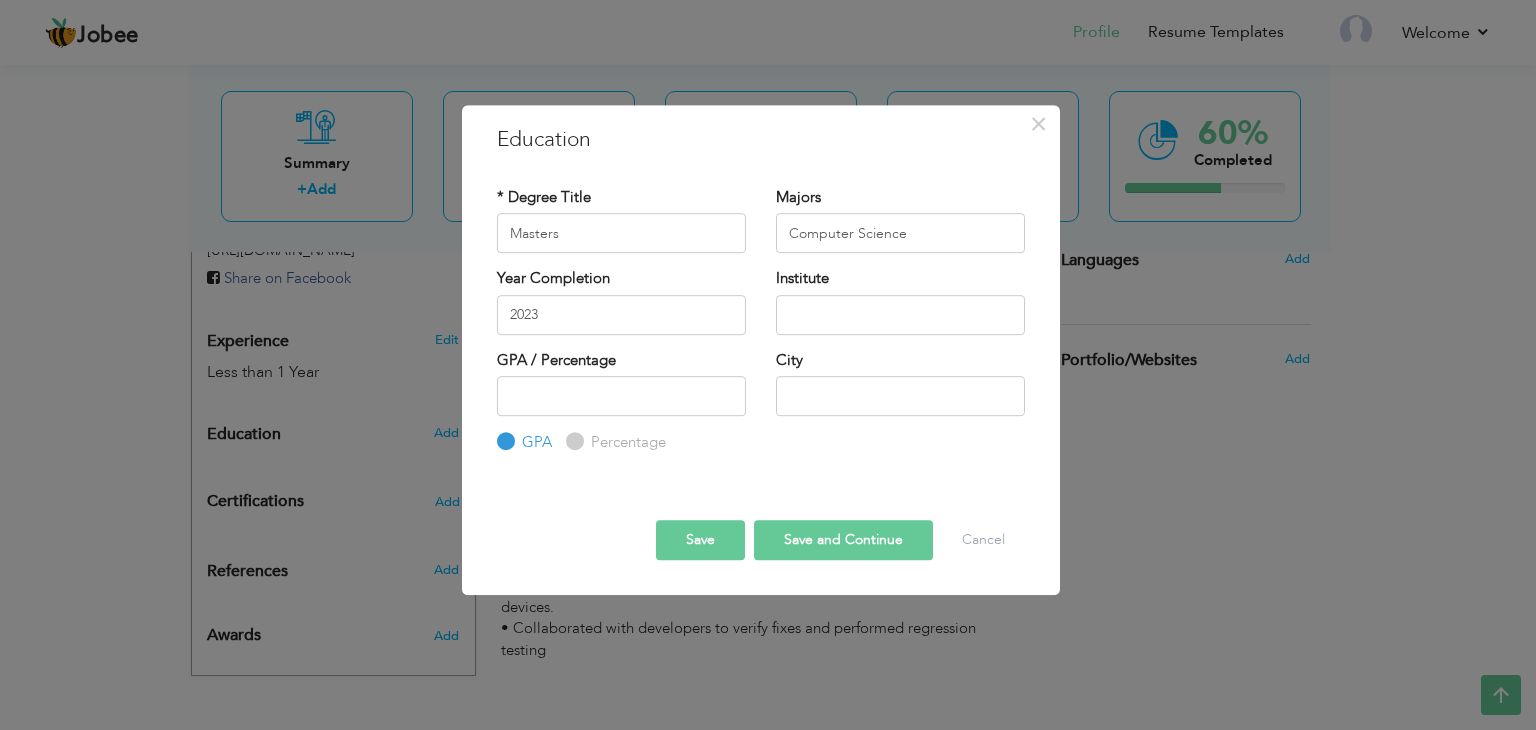 click on "Save
Save and Continue
Delete
Cancel" at bounding box center (761, 522) 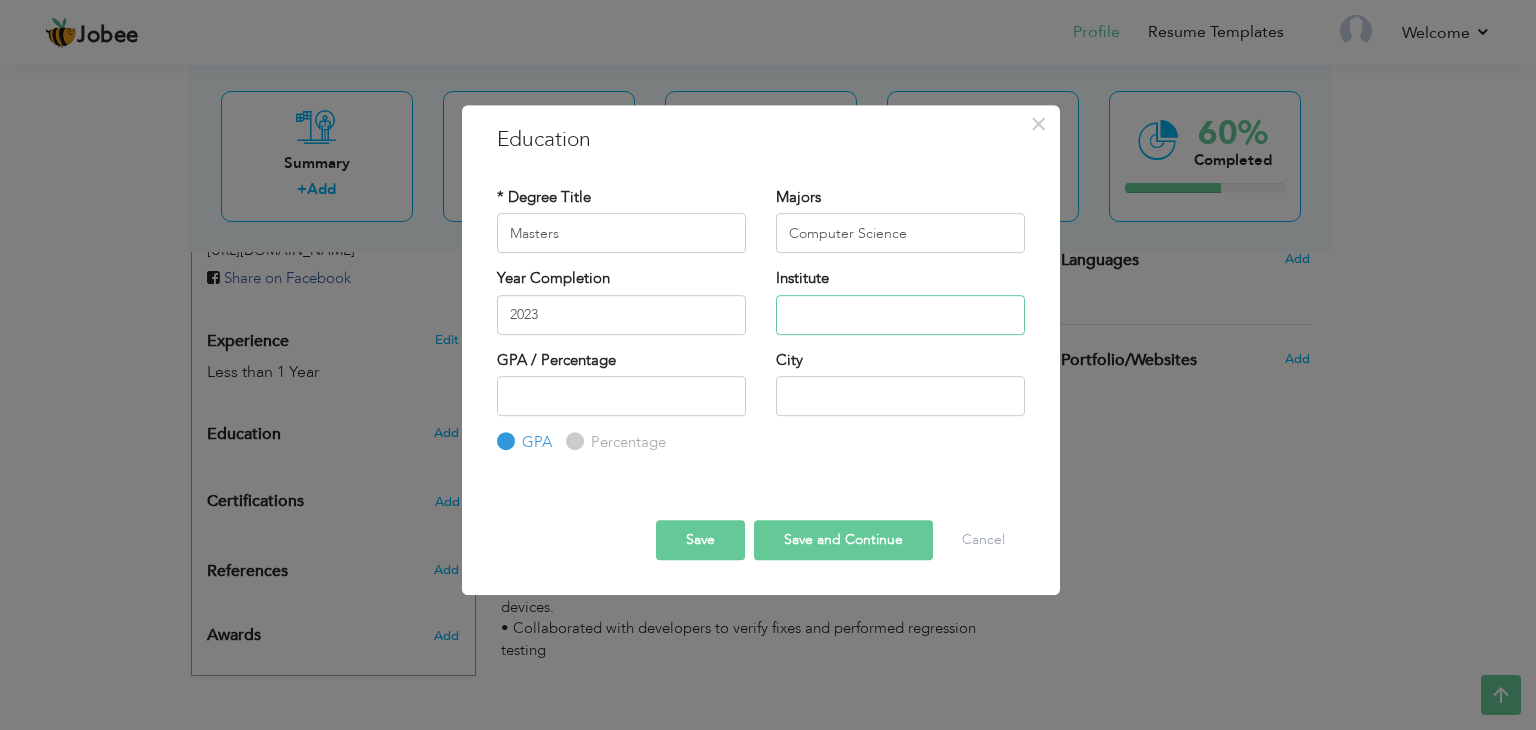 click at bounding box center (900, 315) 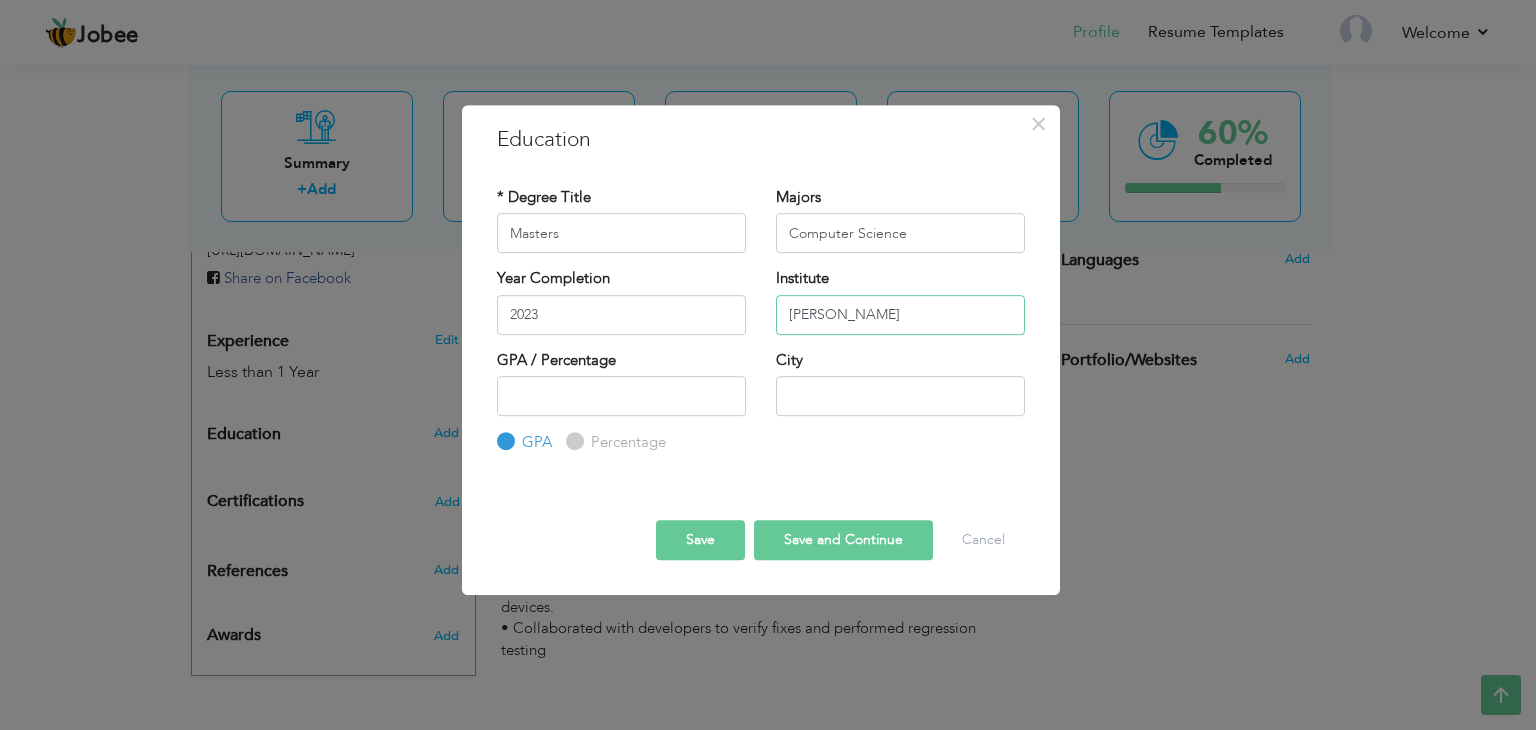 type on "BZU Multan" 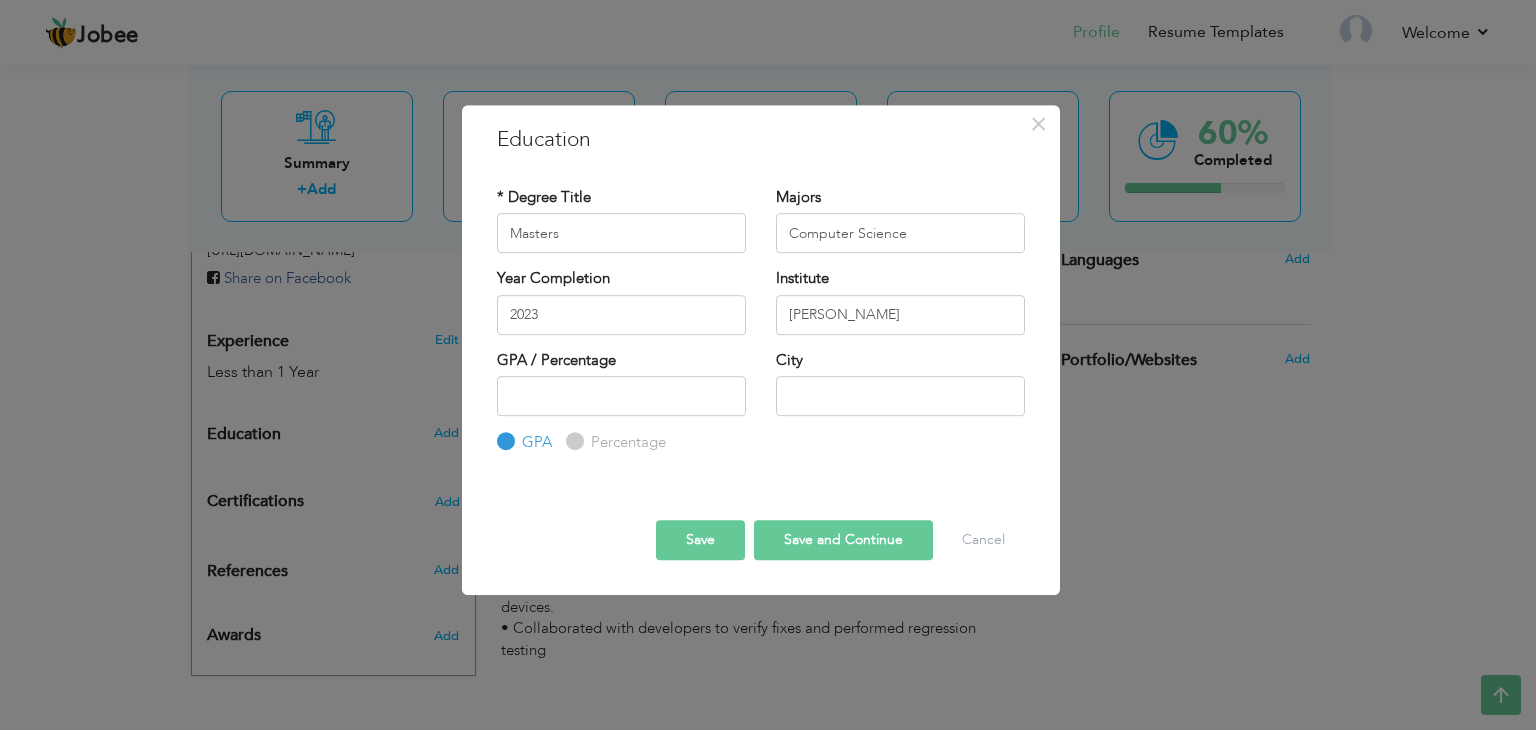 click on "Save" at bounding box center (700, 540) 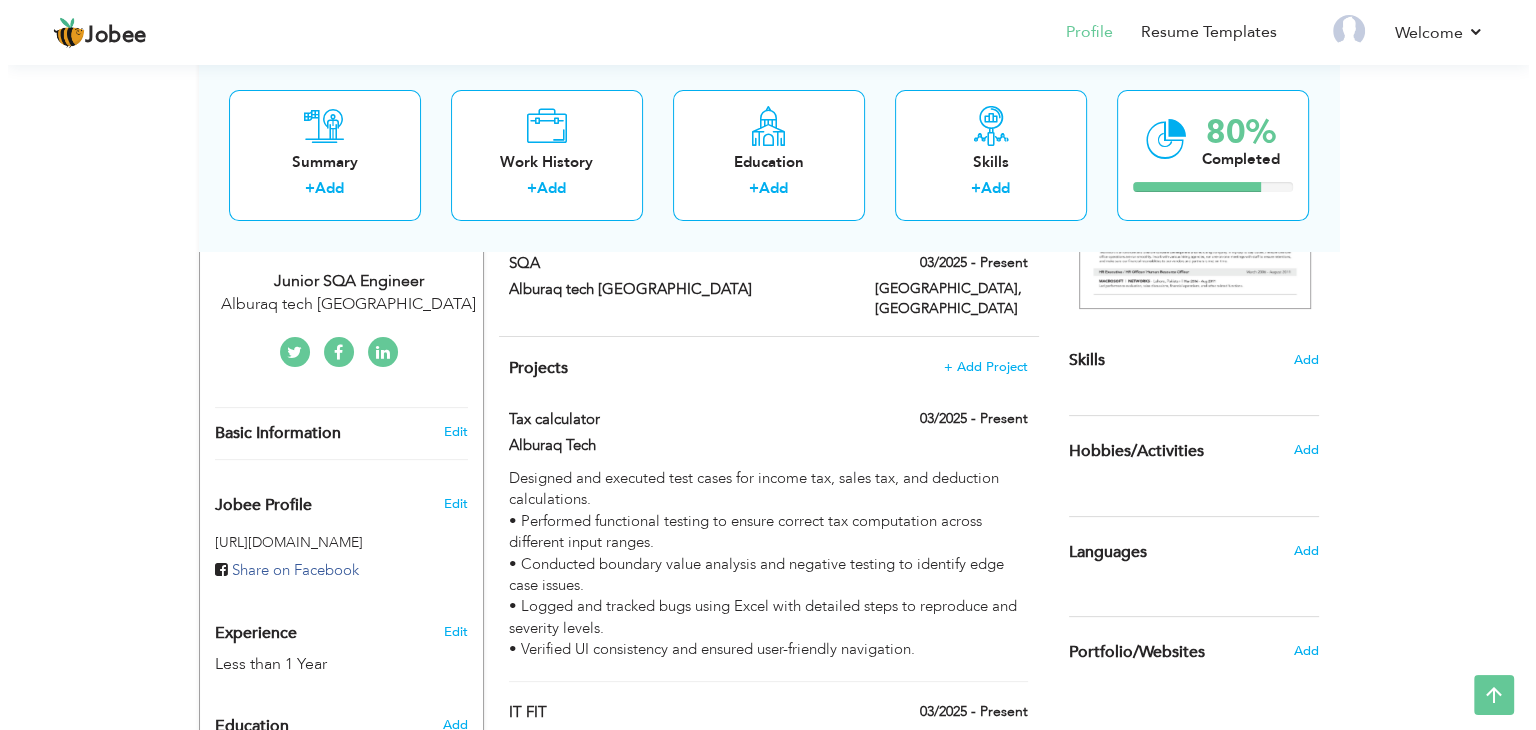 scroll, scrollTop: 431, scrollLeft: 0, axis: vertical 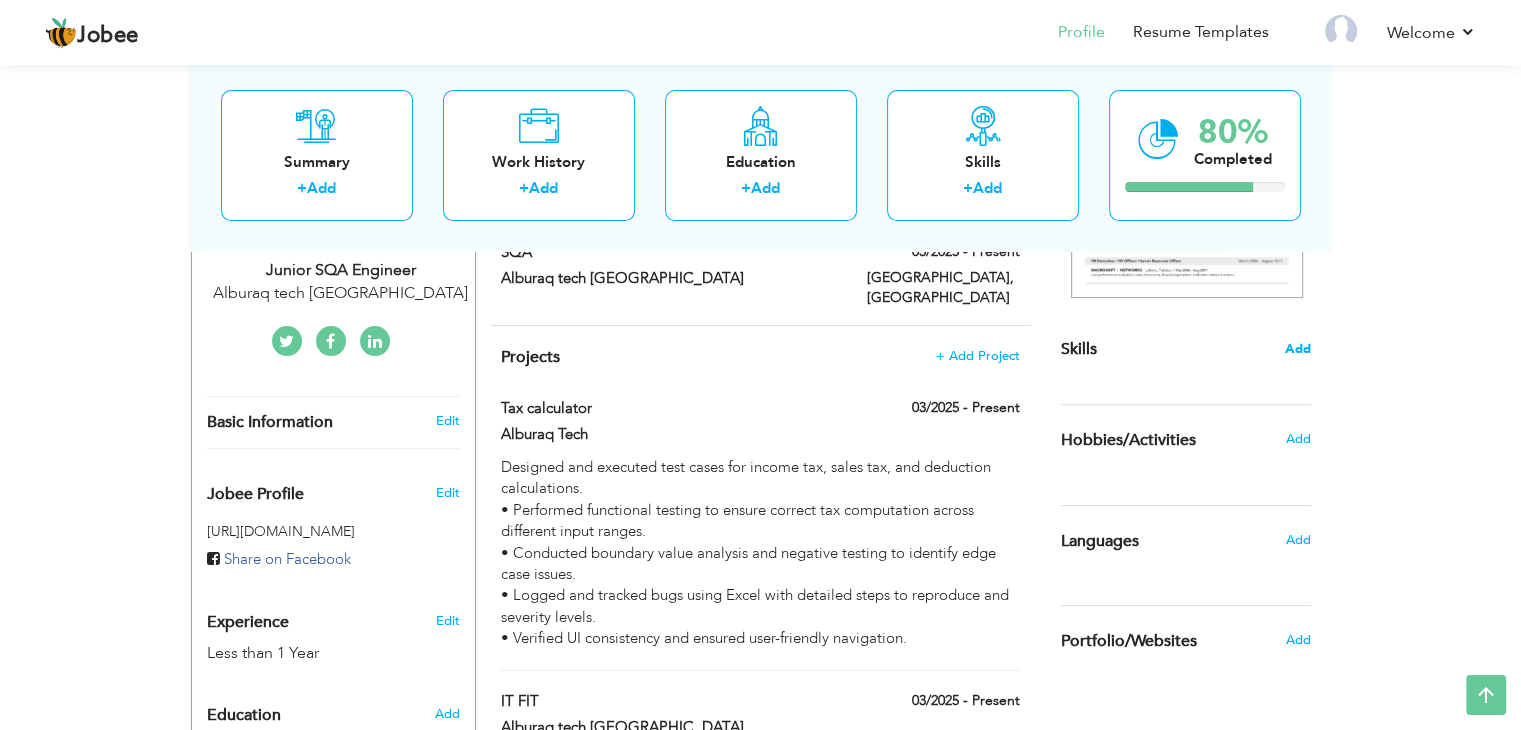 click on "Add" at bounding box center (1298, 349) 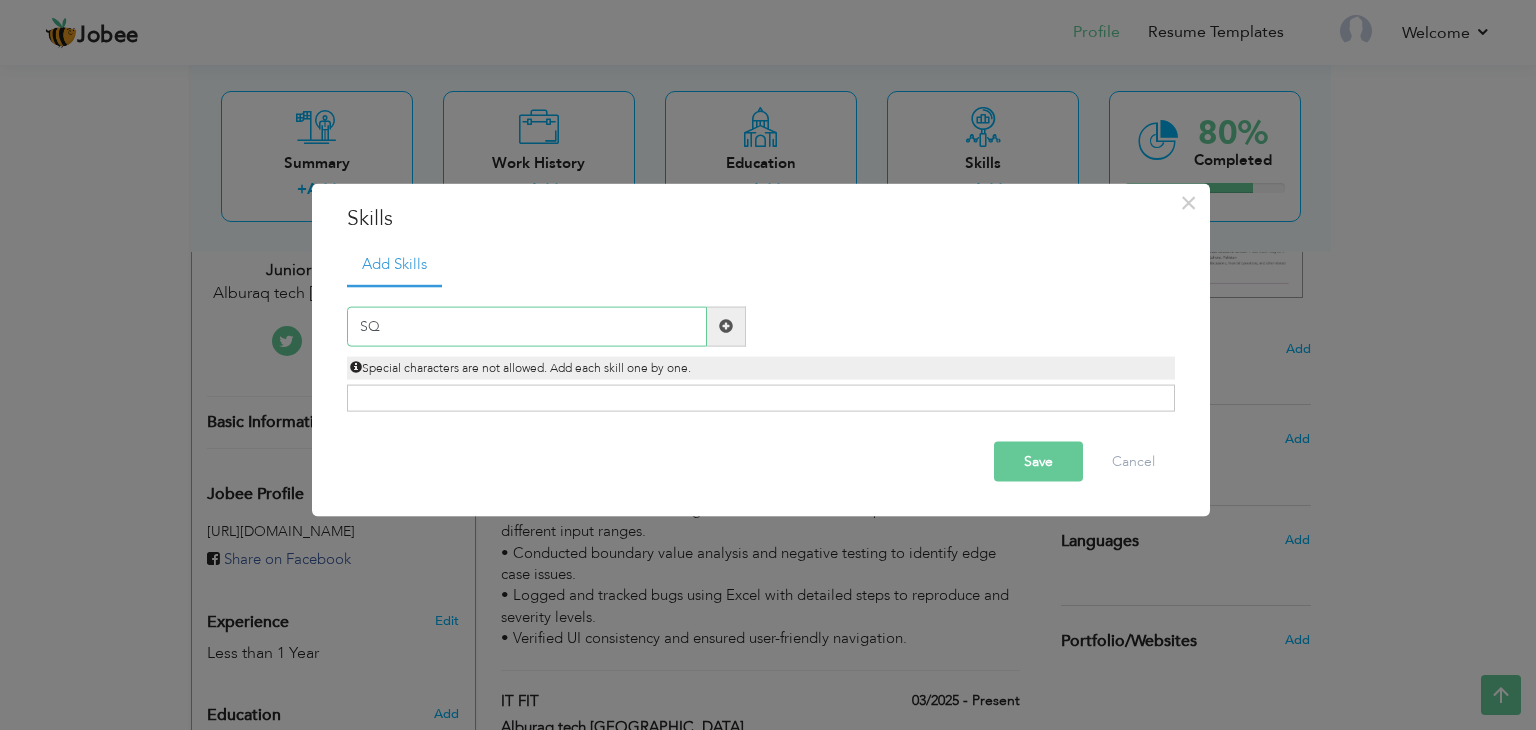 type on "S" 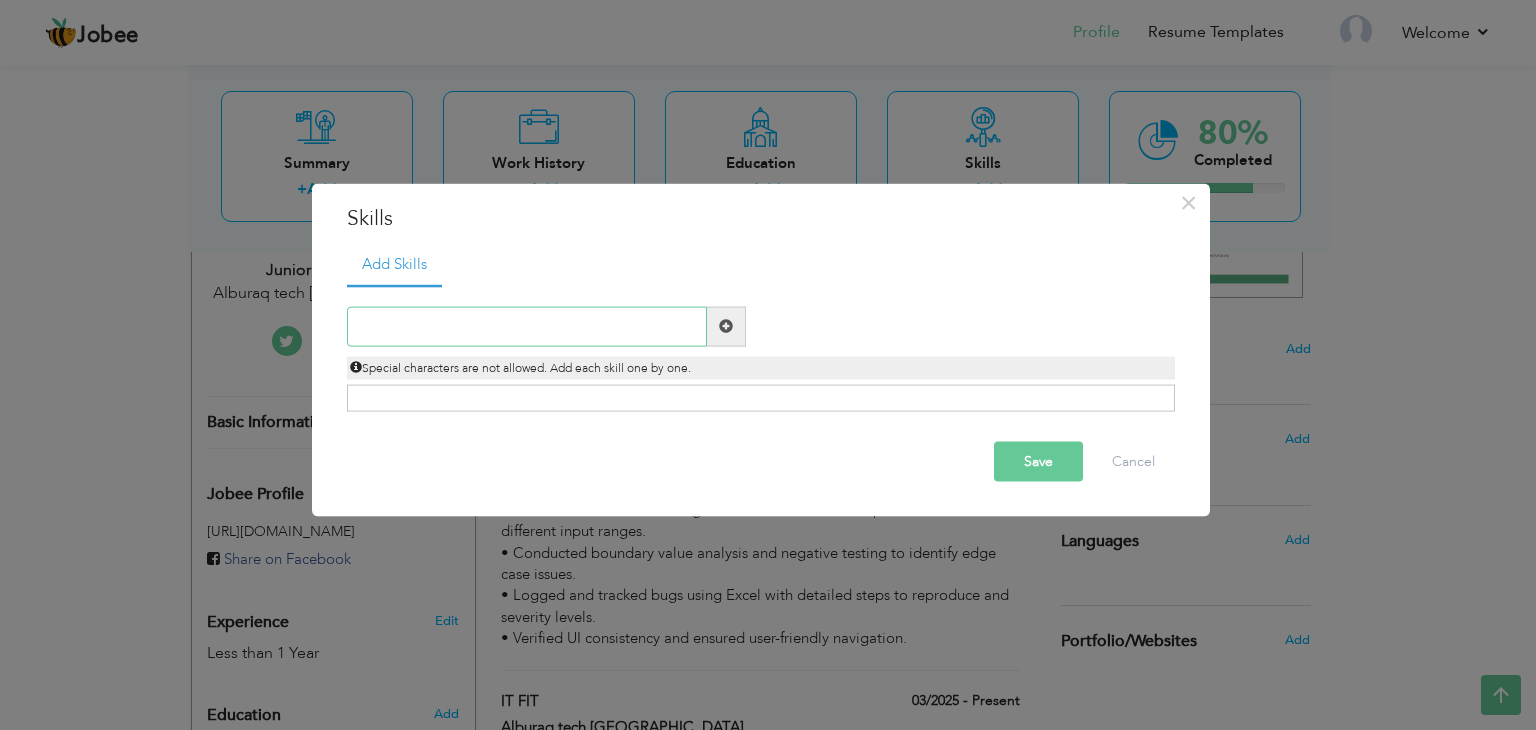 click at bounding box center (527, 326) 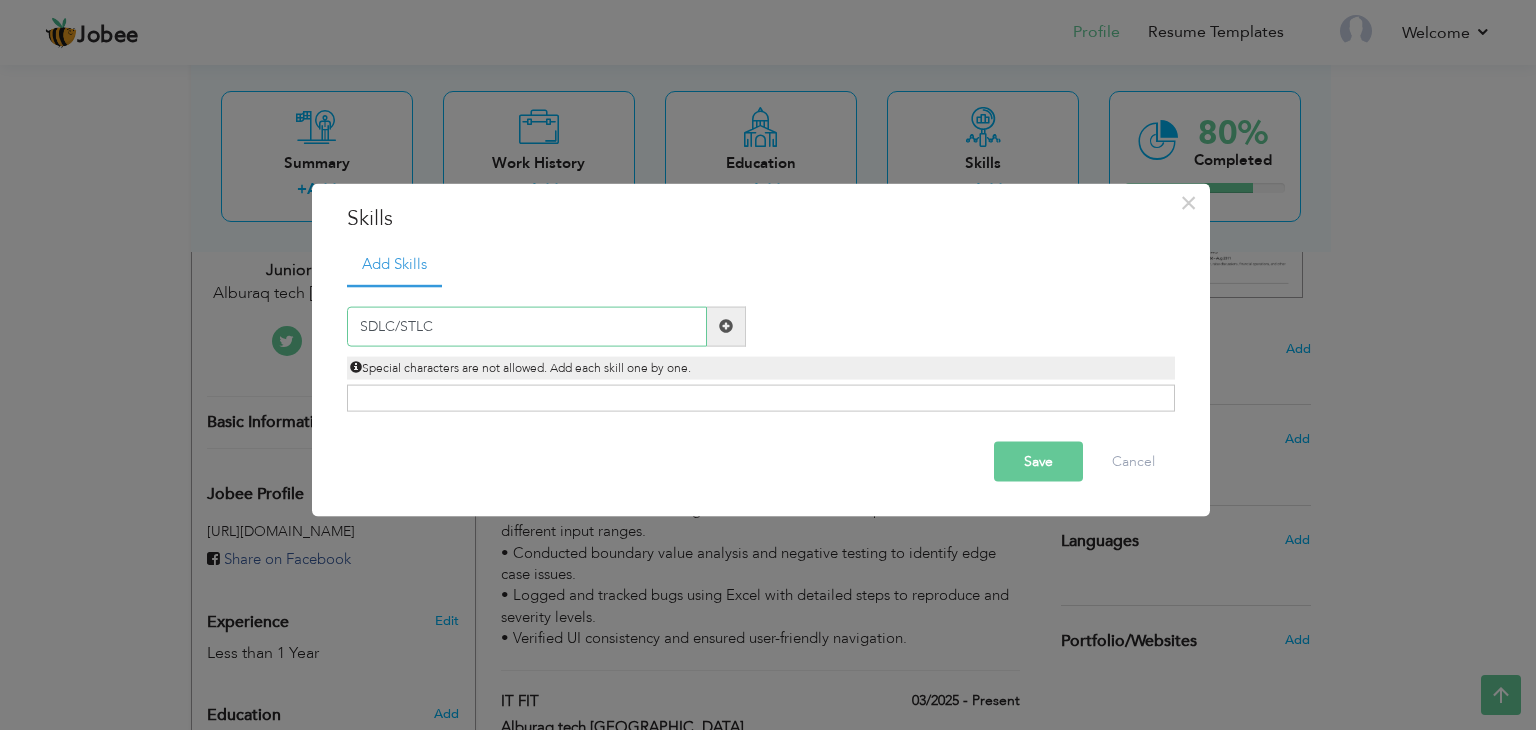 type on "SDLC/STLC" 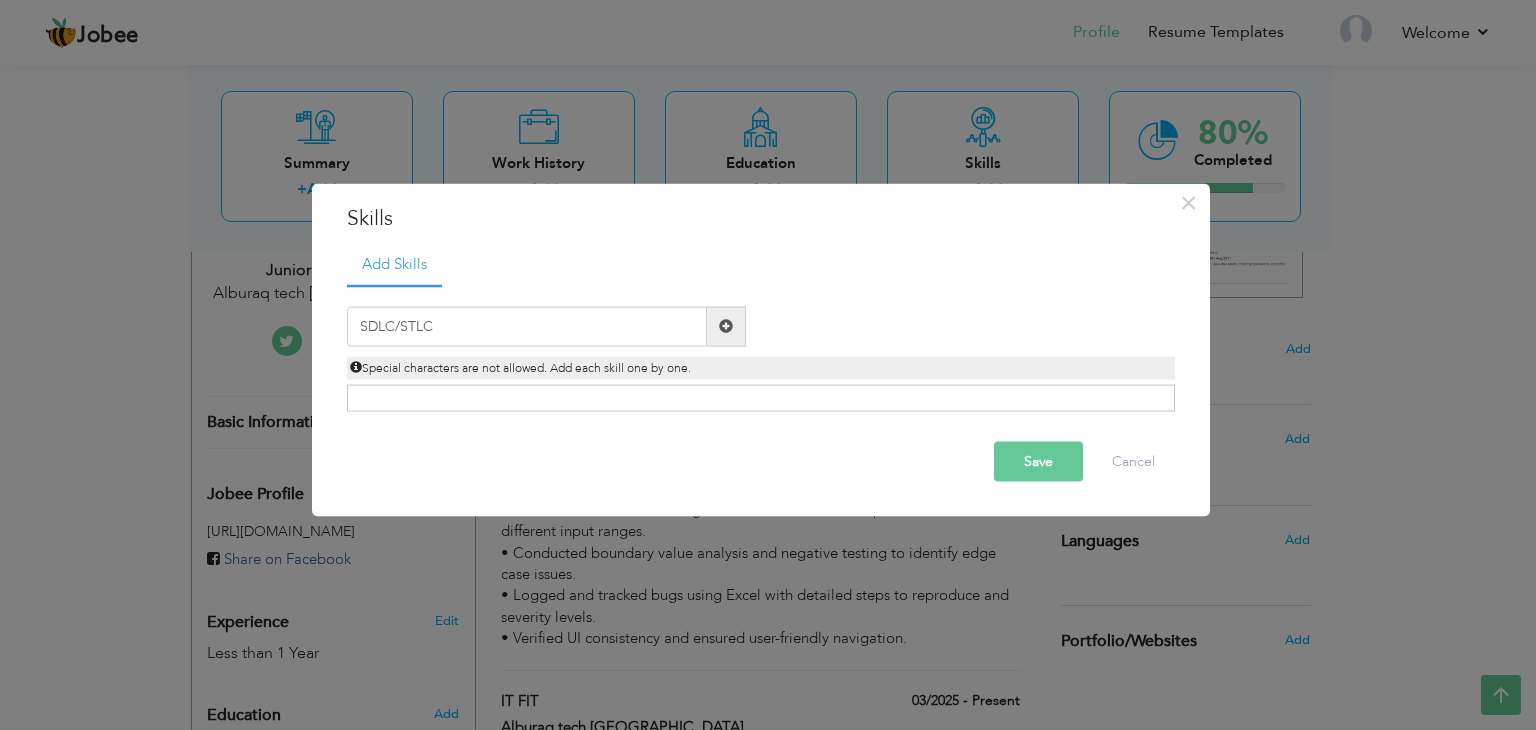 click at bounding box center [726, 326] 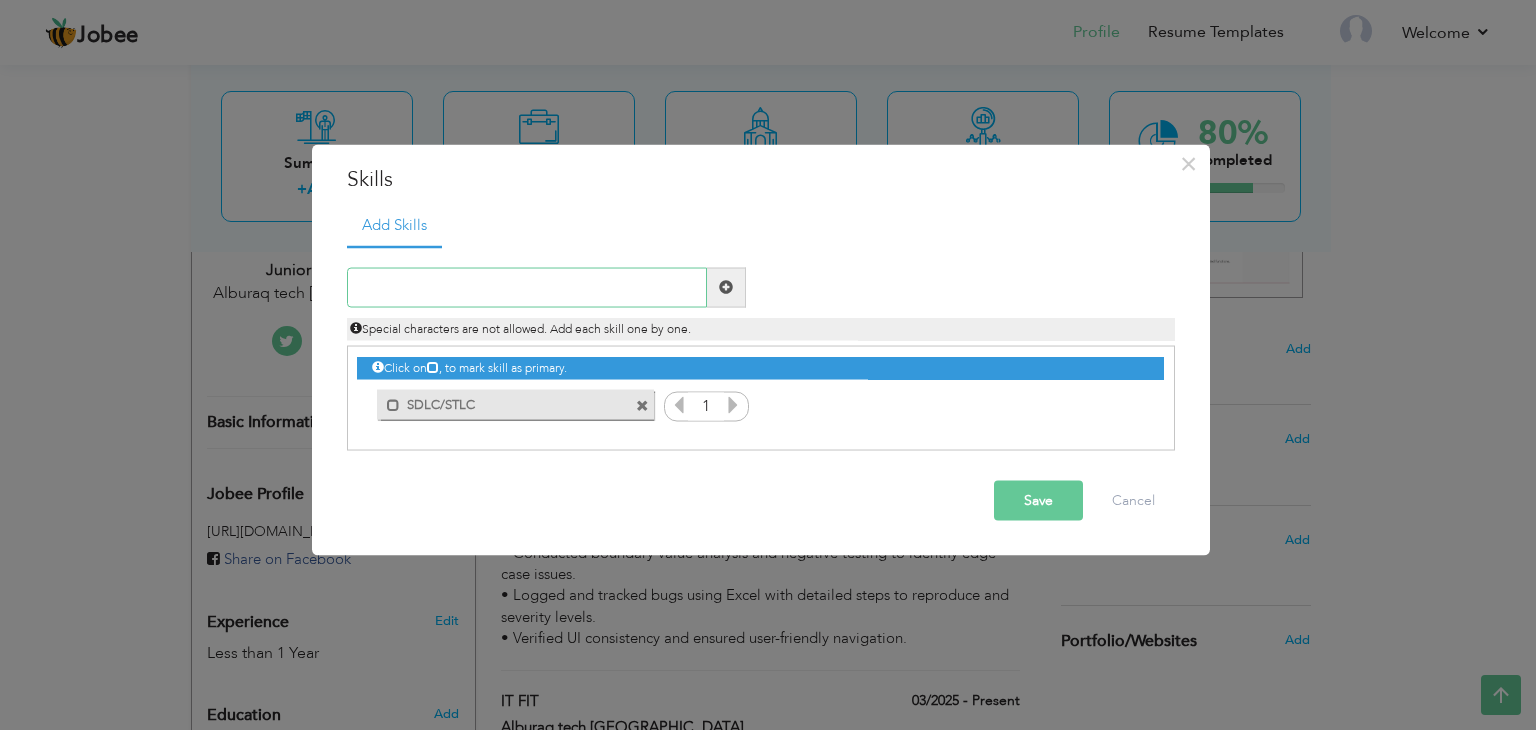 click at bounding box center (527, 287) 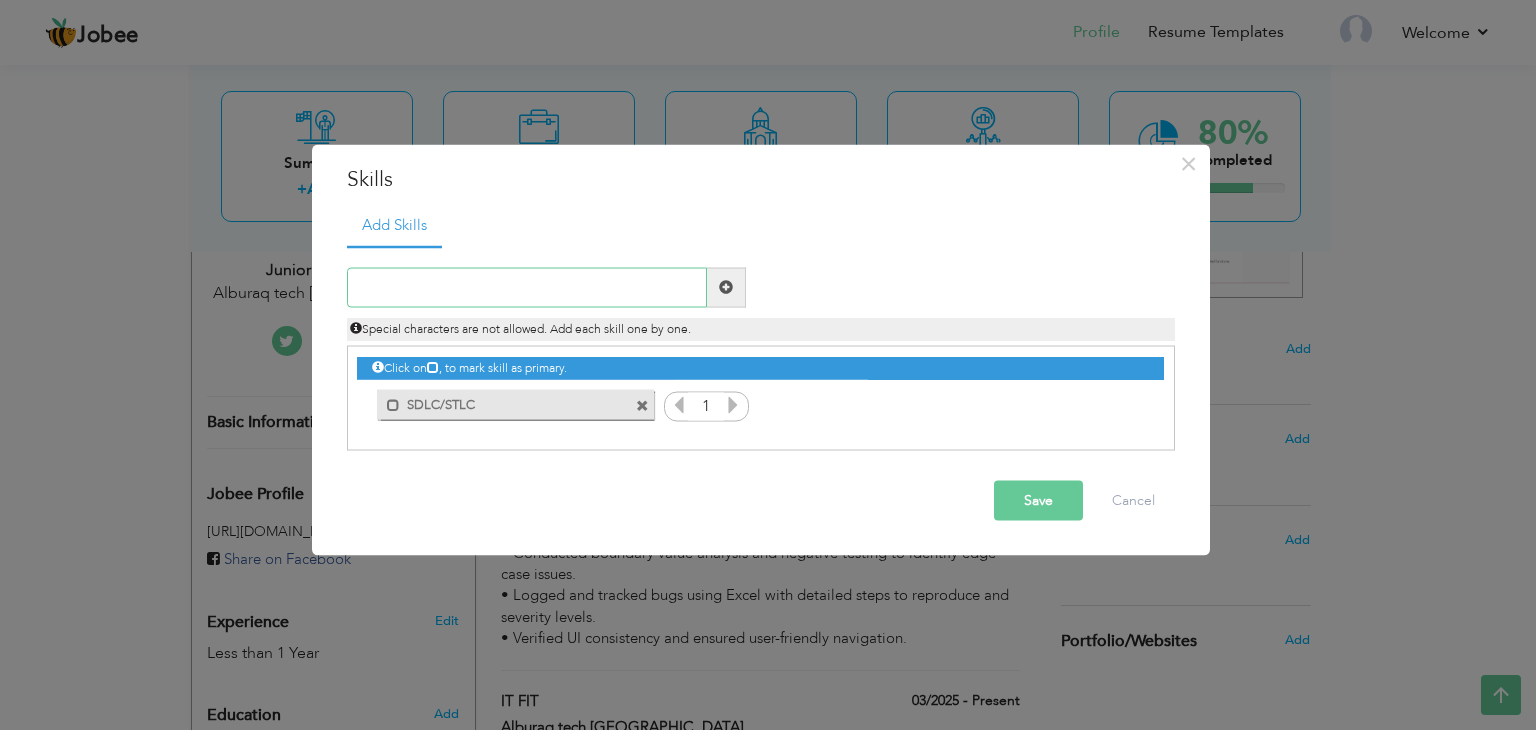 paste on "Test Case Design & Execution" 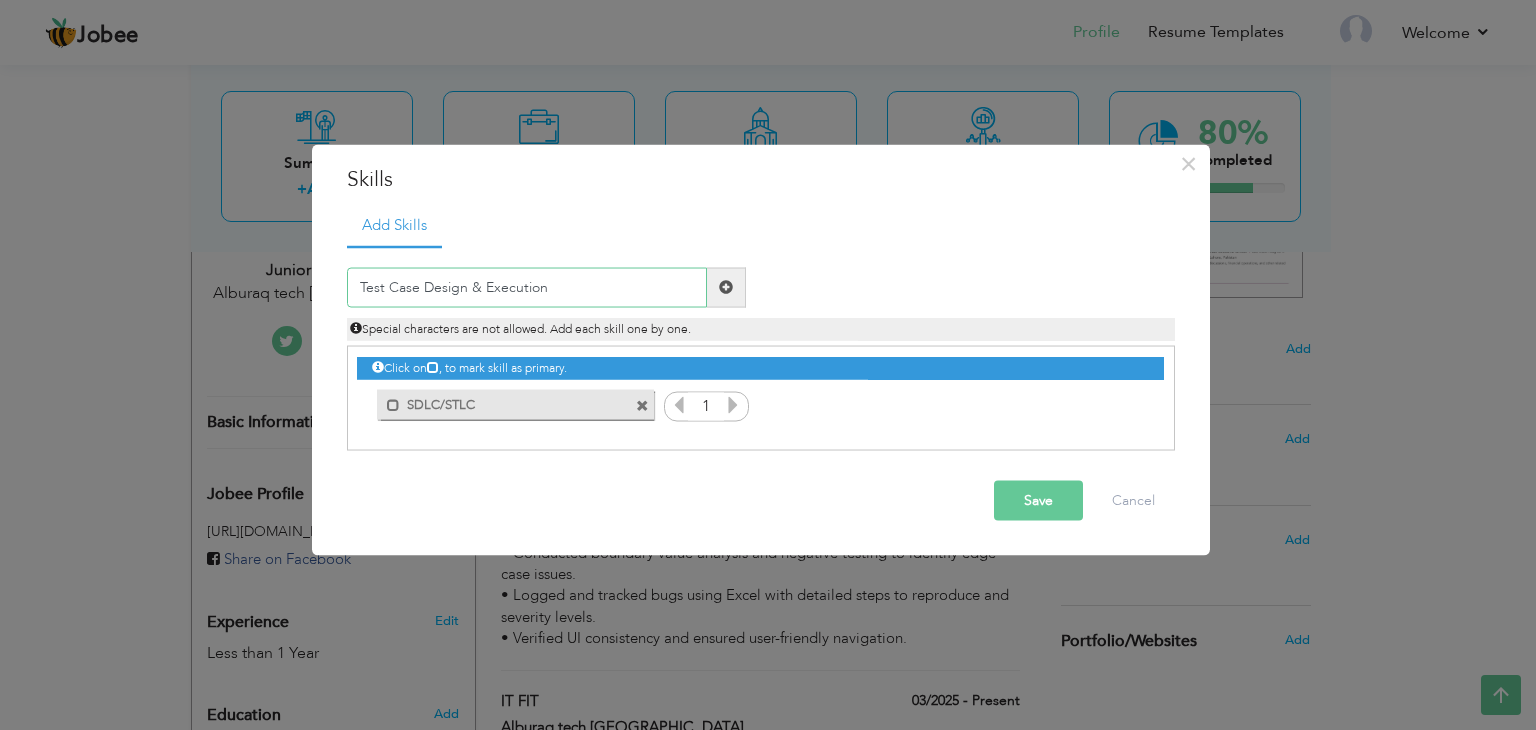 type on "Test Case Design & Execution" 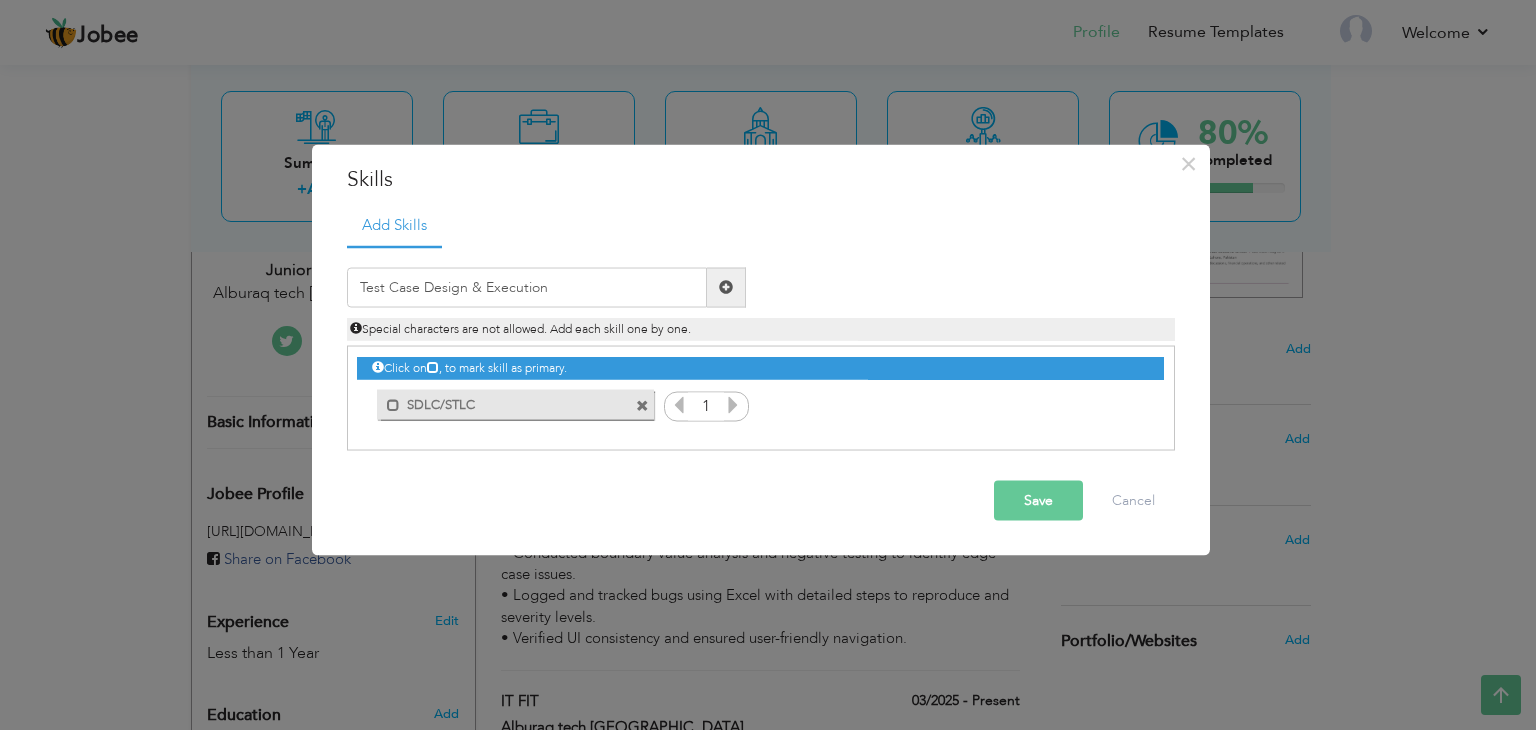 click at bounding box center [726, 287] 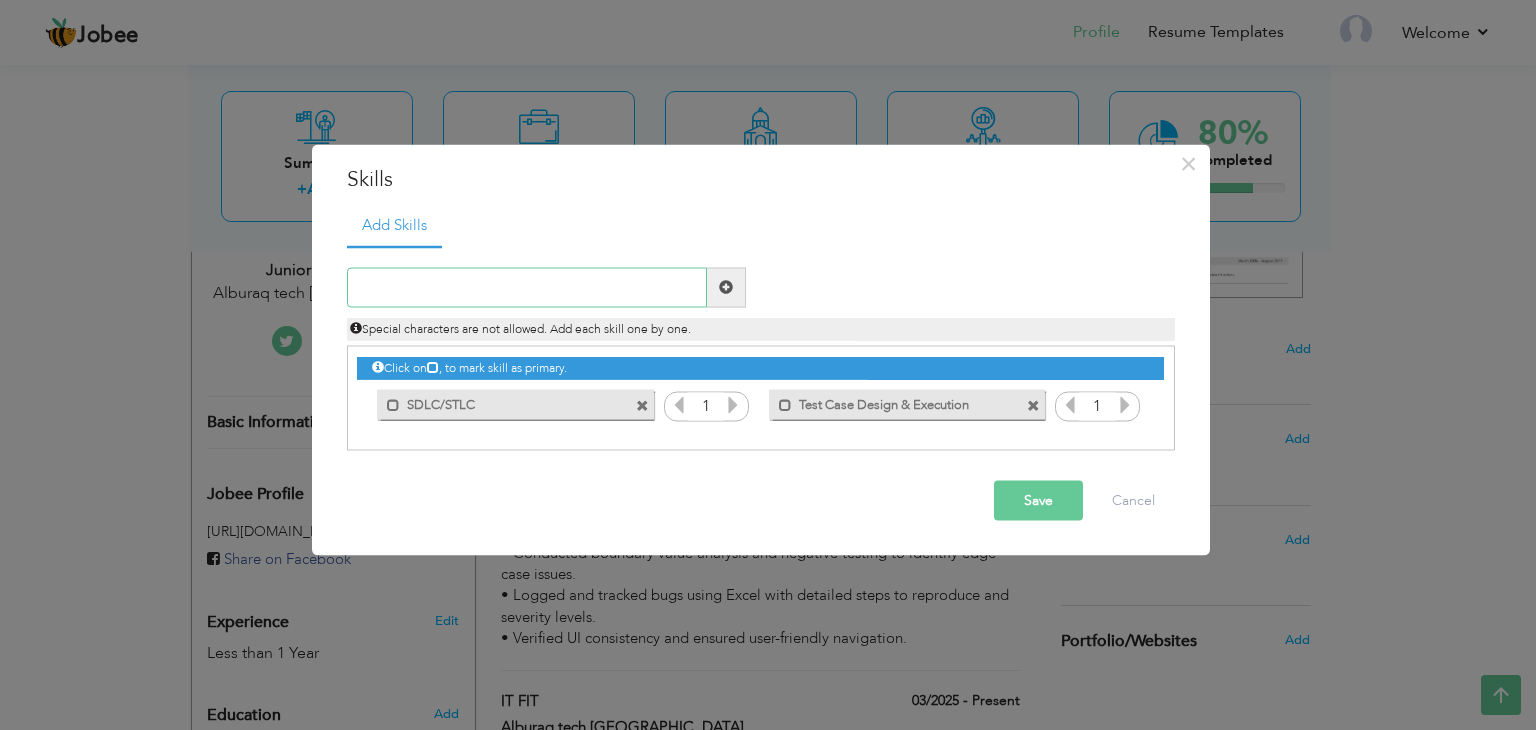 click at bounding box center [527, 287] 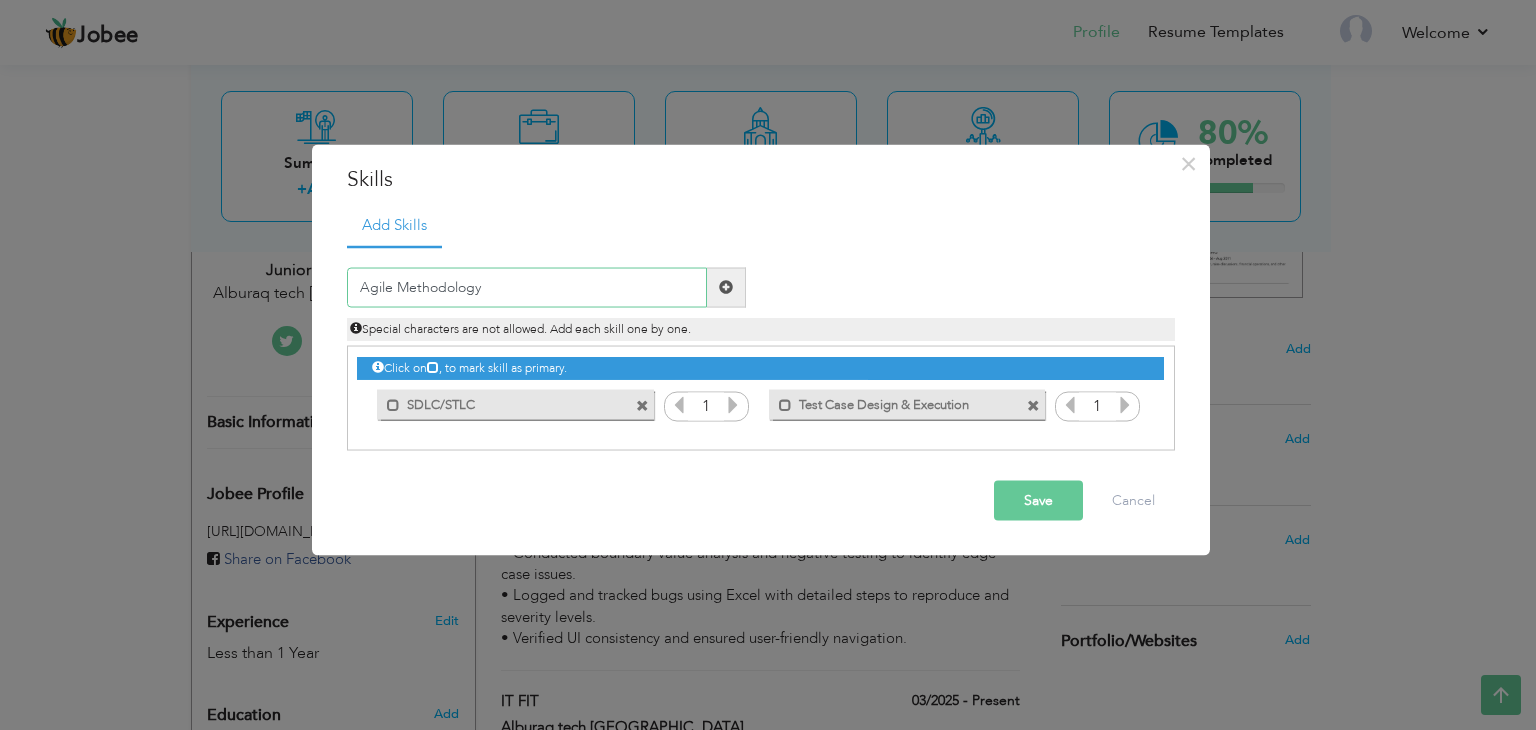 type on "Agile Methodology" 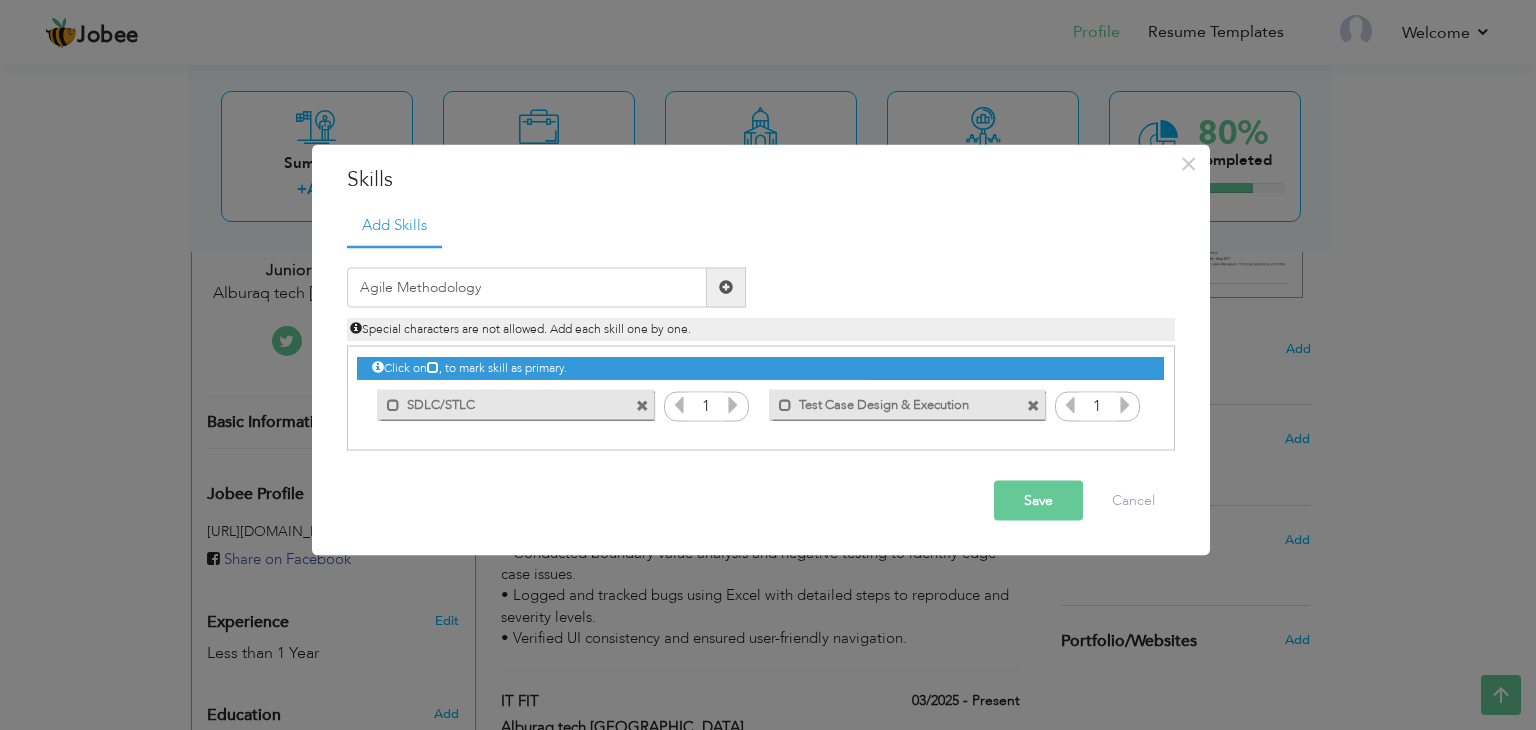 click on "Save" at bounding box center [1038, 500] 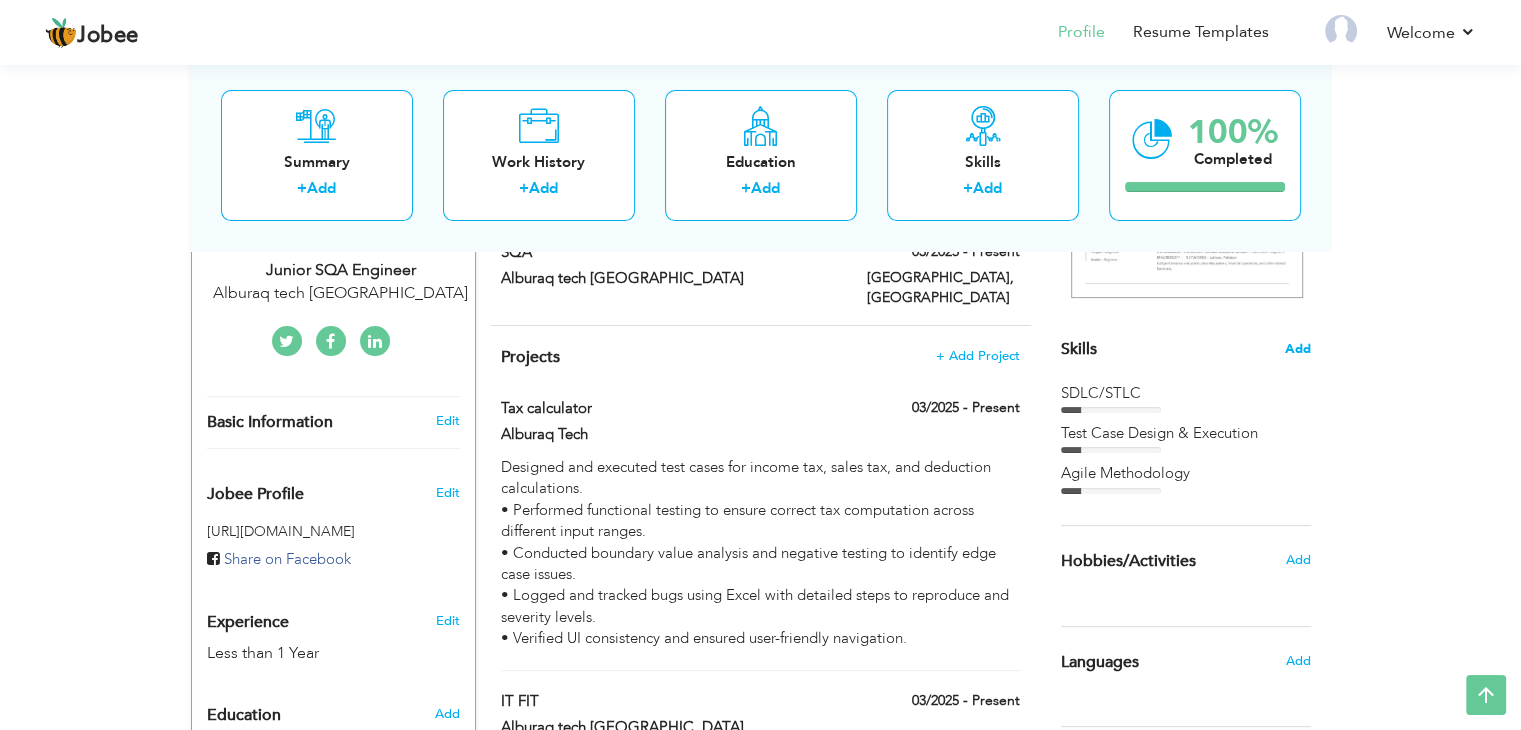 click on "Add" at bounding box center (1298, 349) 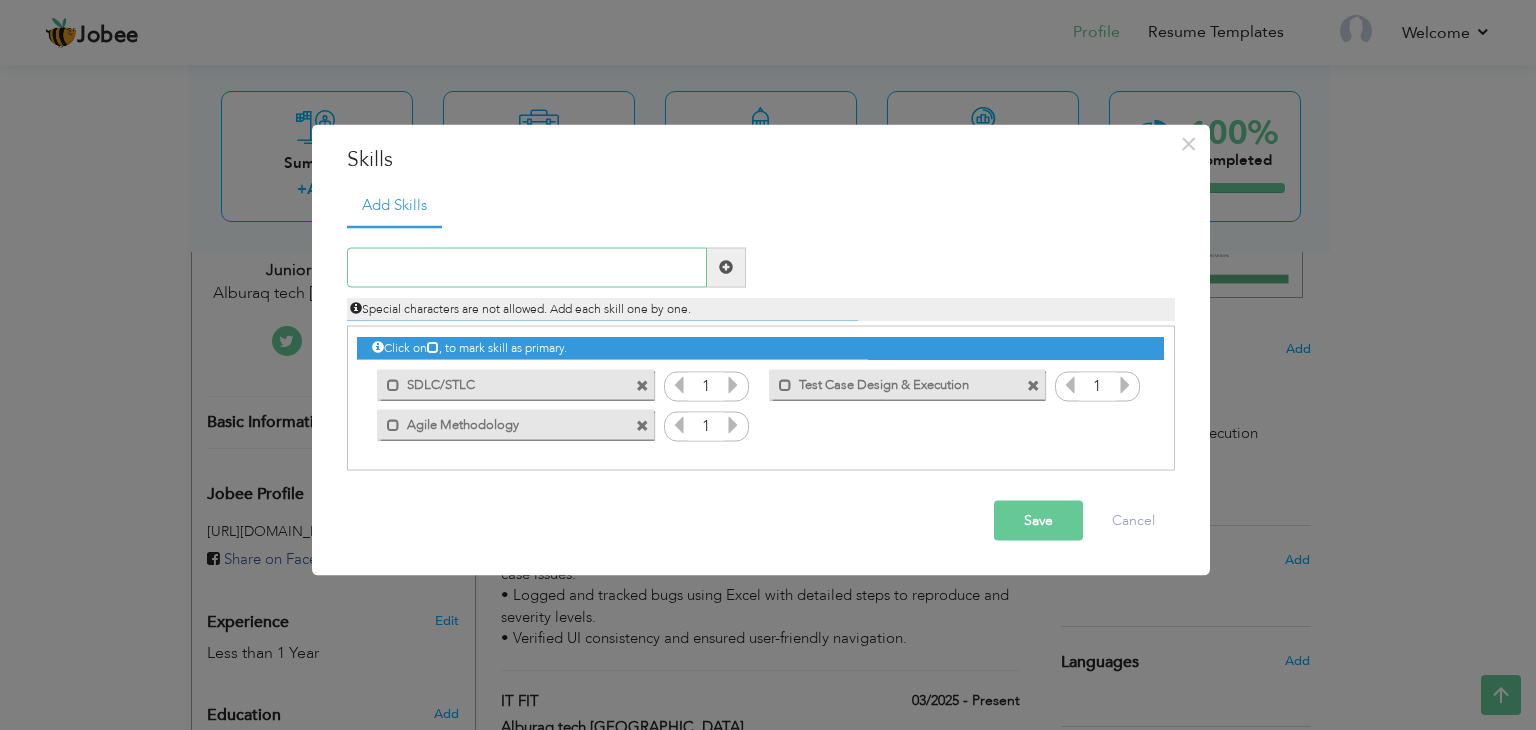 click at bounding box center [527, 267] 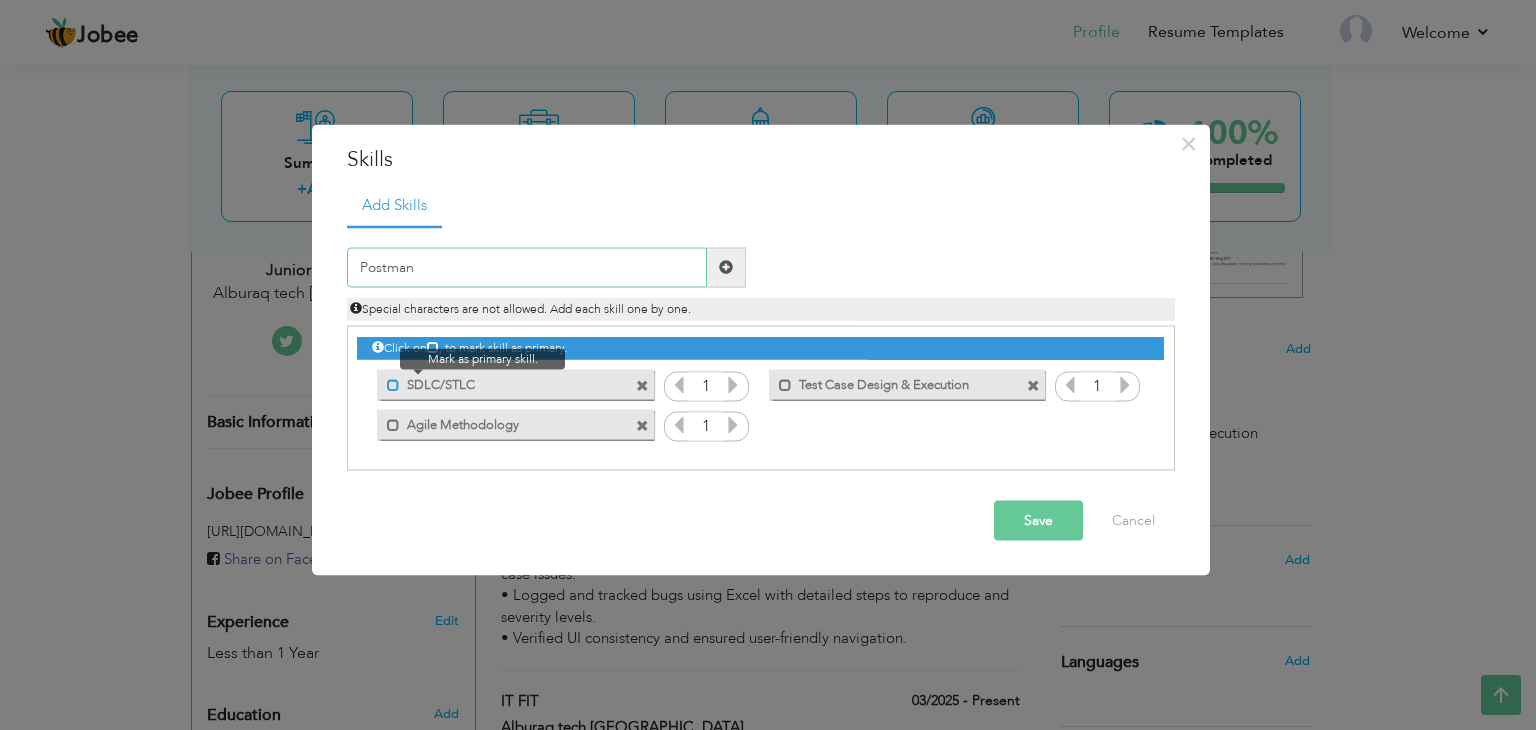 type on "Postman" 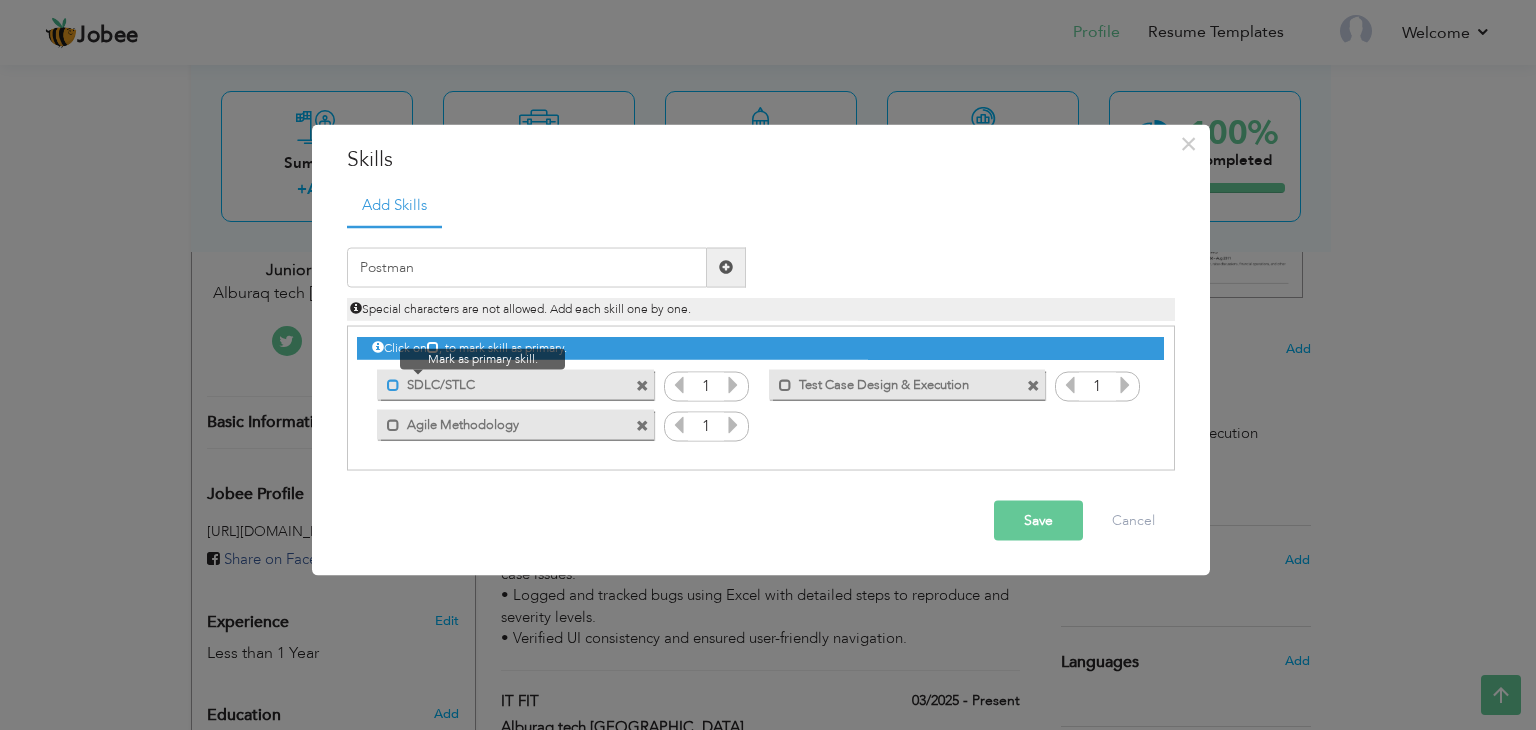 click at bounding box center (393, 385) 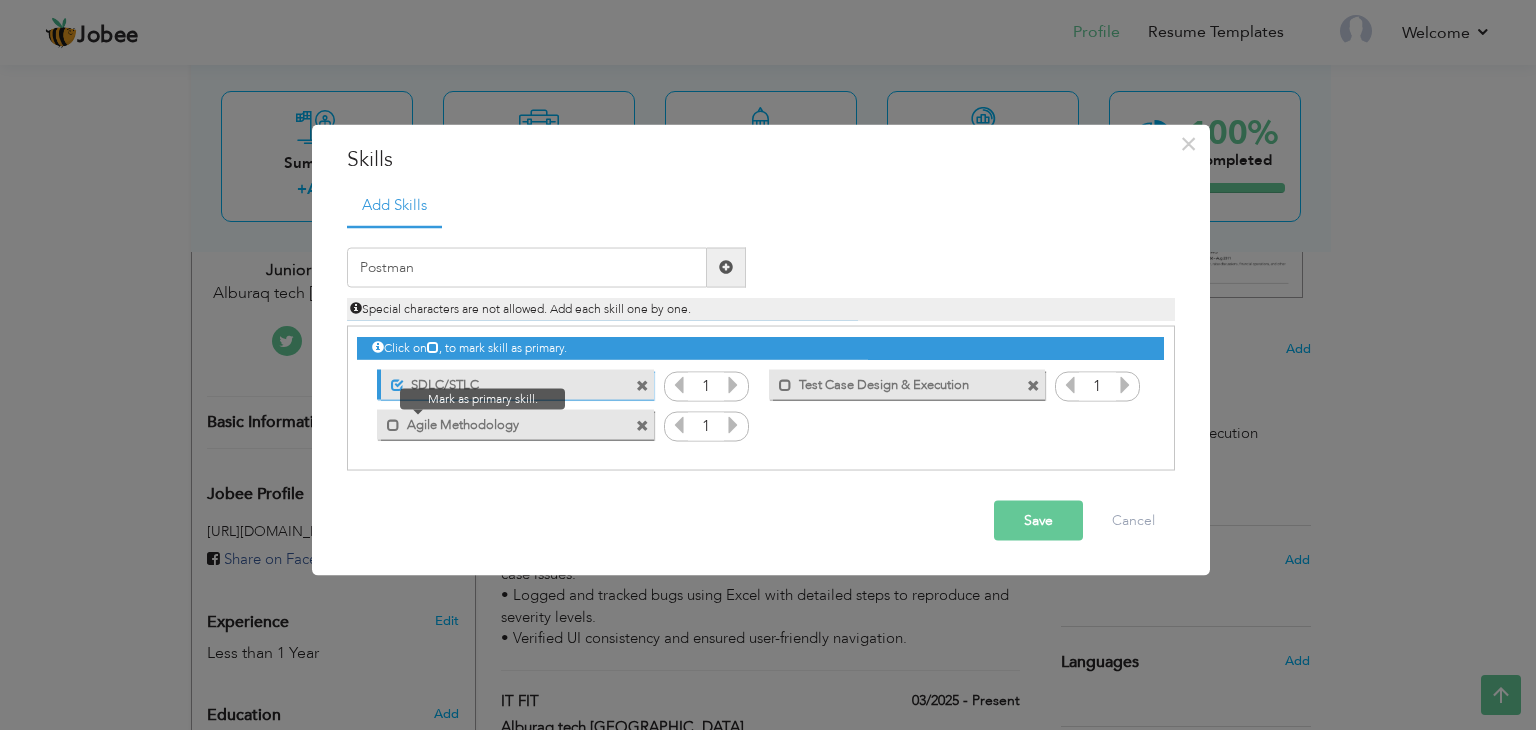 click at bounding box center (388, 420) 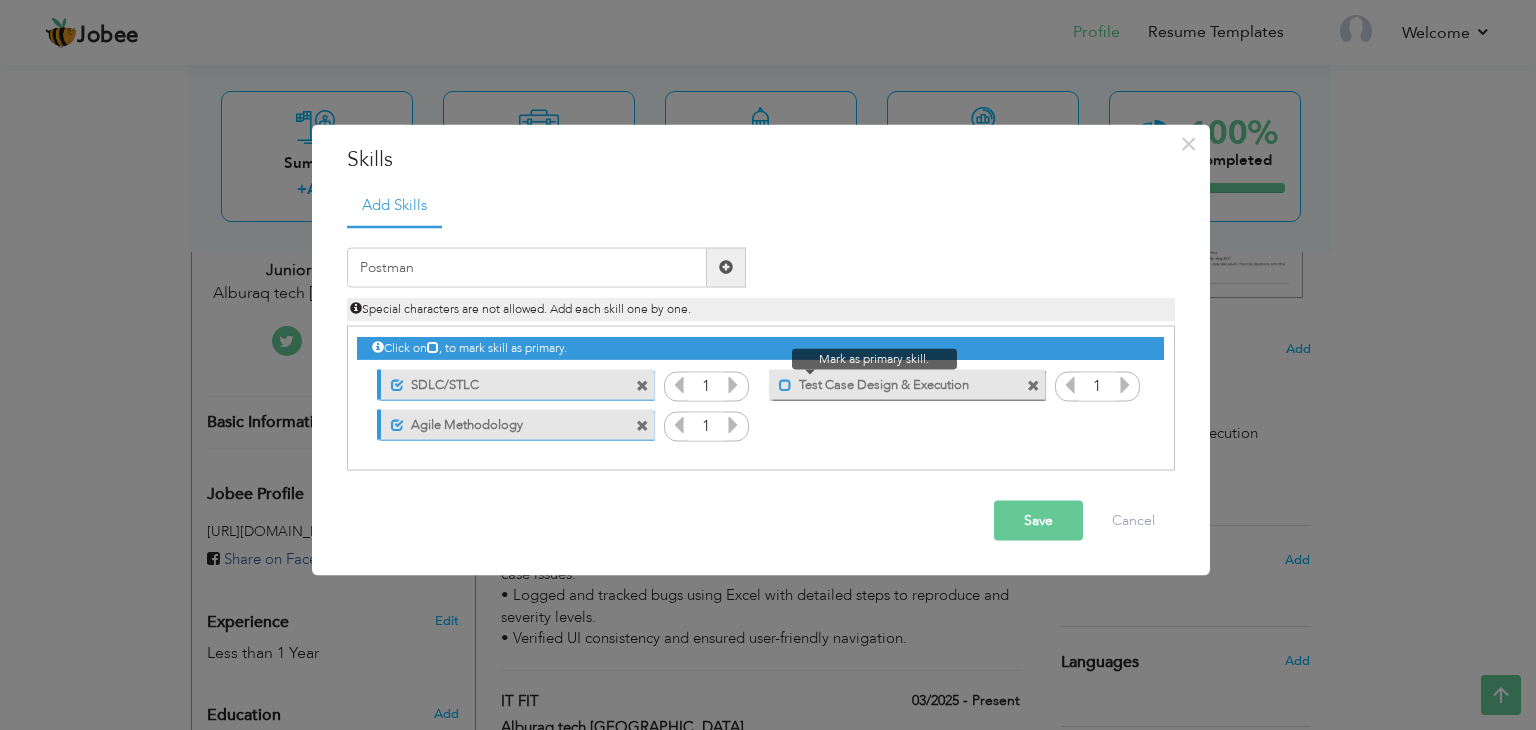 click at bounding box center [785, 385] 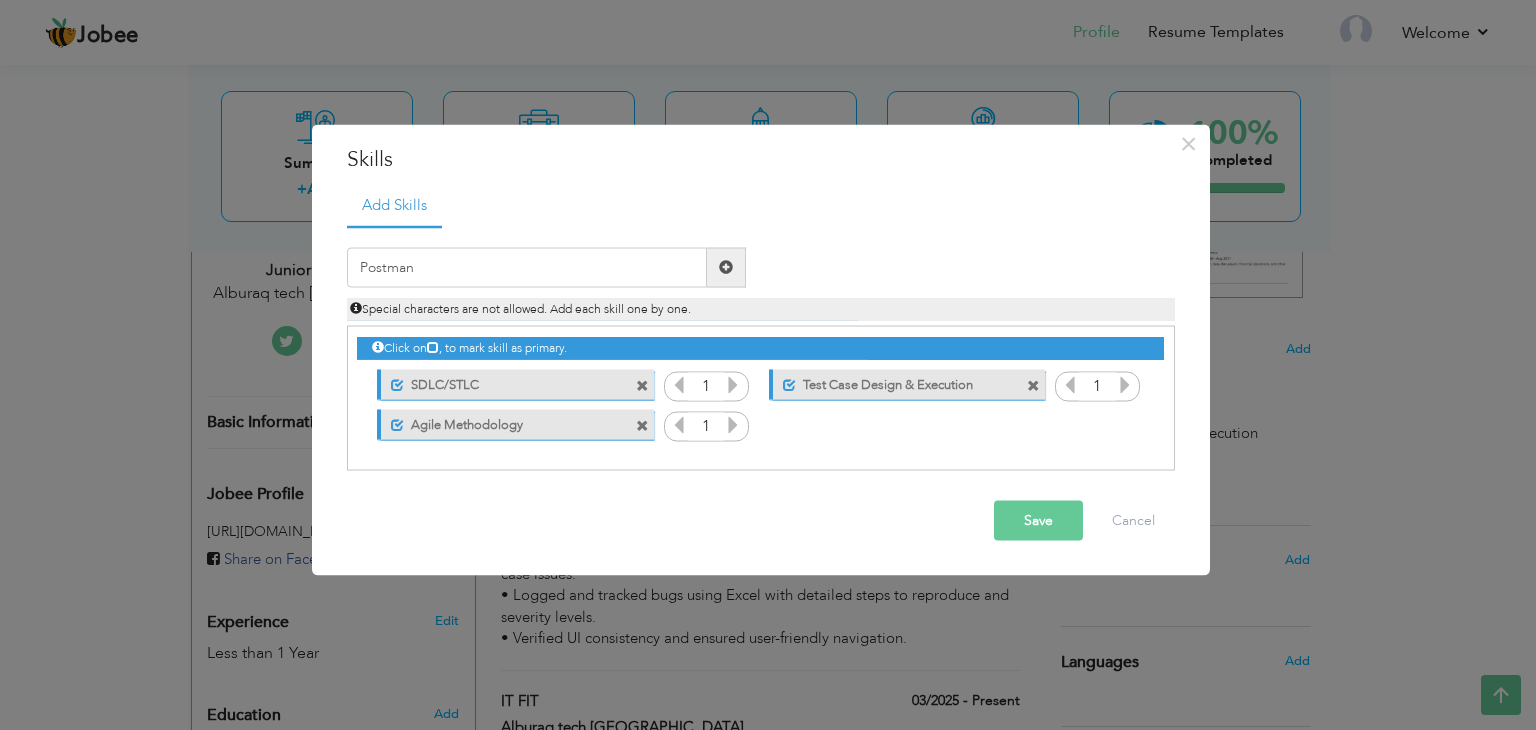 click on "Save" at bounding box center (1038, 520) 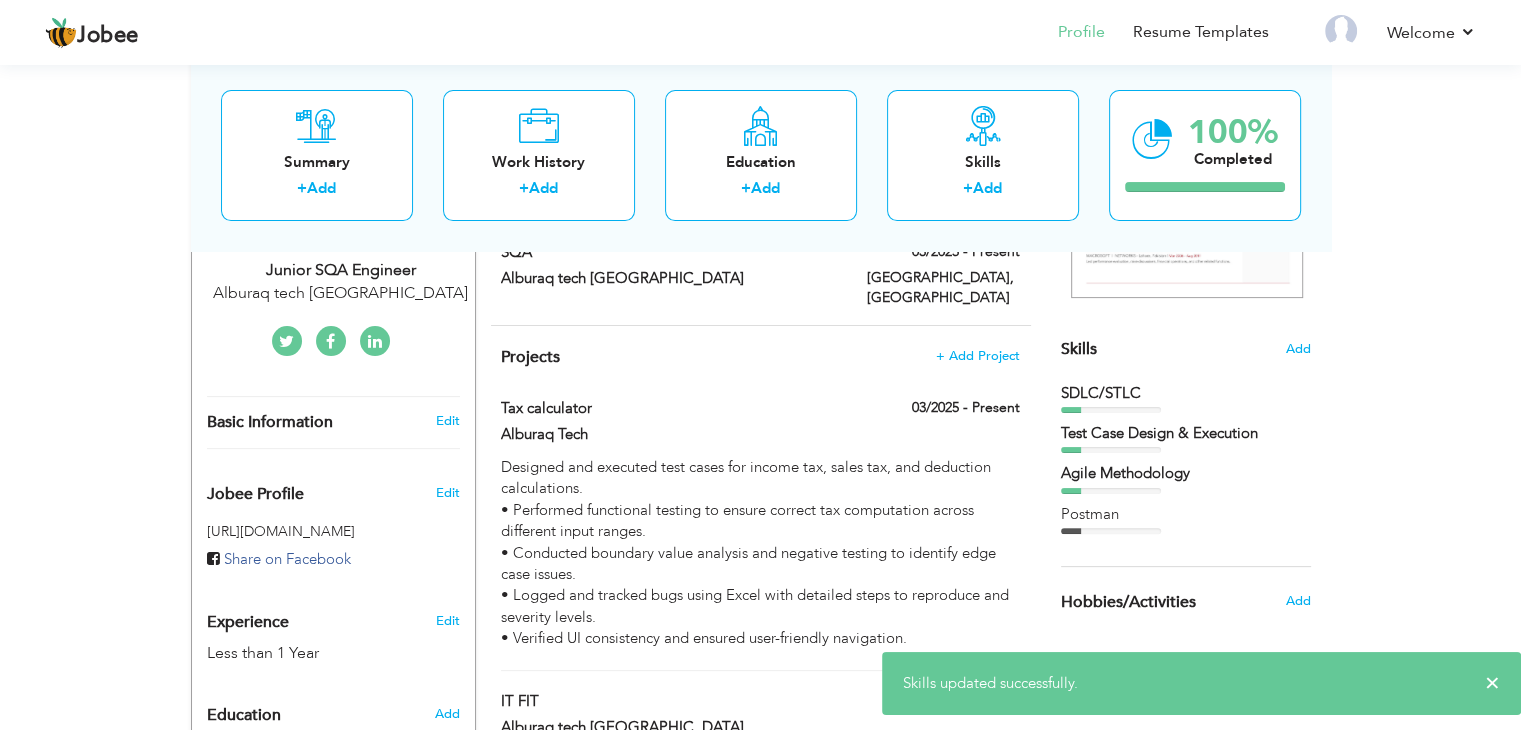 click on "SDLC/STLC" at bounding box center (1186, 398) 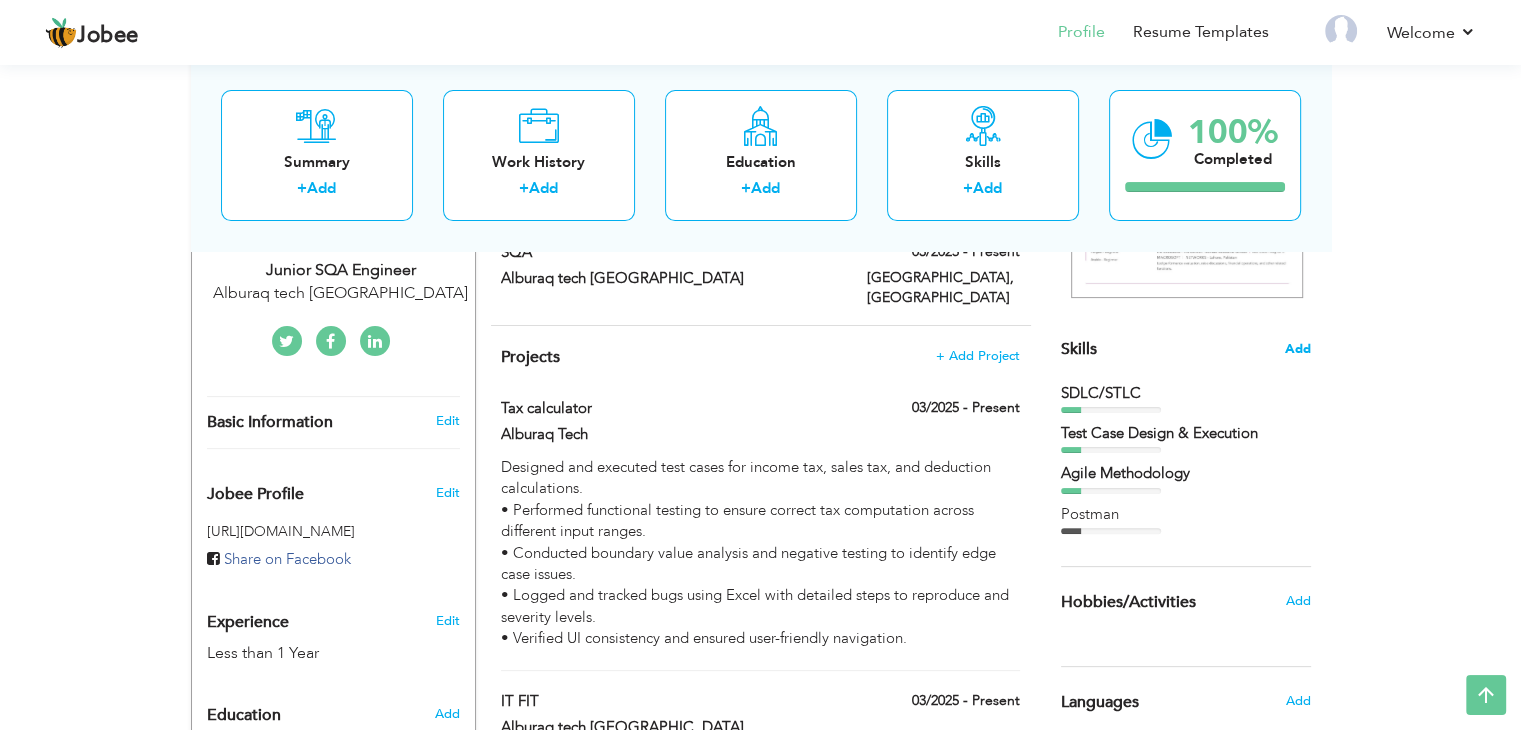 click on "Add" at bounding box center (1298, 349) 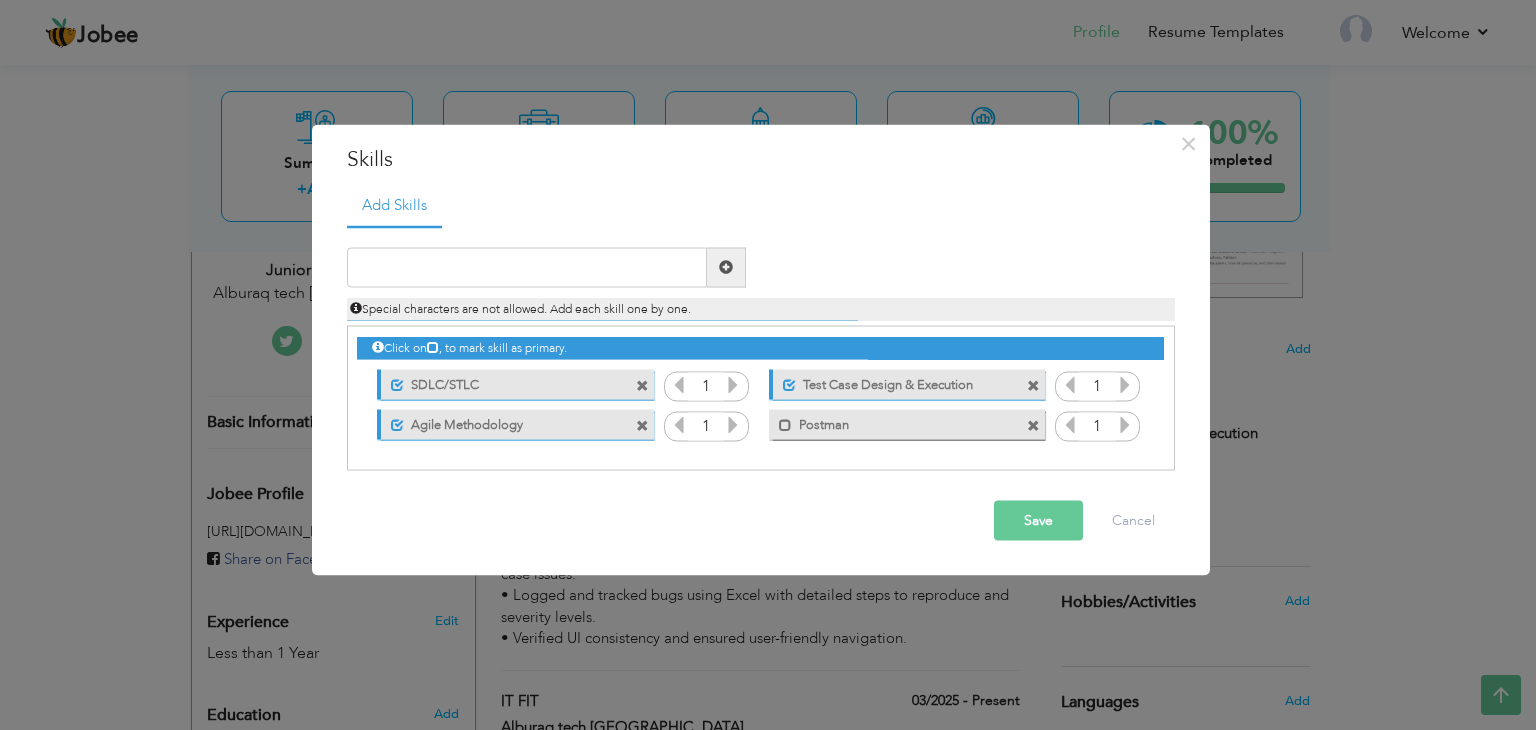 click at bounding box center [733, 384] 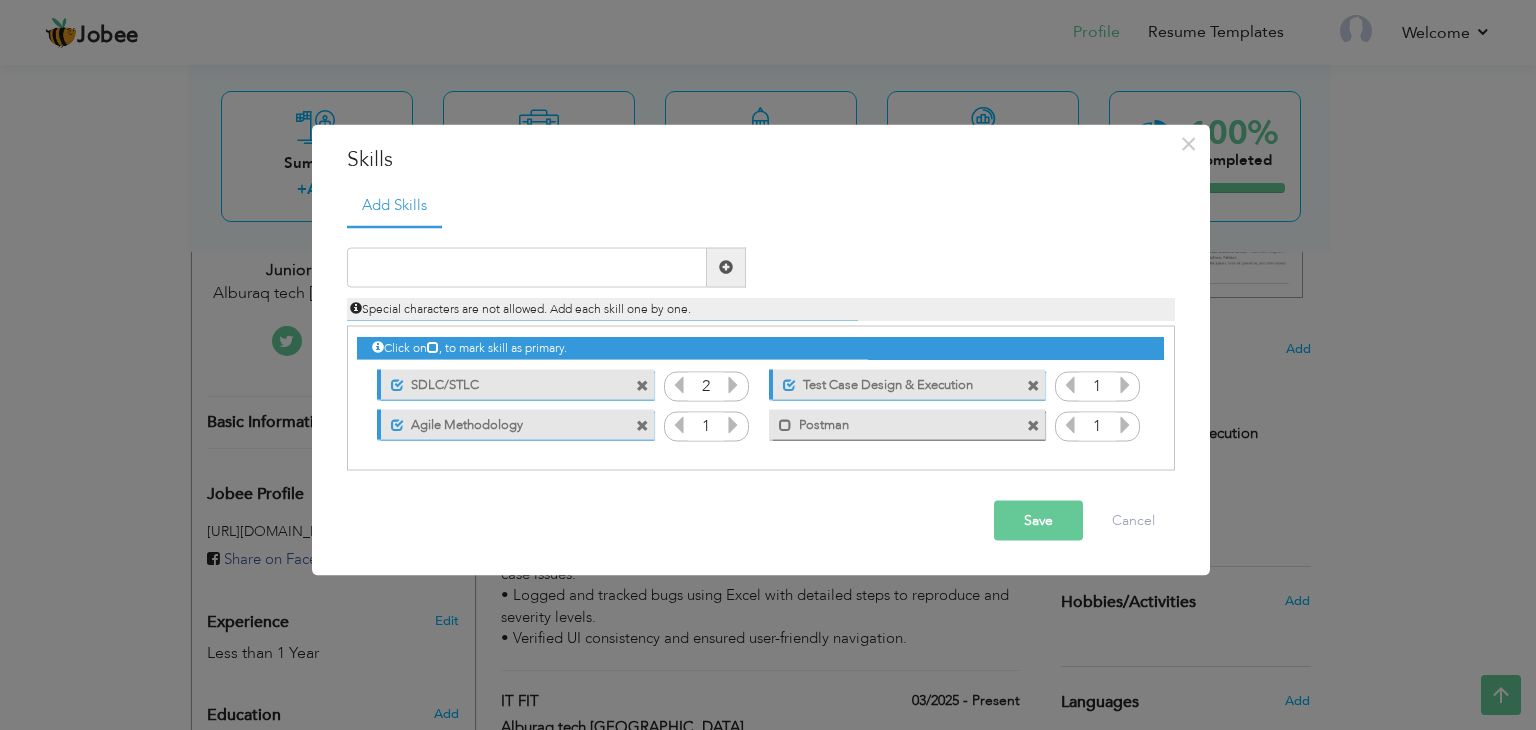 click at bounding box center [733, 384] 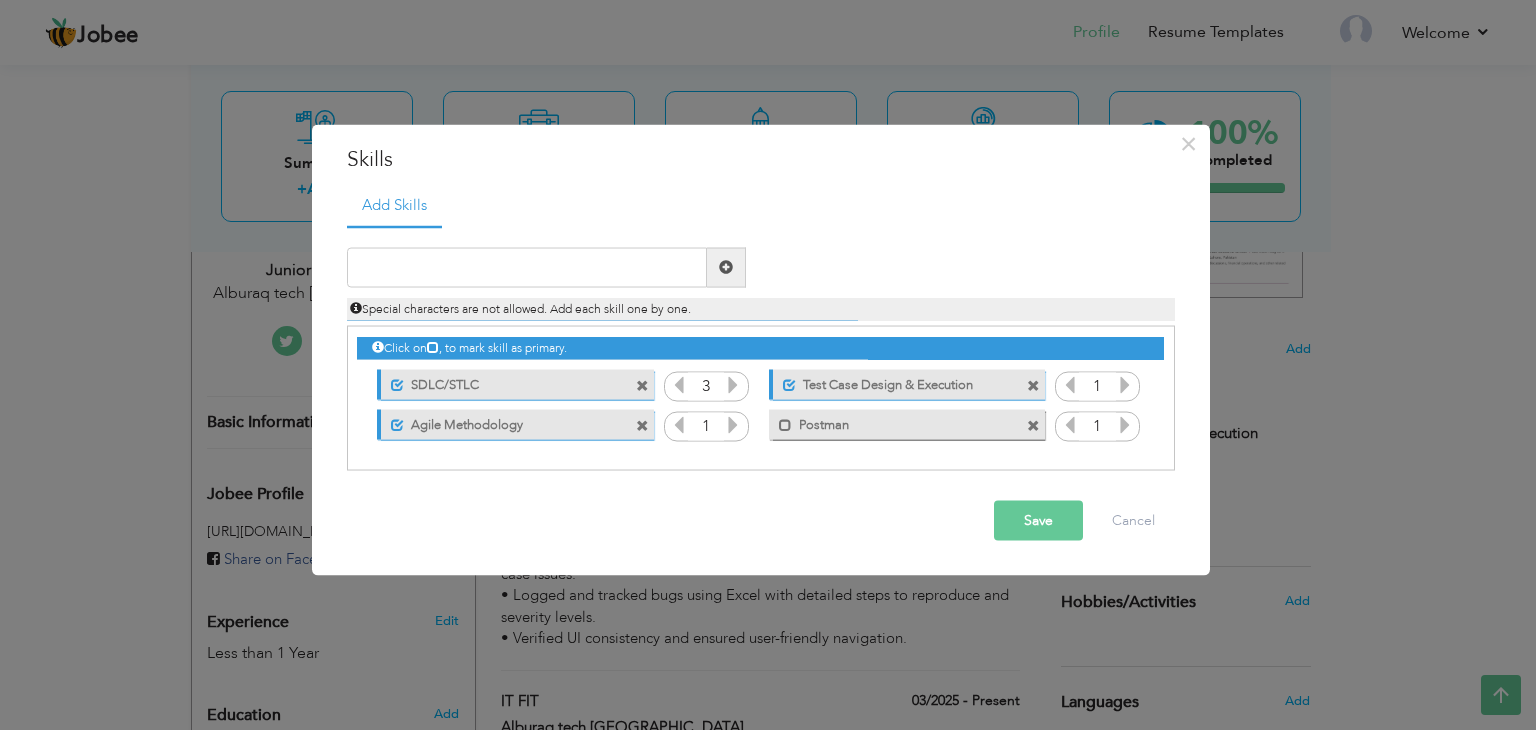 click at bounding box center (733, 384) 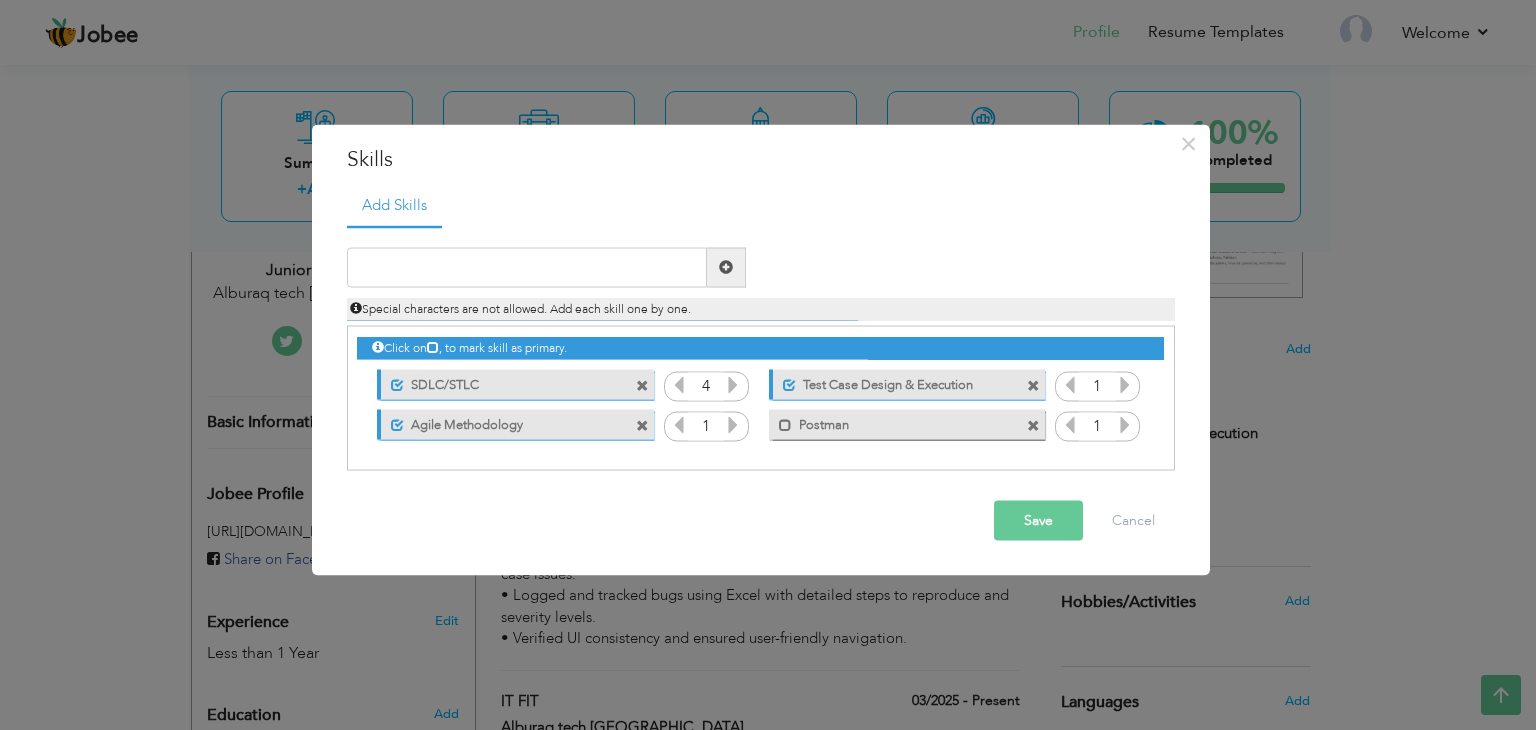 click at bounding box center [733, 384] 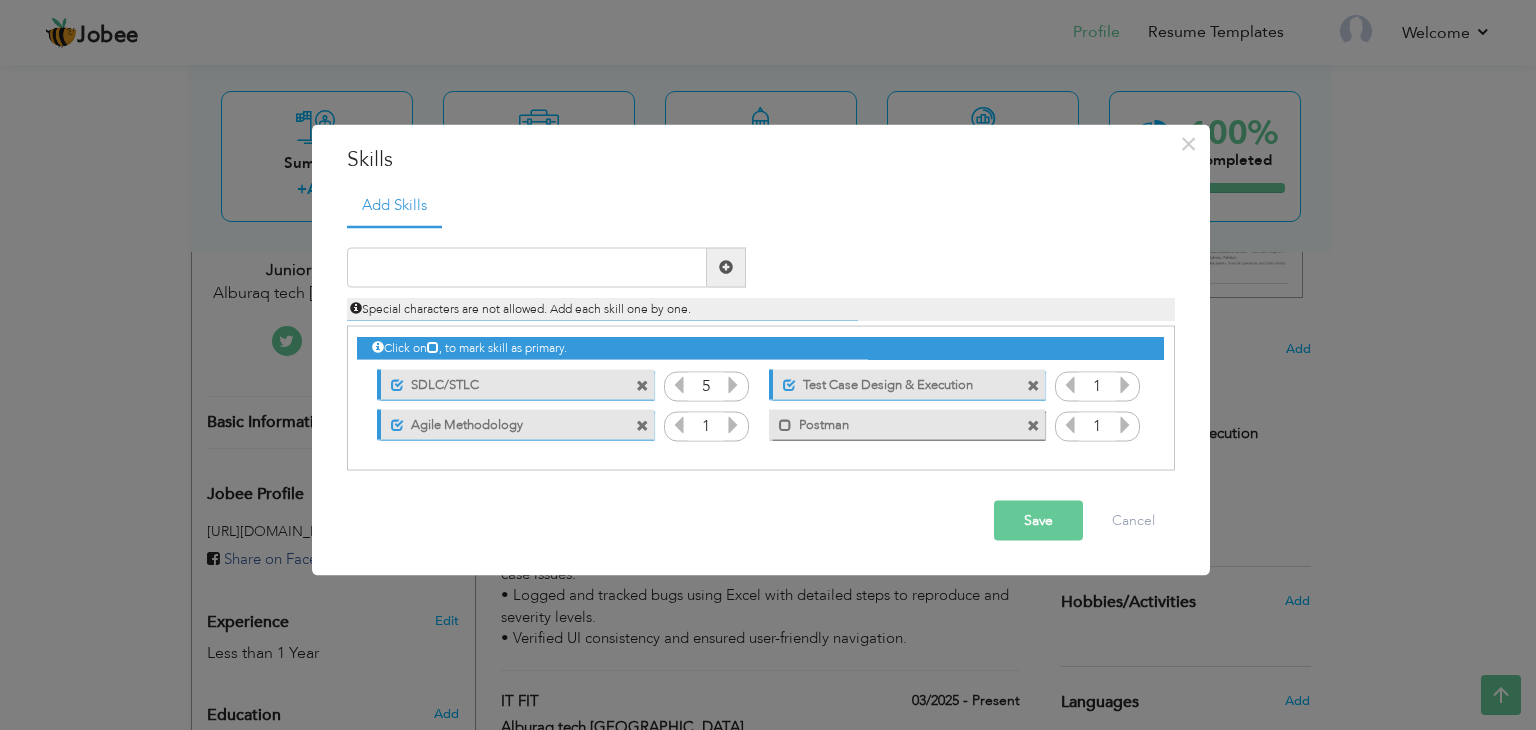 click at bounding box center [733, 384] 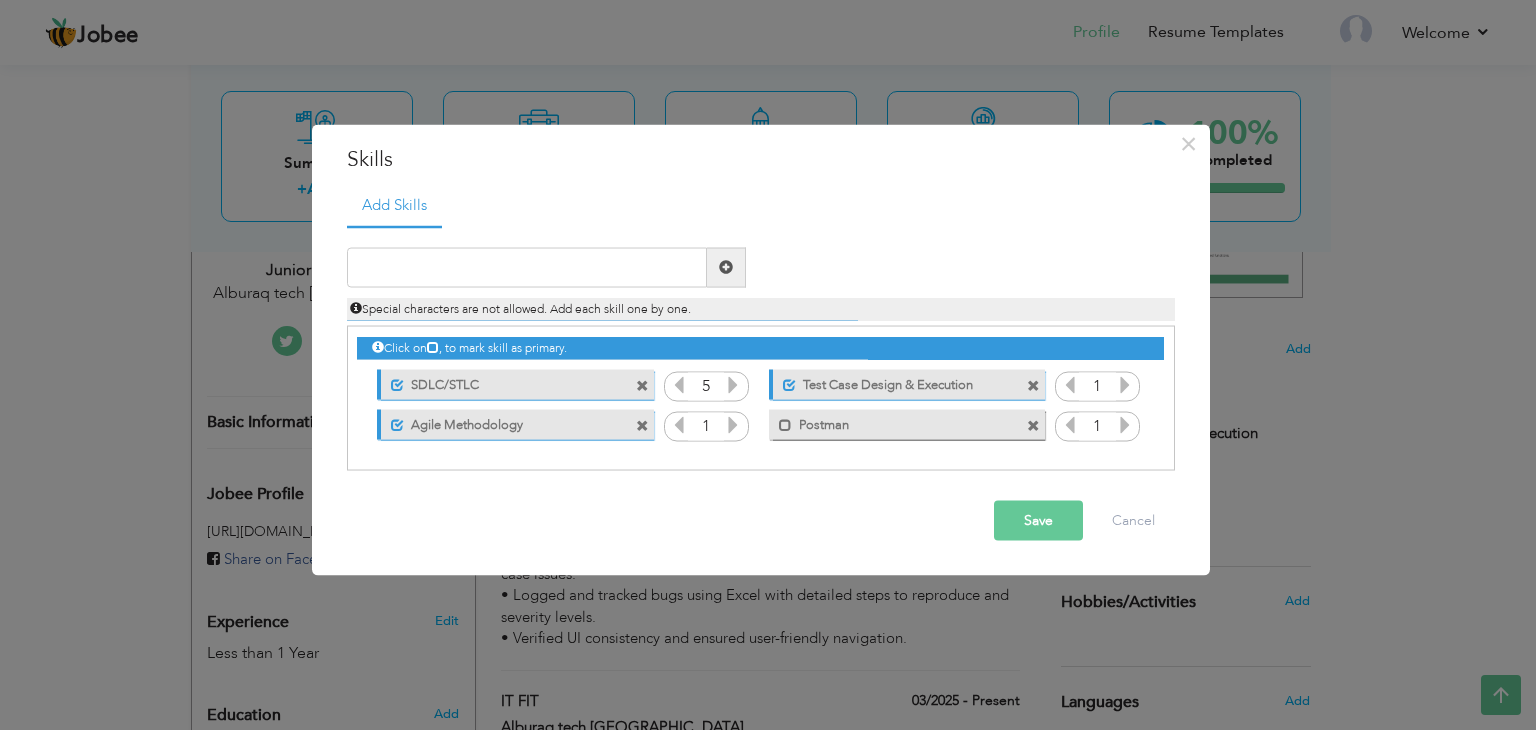 click at bounding box center (733, 384) 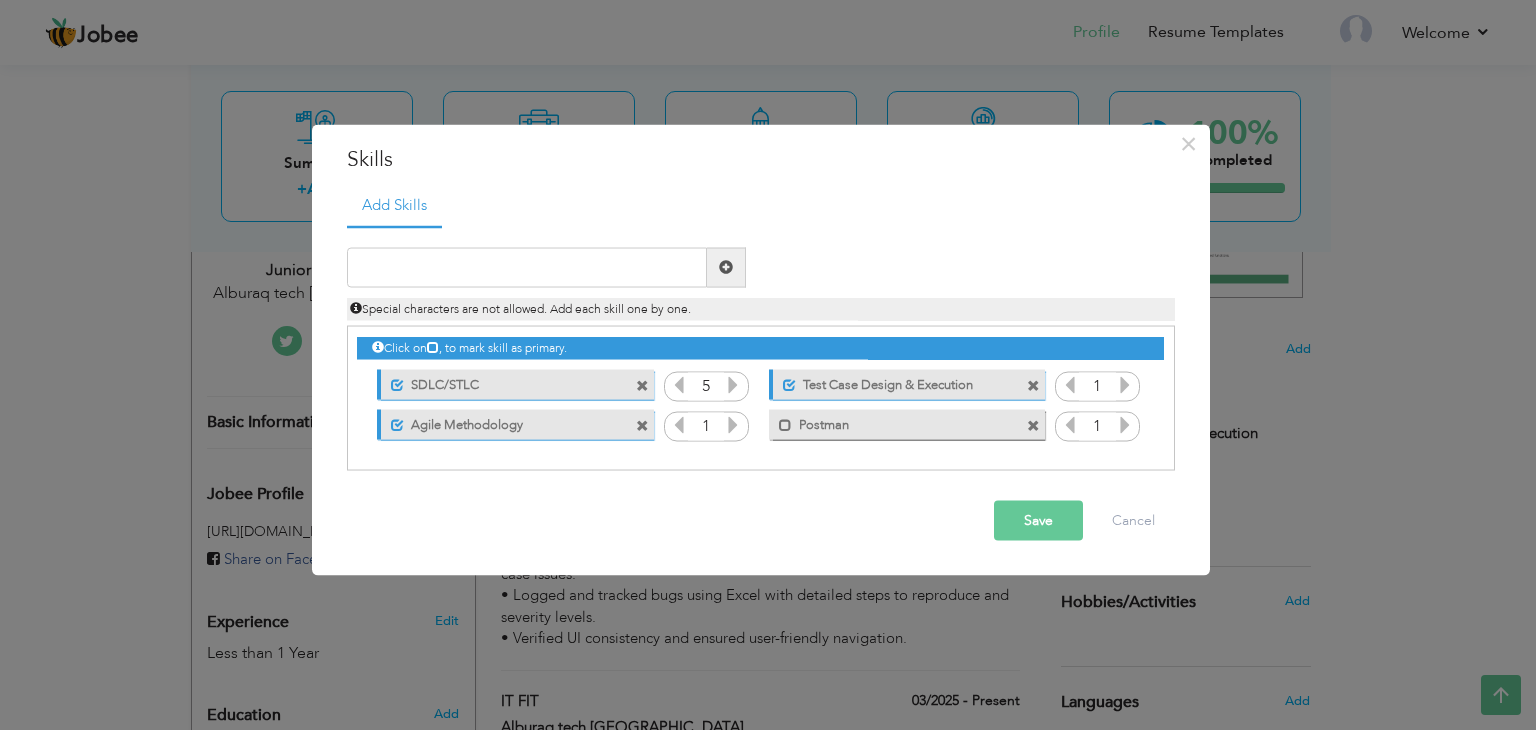 click at bounding box center [733, 424] 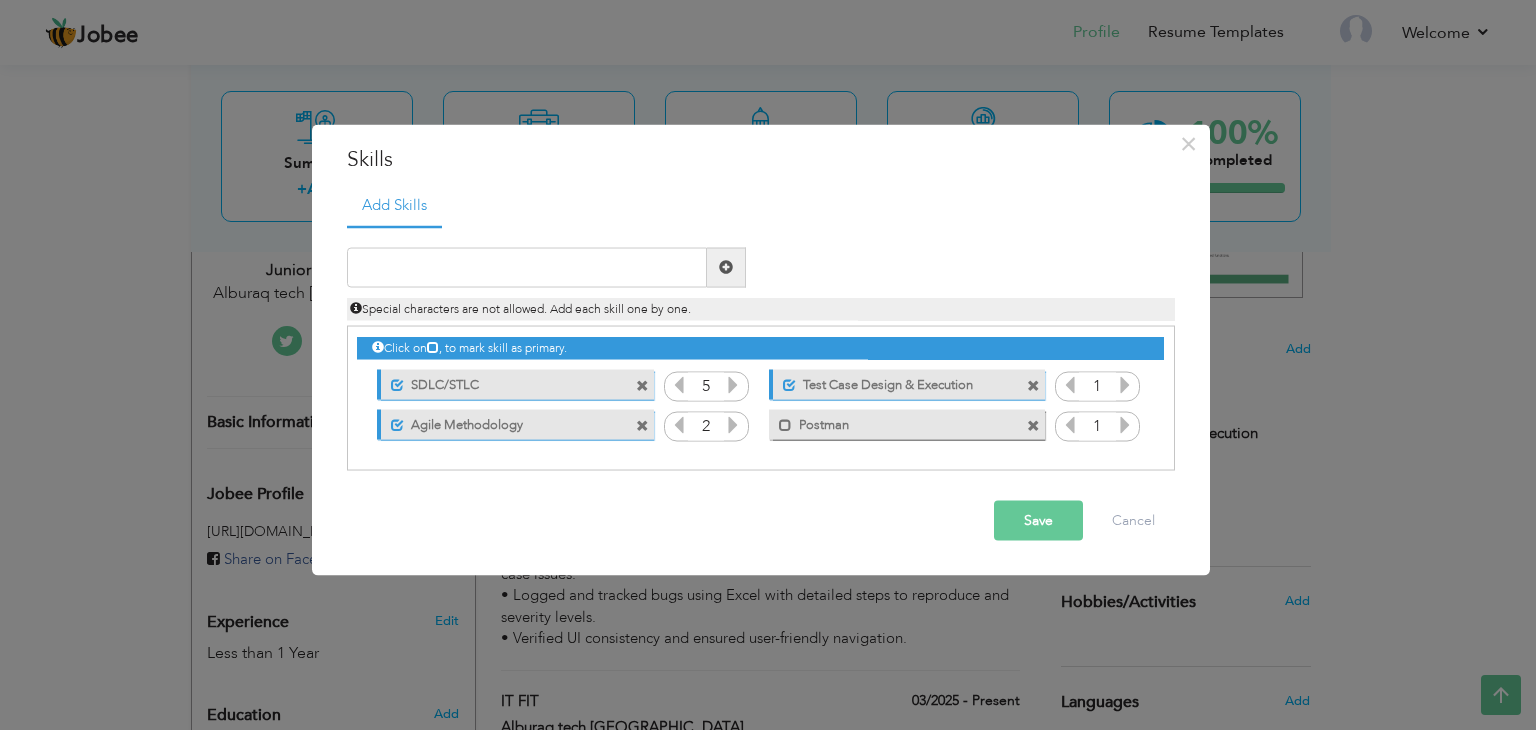 click at bounding box center [733, 424] 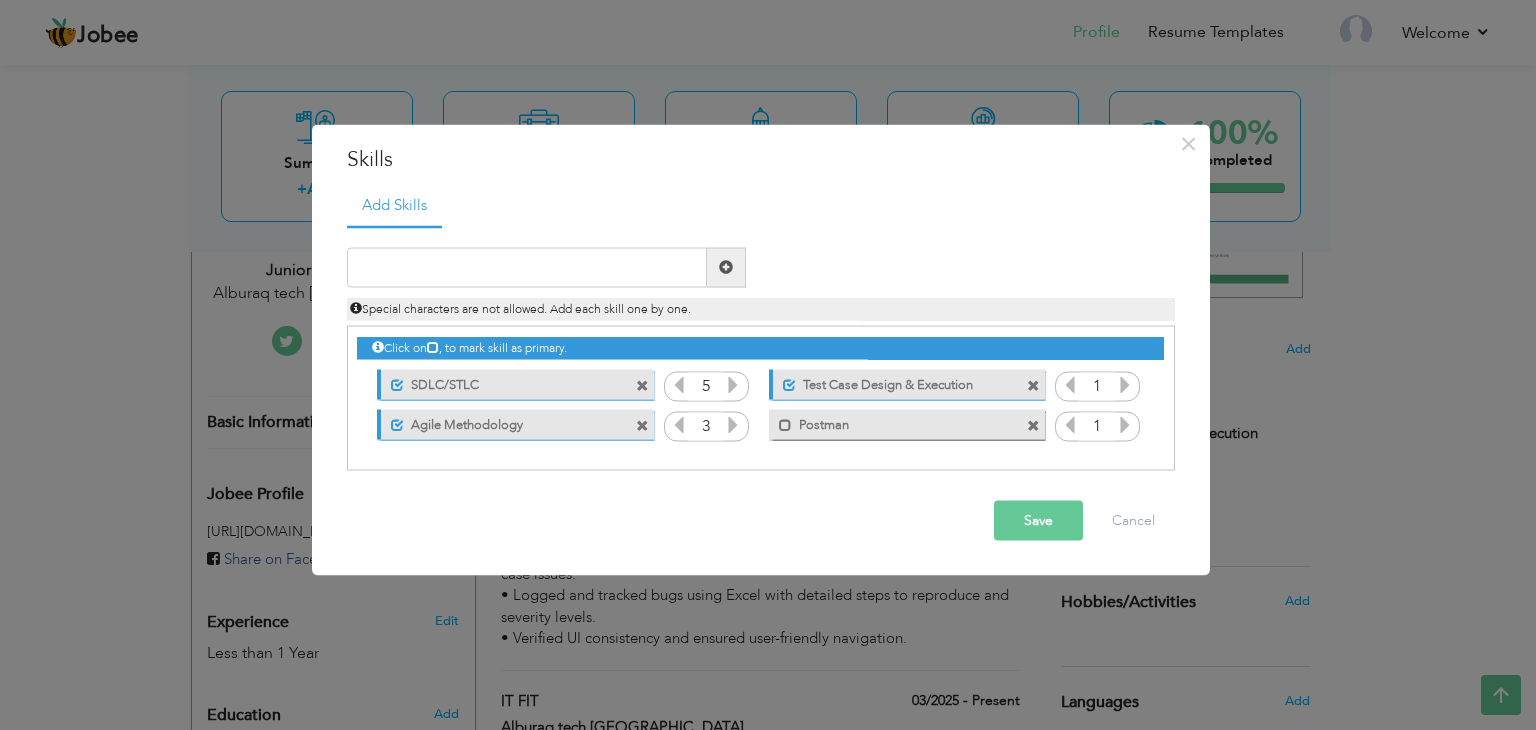 click at bounding box center (733, 424) 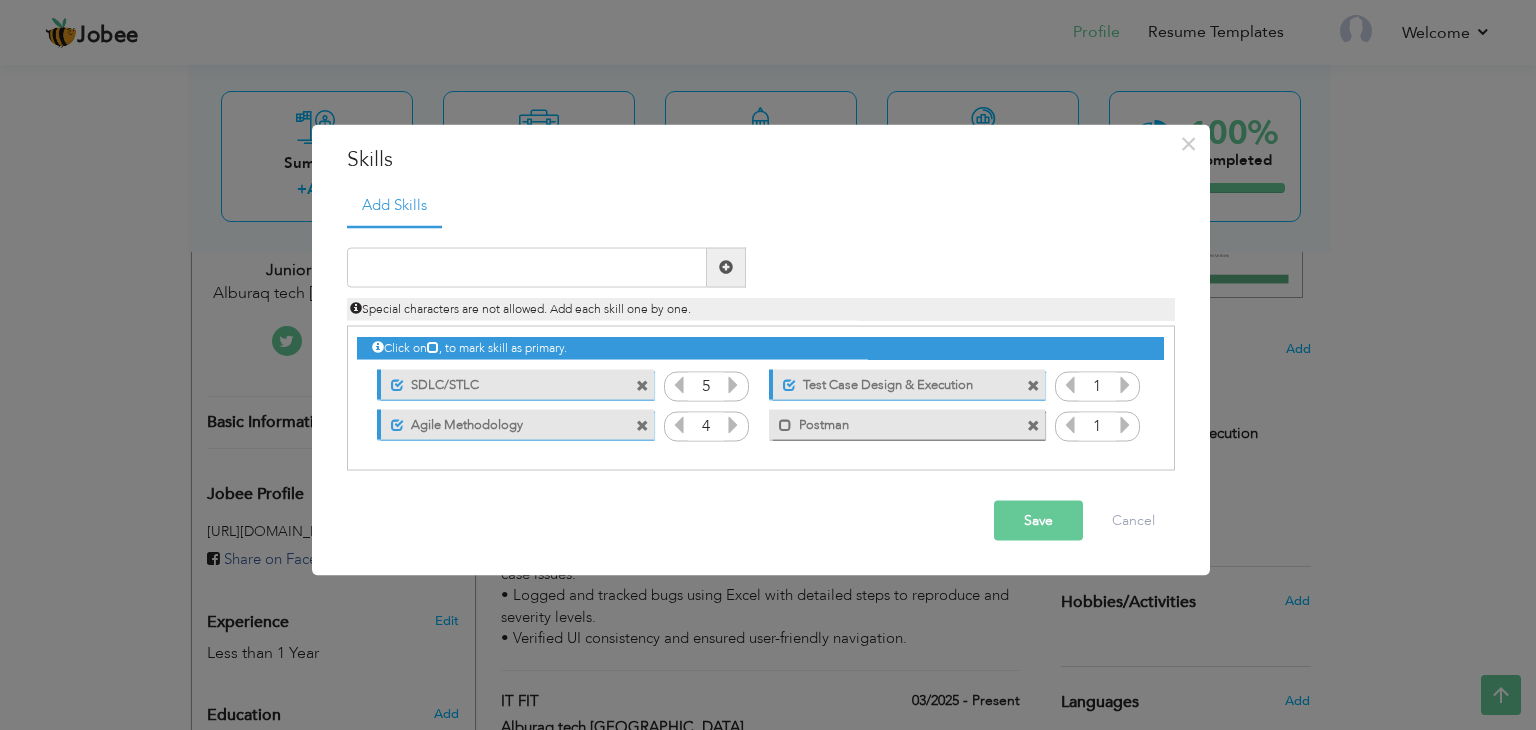 click at bounding box center (733, 424) 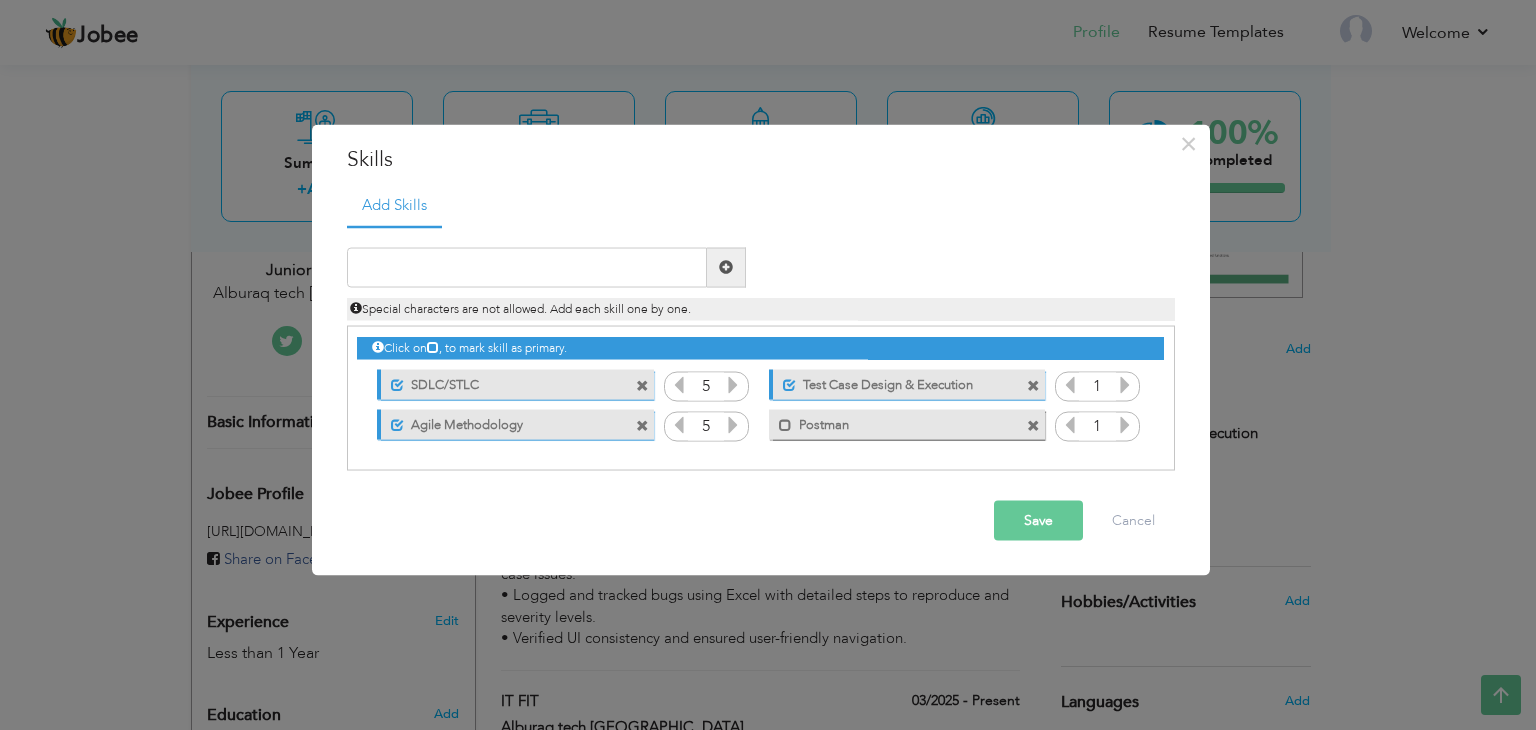 click at bounding box center (733, 424) 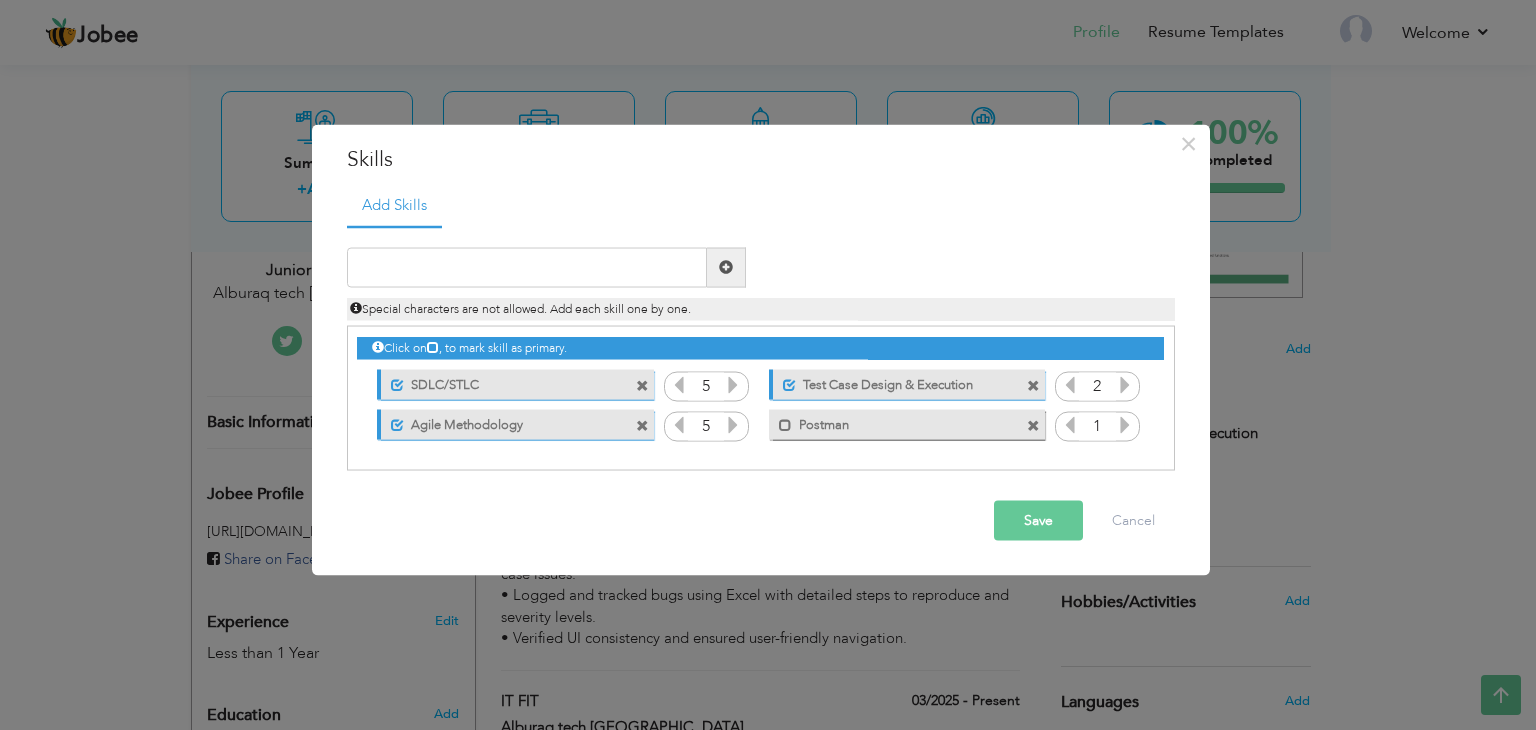 click at bounding box center (1125, 384) 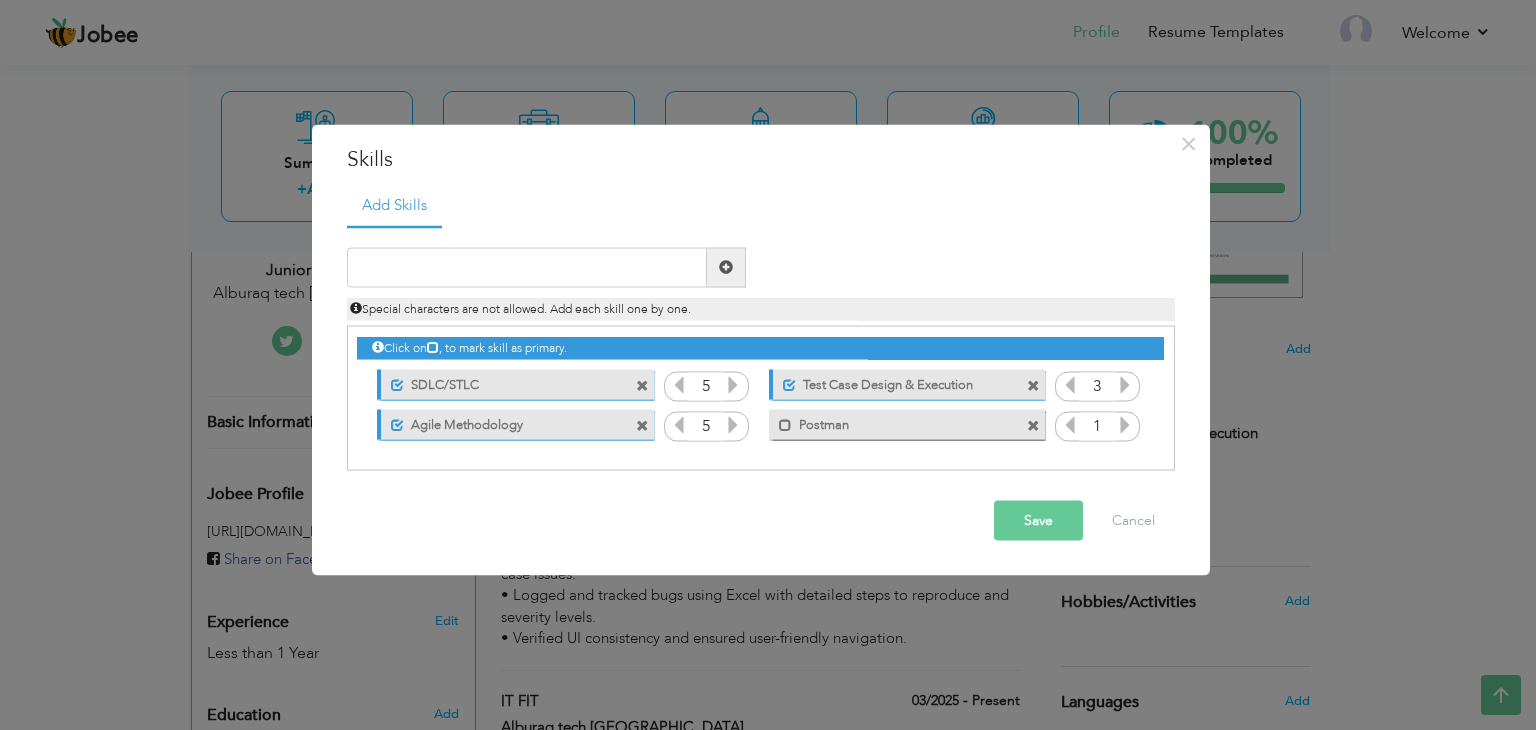 click at bounding box center [1125, 384] 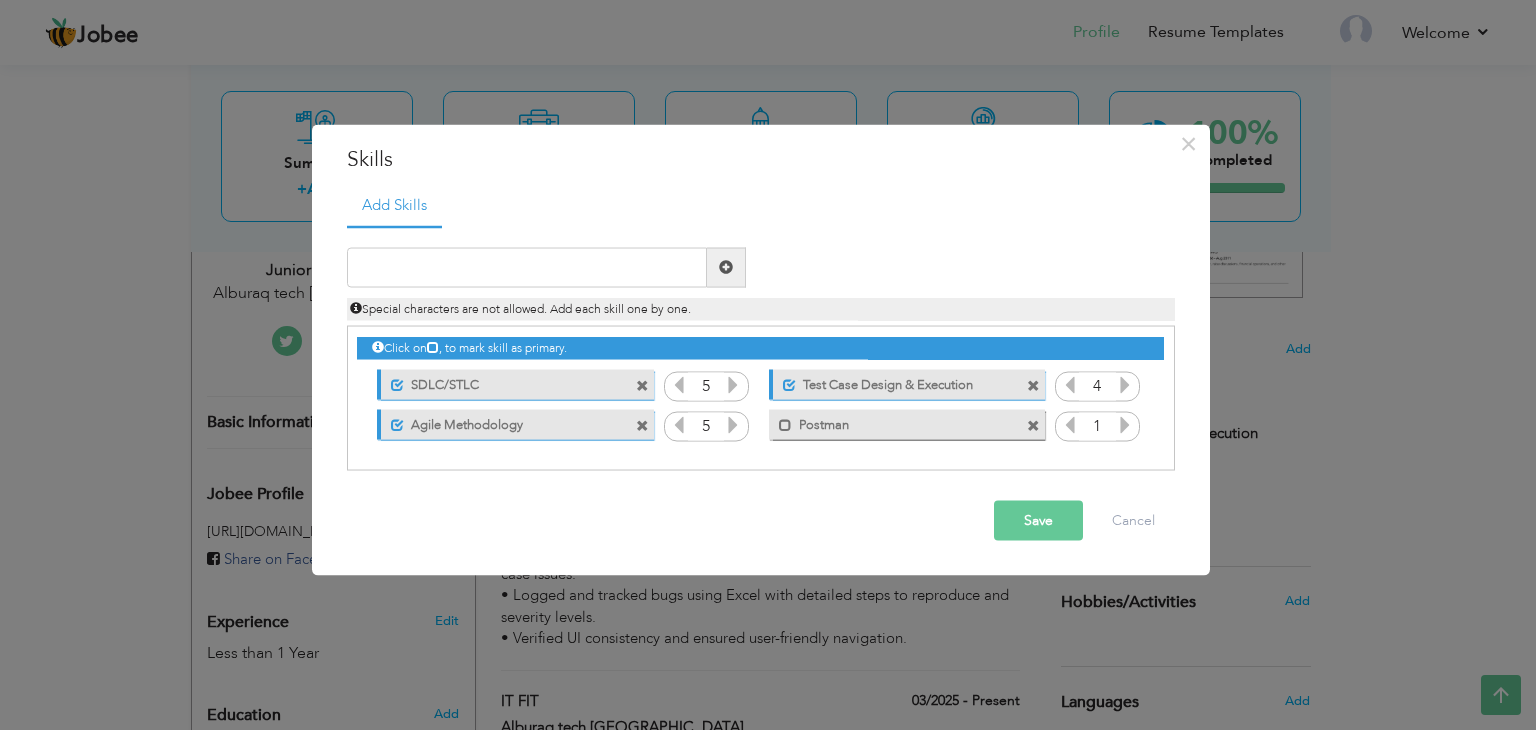 click at bounding box center (1125, 384) 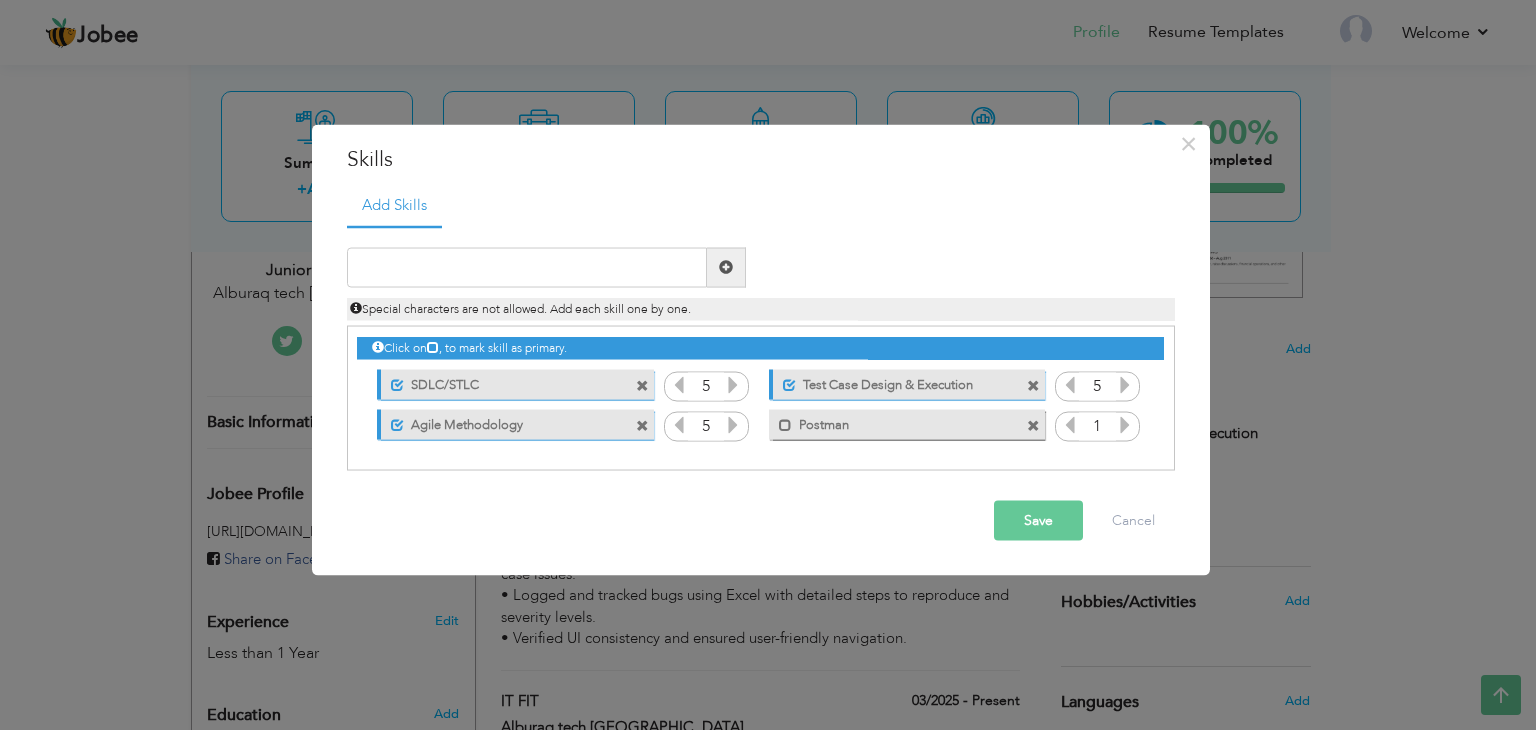 click at bounding box center [1125, 384] 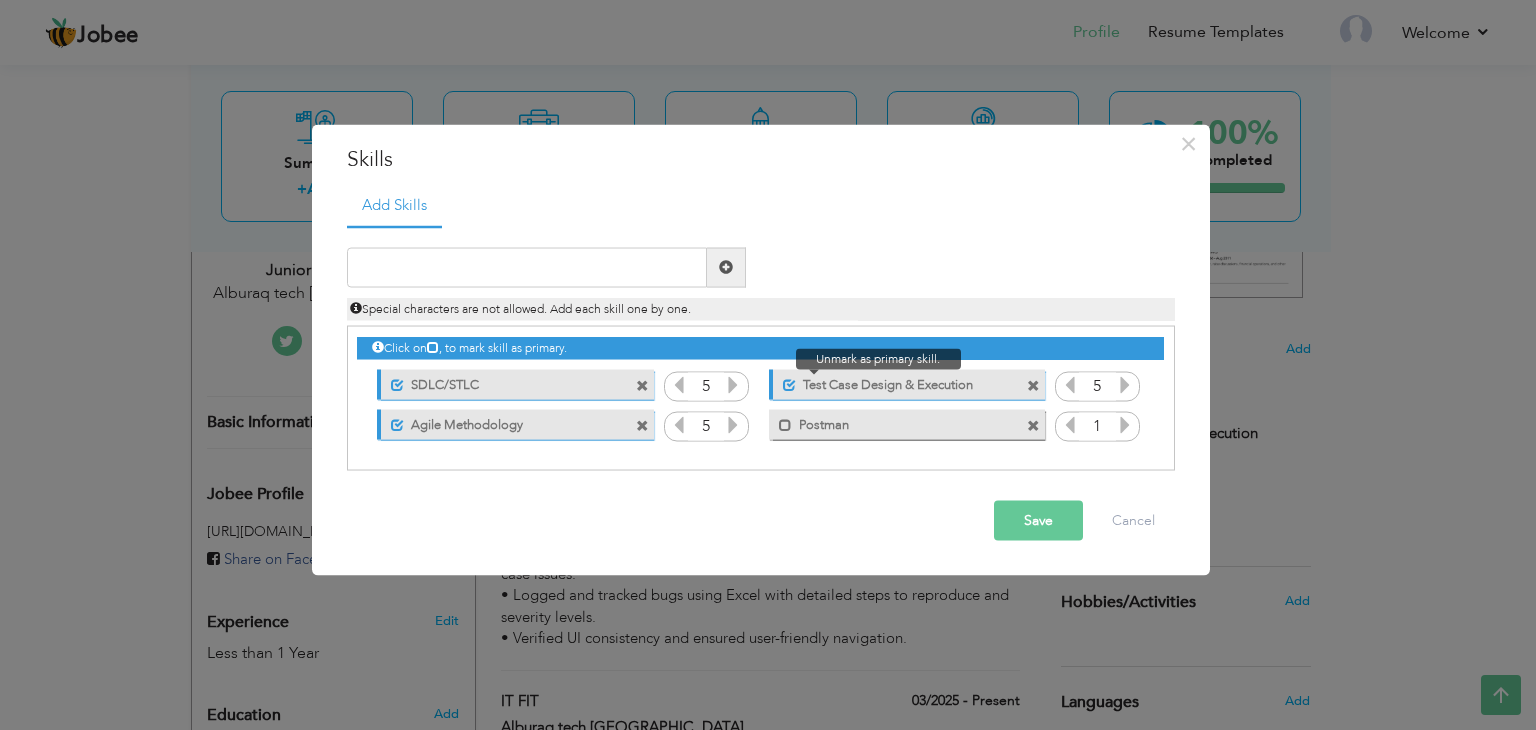 click at bounding box center (789, 385) 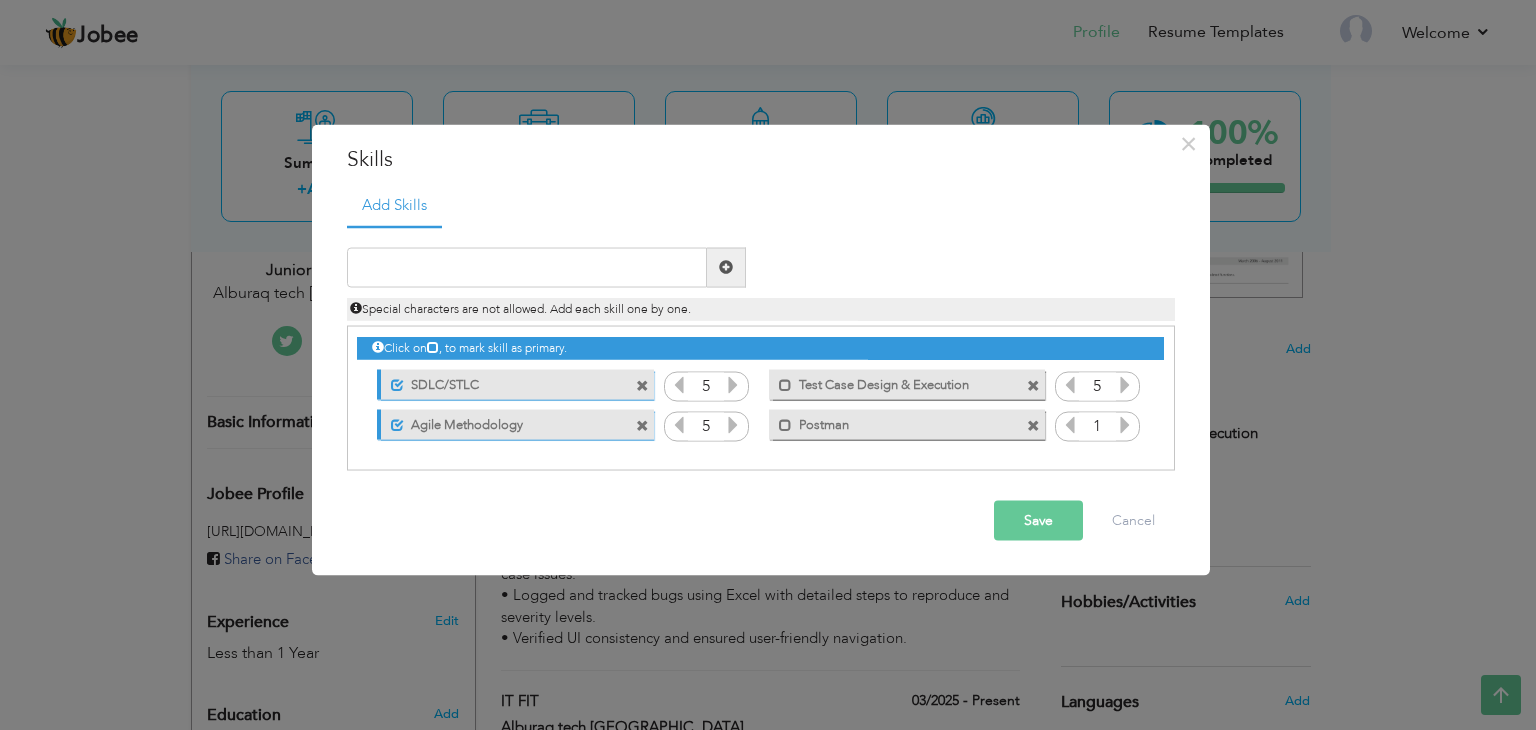 click on "Agile Methodology" at bounding box center (503, 422) 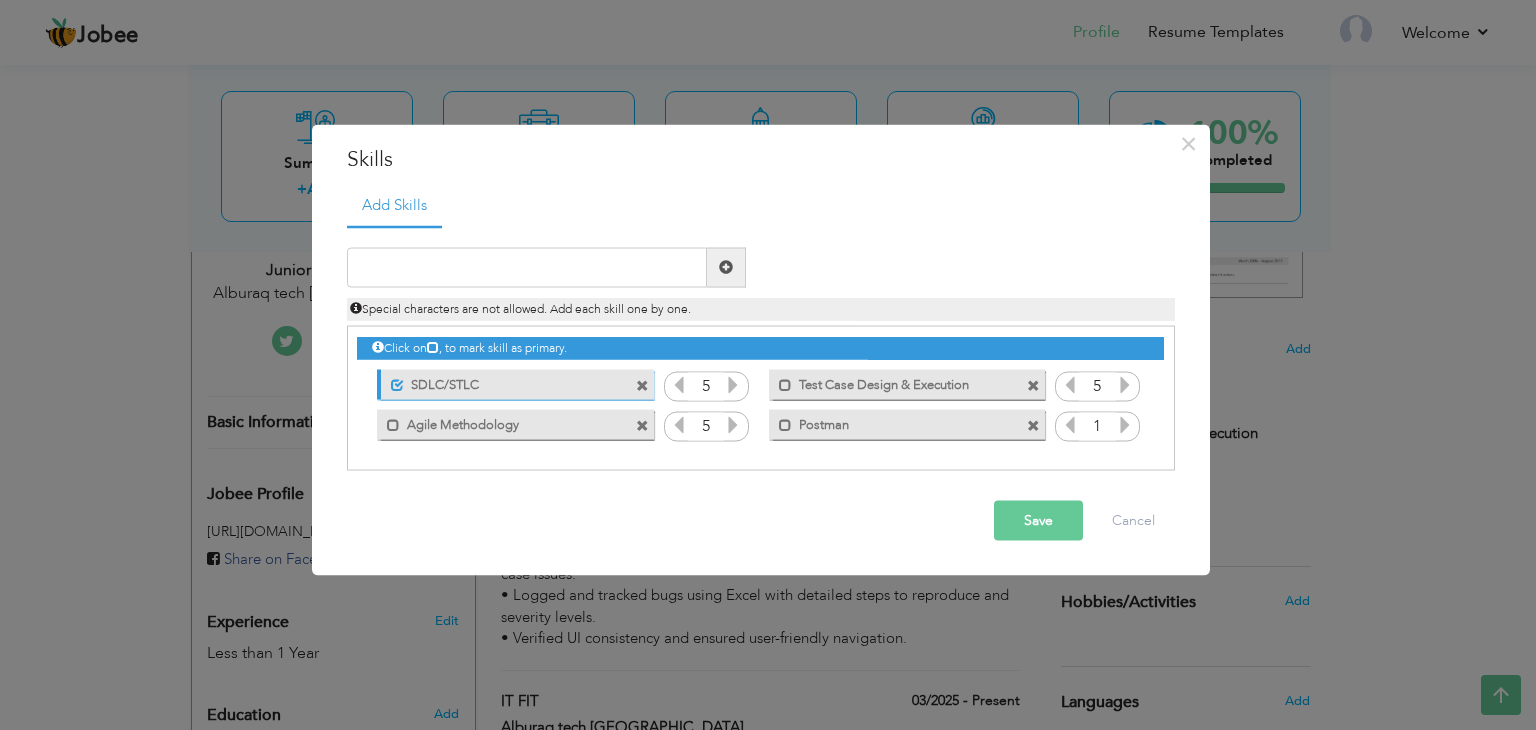 drag, startPoint x: 401, startPoint y: 392, endPoint x: 844, endPoint y: 505, distance: 457.18488 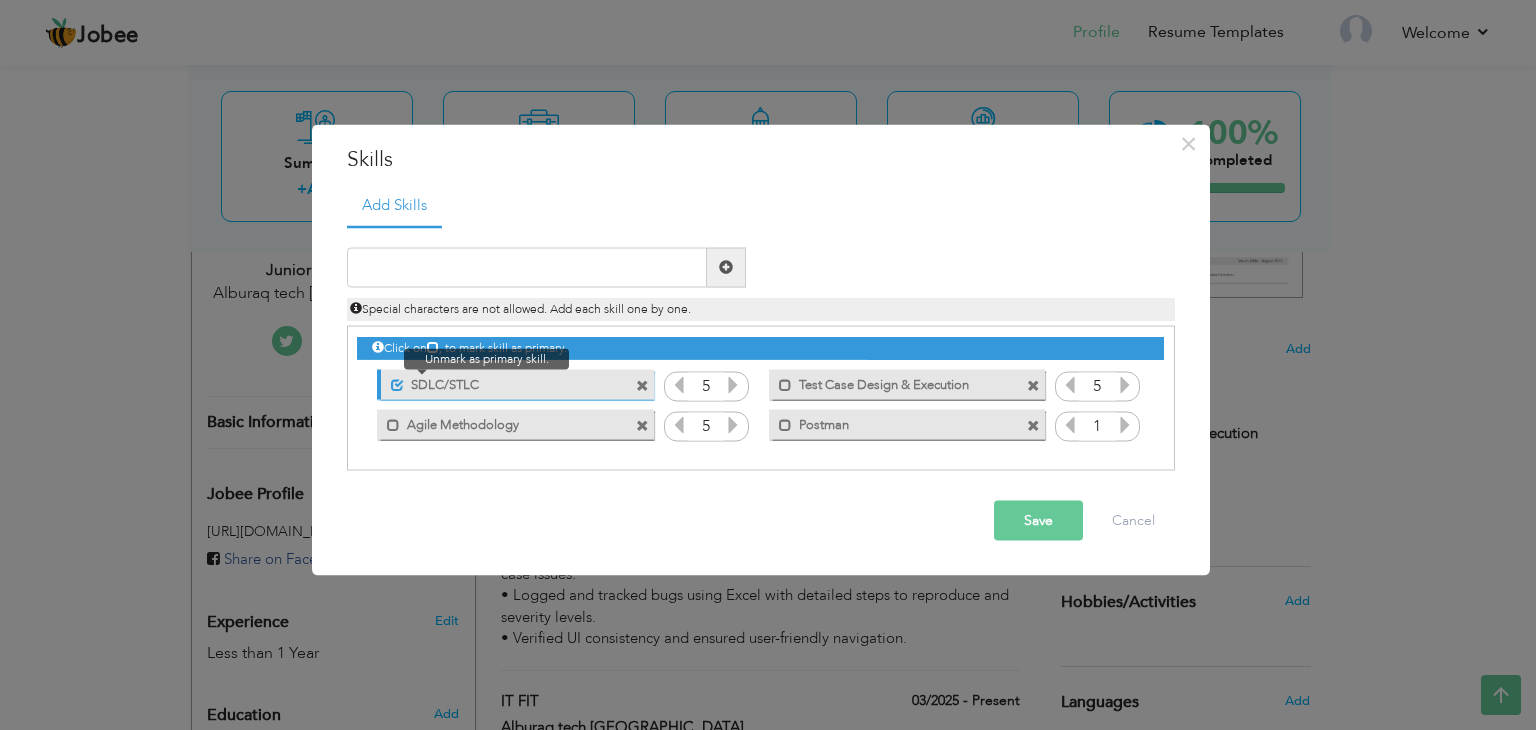 click at bounding box center (392, 380) 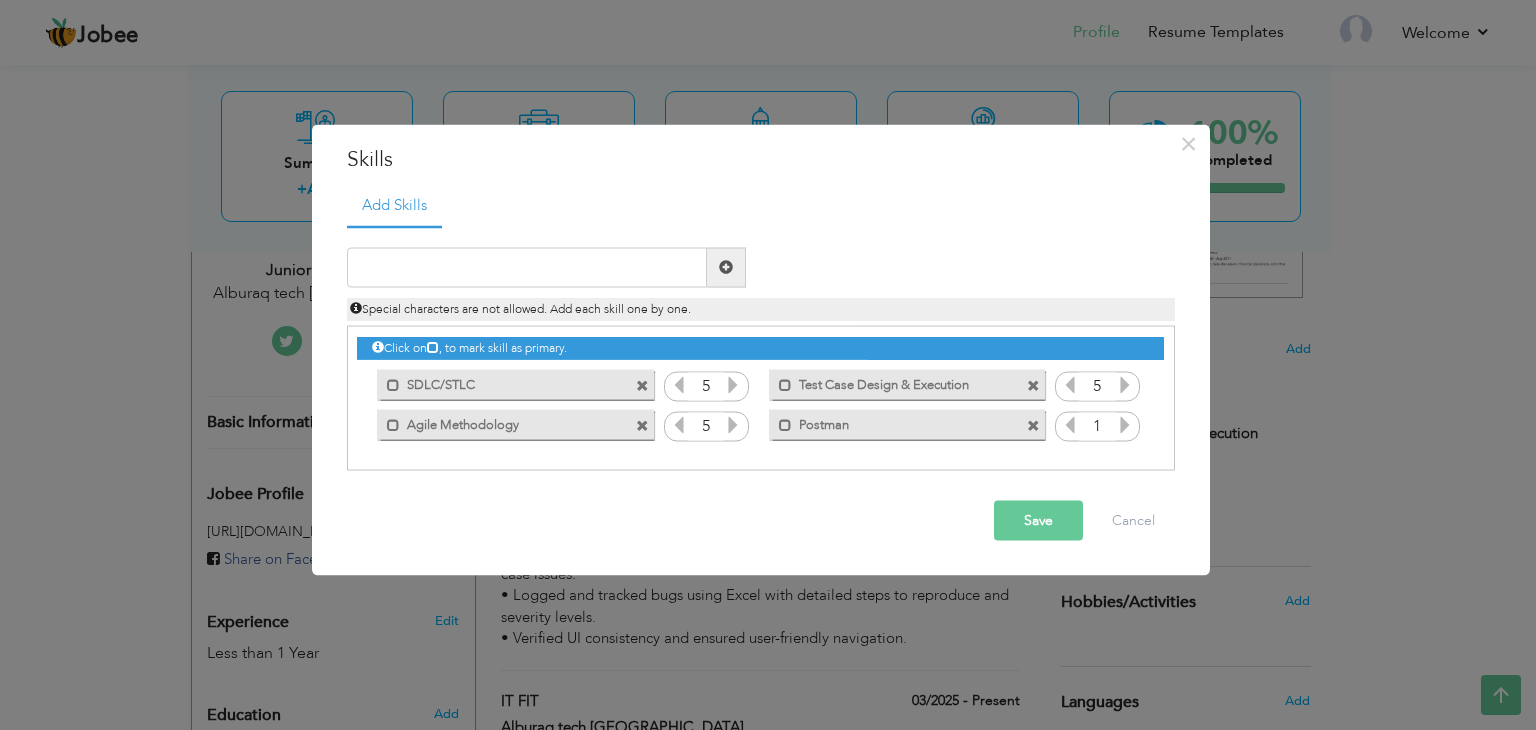 click on "1" at bounding box center (1097, 427) 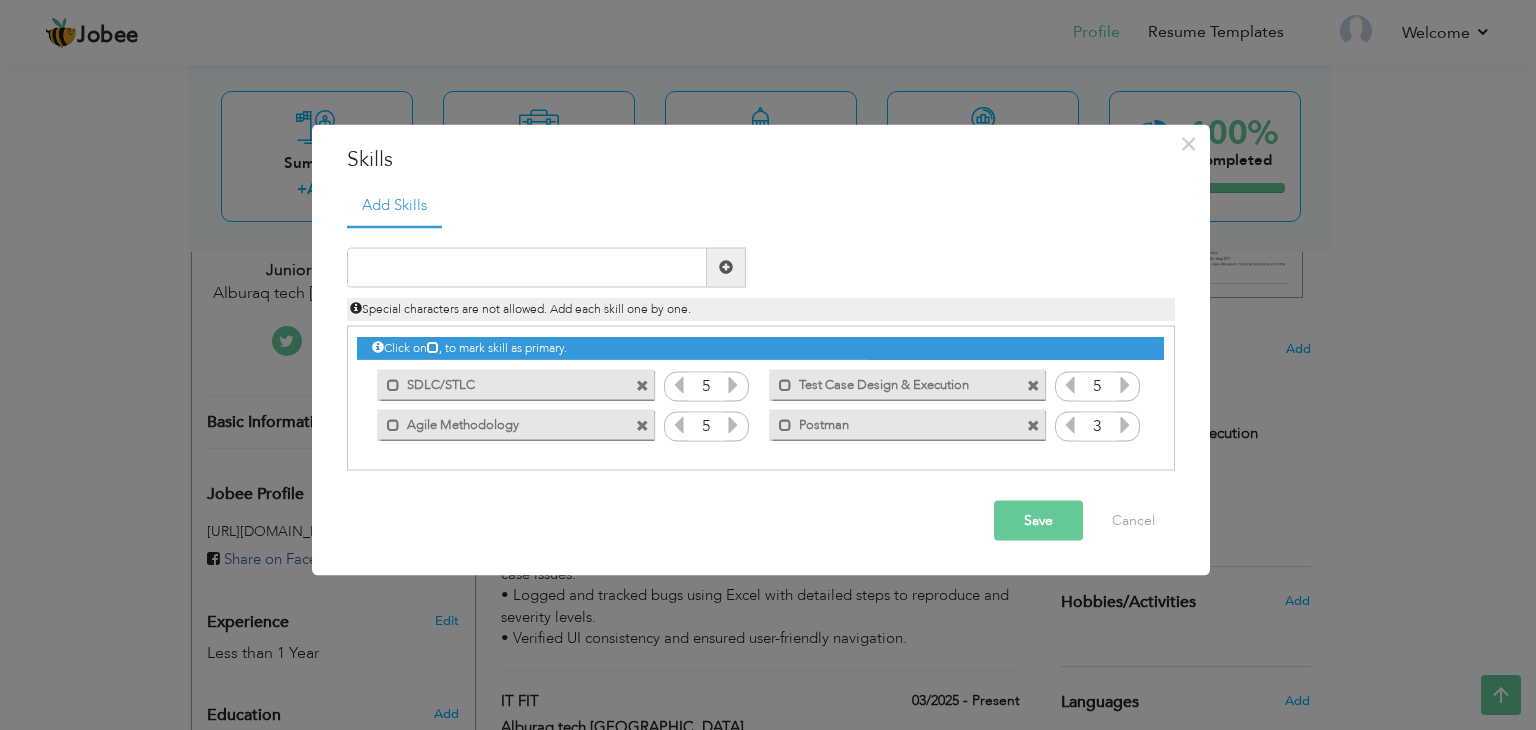 click at bounding box center [1125, 424] 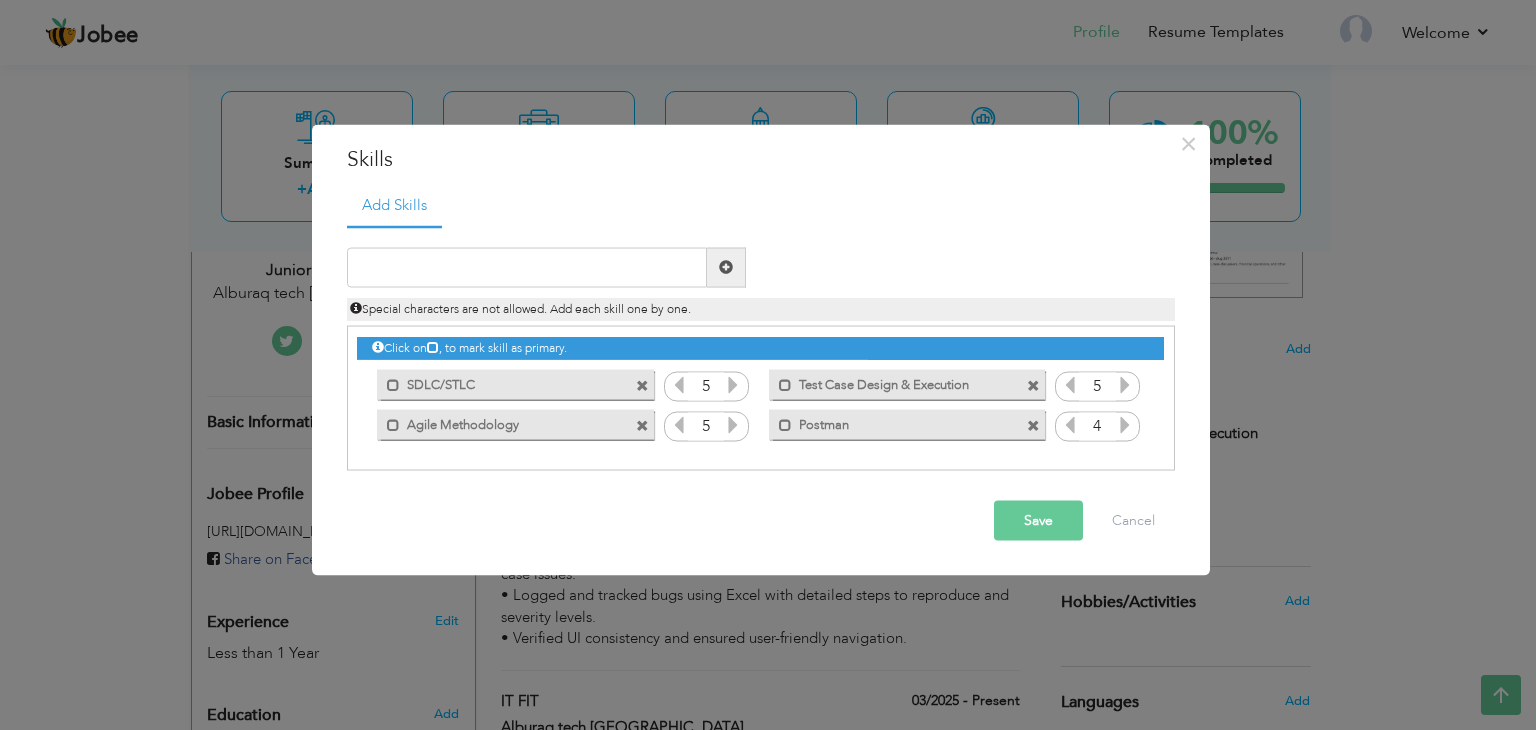 click at bounding box center (1125, 424) 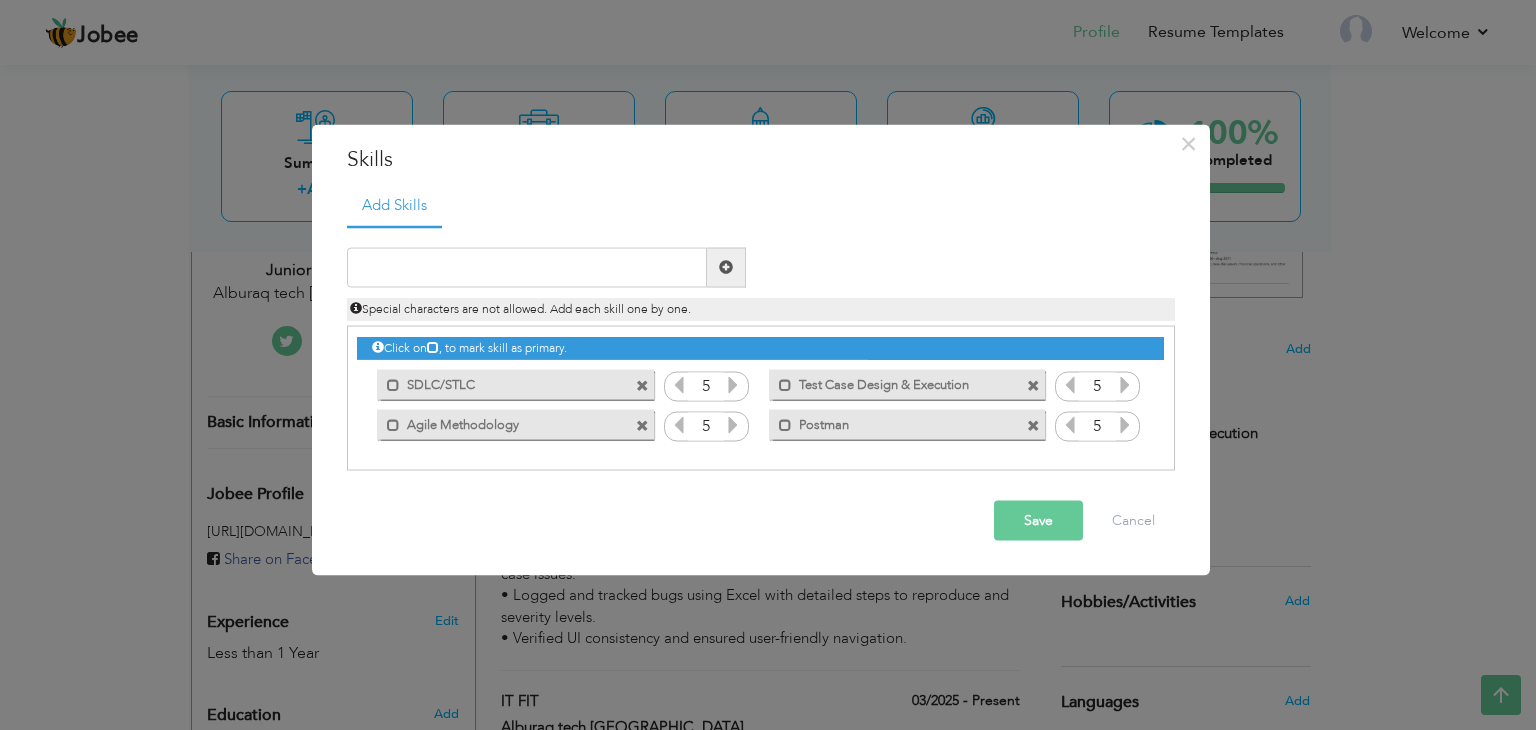 click at bounding box center (1125, 424) 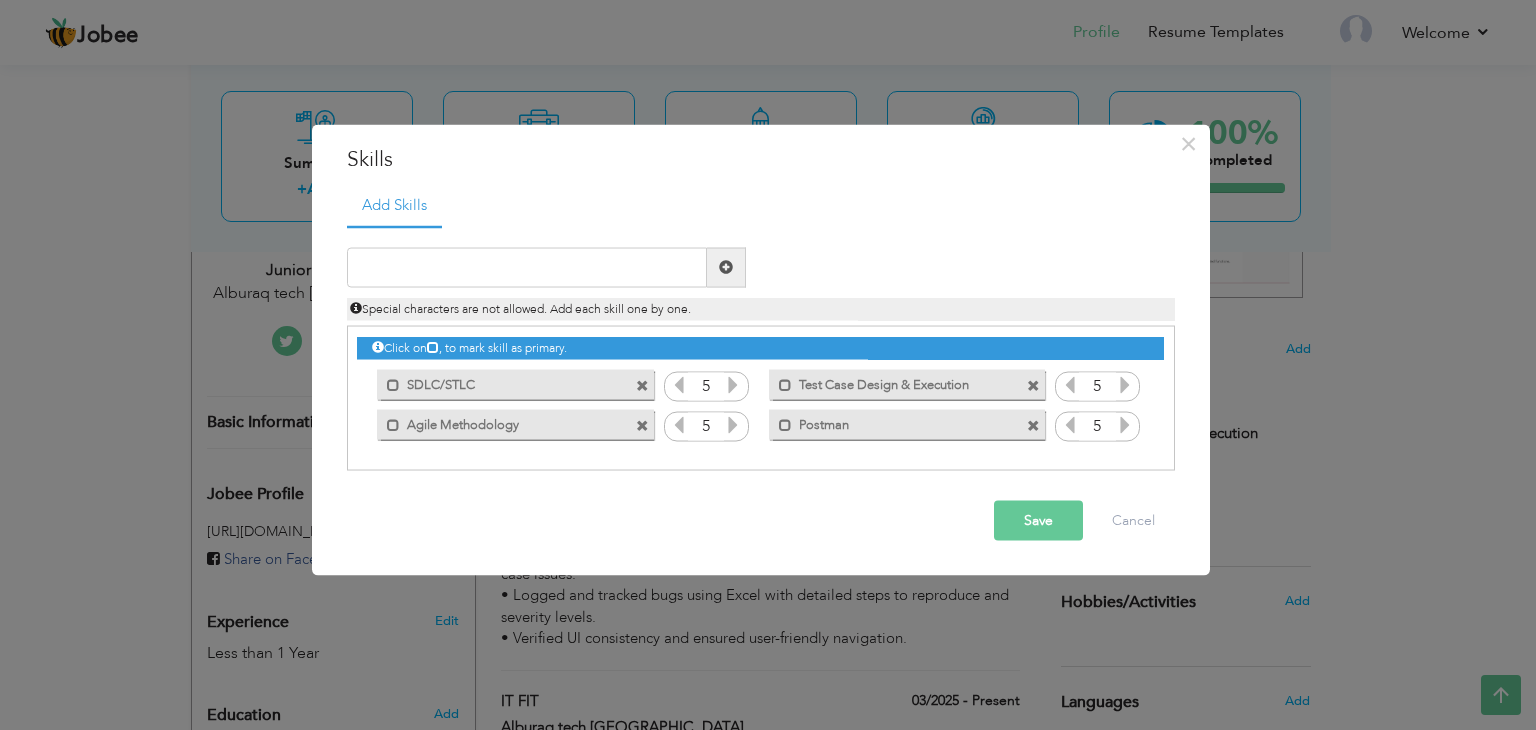 click on "Save" at bounding box center [1038, 520] 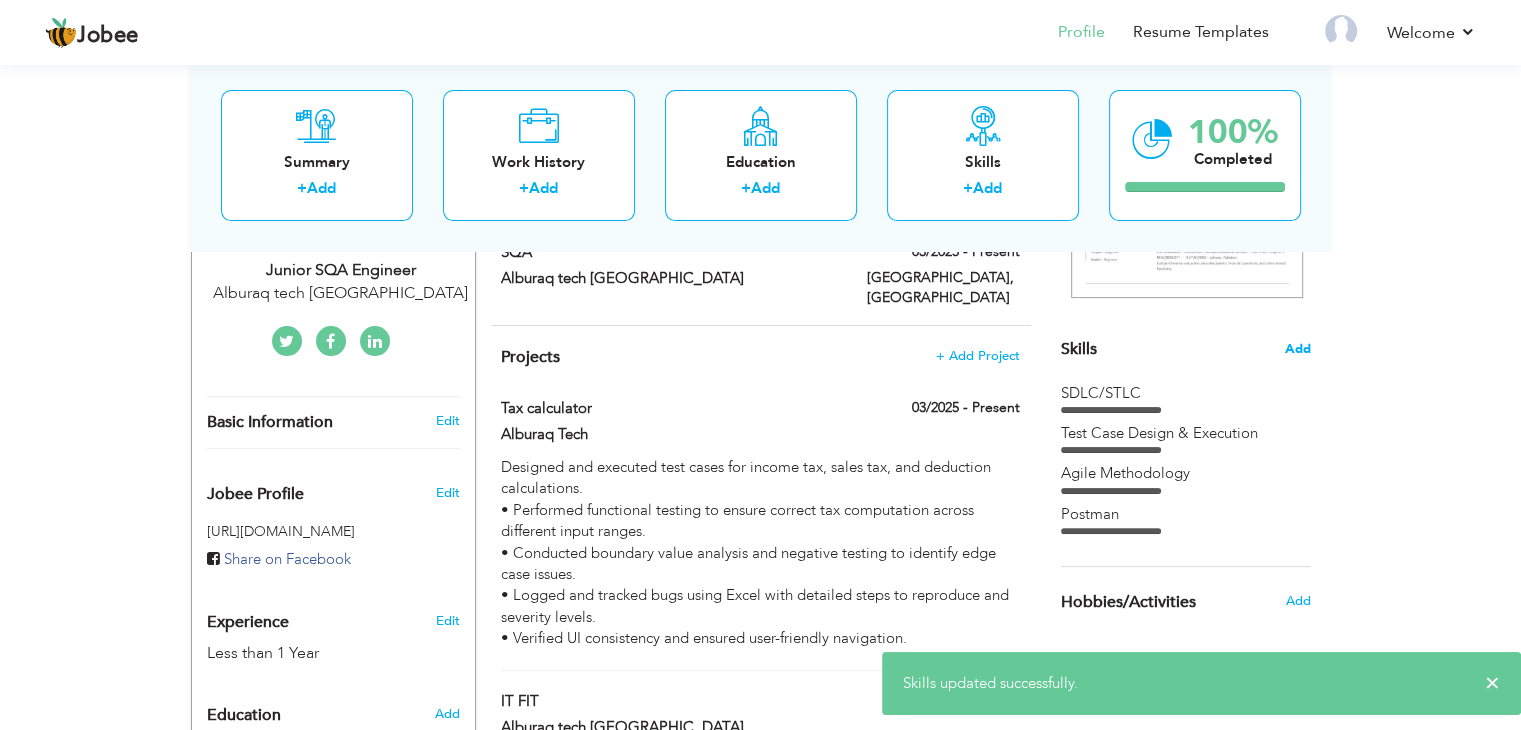 click on "Add" at bounding box center (1298, 349) 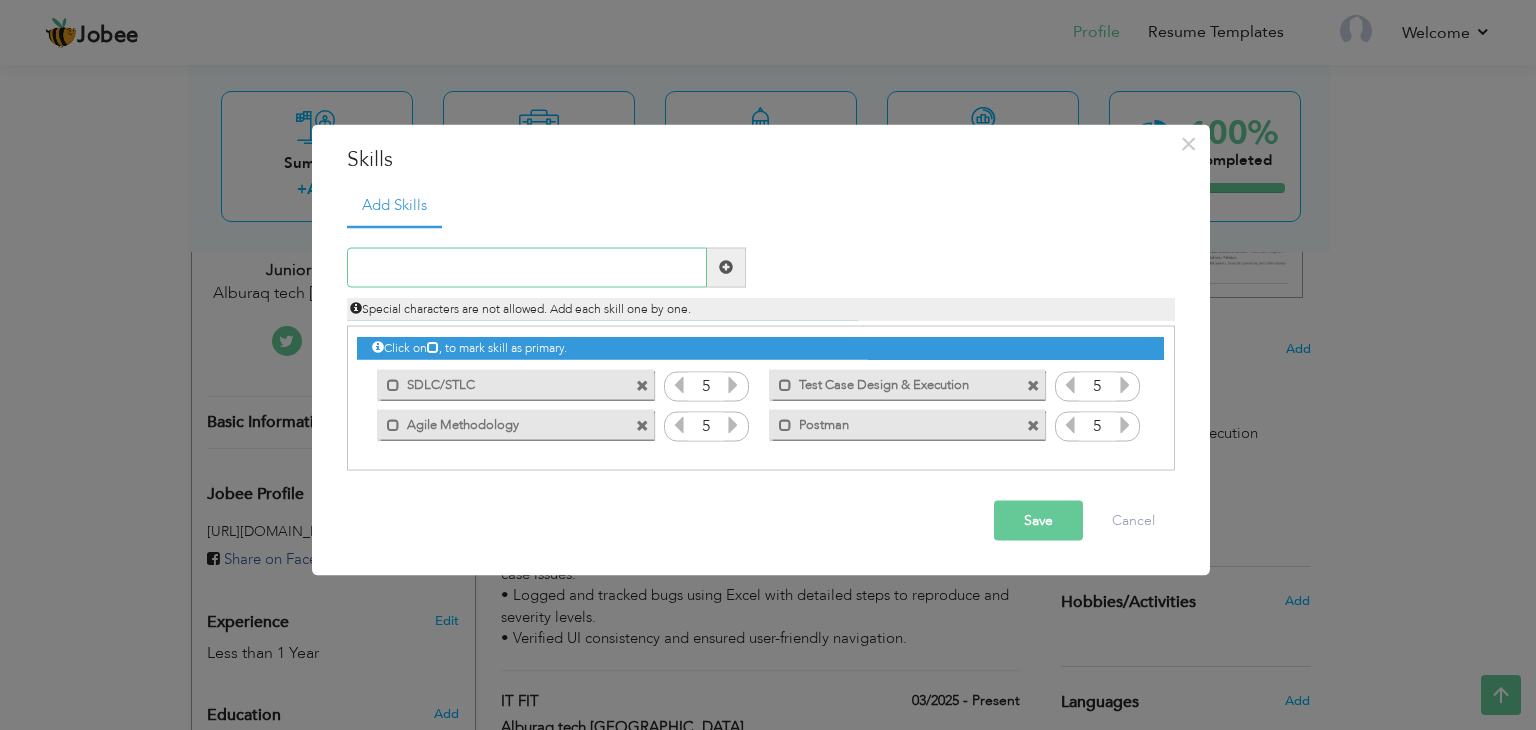 click at bounding box center (527, 267) 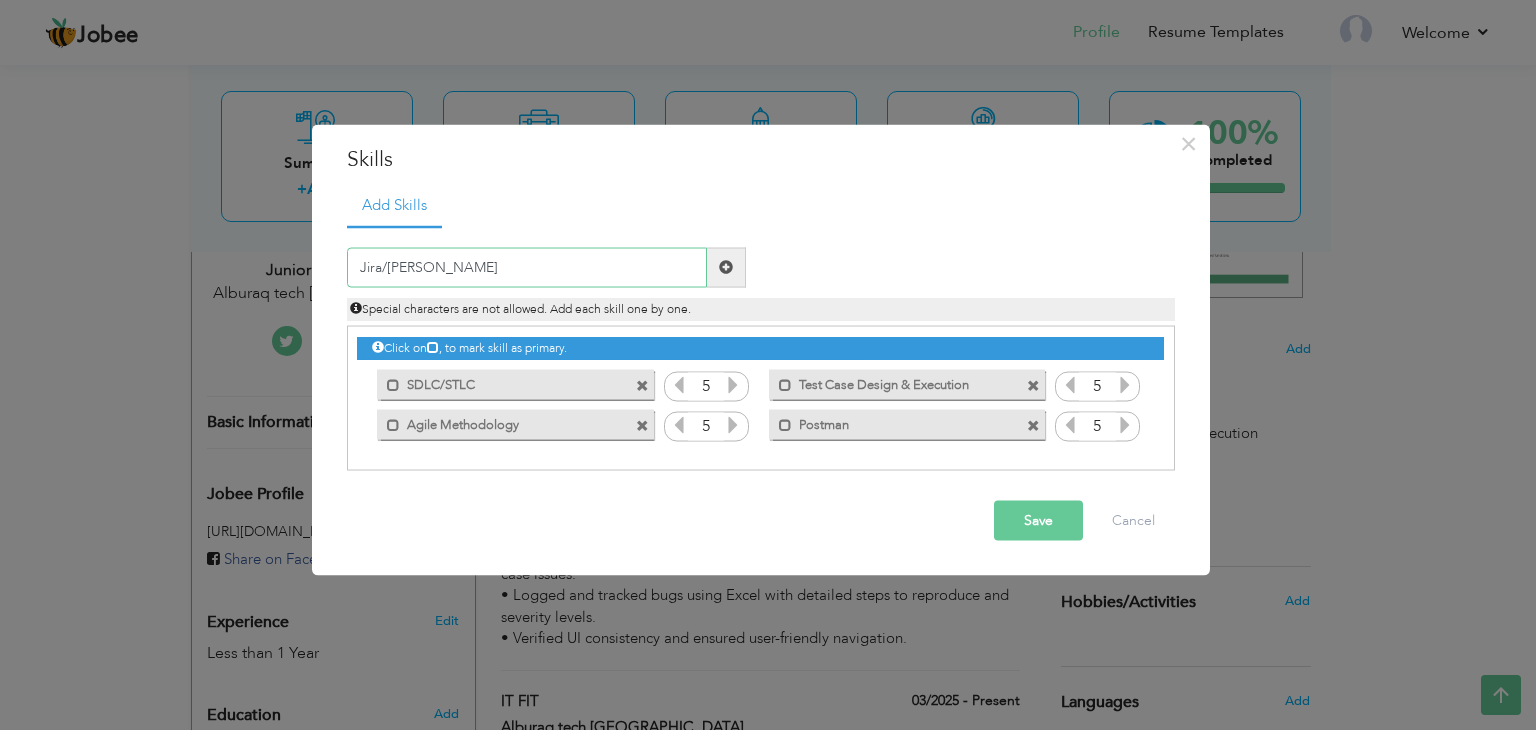 type on "Jira/Trello" 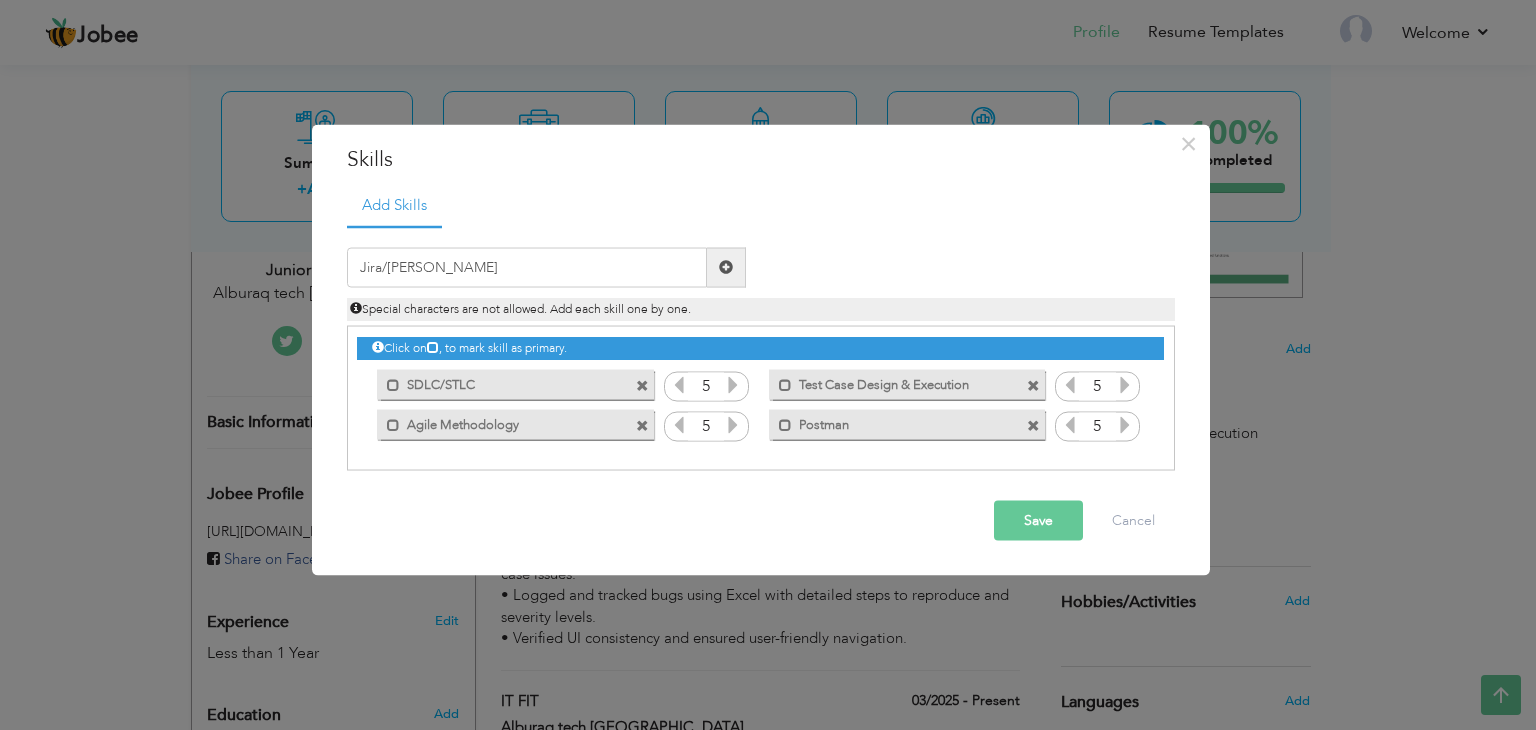 click at bounding box center [726, 267] 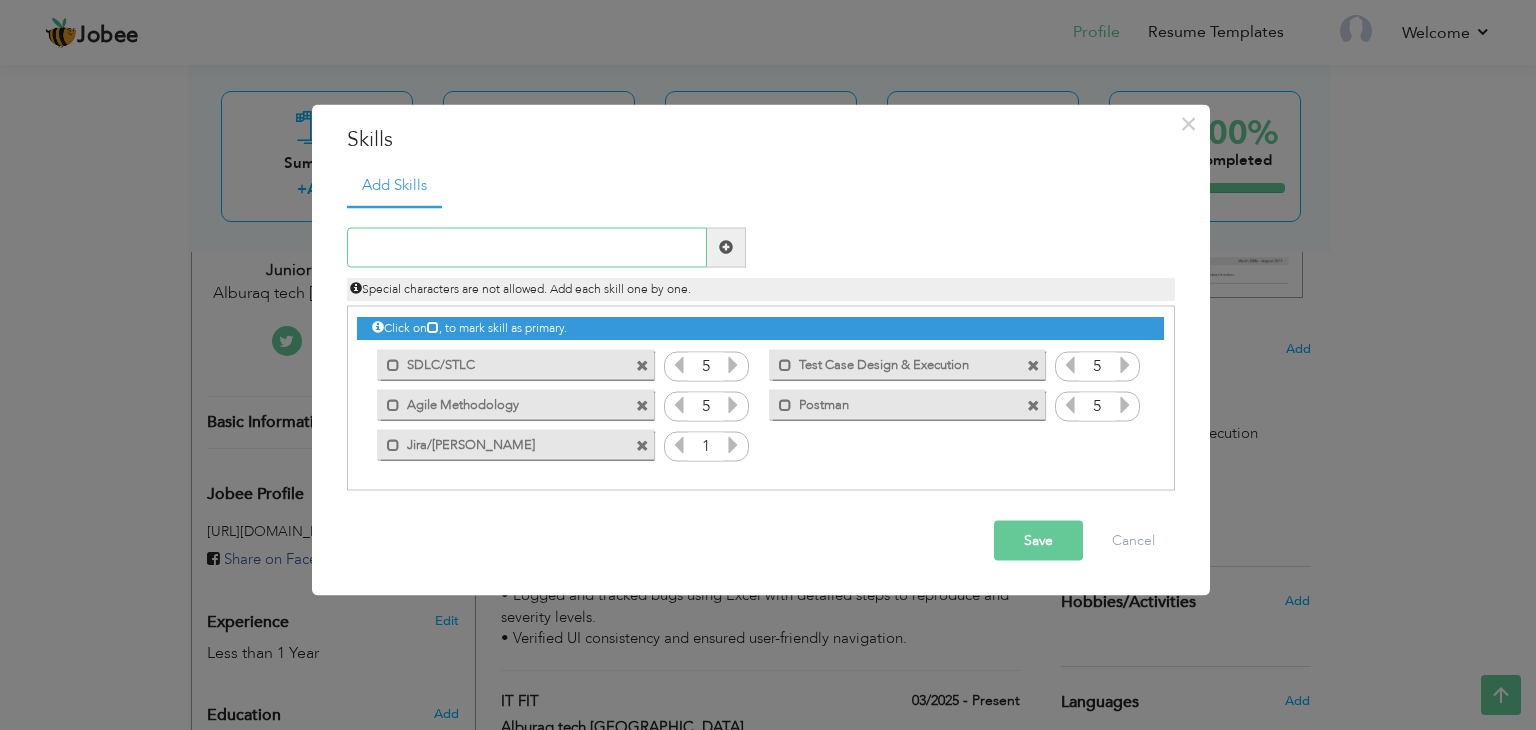 click at bounding box center [527, 247] 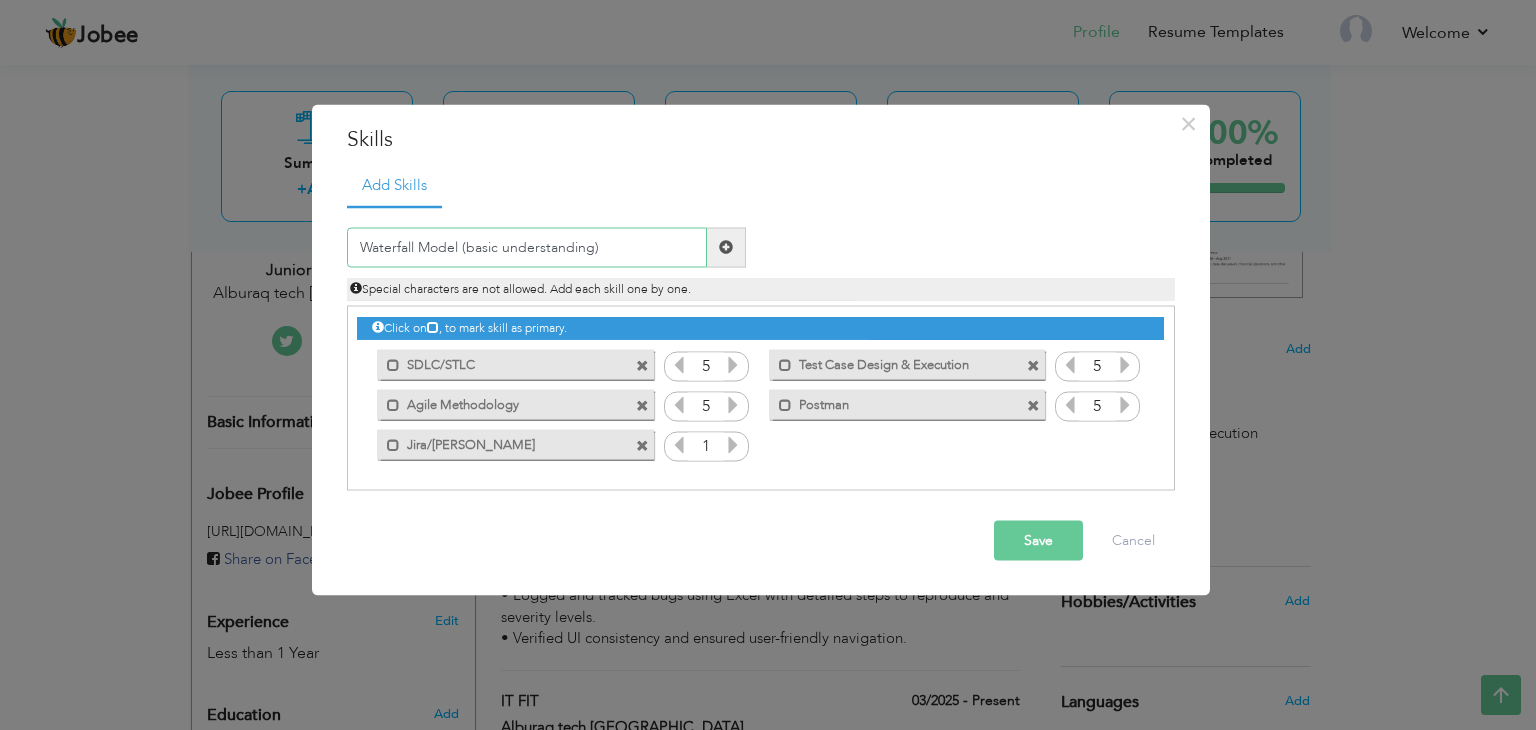 type on "Waterfall Model (basic understanding)" 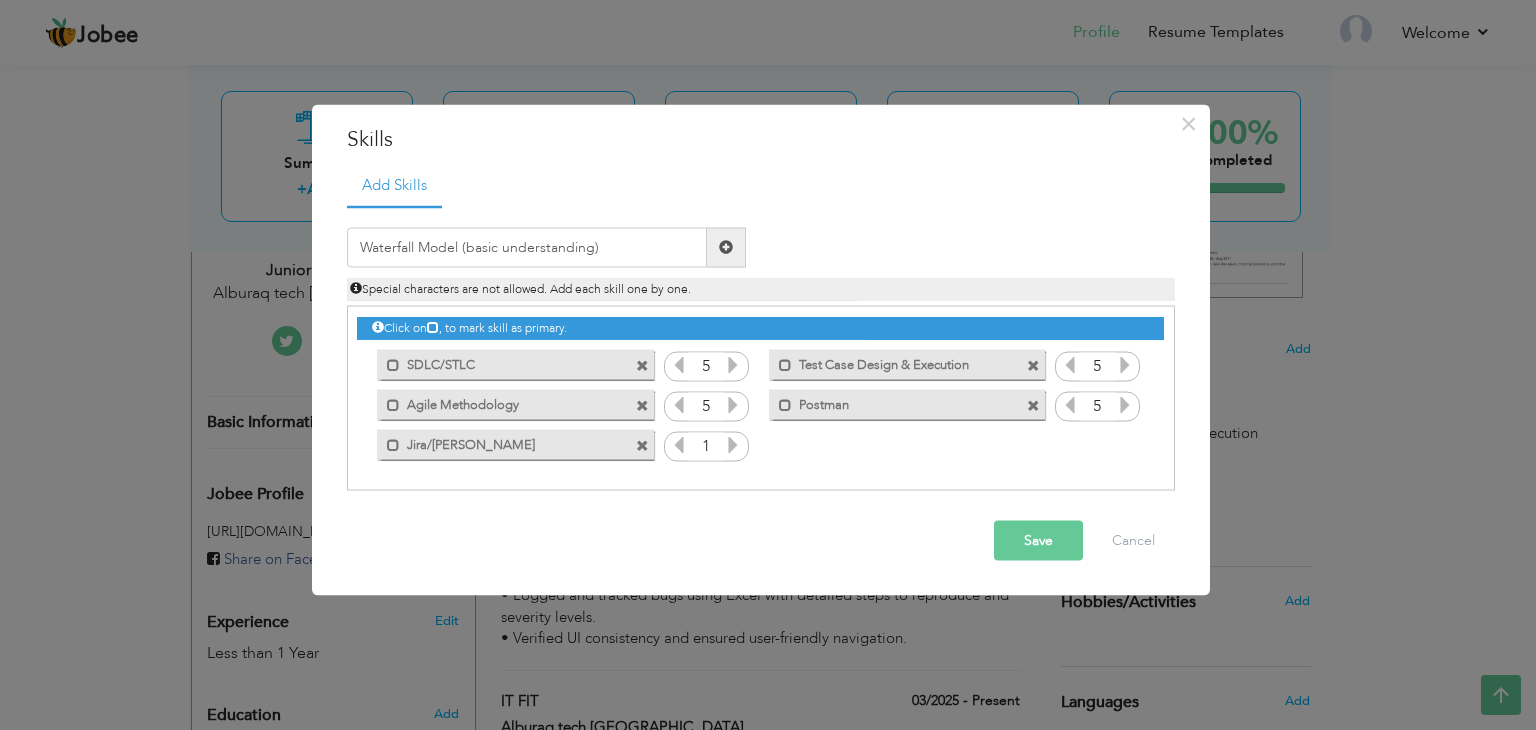 click on "Save" at bounding box center (1038, 540) 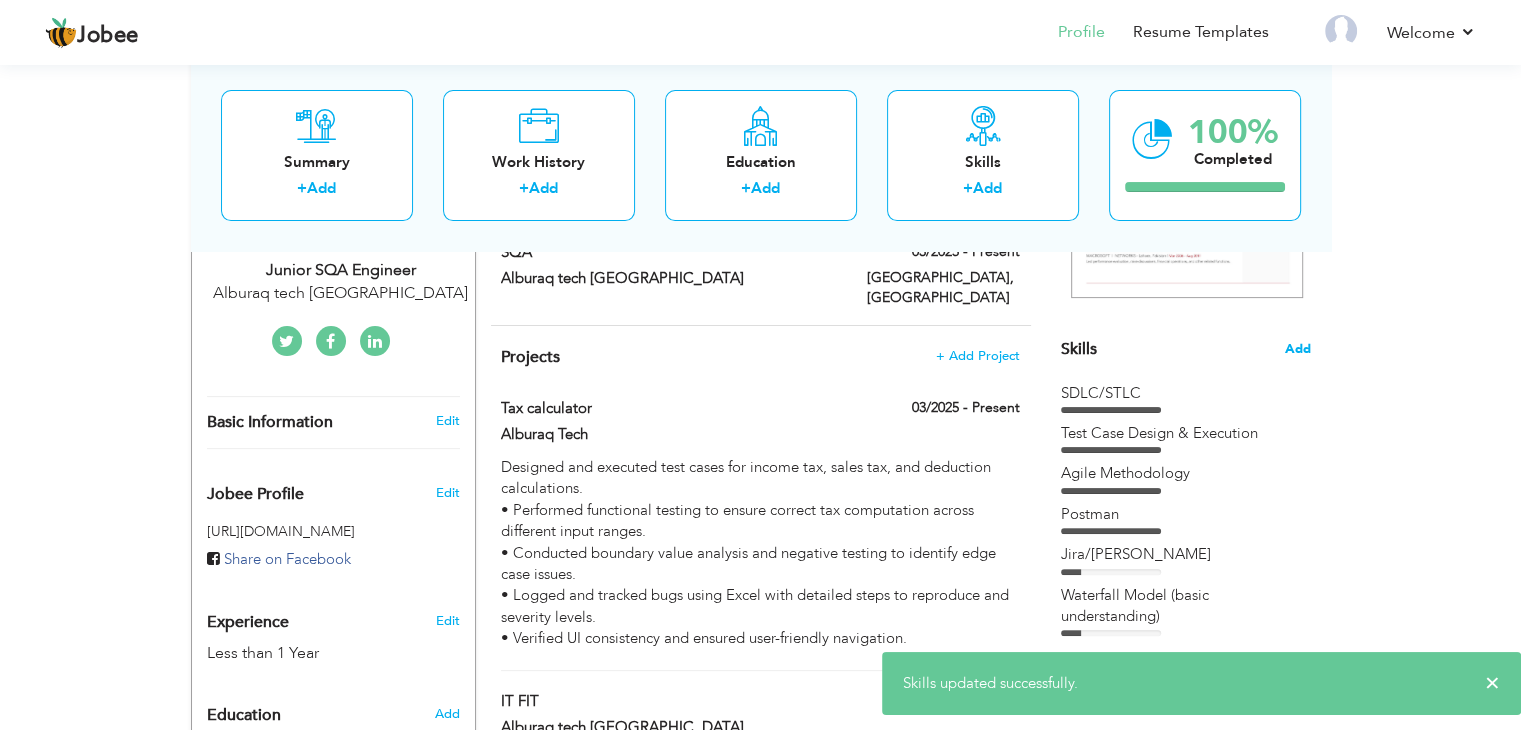 click on "Add" at bounding box center [1298, 349] 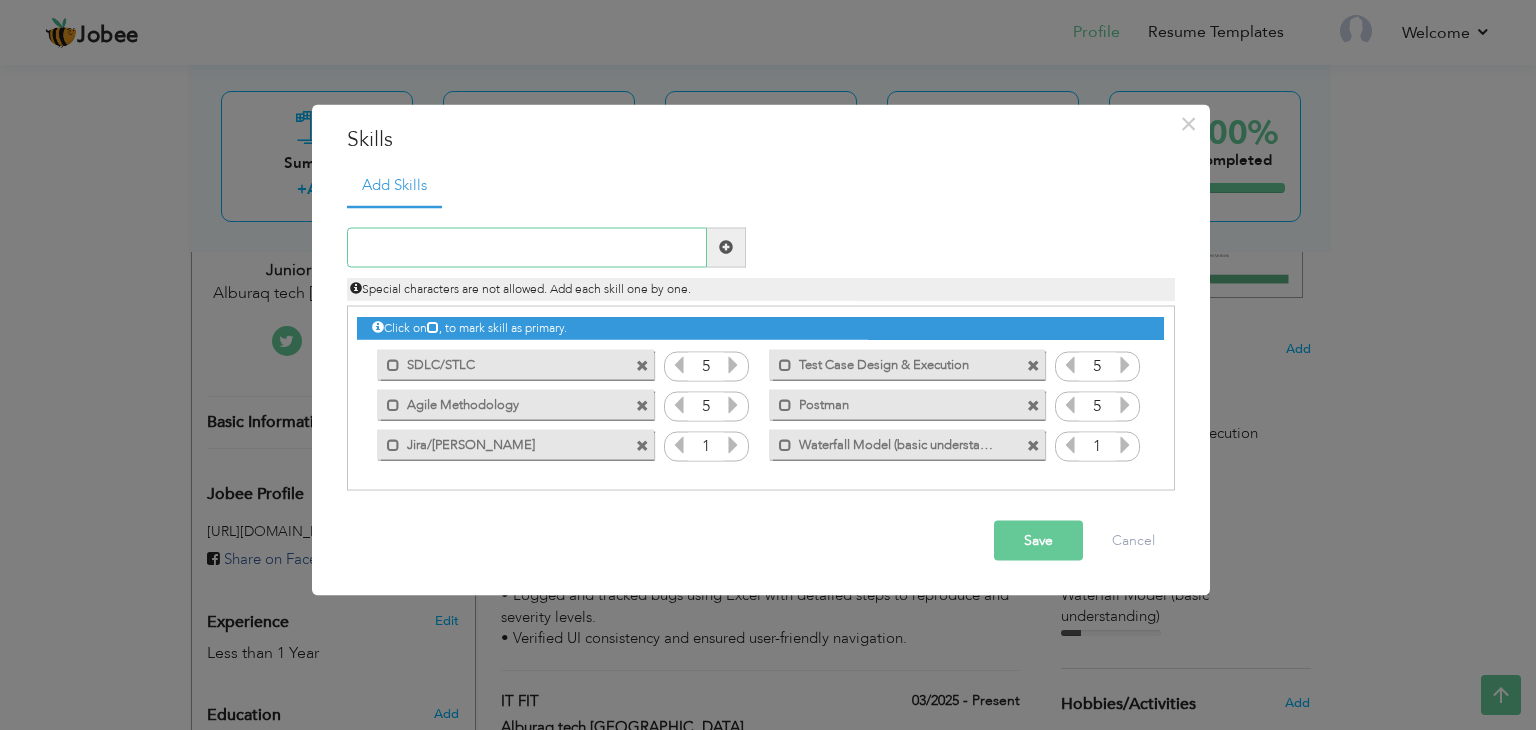 paste on "Smoke & Sanity Testing" 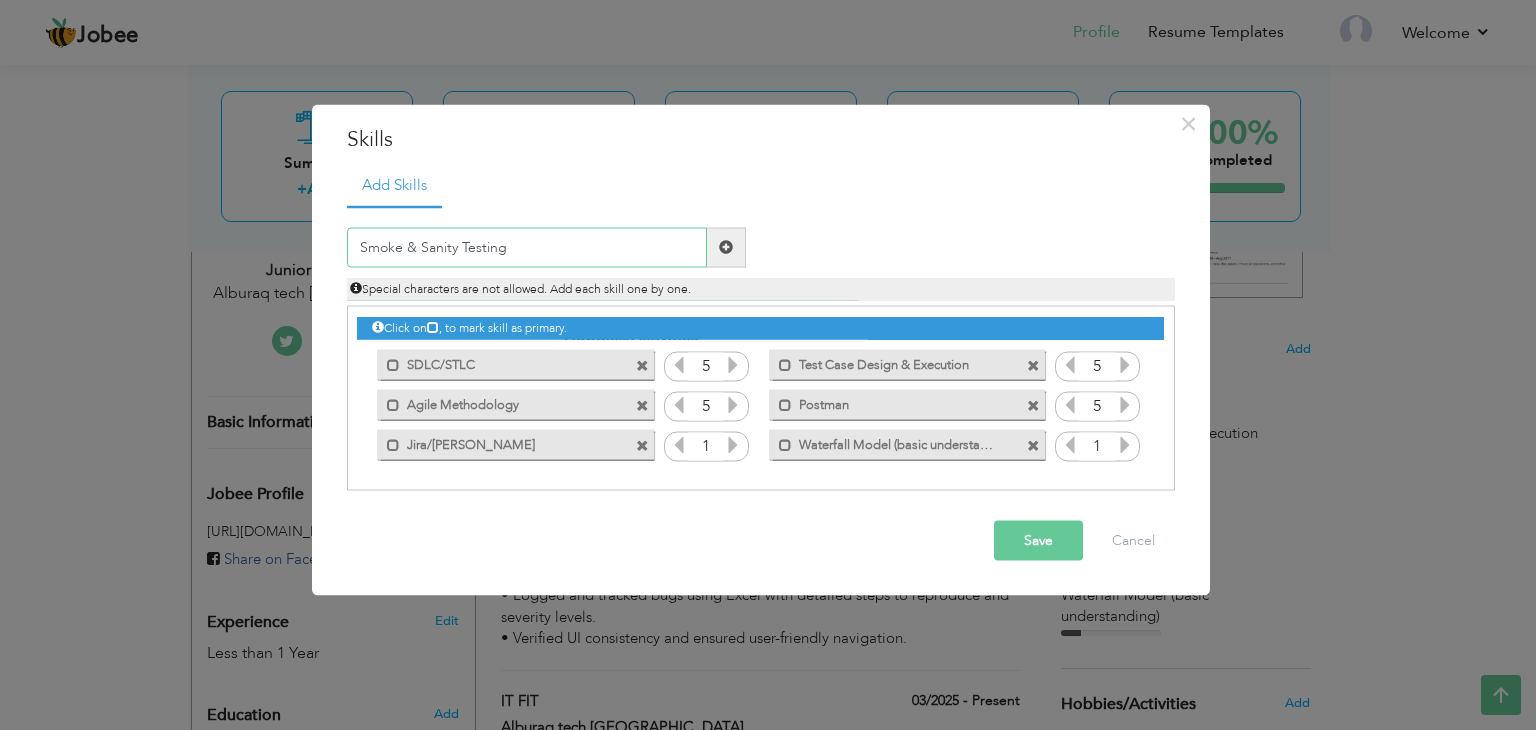 type on "Smoke & Sanity Testing" 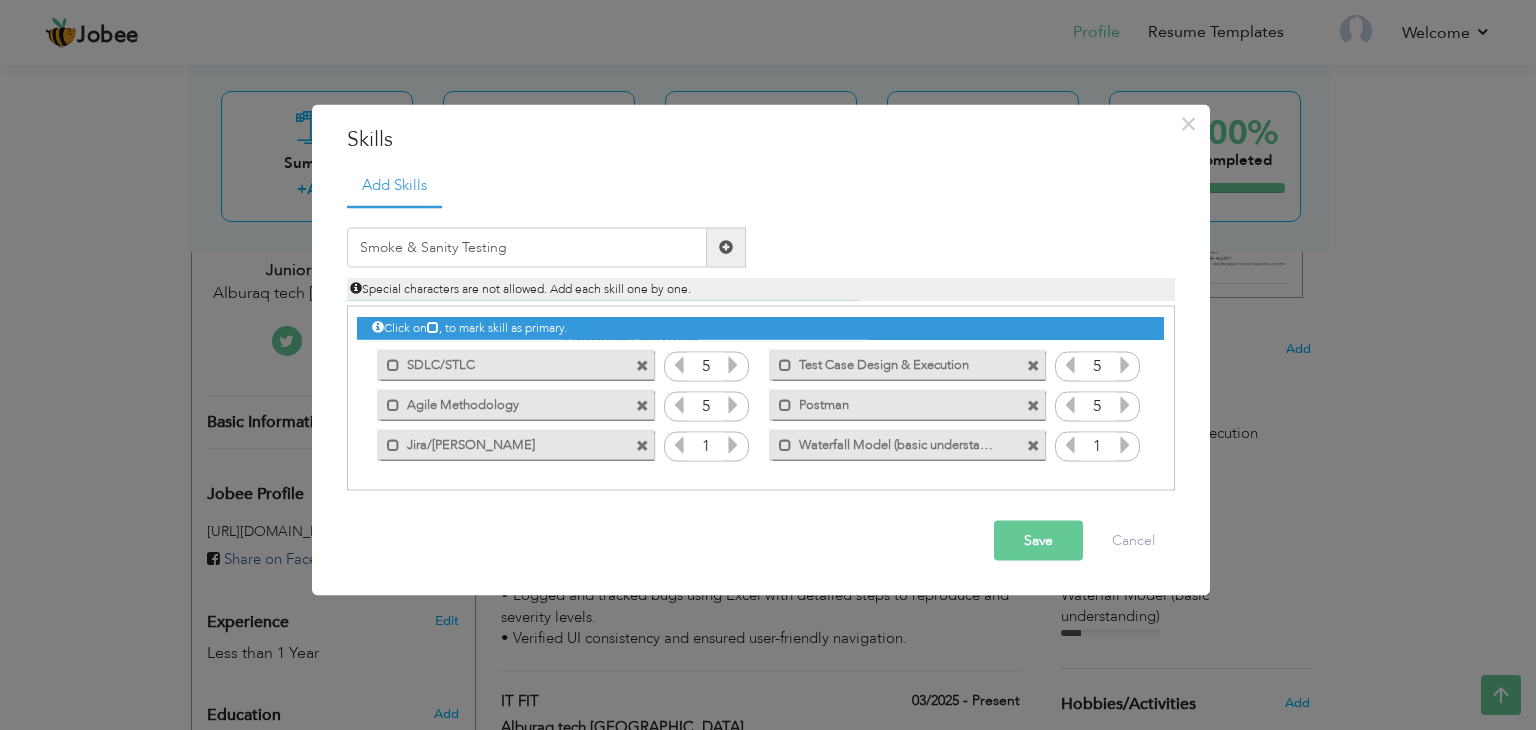 click on "Save" at bounding box center (1038, 540) 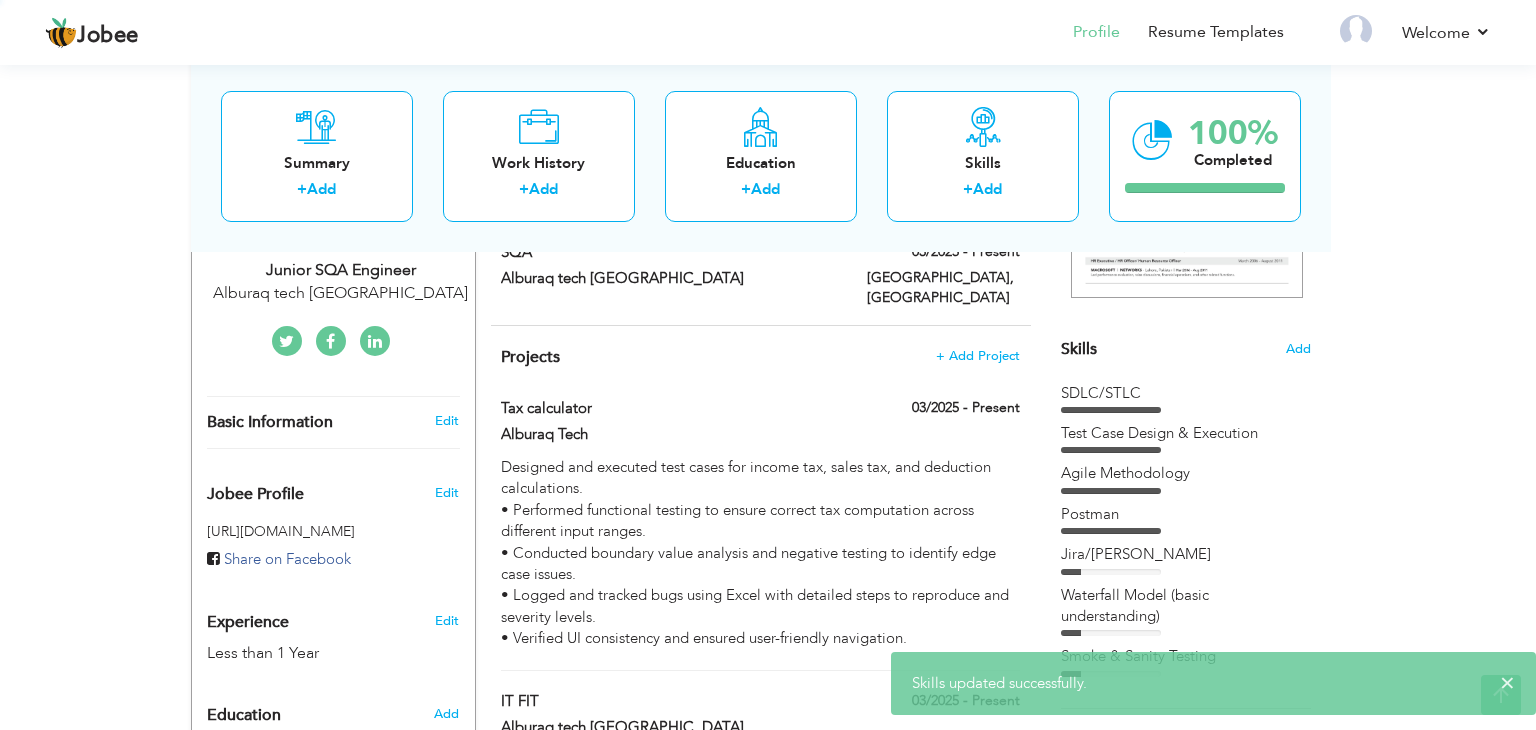 click on "Jobee
Profile
Resume Templates
Resume Templates
Cover Letters
About
My Resume
Welcome
Settings
Log off
Muhammad" at bounding box center (768, 317) 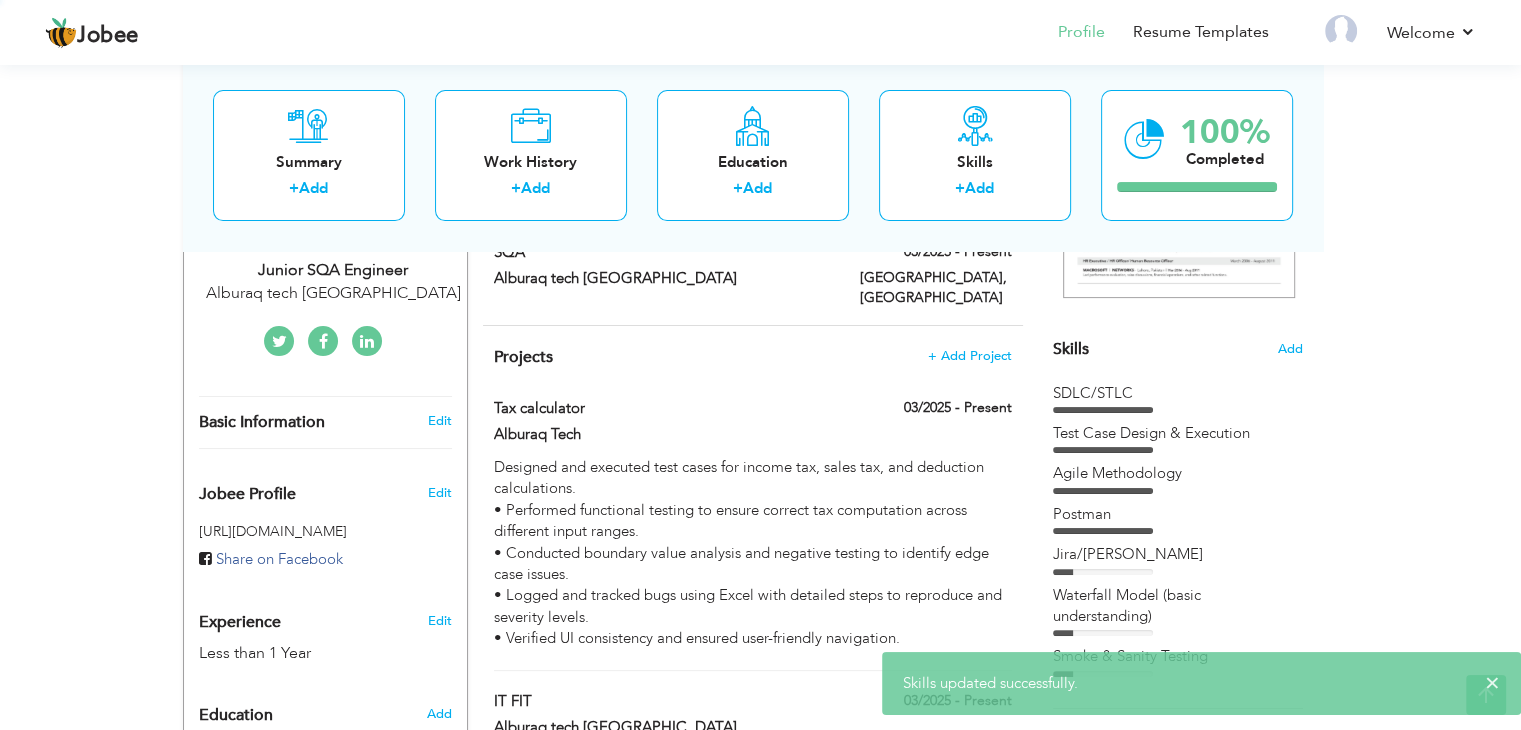 click at bounding box center (753, 454) 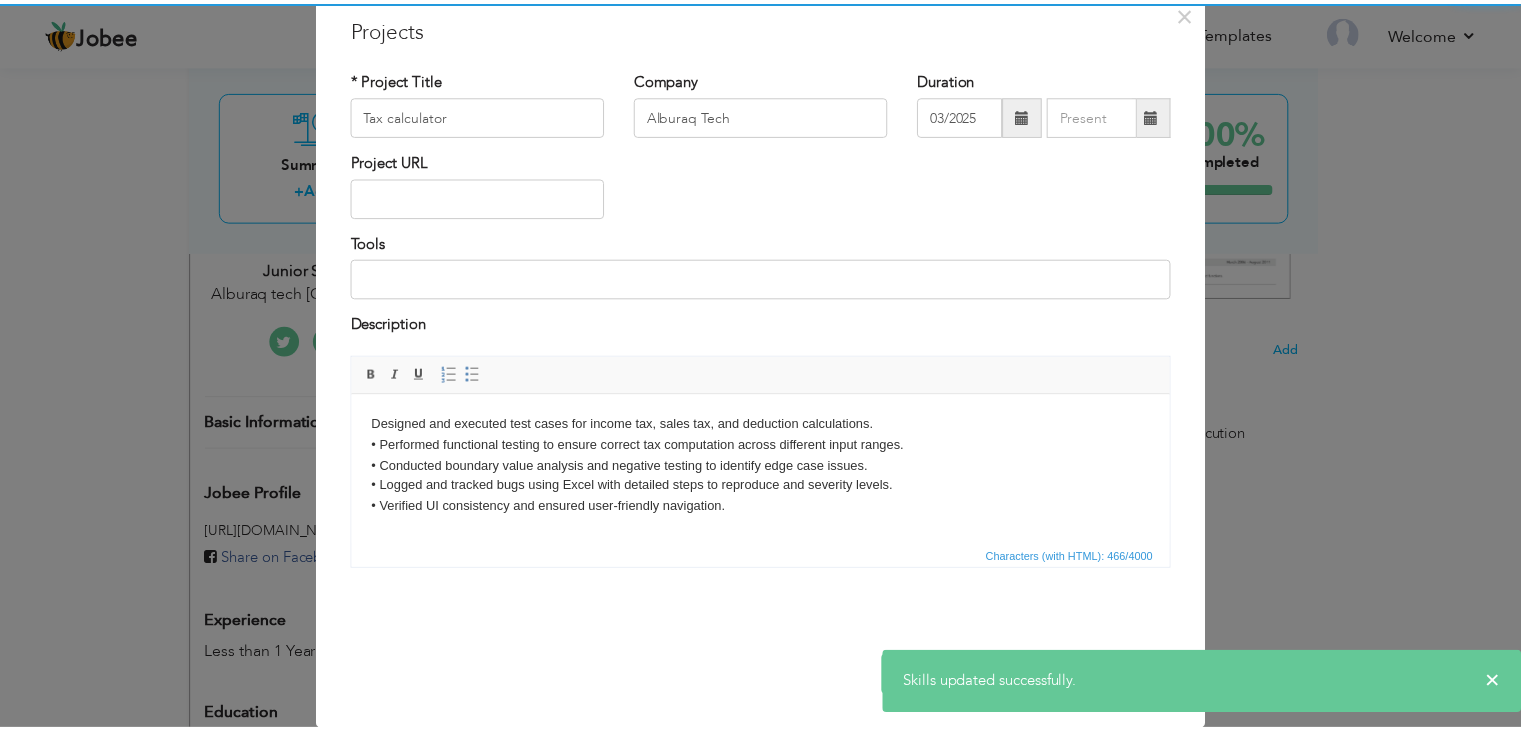 scroll, scrollTop: 0, scrollLeft: 0, axis: both 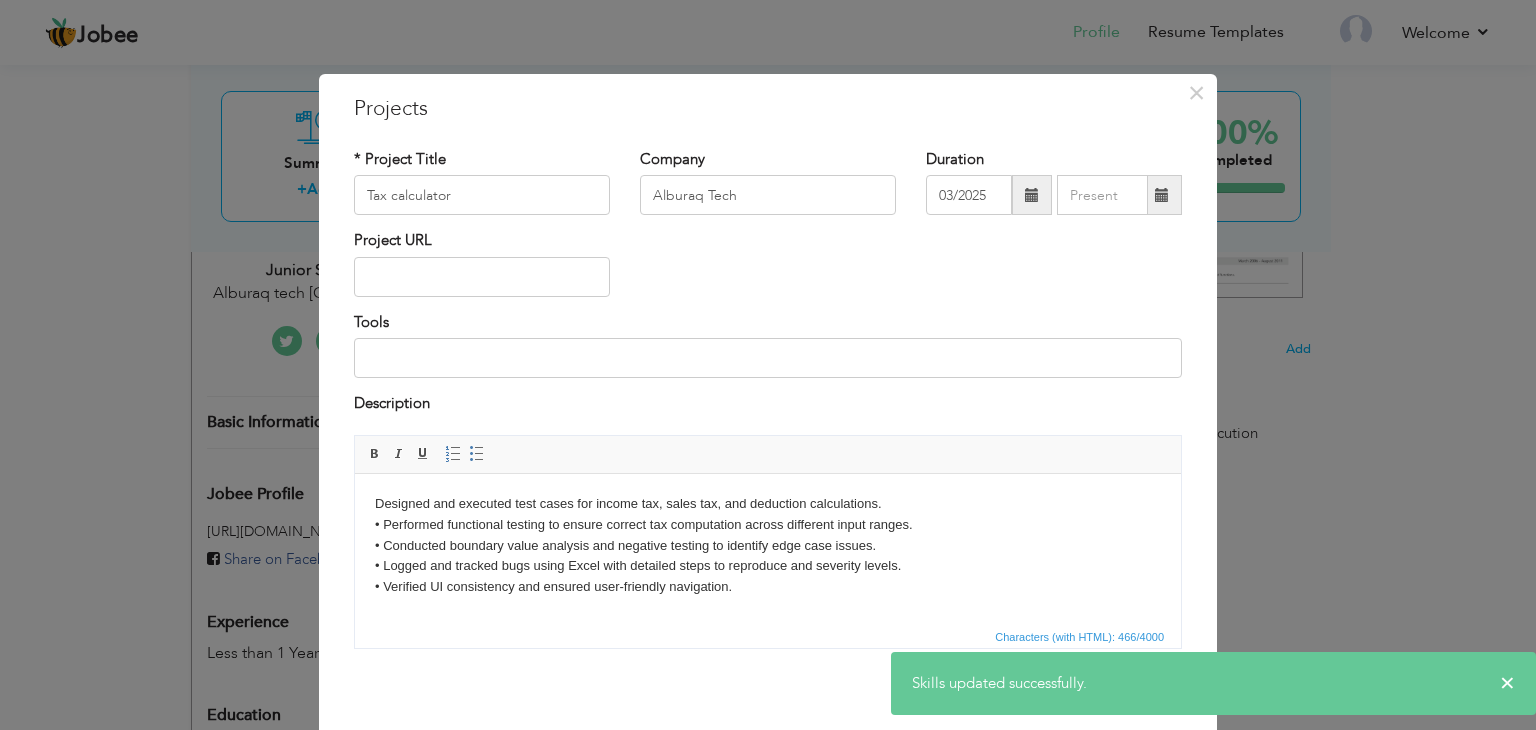 drag, startPoint x: 1367, startPoint y: 394, endPoint x: 1172, endPoint y: 139, distance: 321.014 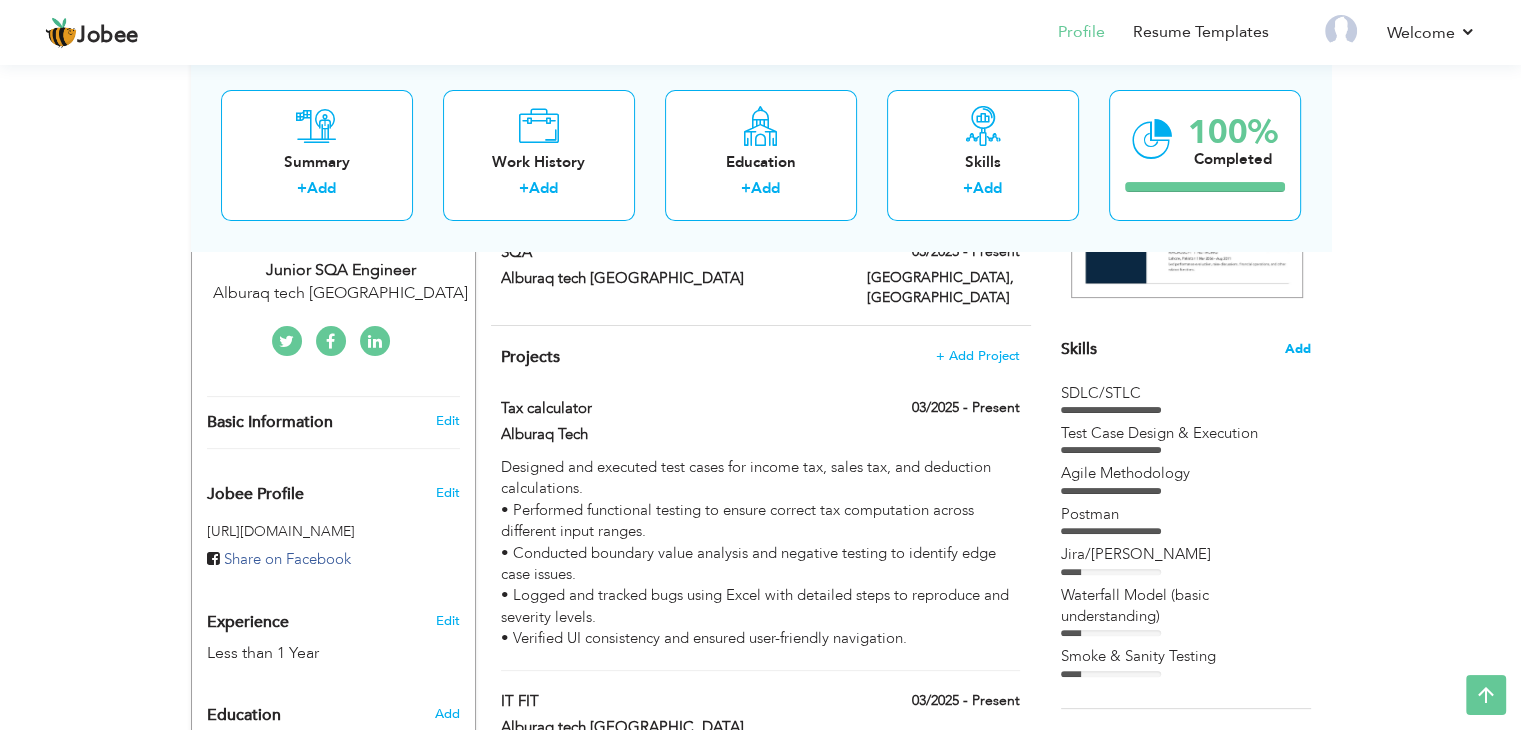 click on "Add" at bounding box center [1298, 349] 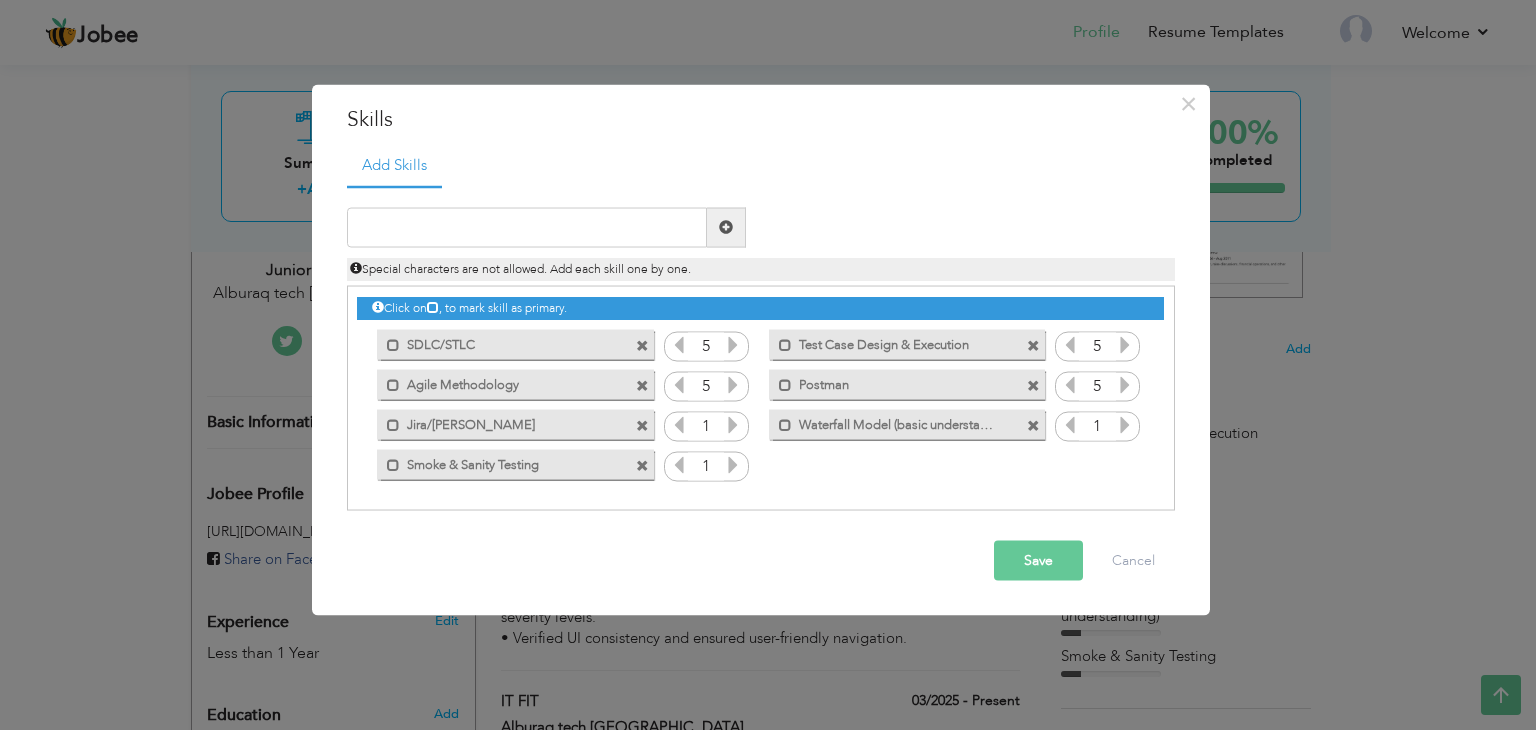 click at bounding box center (733, 424) 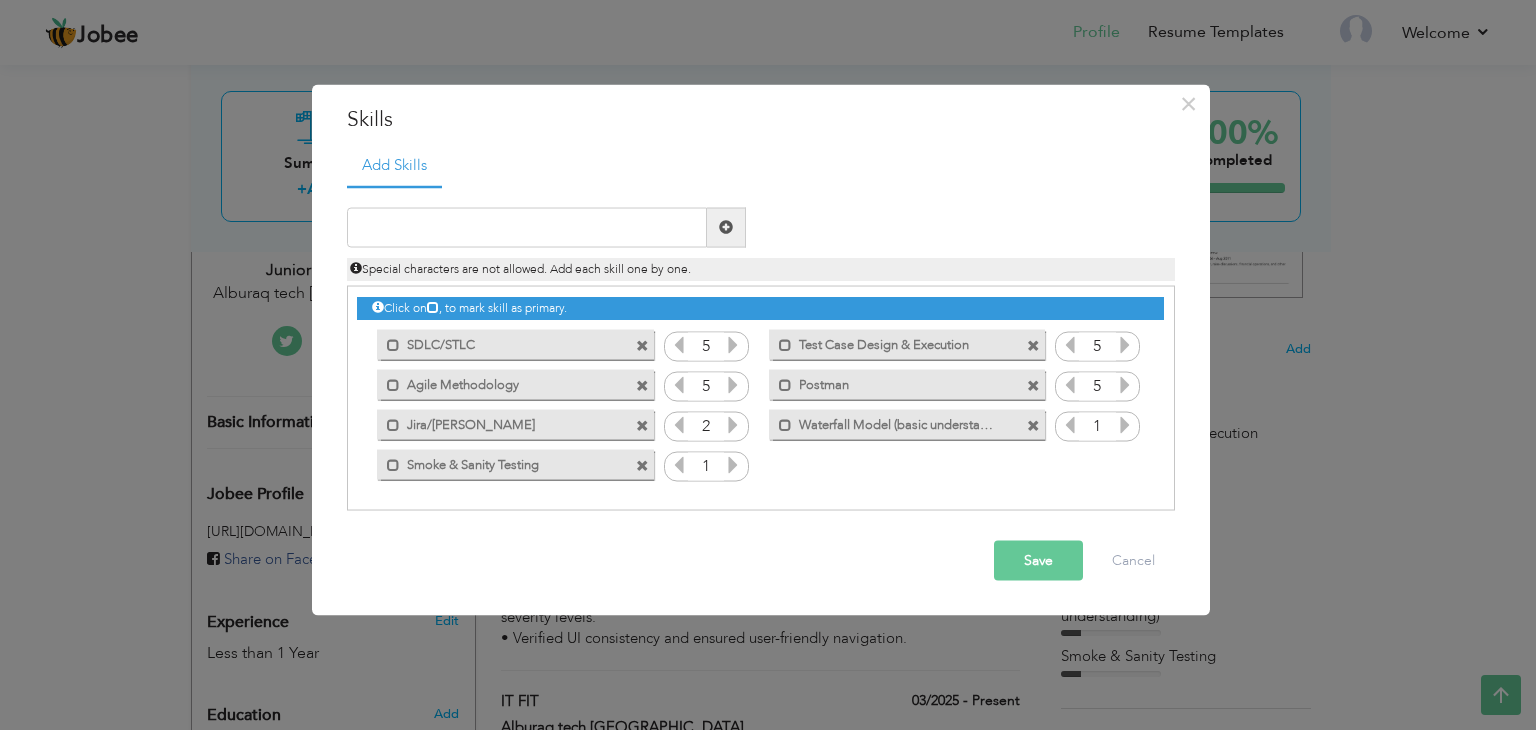 click at bounding box center (733, 424) 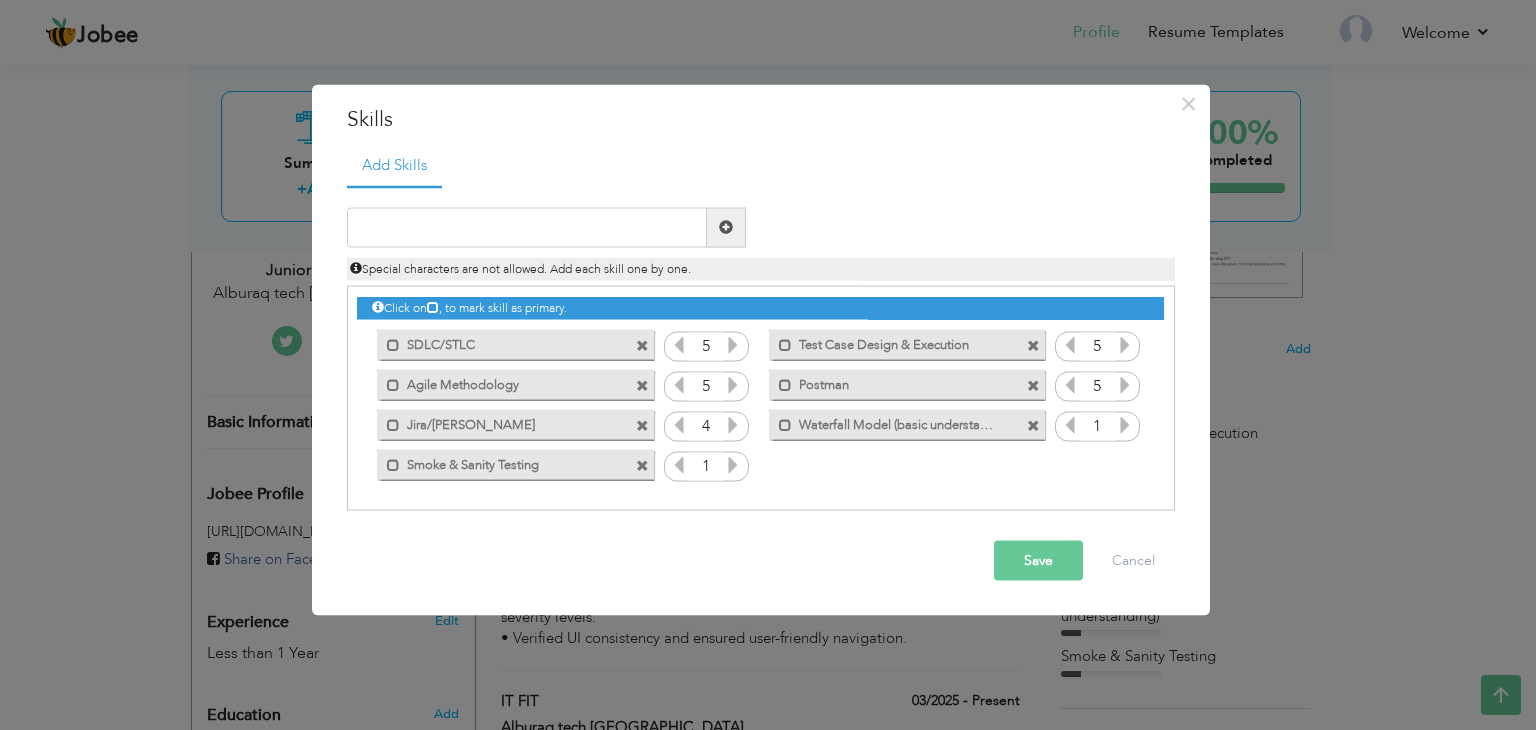 click at bounding box center (733, 424) 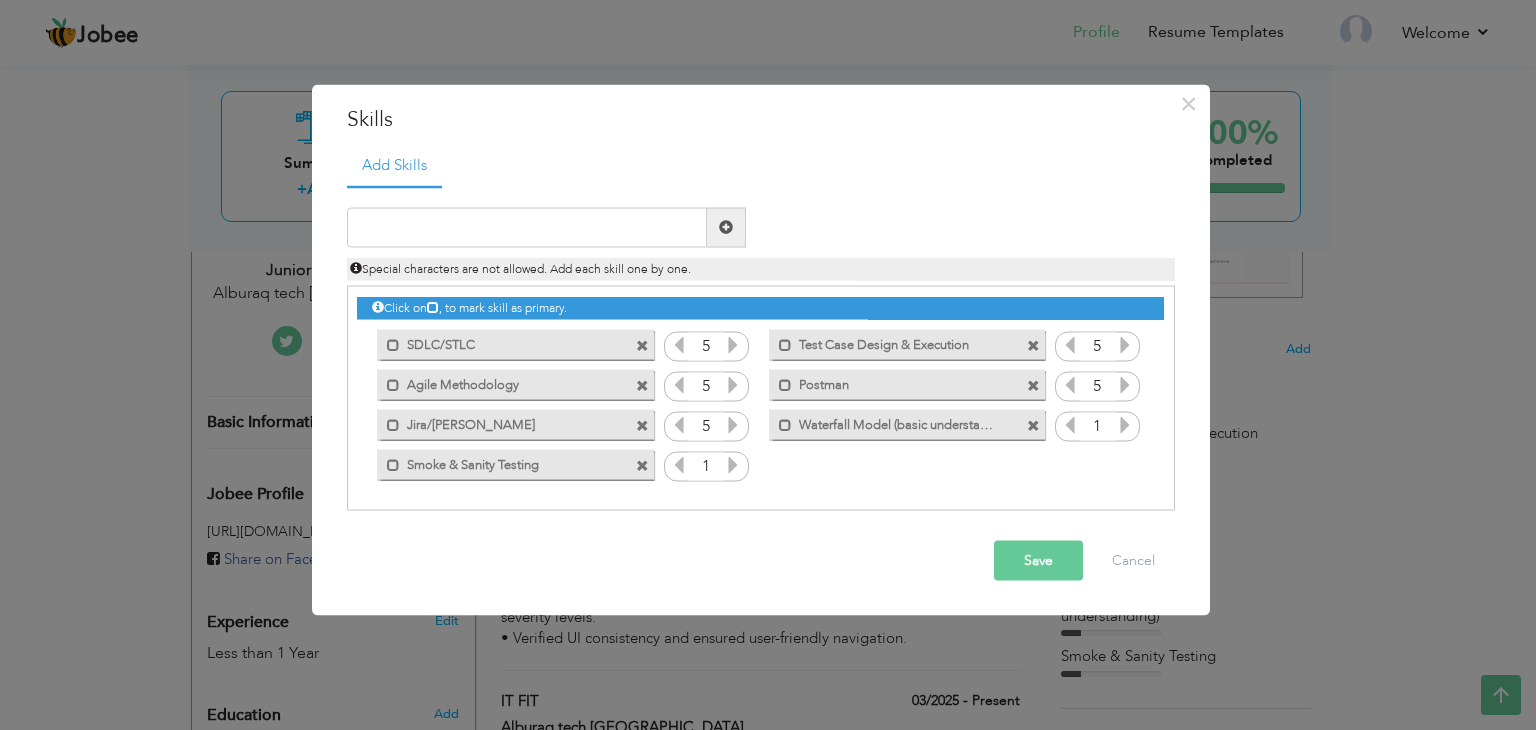 click at bounding box center [733, 464] 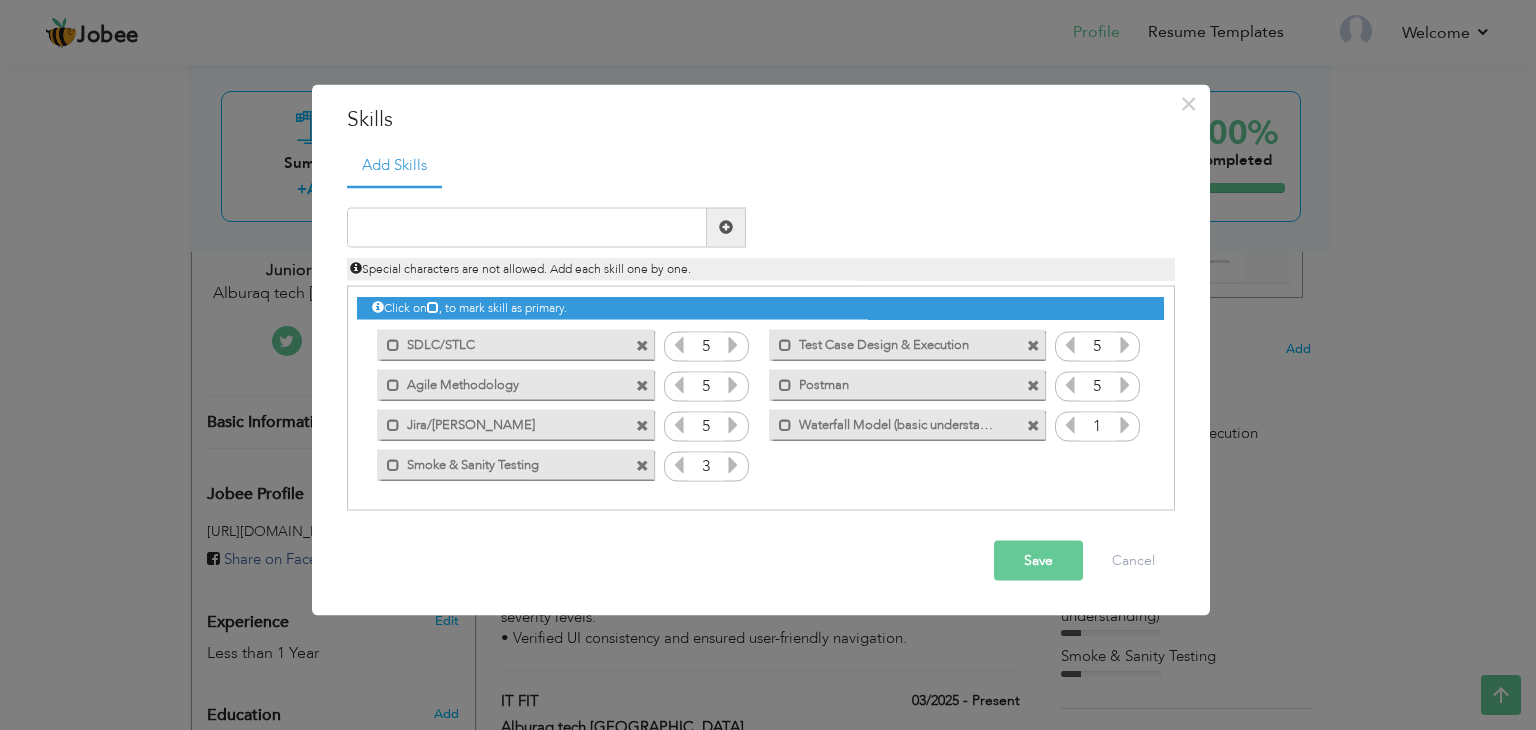 click at bounding box center [733, 464] 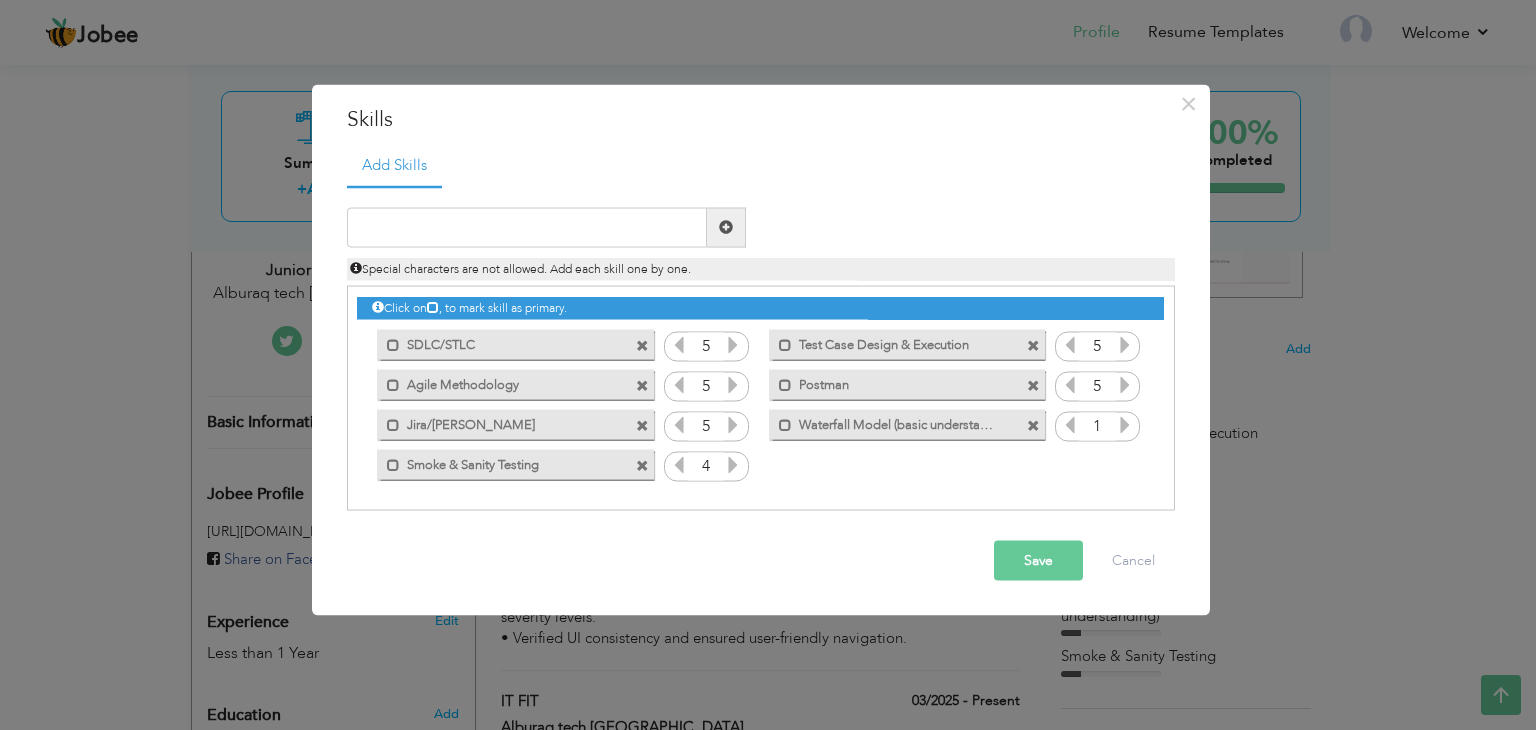 click at bounding box center (733, 464) 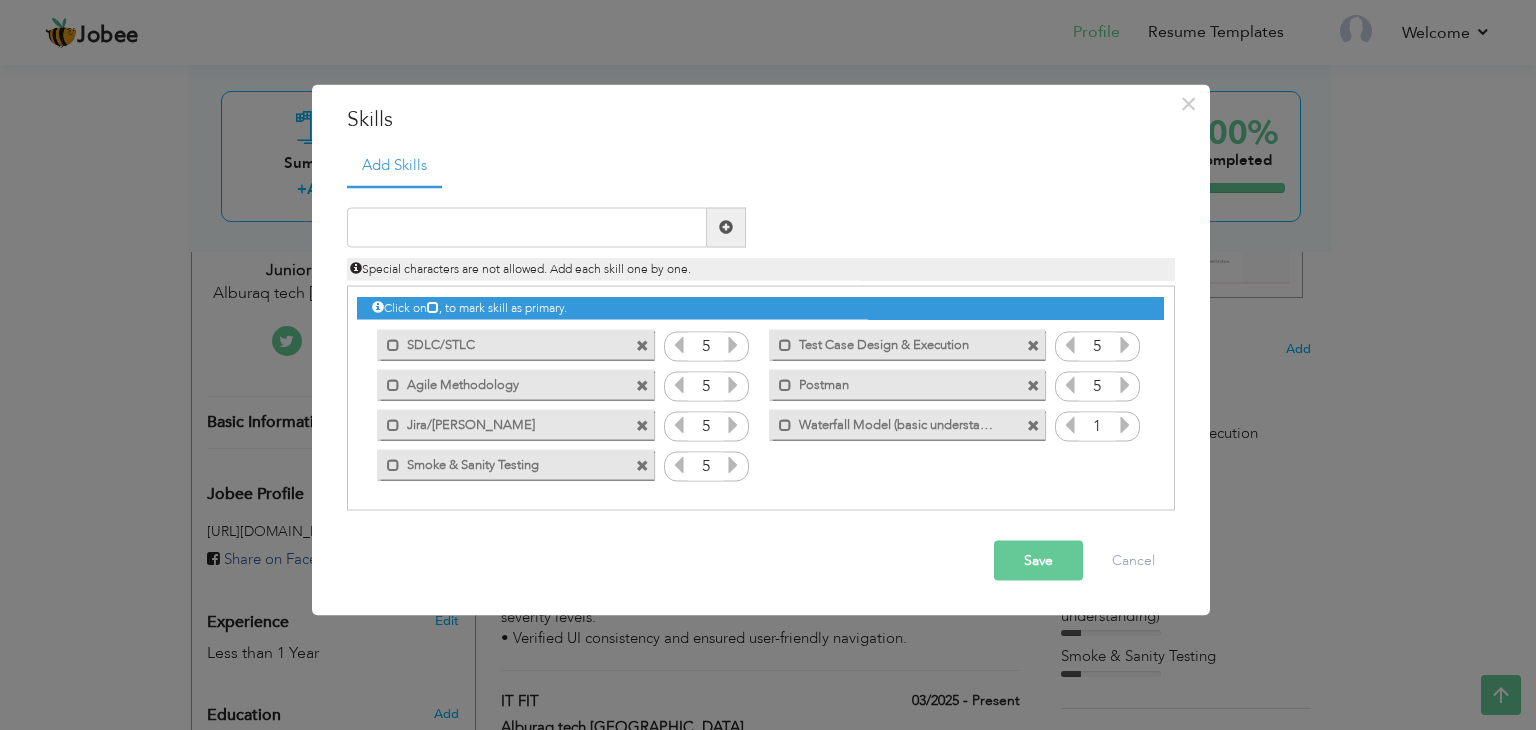 click at bounding box center (733, 464) 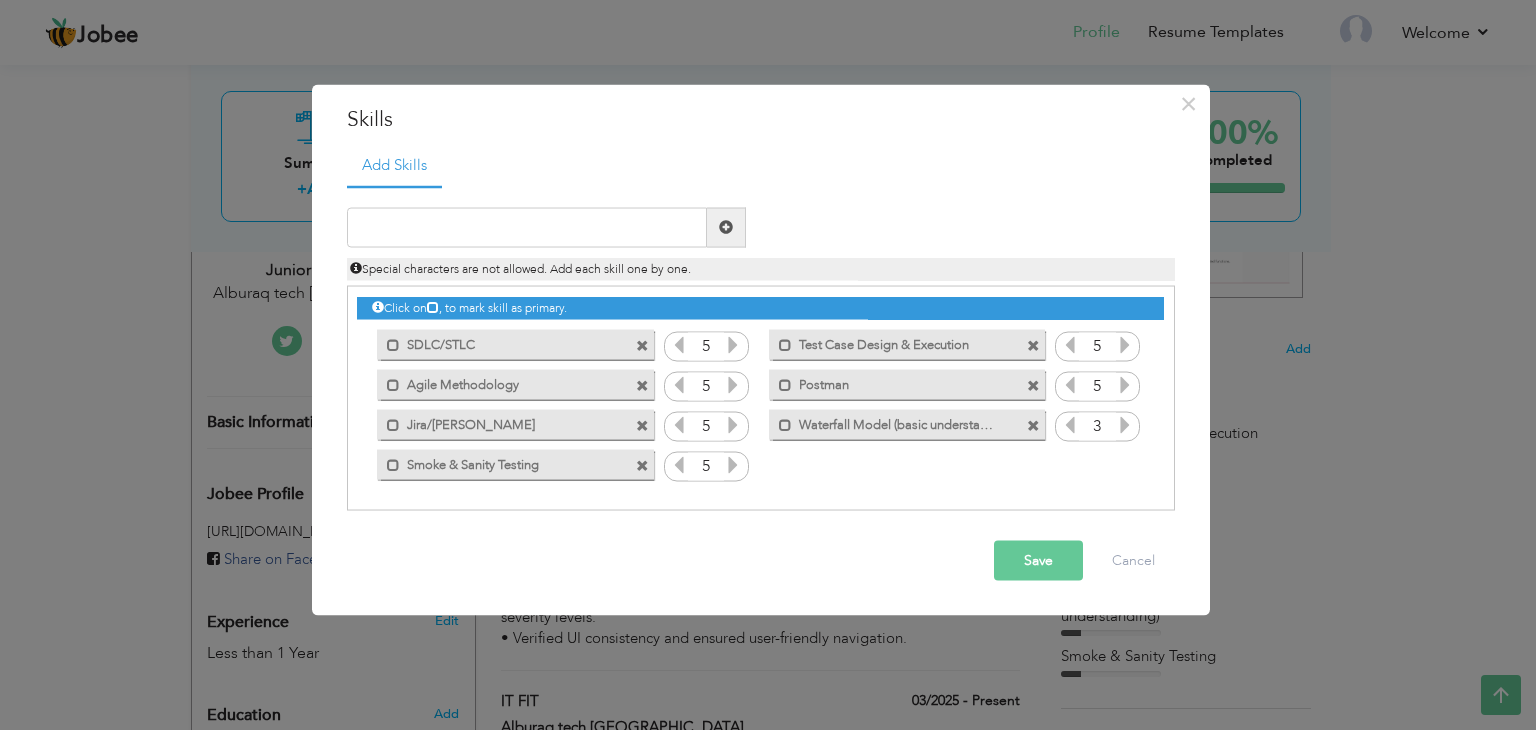 click at bounding box center [1125, 424] 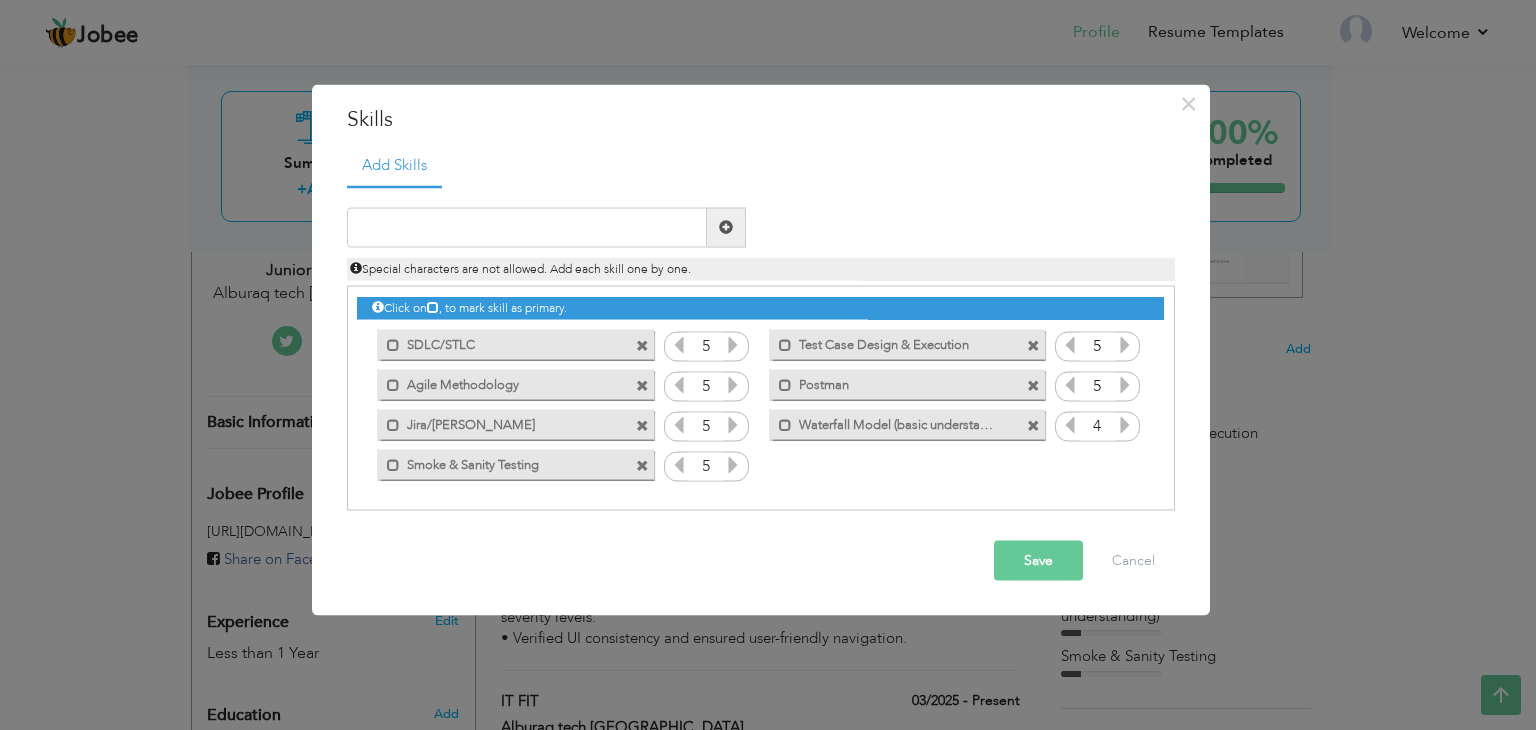click at bounding box center [1125, 424] 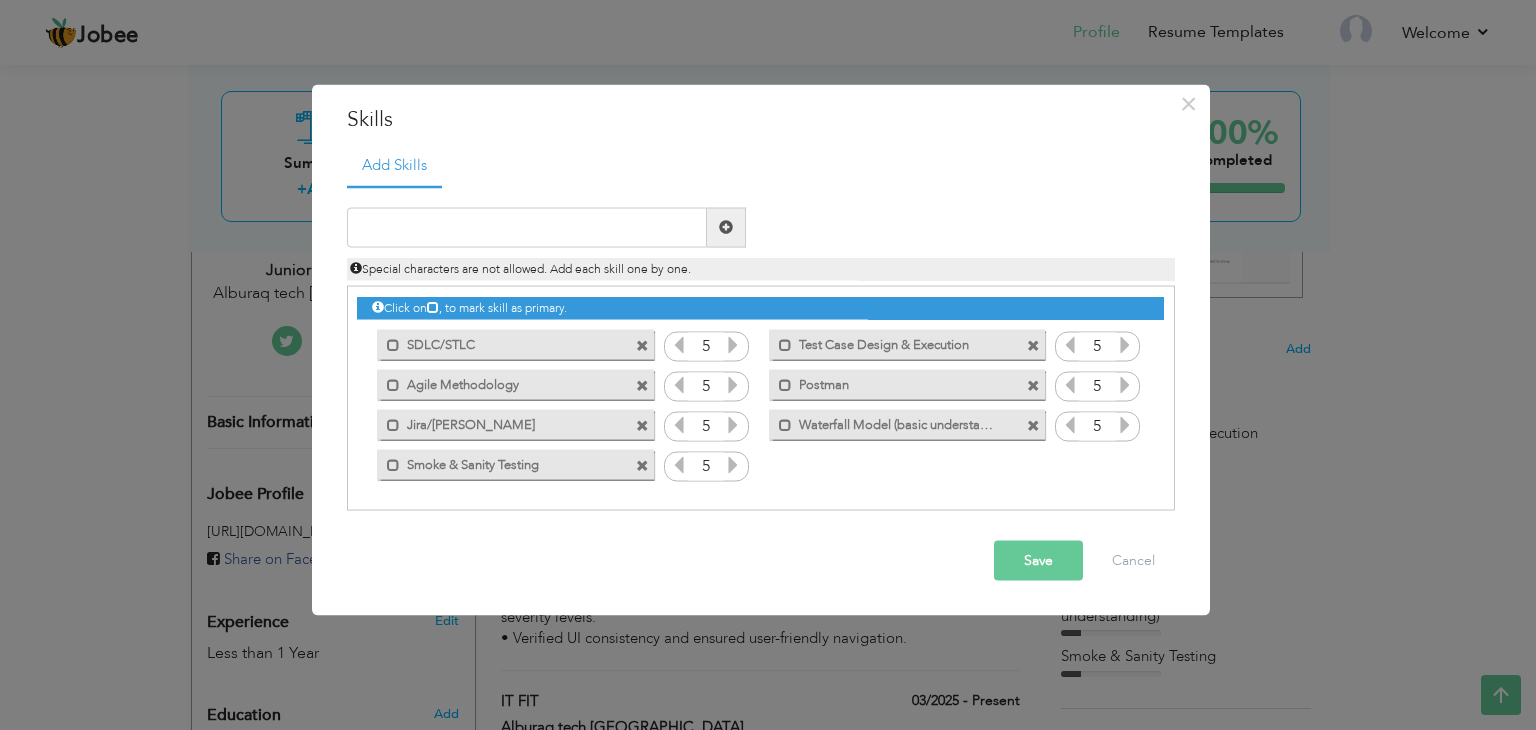 click at bounding box center (1125, 424) 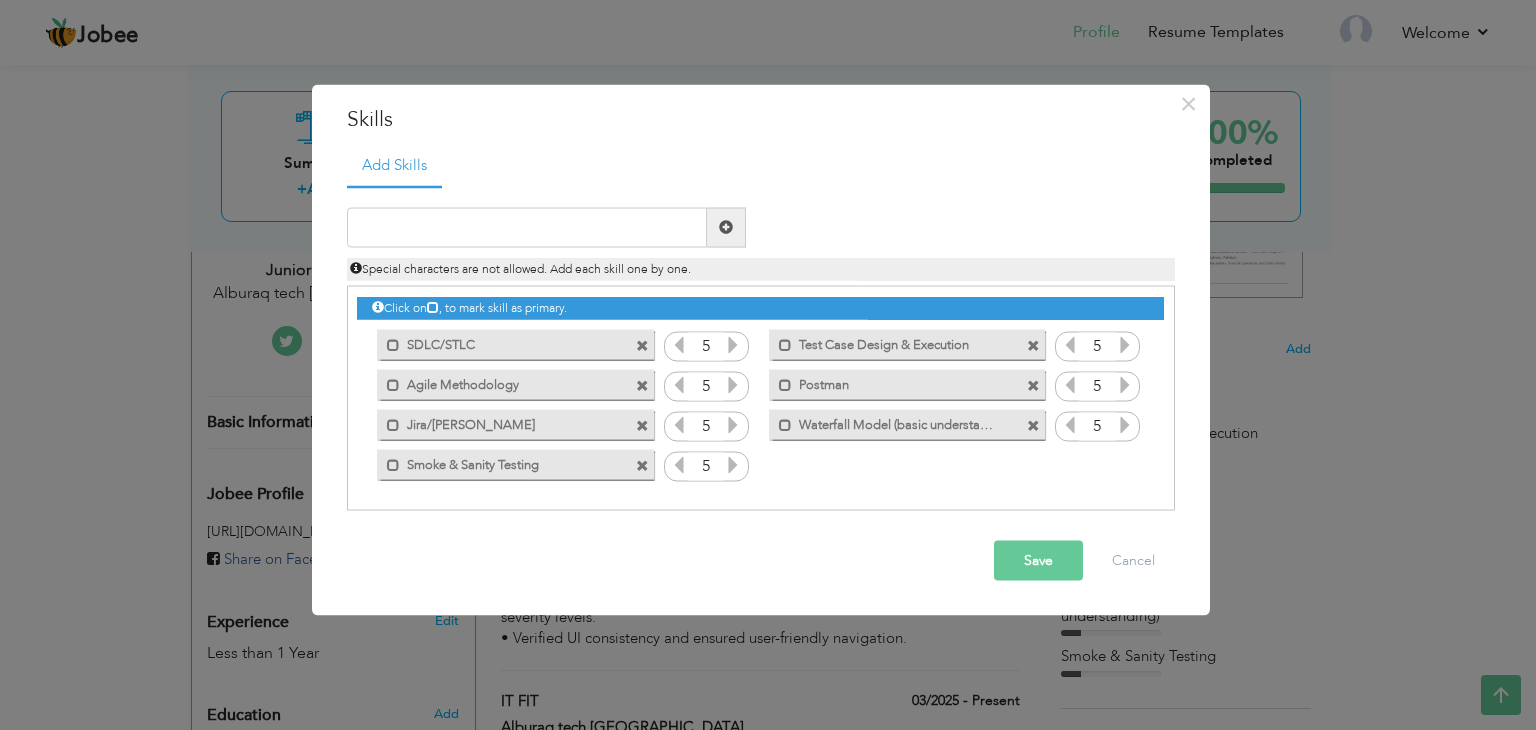 click on "Save" at bounding box center [1038, 560] 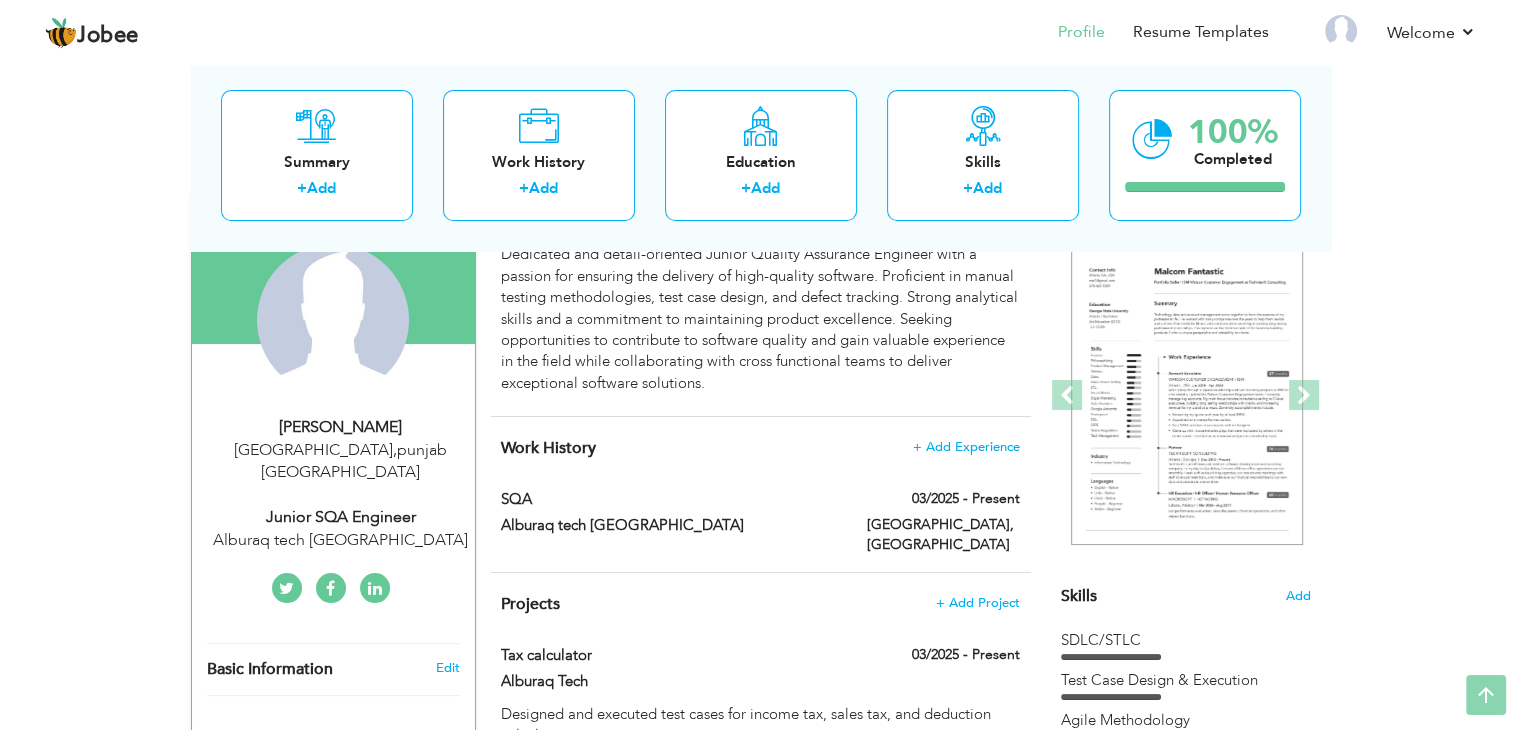 scroll, scrollTop: 0, scrollLeft: 0, axis: both 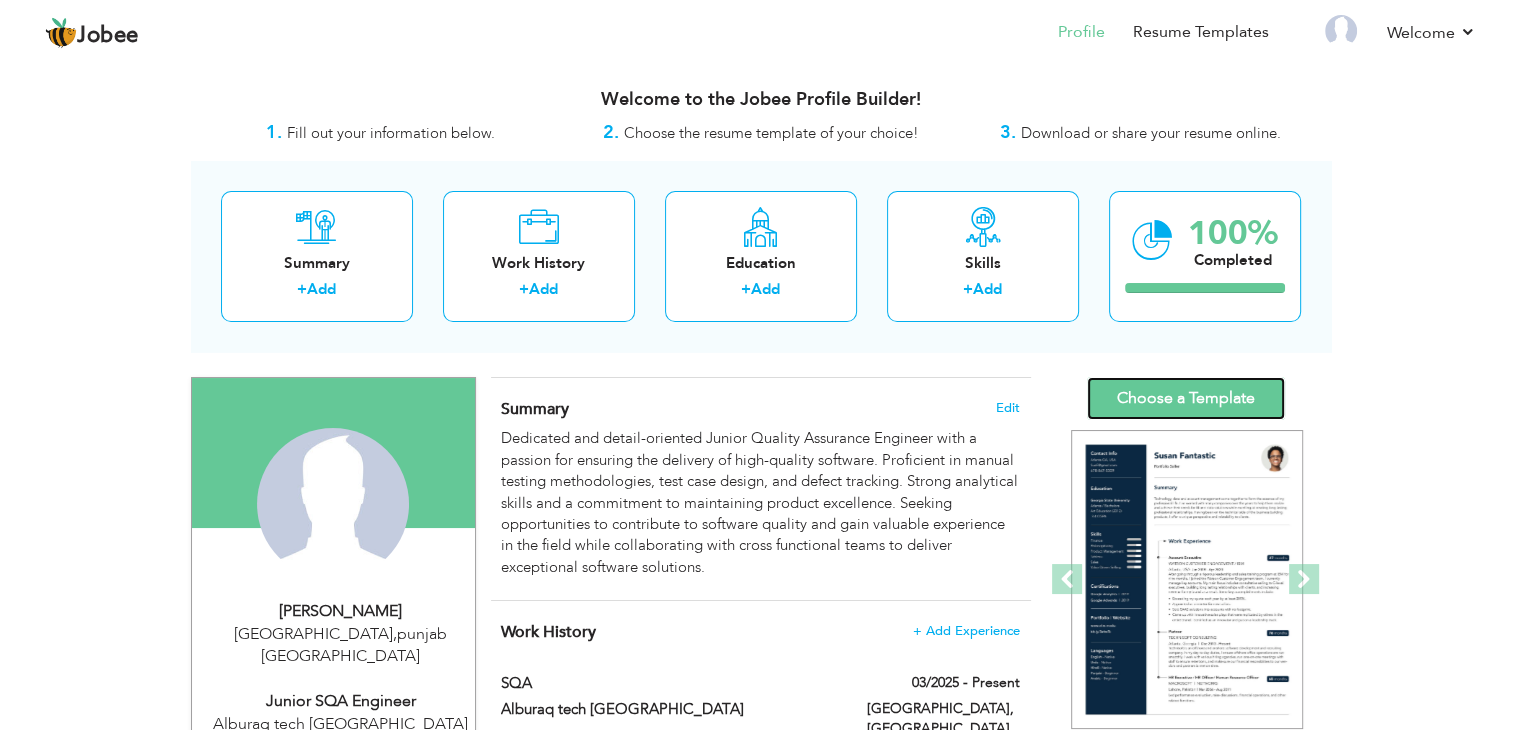 click on "Choose a Template" at bounding box center [1186, 398] 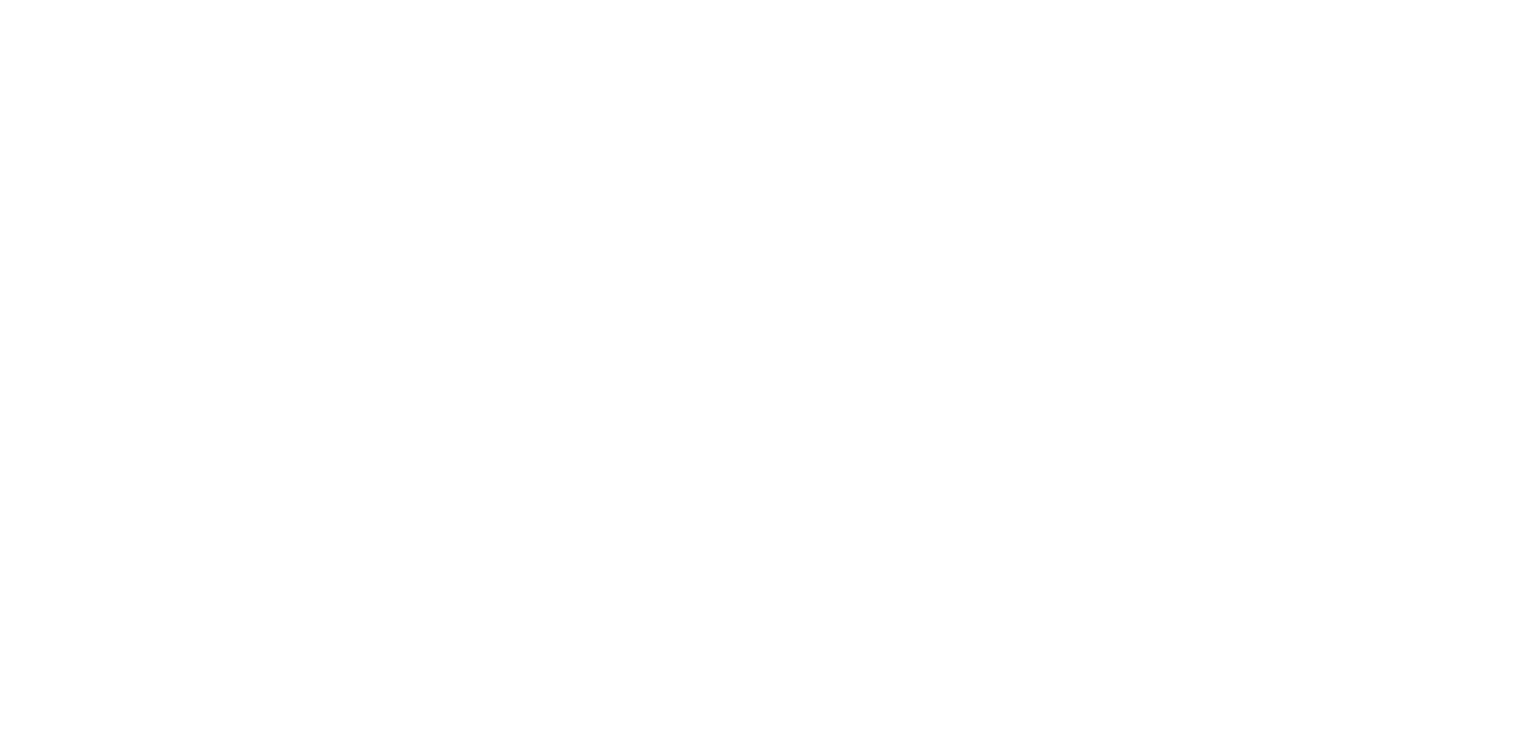 scroll, scrollTop: 0, scrollLeft: 0, axis: both 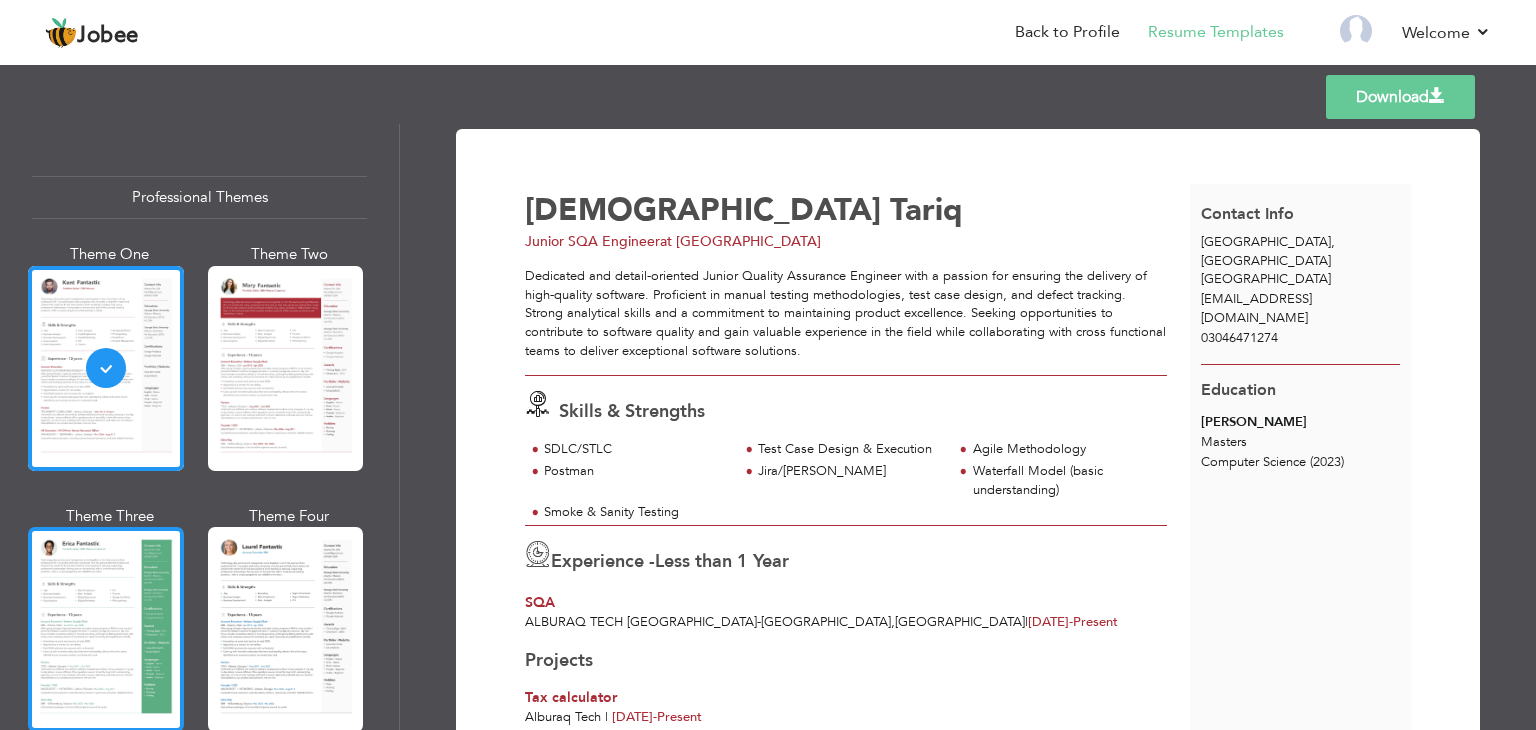 click at bounding box center [106, 629] 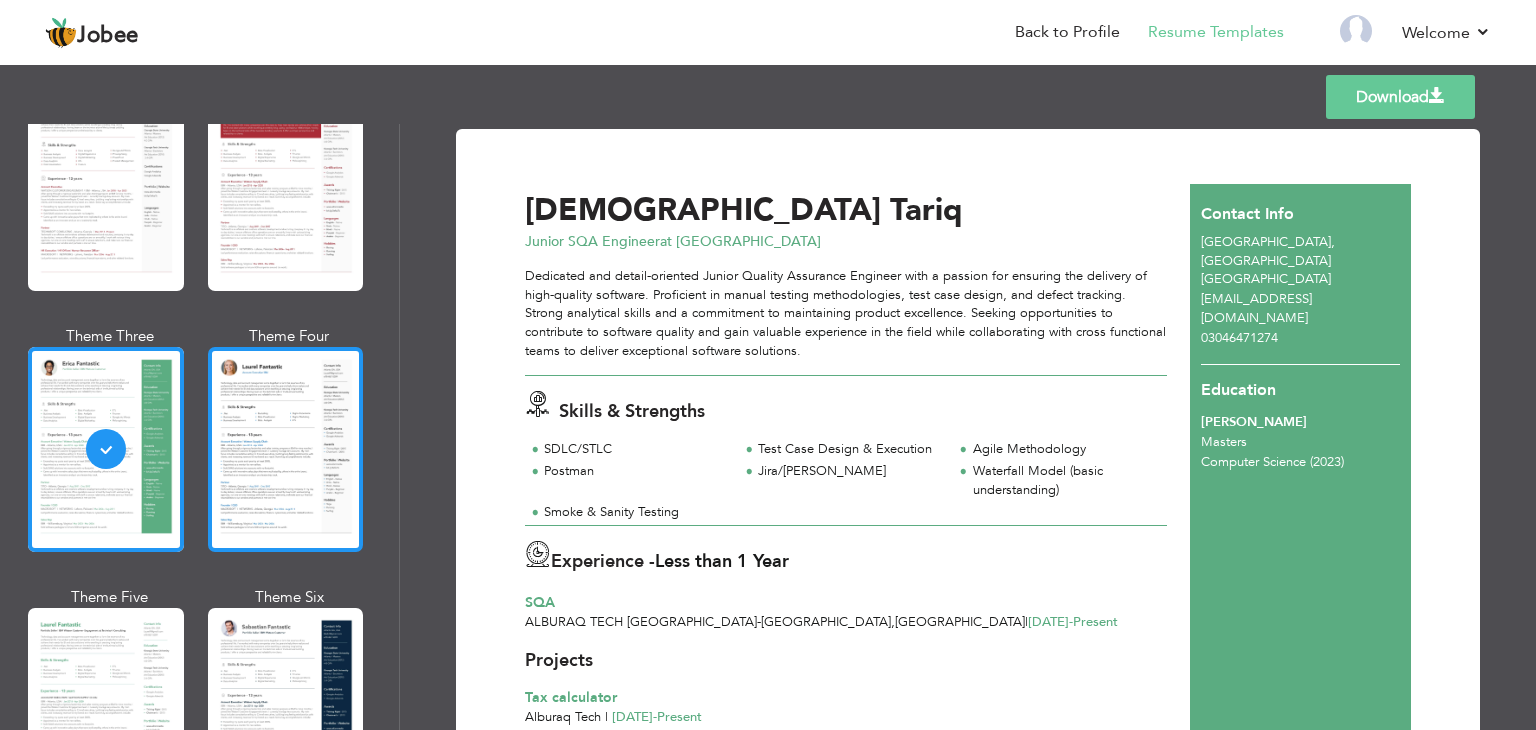 scroll, scrollTop: 182, scrollLeft: 0, axis: vertical 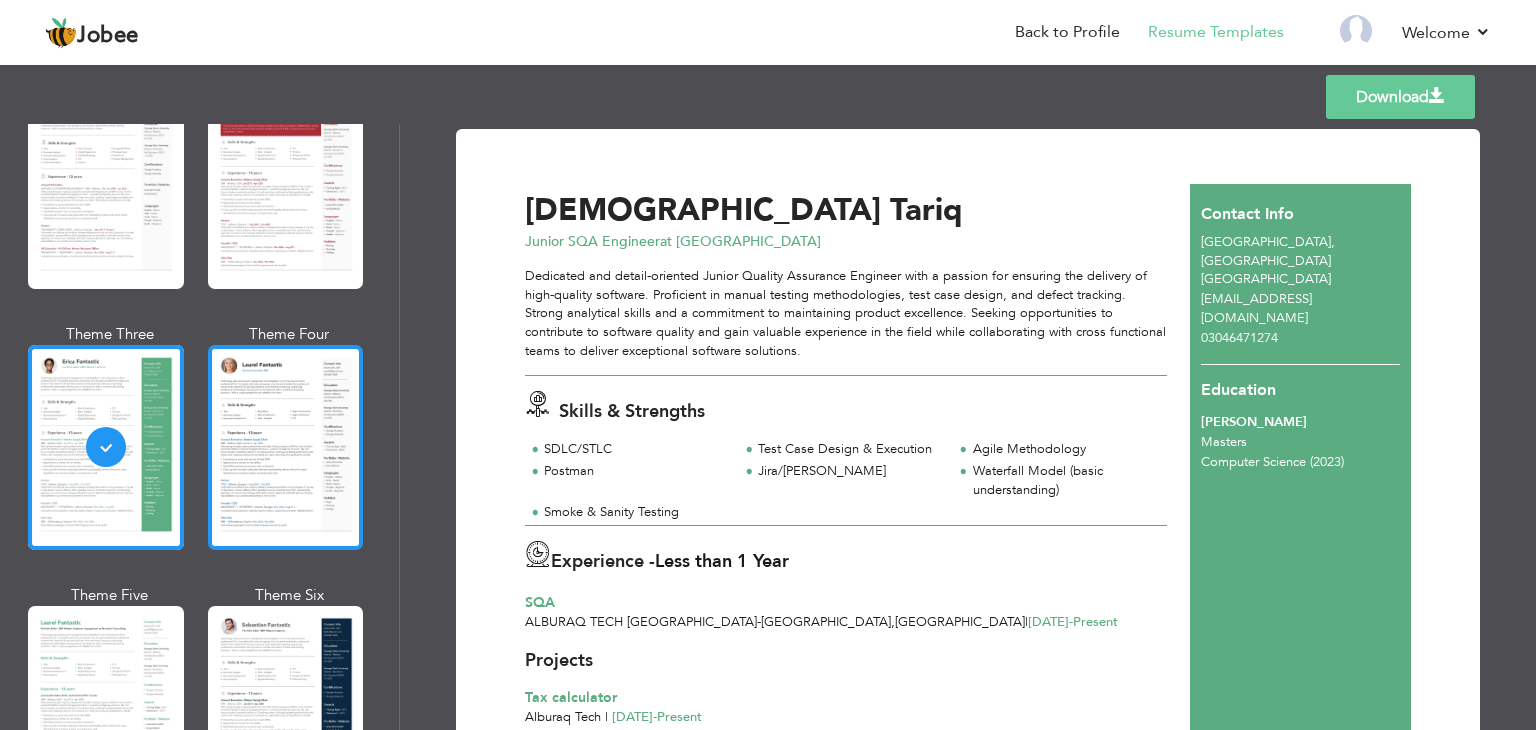 click at bounding box center [286, 447] 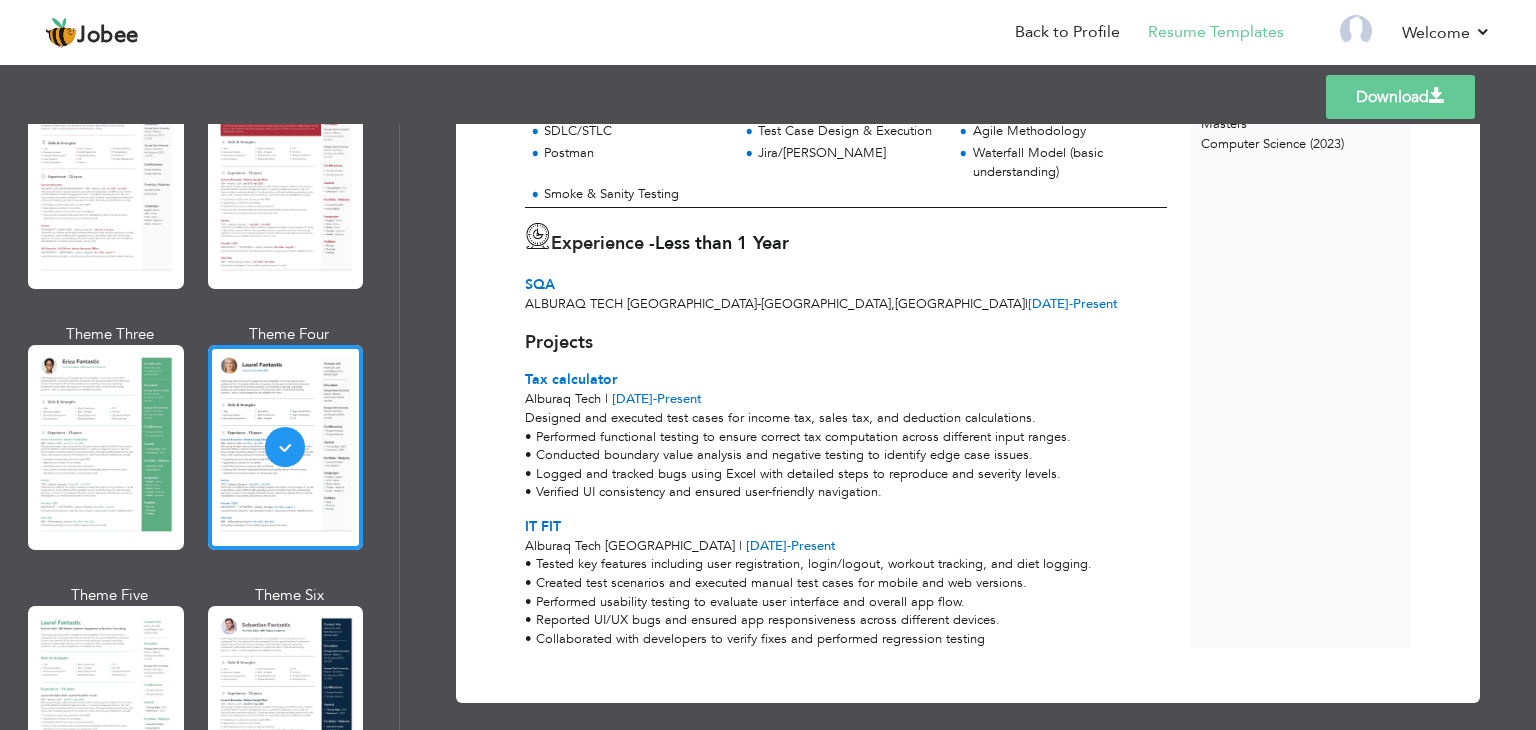 scroll, scrollTop: 330, scrollLeft: 0, axis: vertical 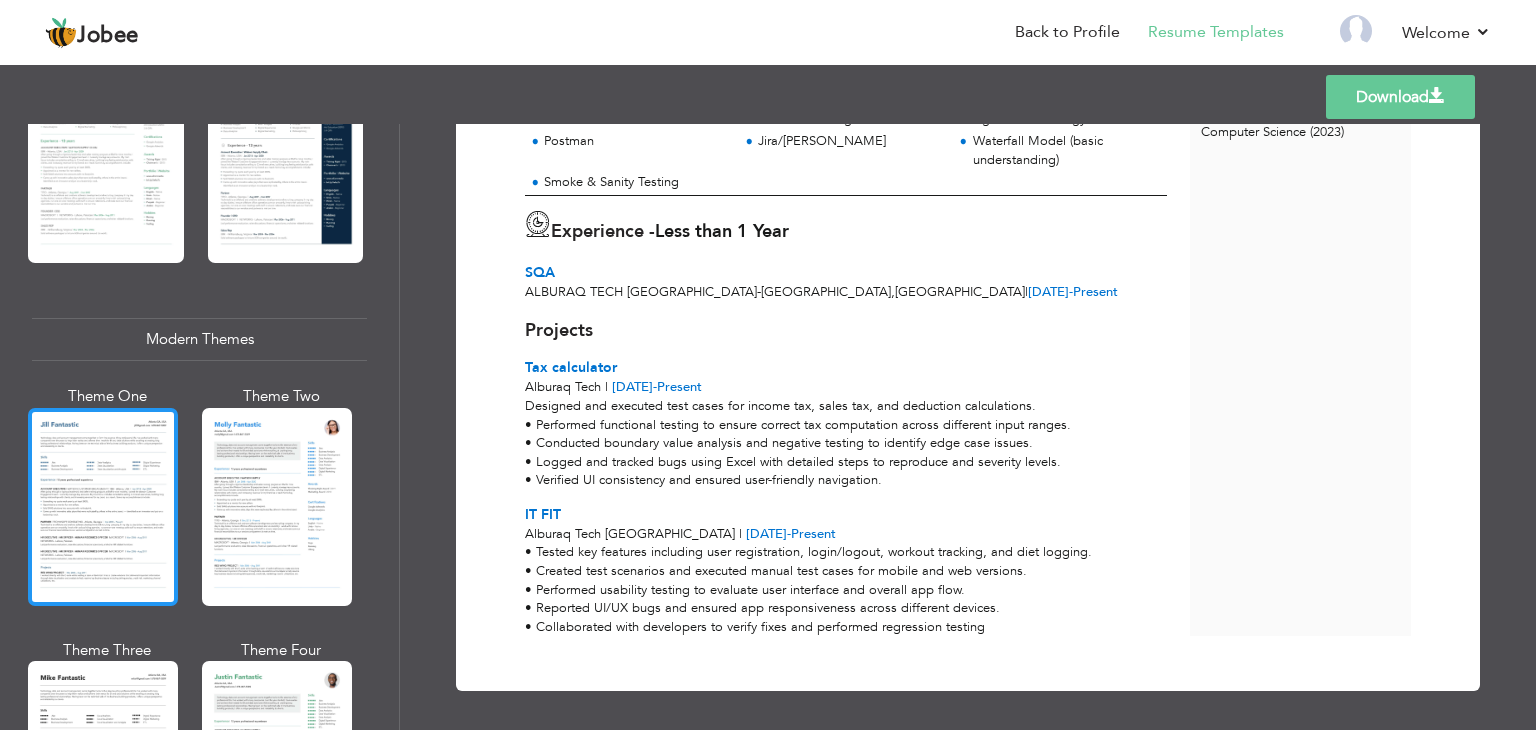 click at bounding box center (103, 507) 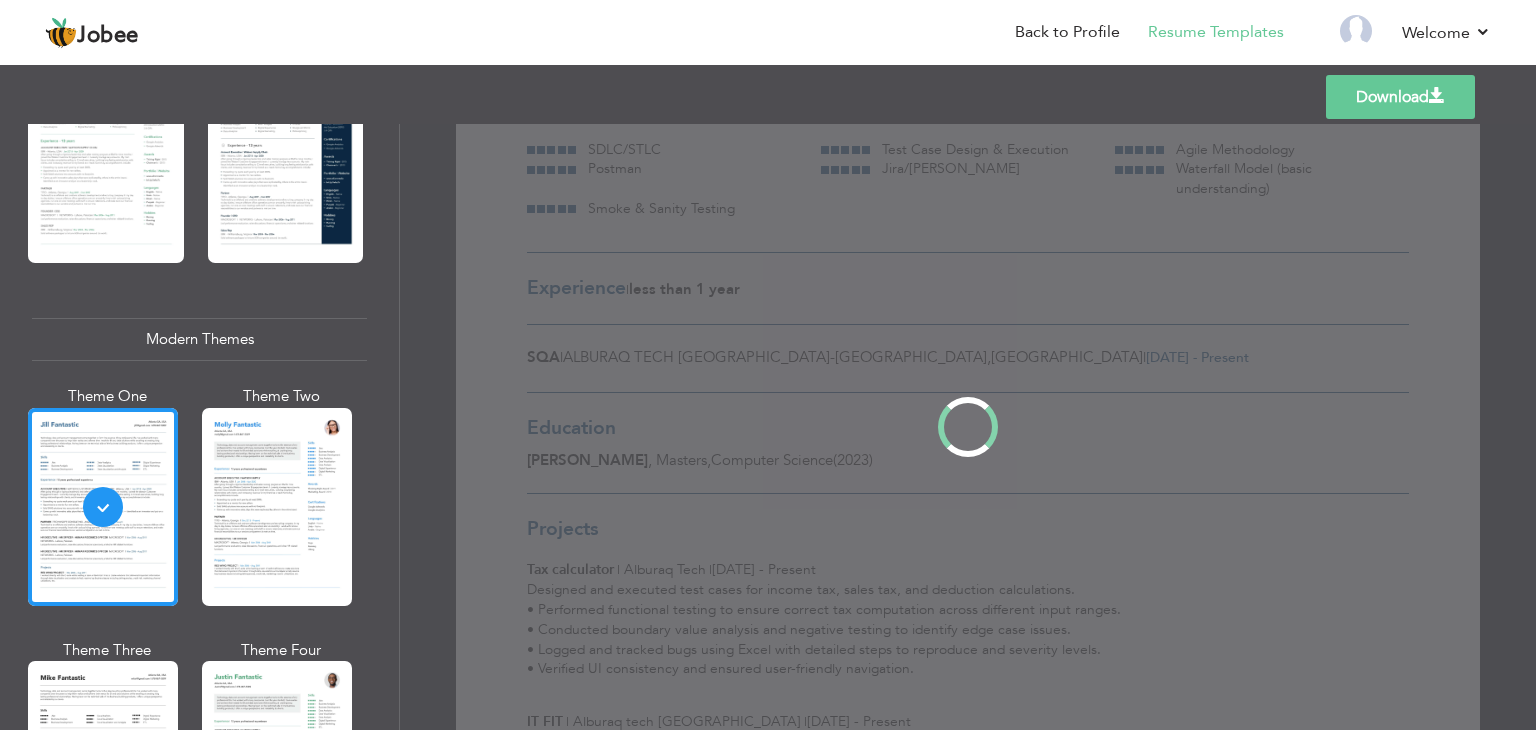 scroll, scrollTop: 0, scrollLeft: 0, axis: both 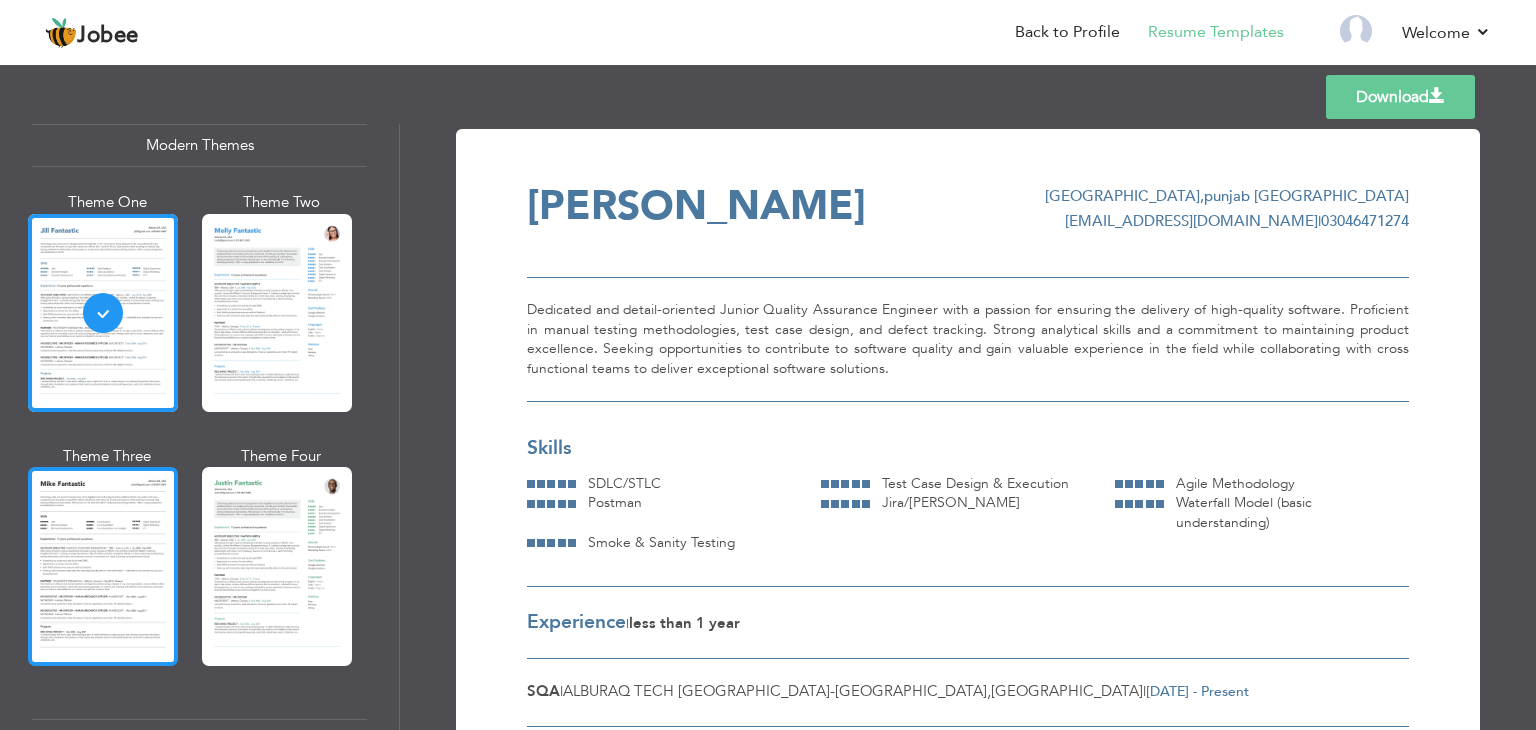 click at bounding box center (103, 566) 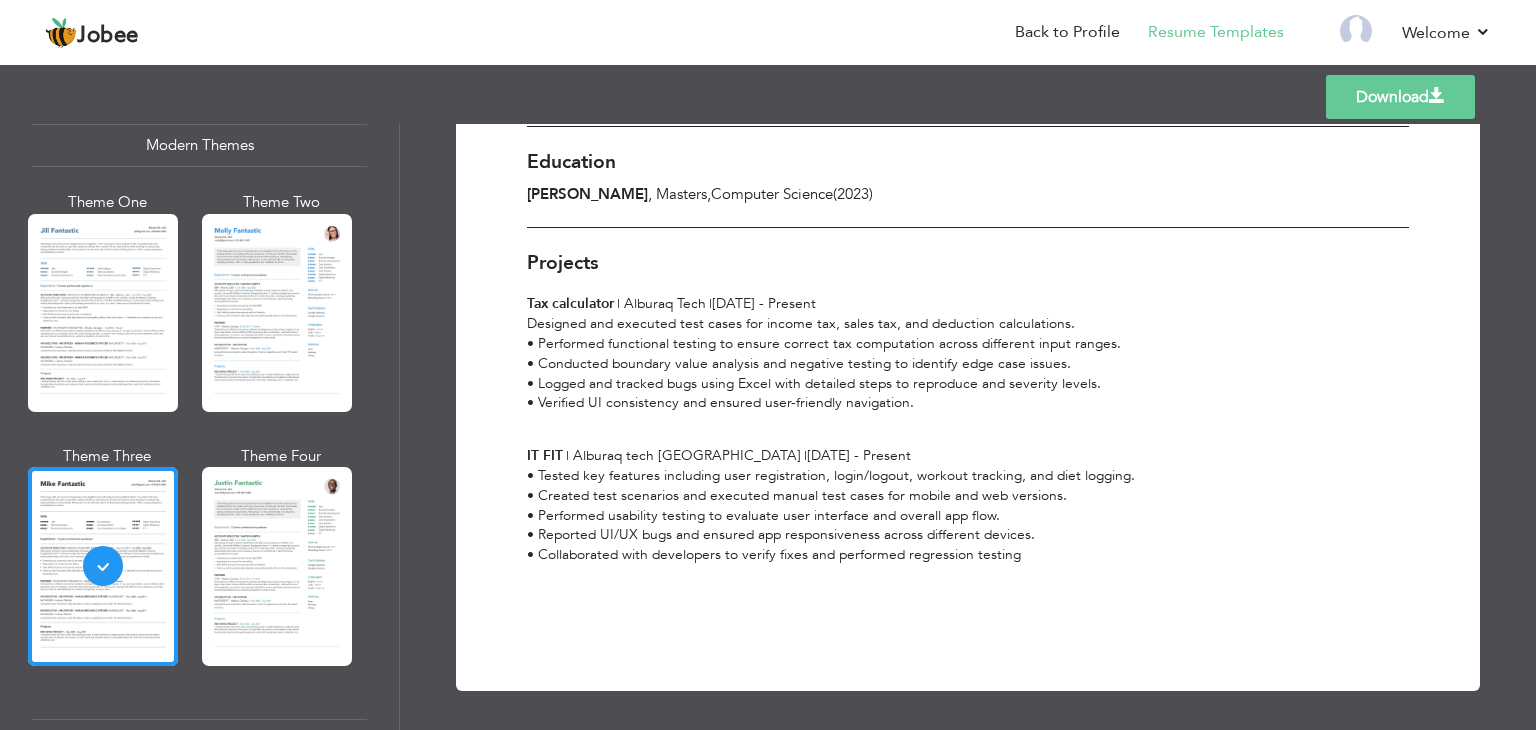 scroll, scrollTop: 602, scrollLeft: 0, axis: vertical 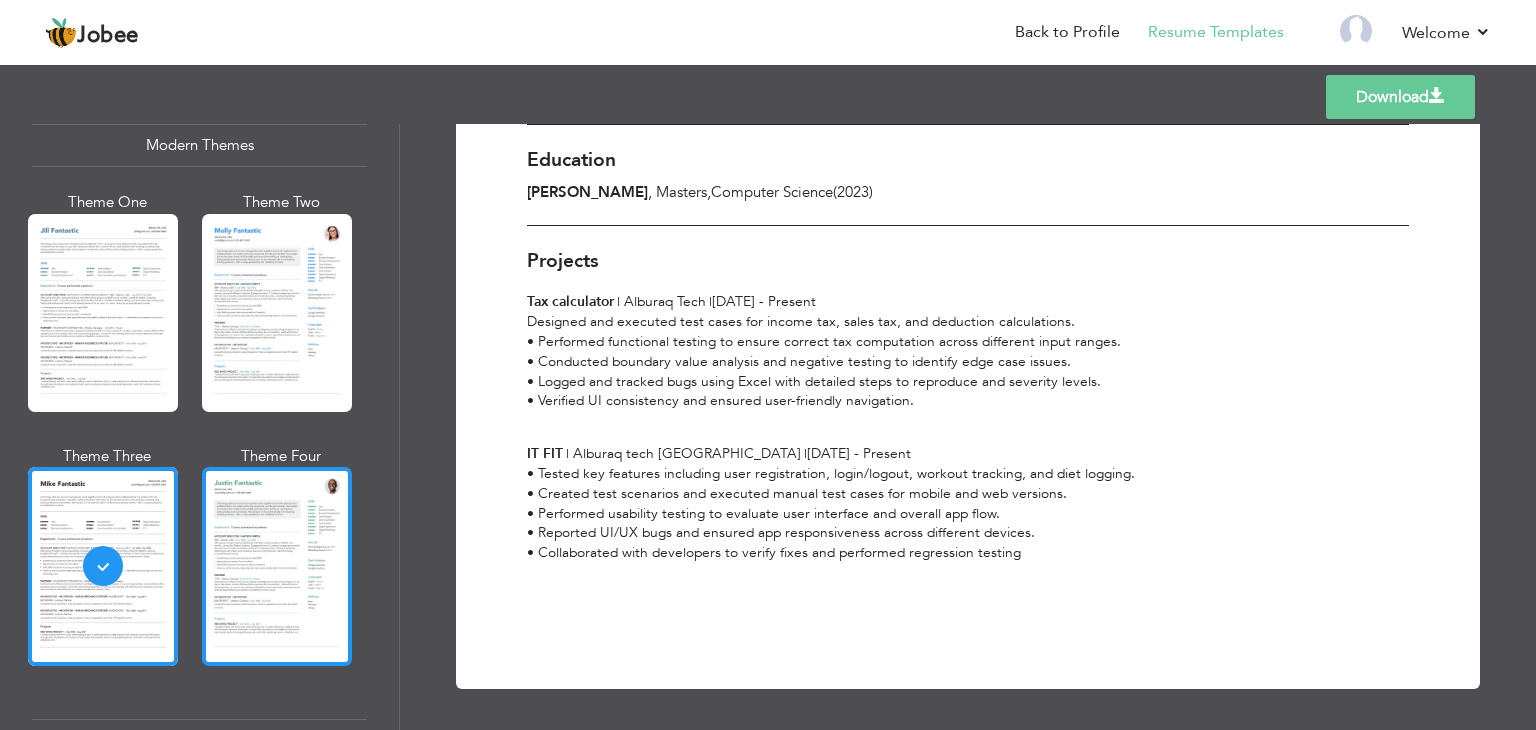 click at bounding box center (277, 566) 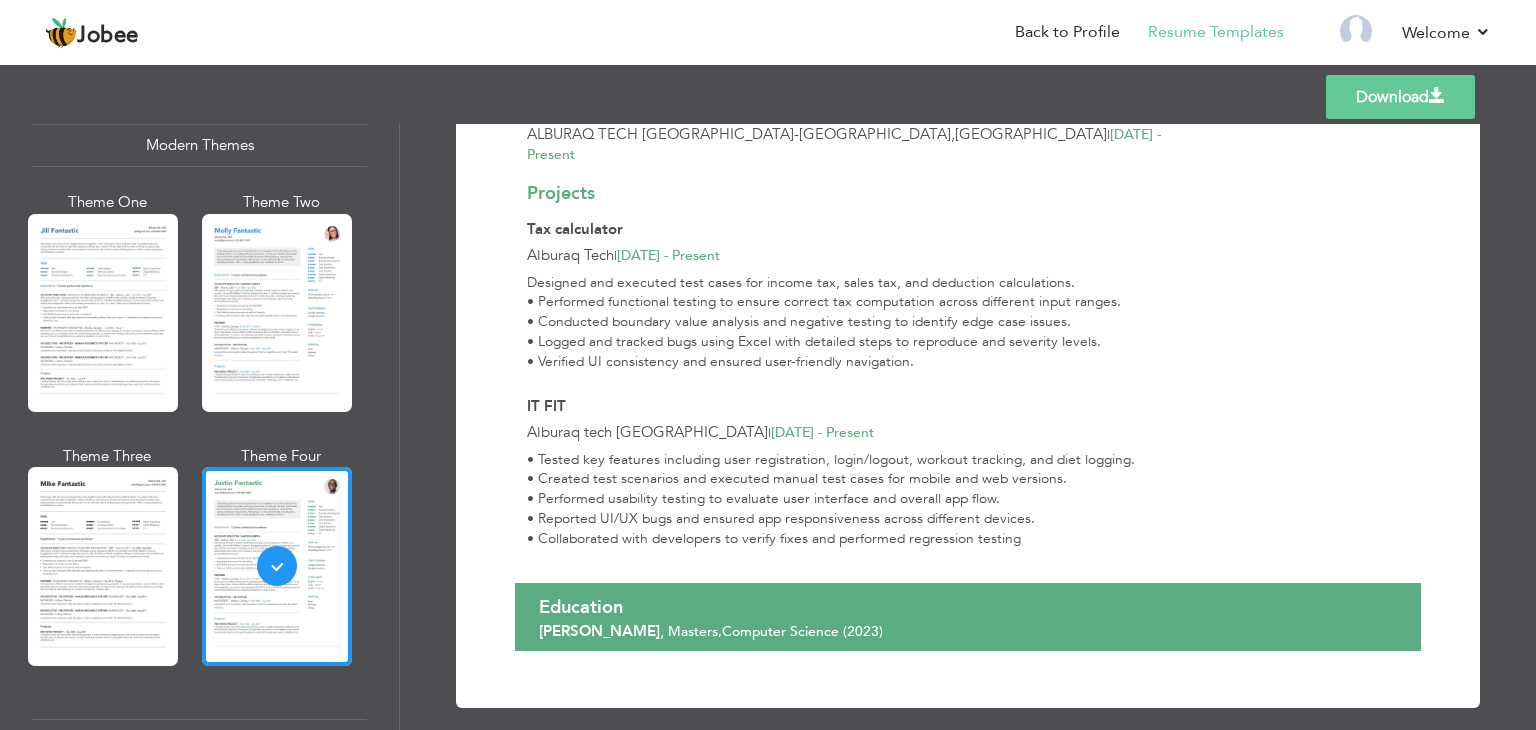scroll, scrollTop: 0, scrollLeft: 0, axis: both 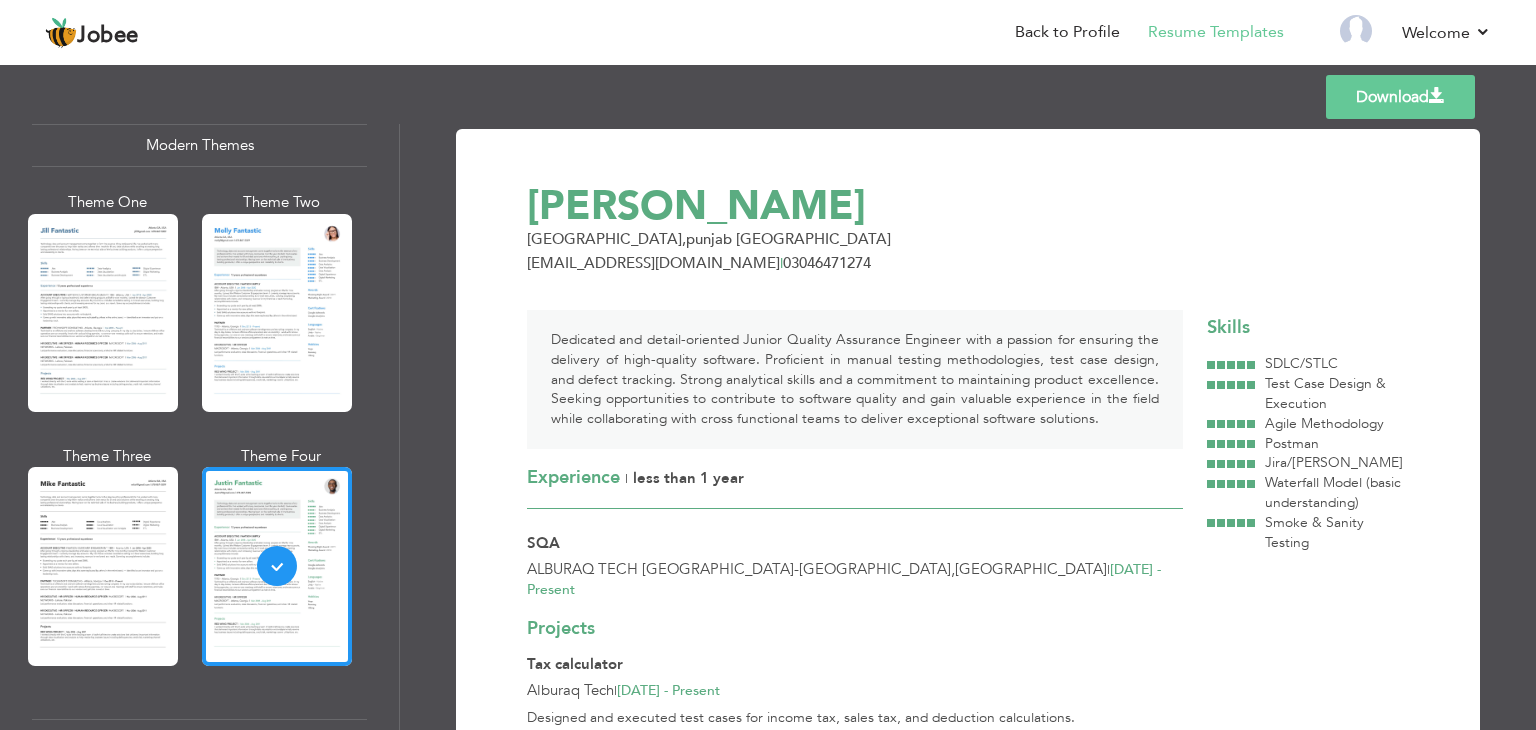 click on "Download" at bounding box center [1400, 97] 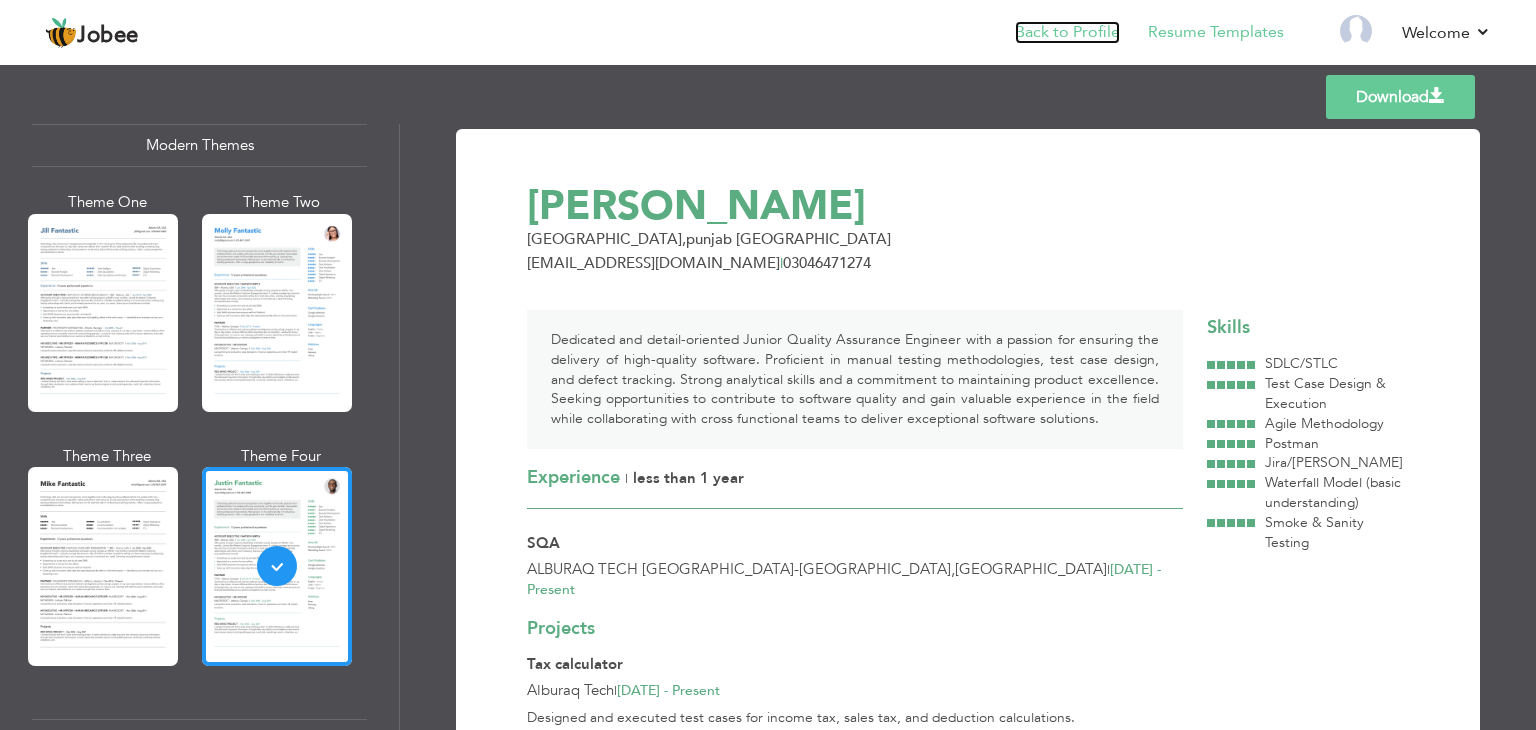 click on "Back to Profile" at bounding box center [1067, 32] 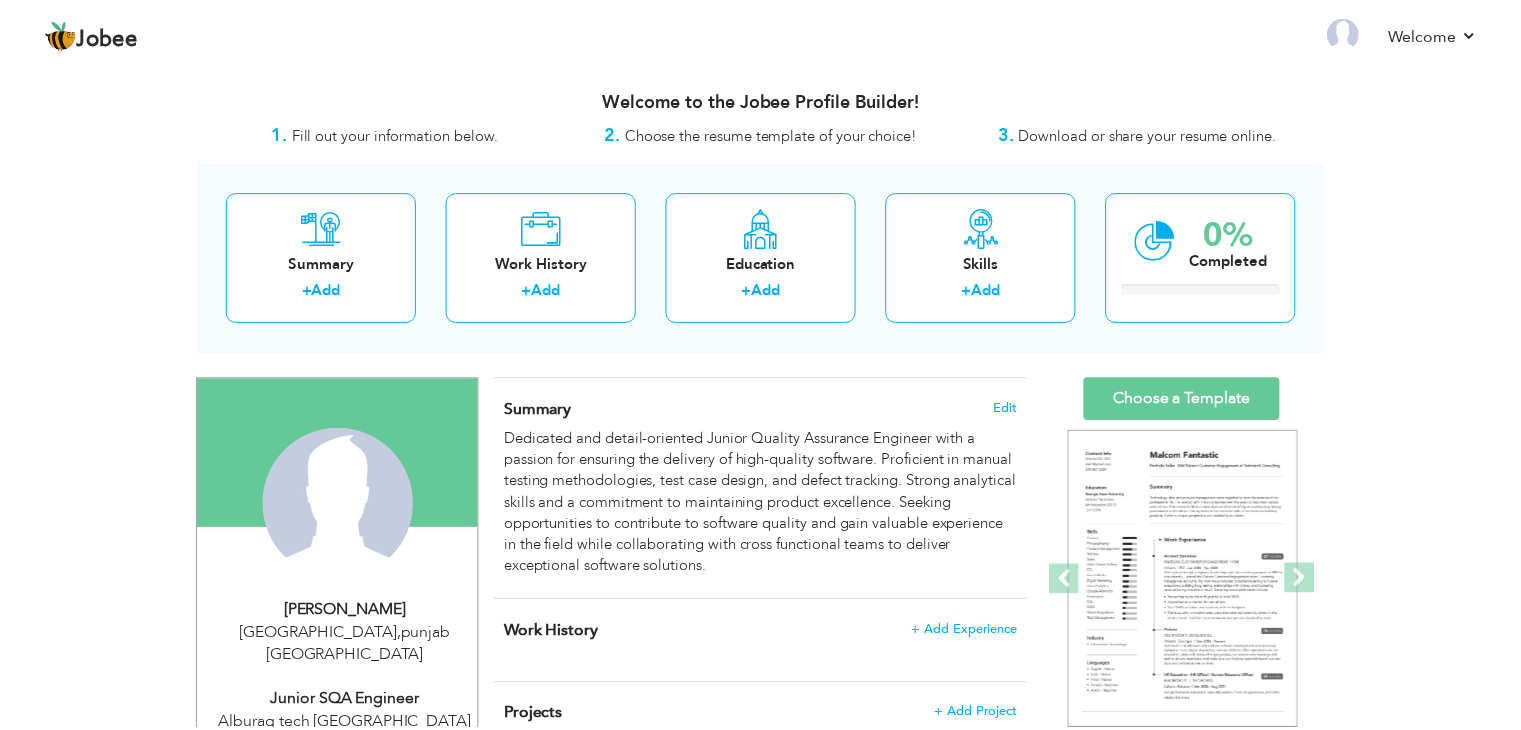 scroll, scrollTop: 0, scrollLeft: 0, axis: both 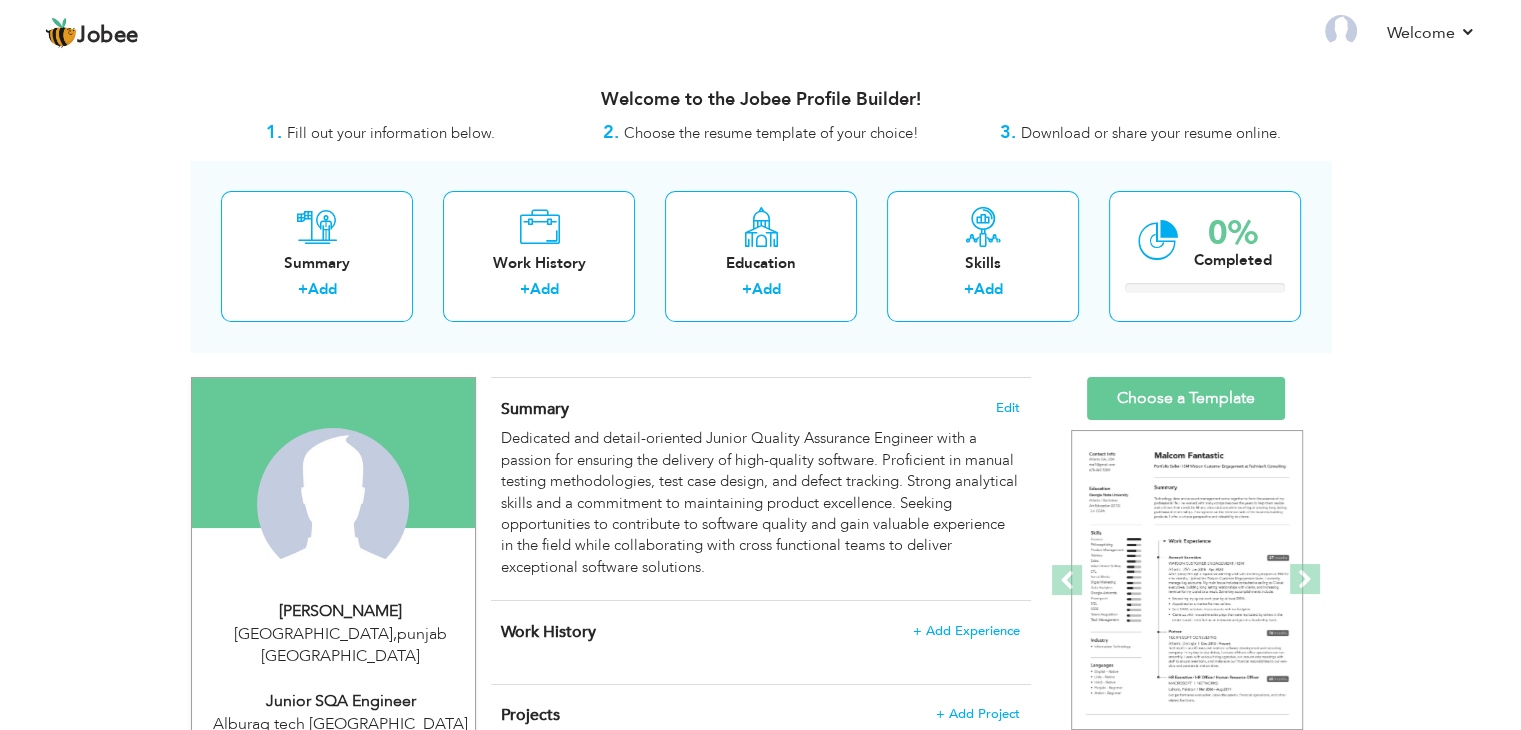 click on "Profile
Resume Templates
Resume Templates
Cover Letters
About
My Resume
Welcome
Settings
Log off" at bounding box center (760, 34) 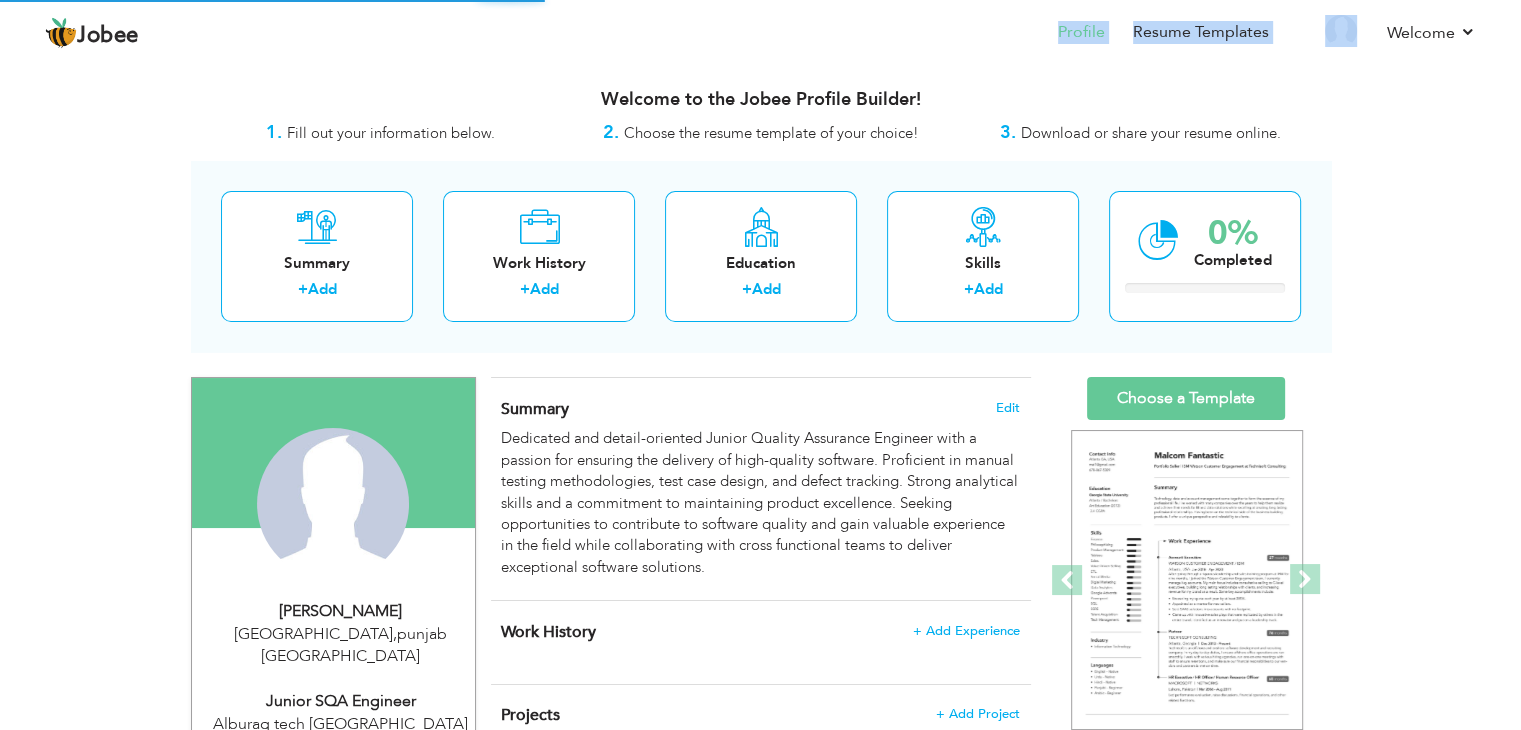 drag, startPoint x: 0, startPoint y: 0, endPoint x: 1098, endPoint y: 32, distance: 1098.4662 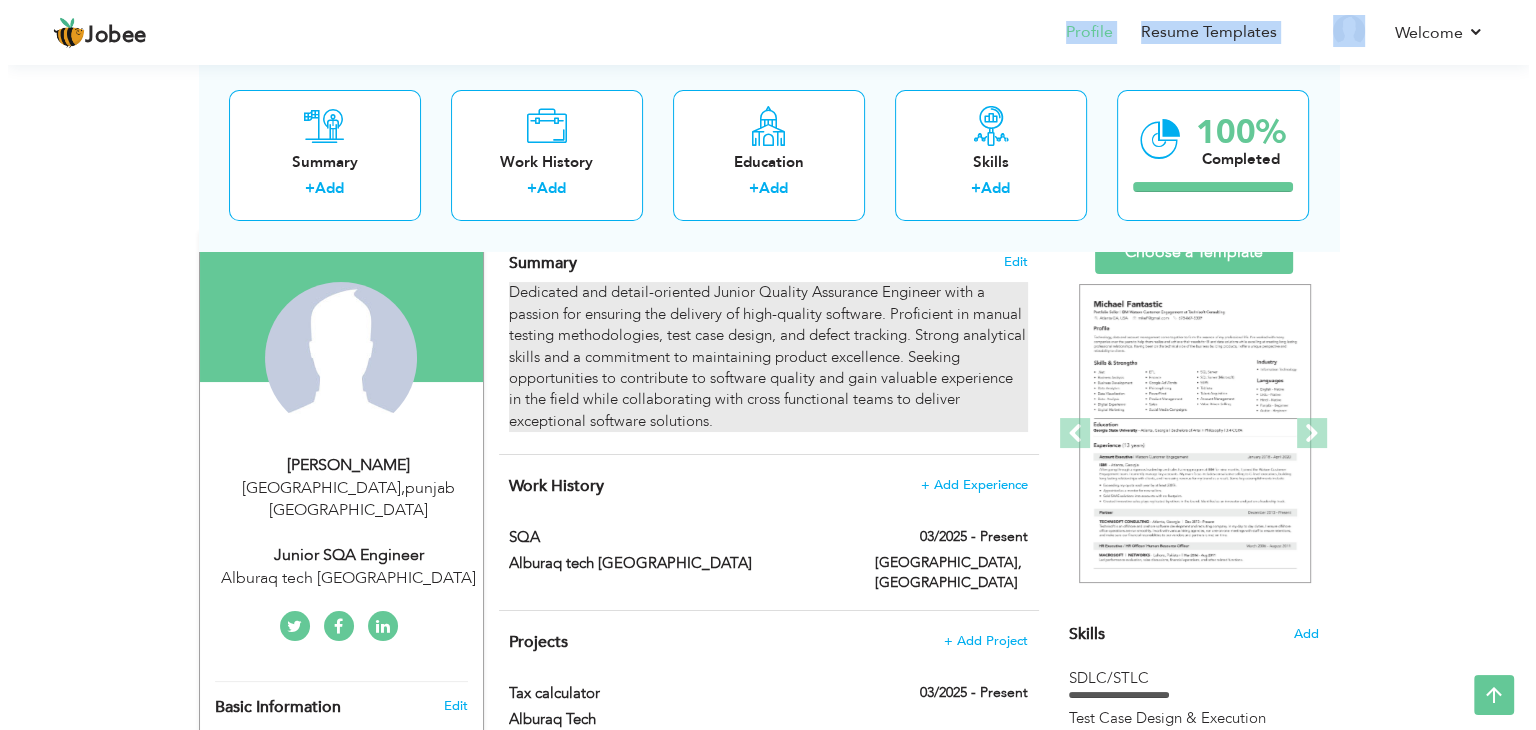 scroll, scrollTop: 144, scrollLeft: 0, axis: vertical 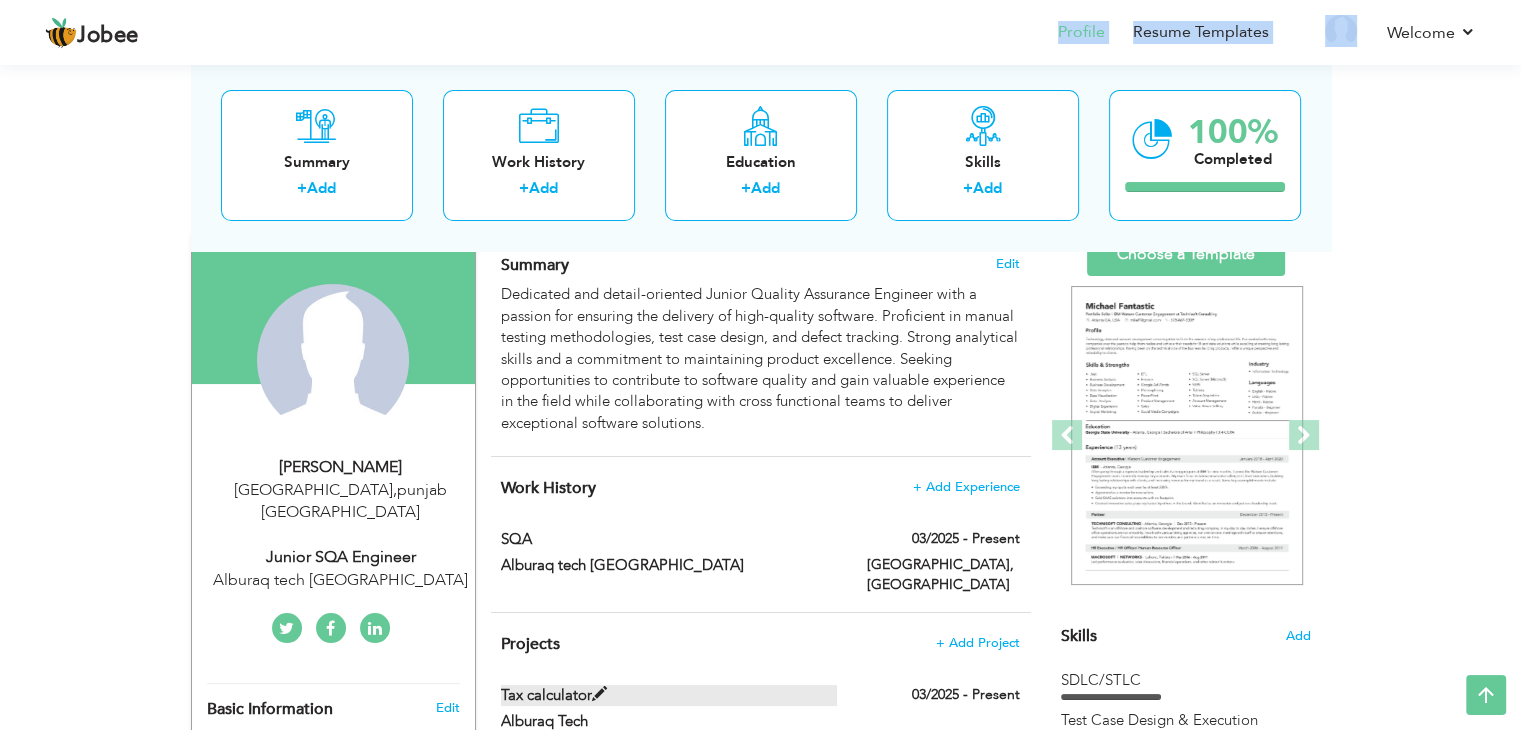 drag, startPoint x: 638, startPoint y: 474, endPoint x: 577, endPoint y: 681, distance: 215.80083 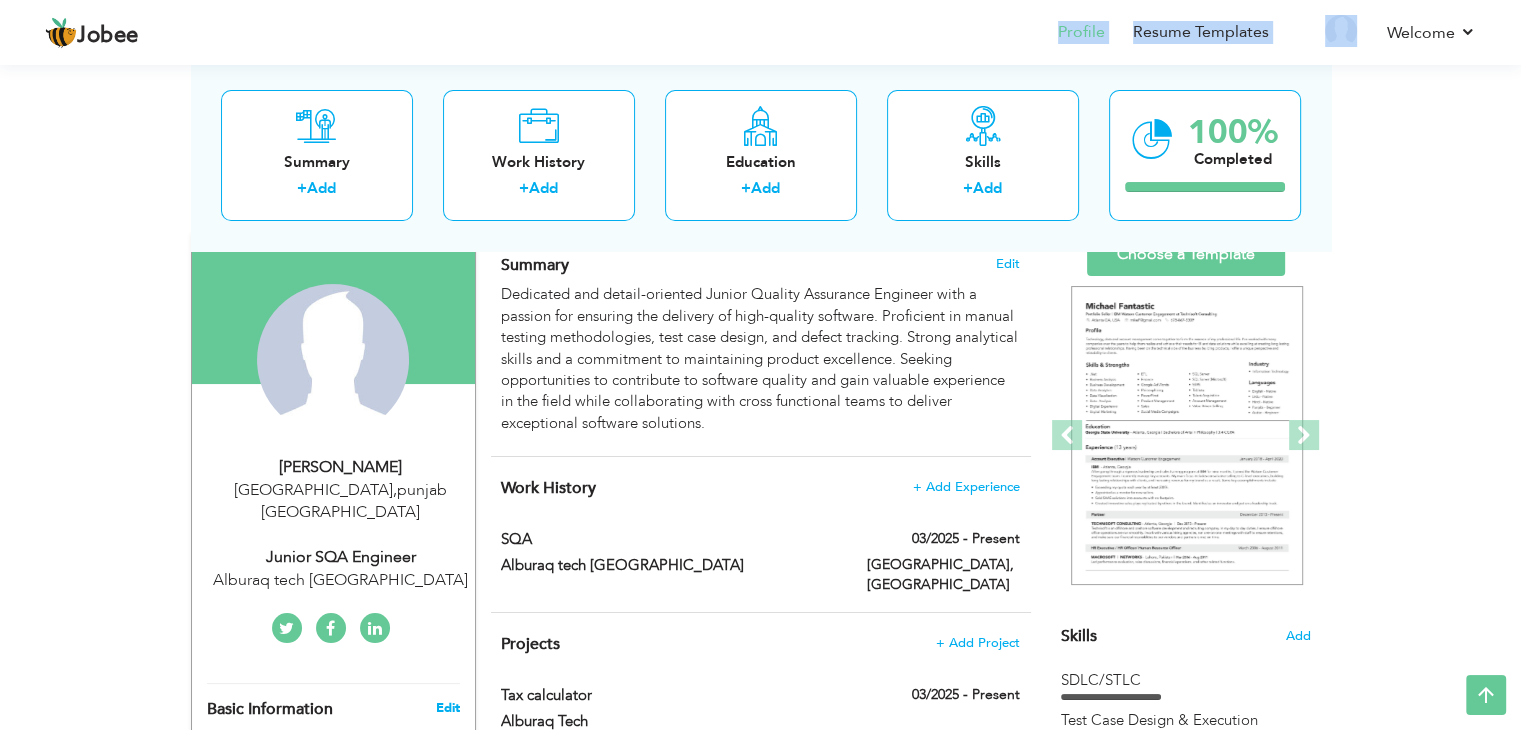 click on "Edit" at bounding box center (447, 708) 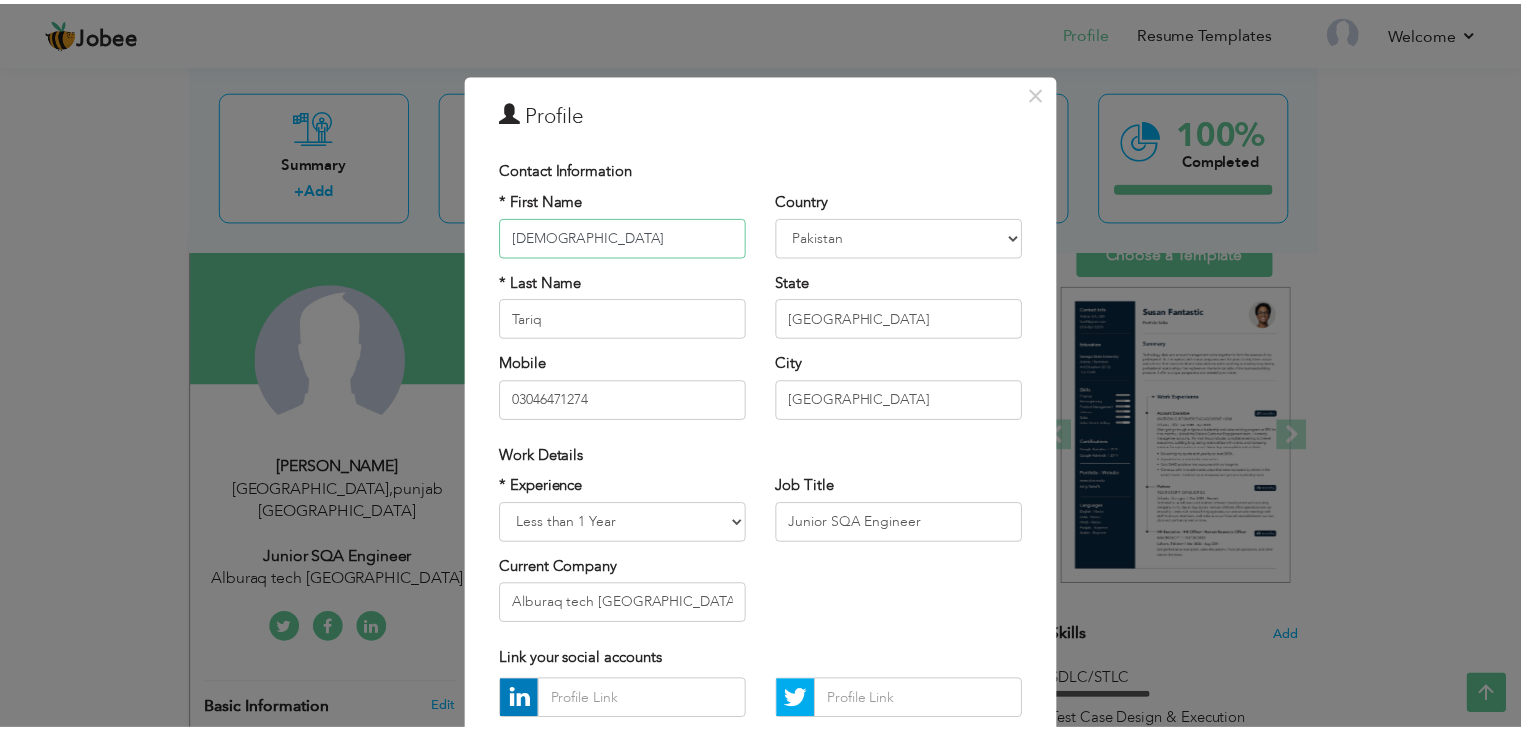 scroll, scrollTop: 181, scrollLeft: 0, axis: vertical 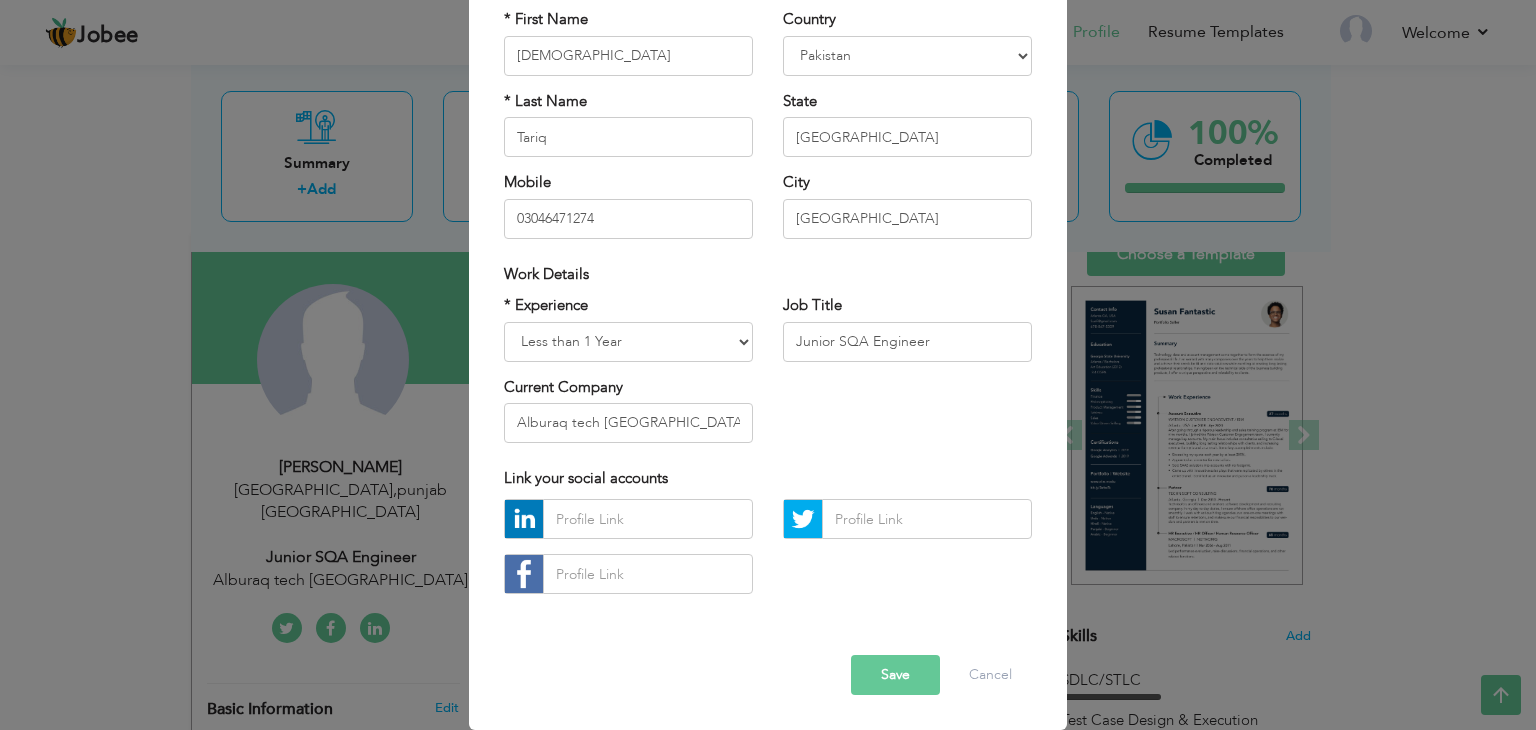 click on "Save" at bounding box center (895, 675) 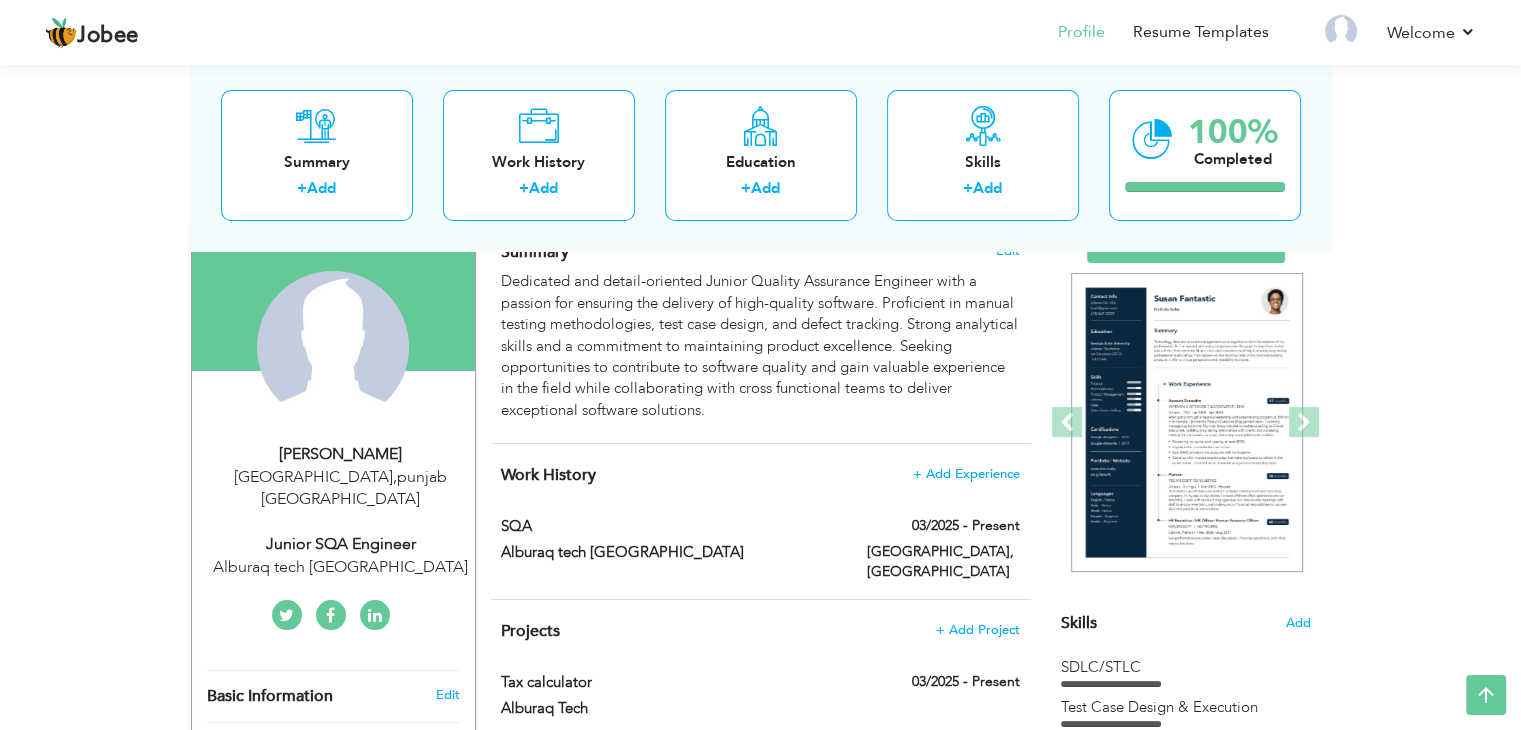 scroll, scrollTop: 0, scrollLeft: 0, axis: both 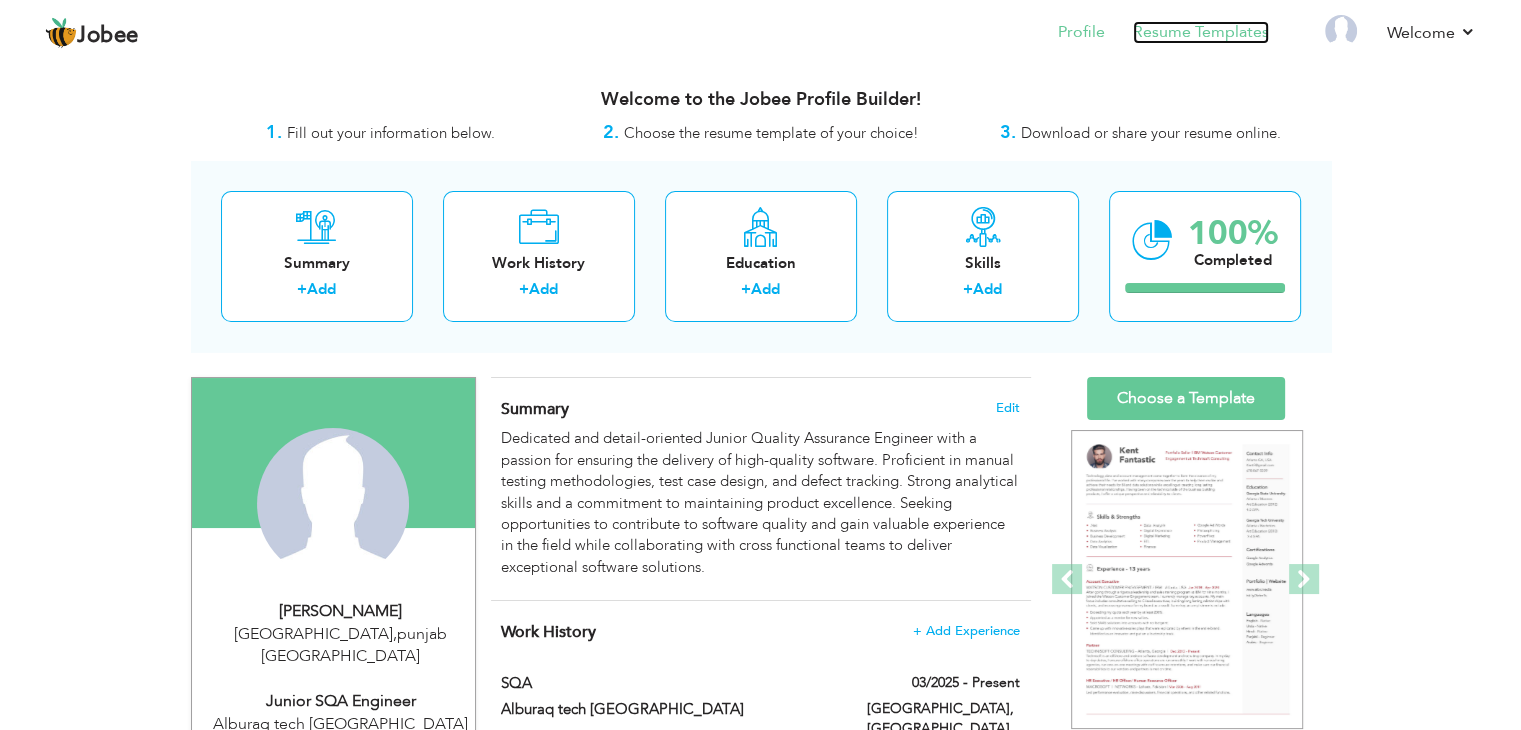 click on "Resume Templates" at bounding box center [1201, 32] 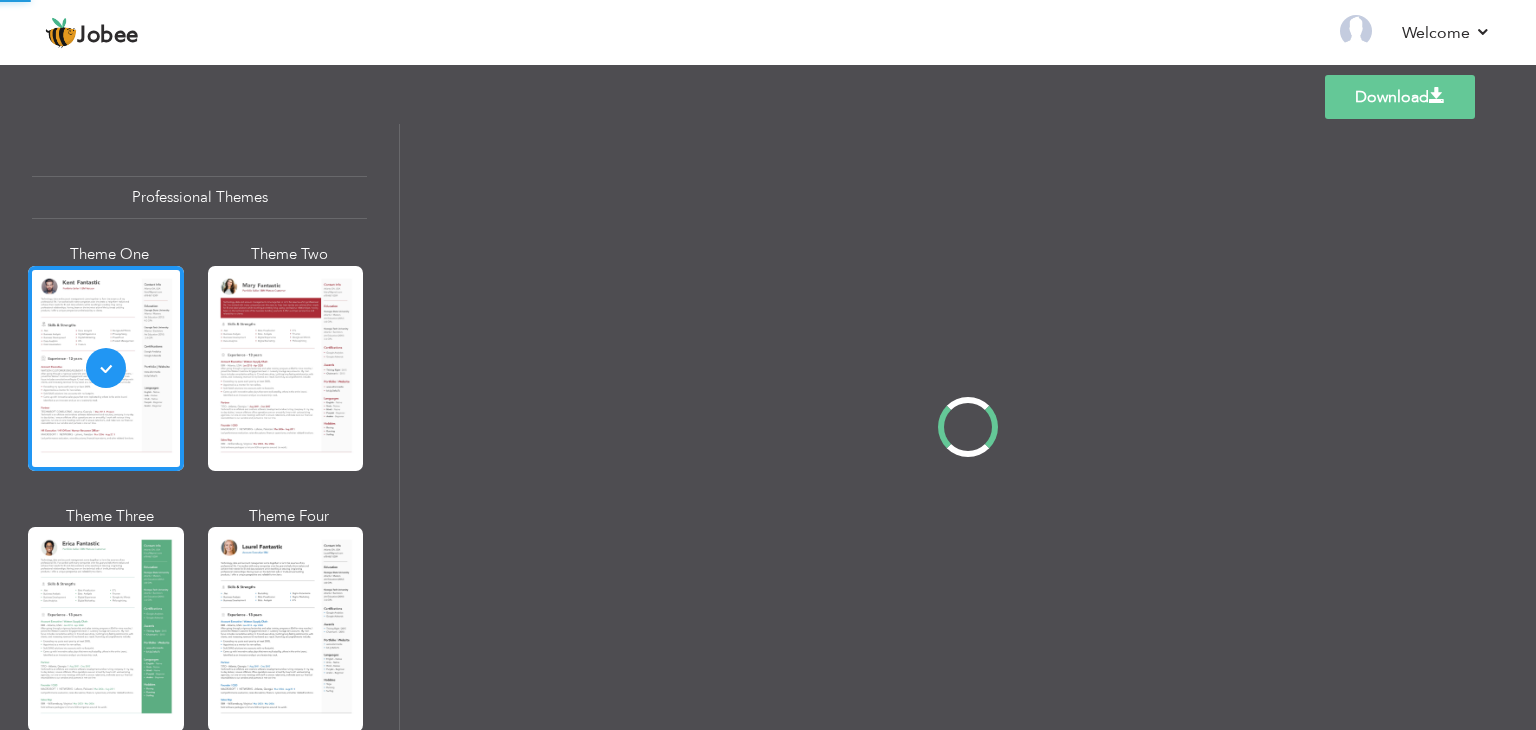 scroll, scrollTop: 0, scrollLeft: 0, axis: both 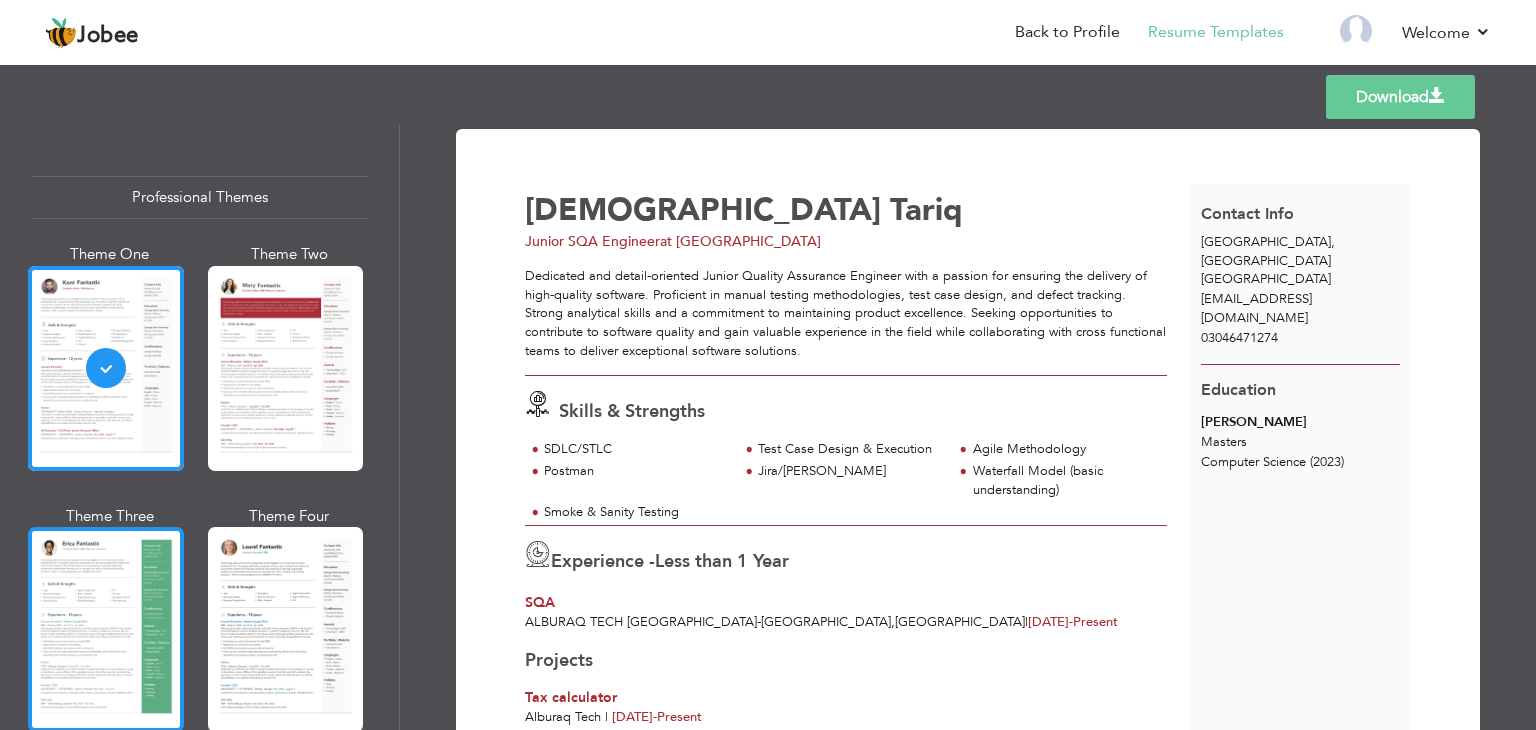 click at bounding box center [106, 629] 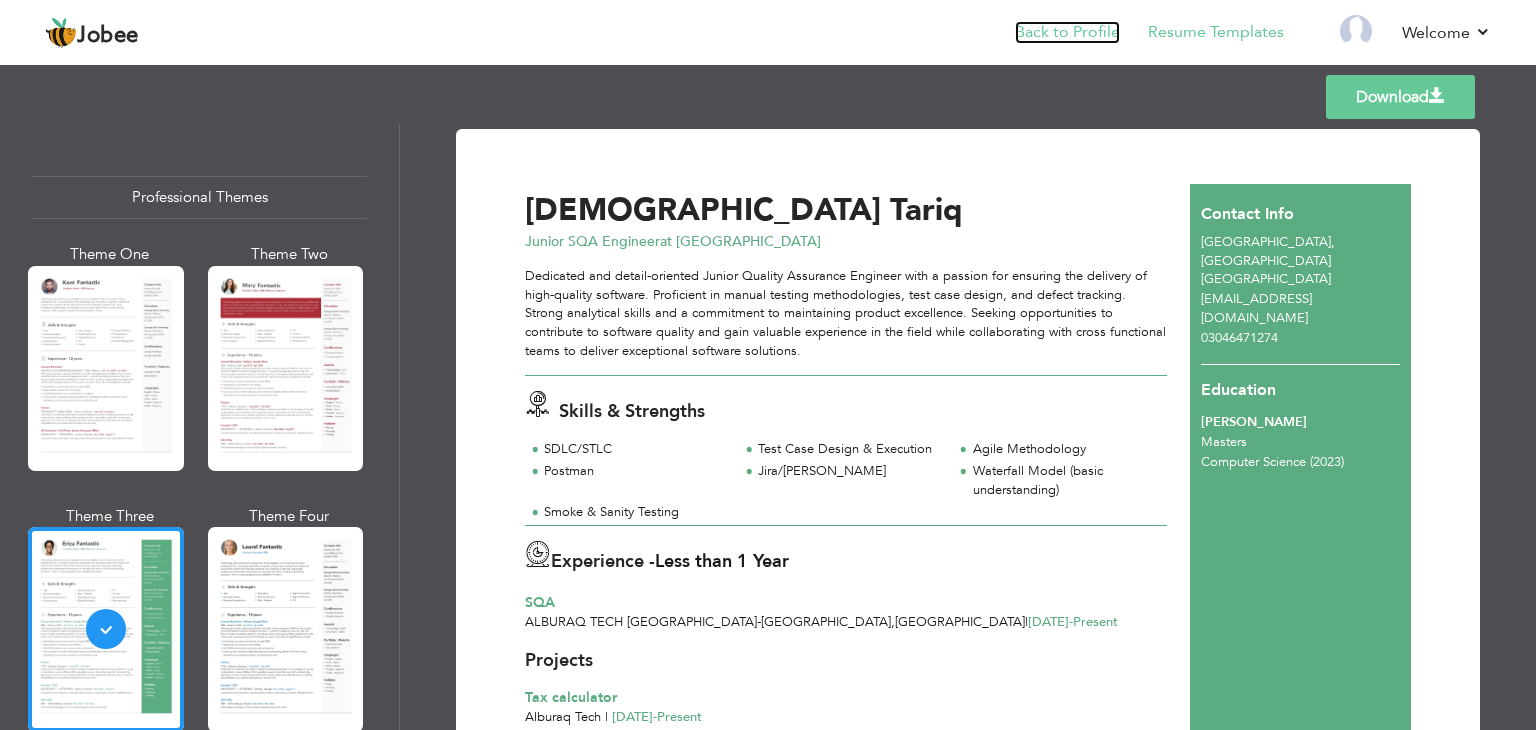 click on "Back to Profile" at bounding box center (1067, 32) 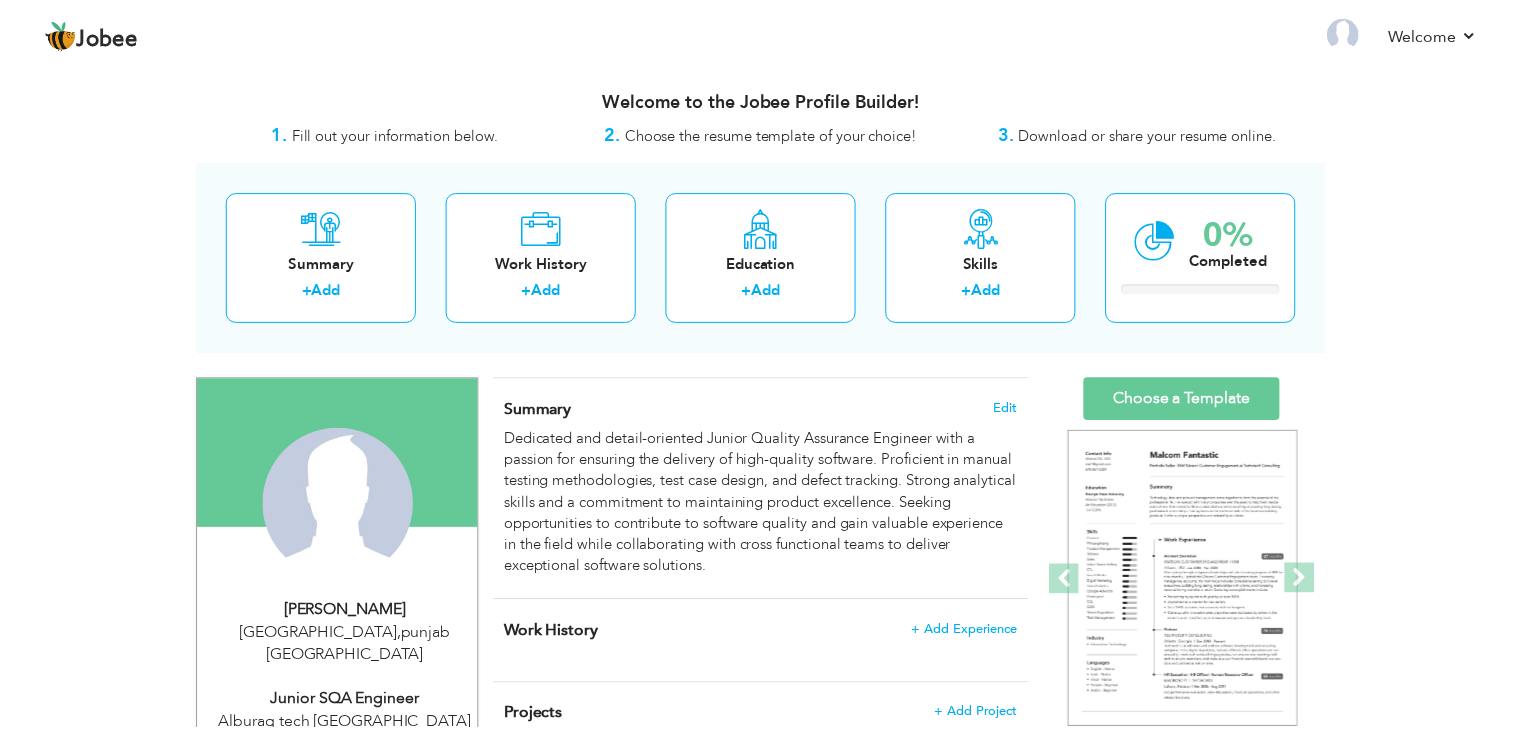 scroll, scrollTop: 0, scrollLeft: 0, axis: both 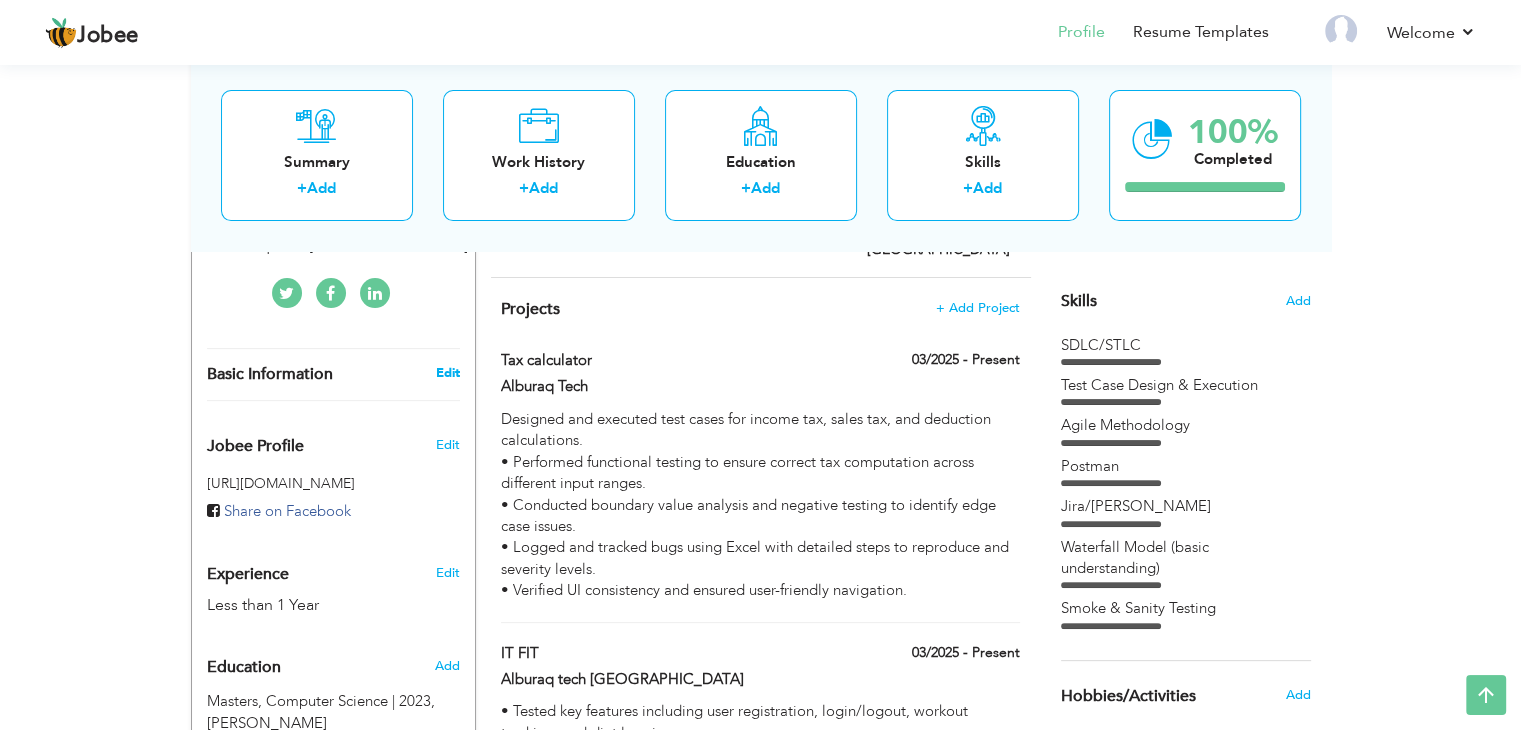 click on "Edit" at bounding box center (447, 373) 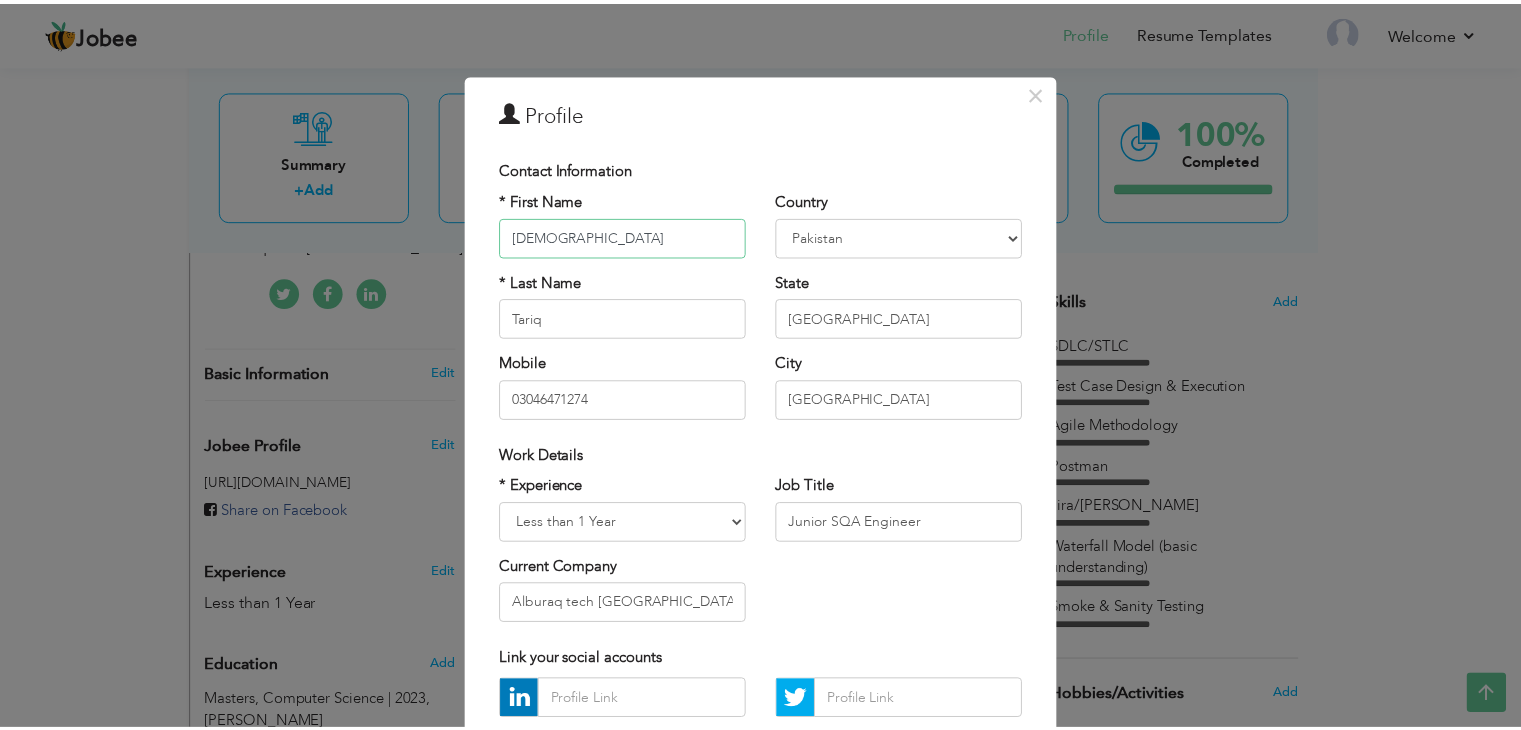 scroll, scrollTop: 181, scrollLeft: 0, axis: vertical 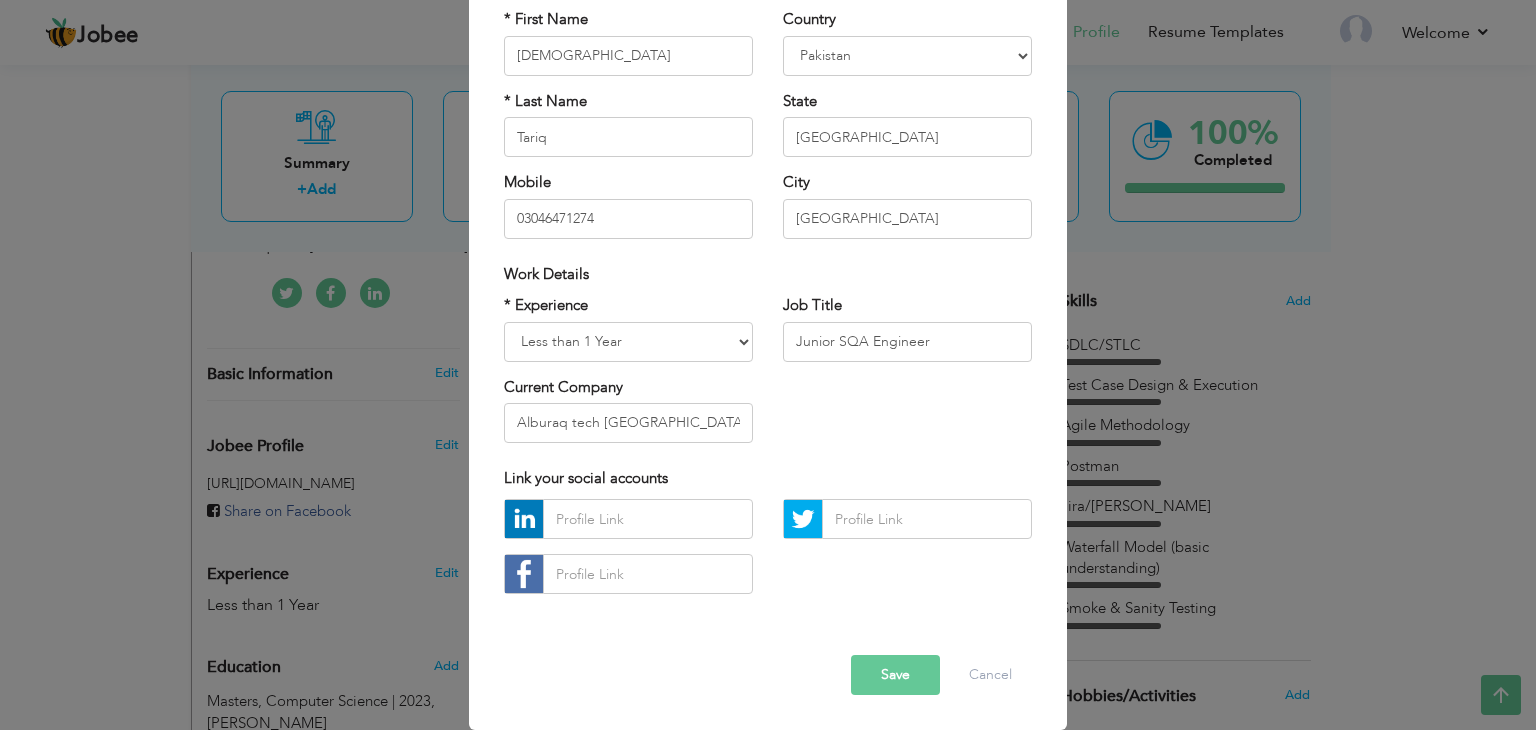 click on "Save" at bounding box center (895, 675) 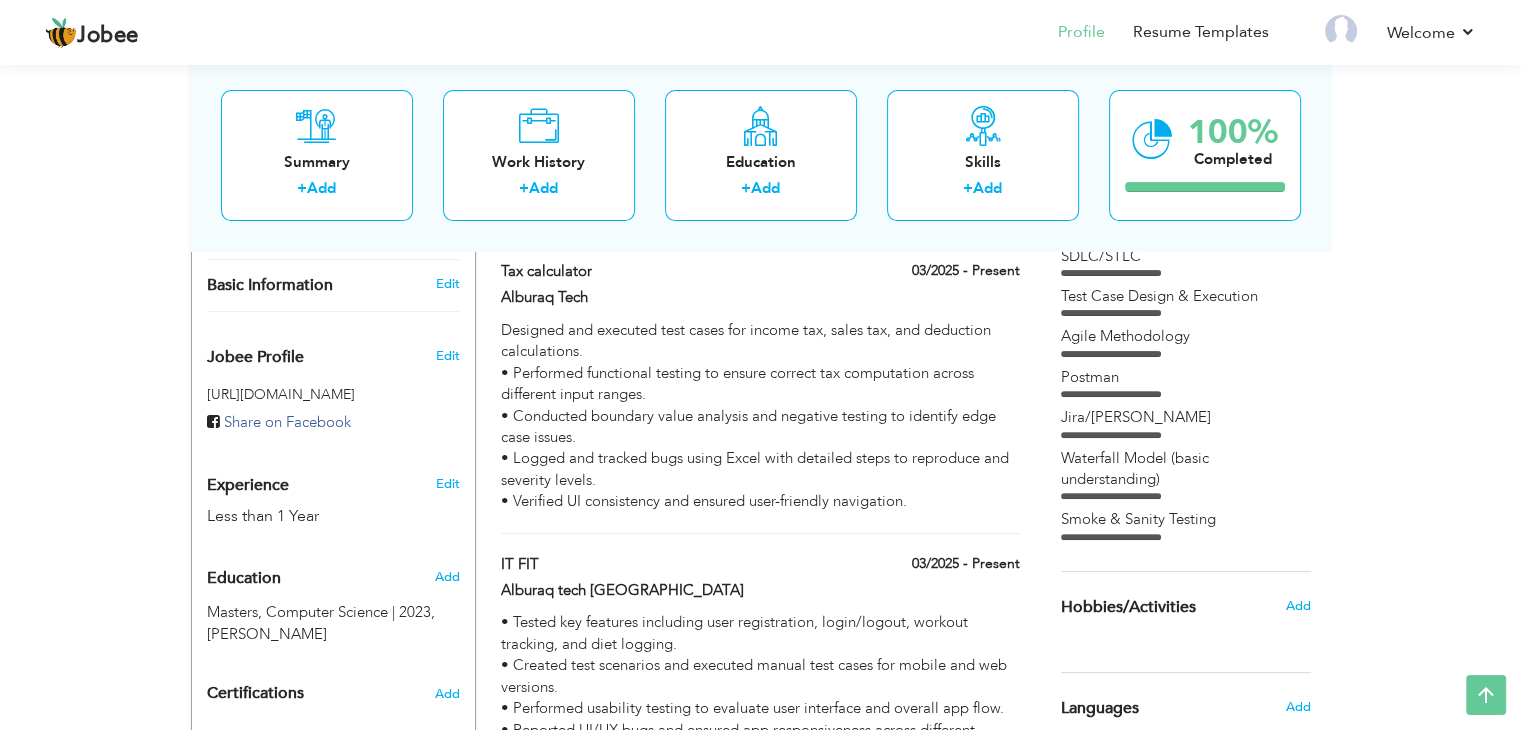 scroll, scrollTop: 568, scrollLeft: 0, axis: vertical 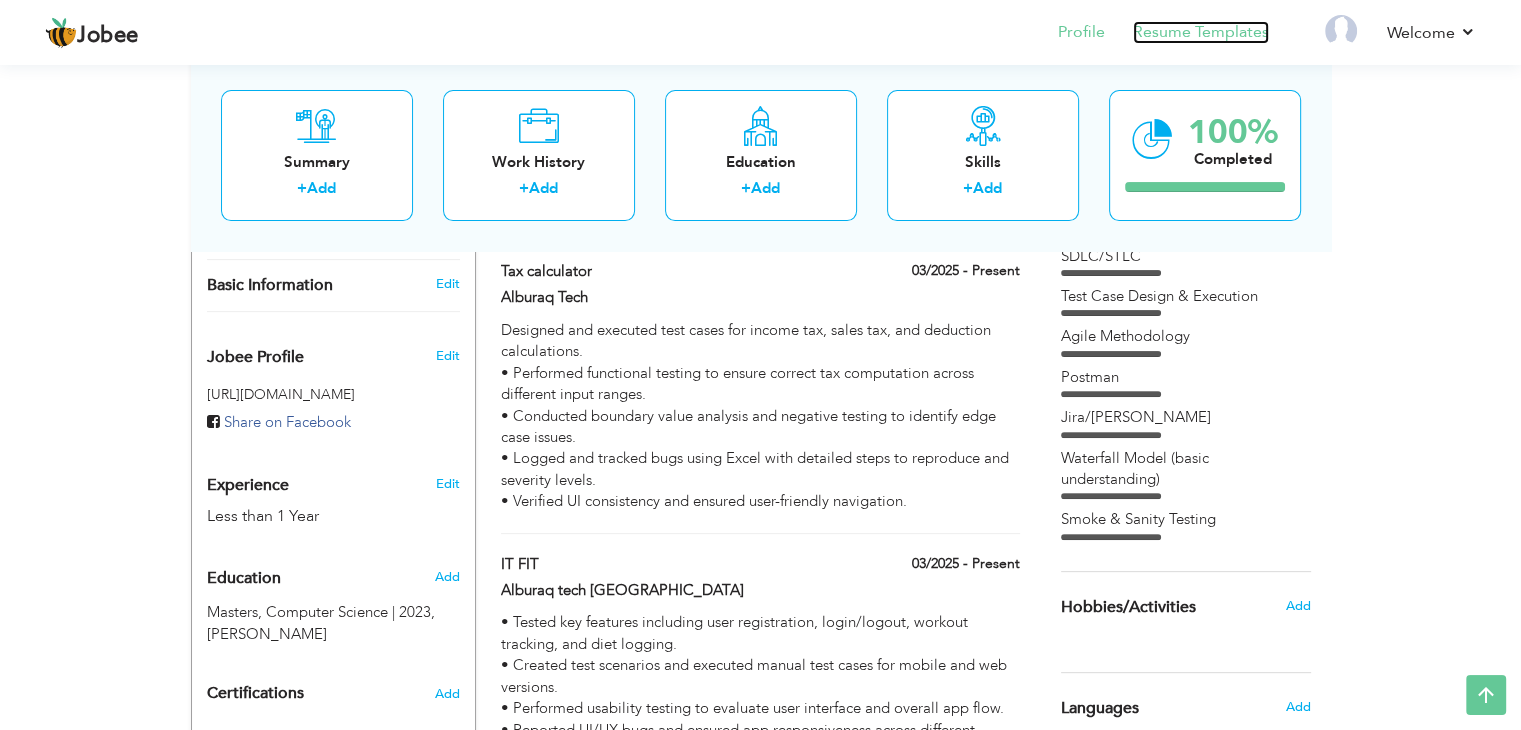 click on "Resume Templates" at bounding box center [1201, 32] 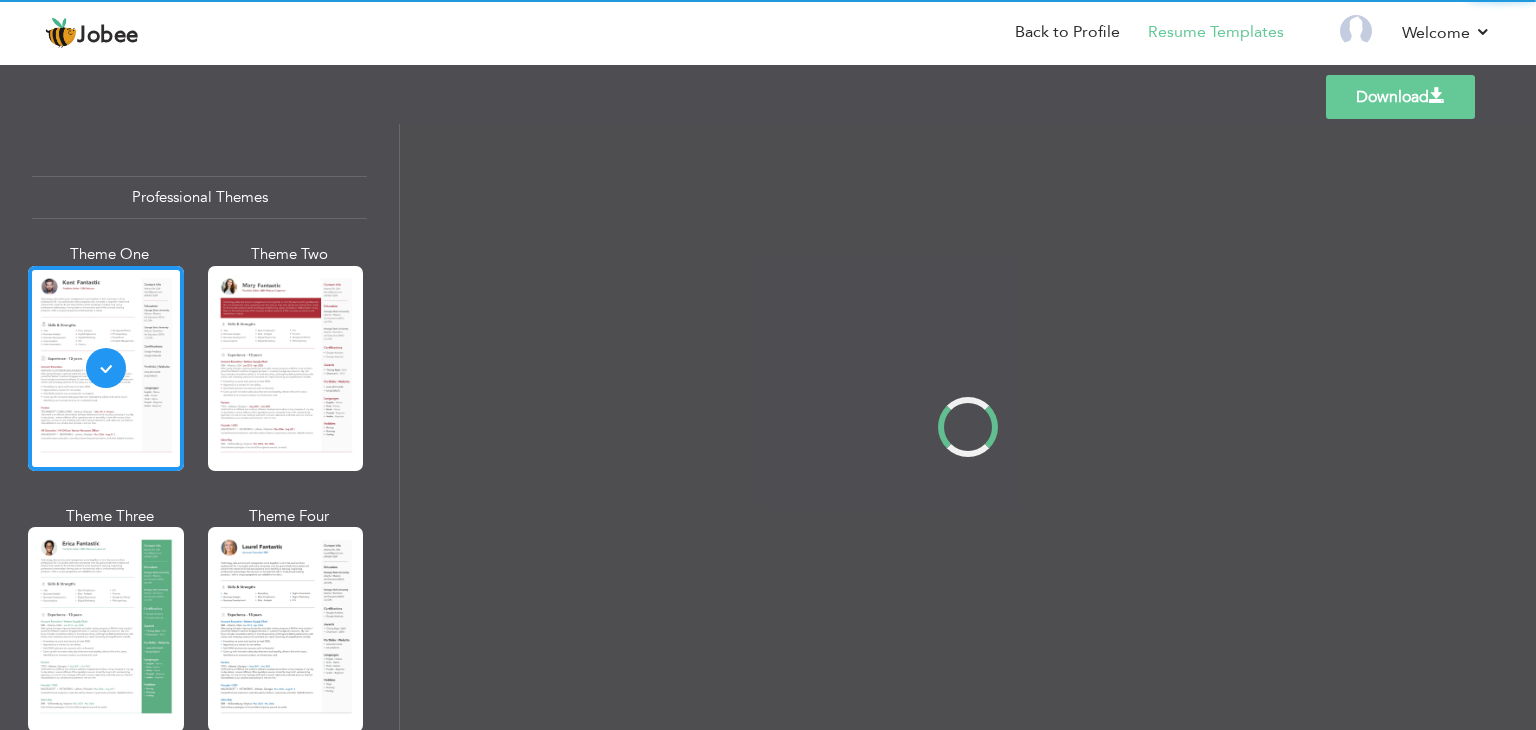 scroll, scrollTop: 0, scrollLeft: 0, axis: both 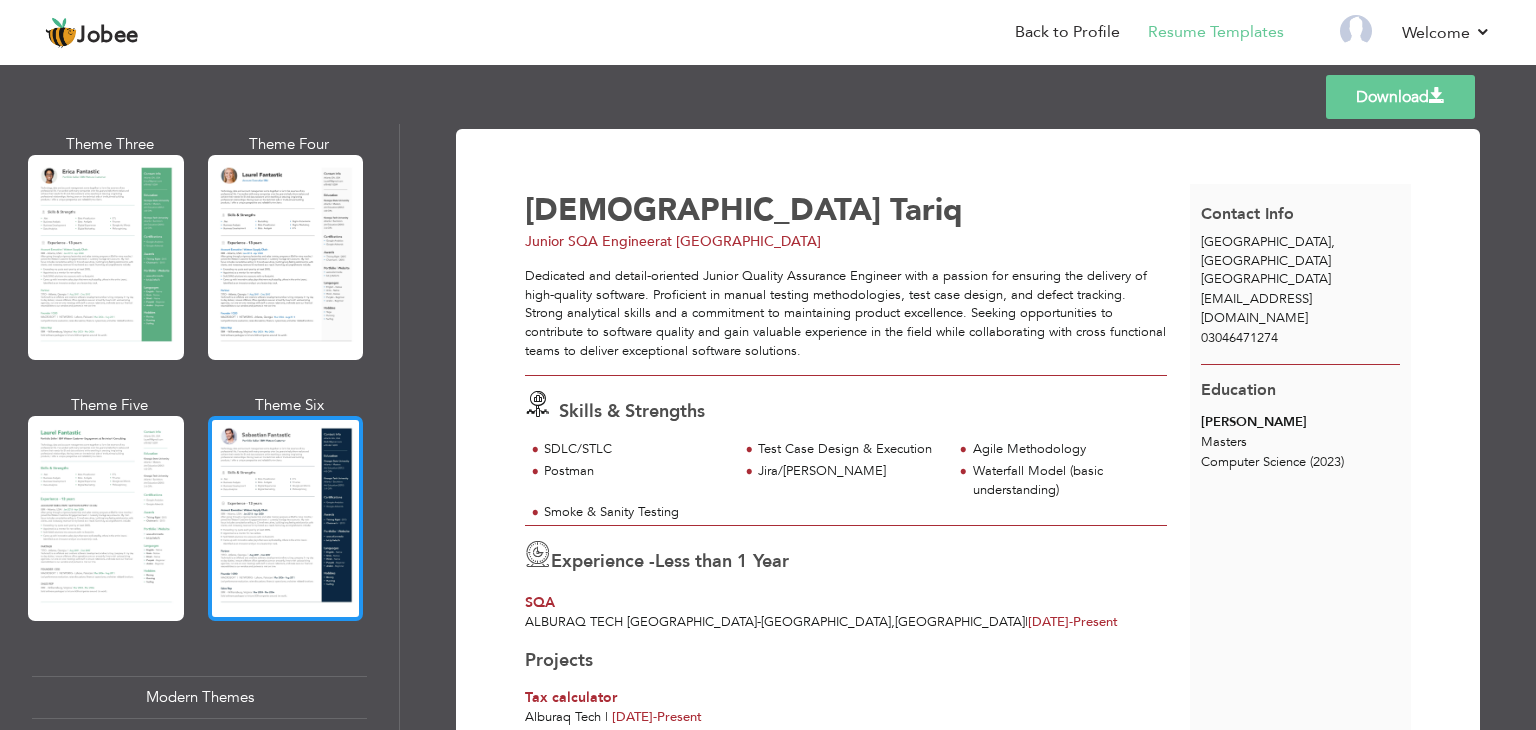 click at bounding box center (286, 518) 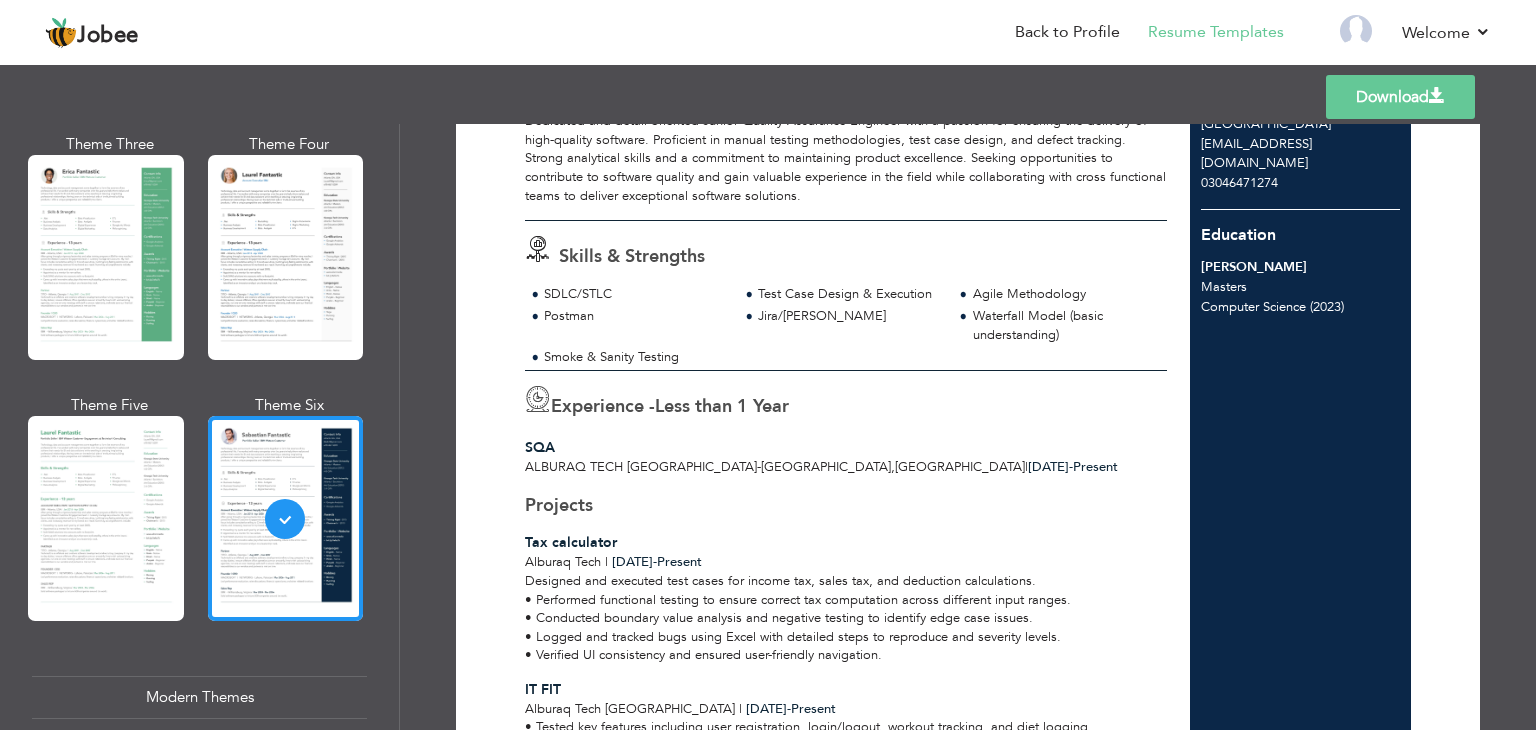 scroll, scrollTop: 144, scrollLeft: 0, axis: vertical 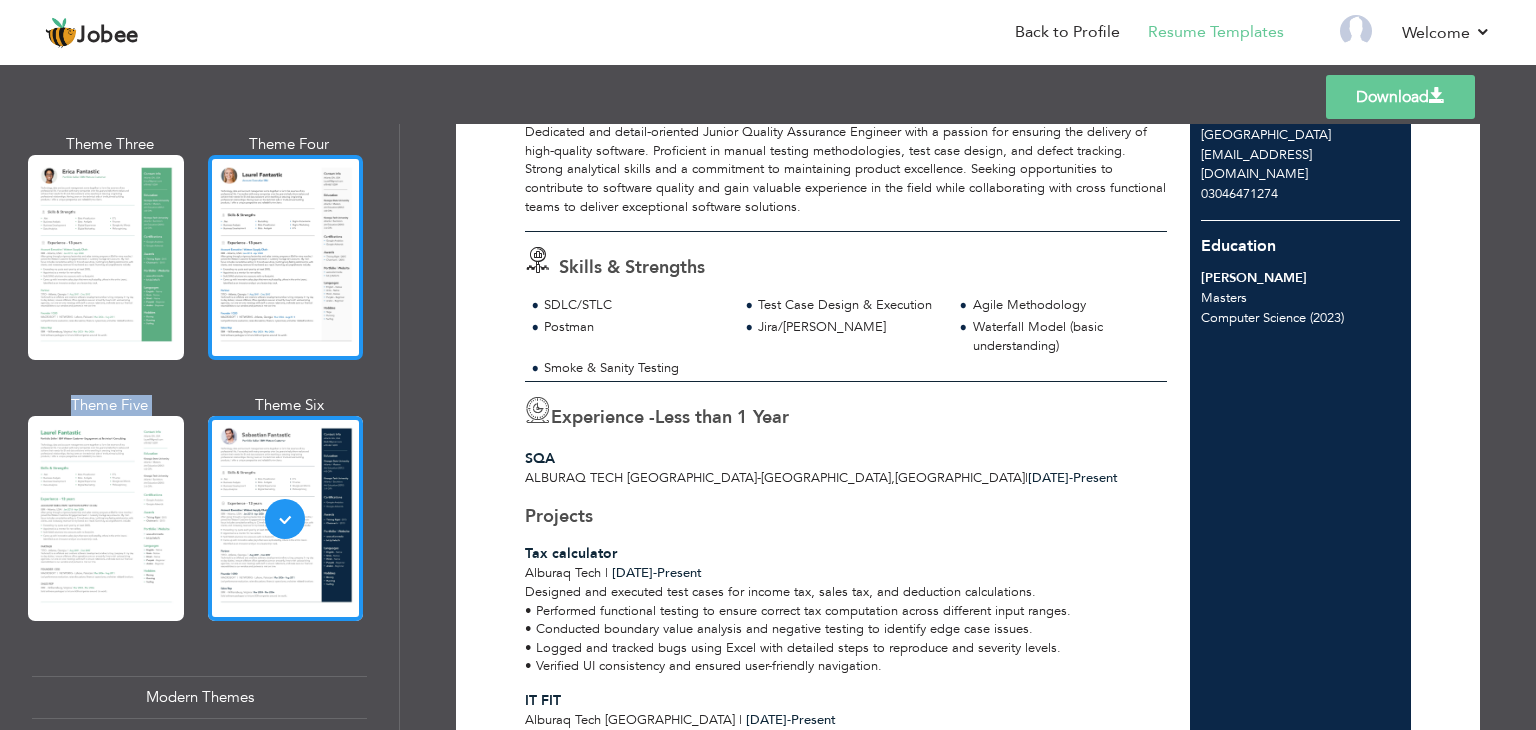 drag, startPoint x: 103, startPoint y: 495, endPoint x: 271, endPoint y: 326, distance: 238.29604 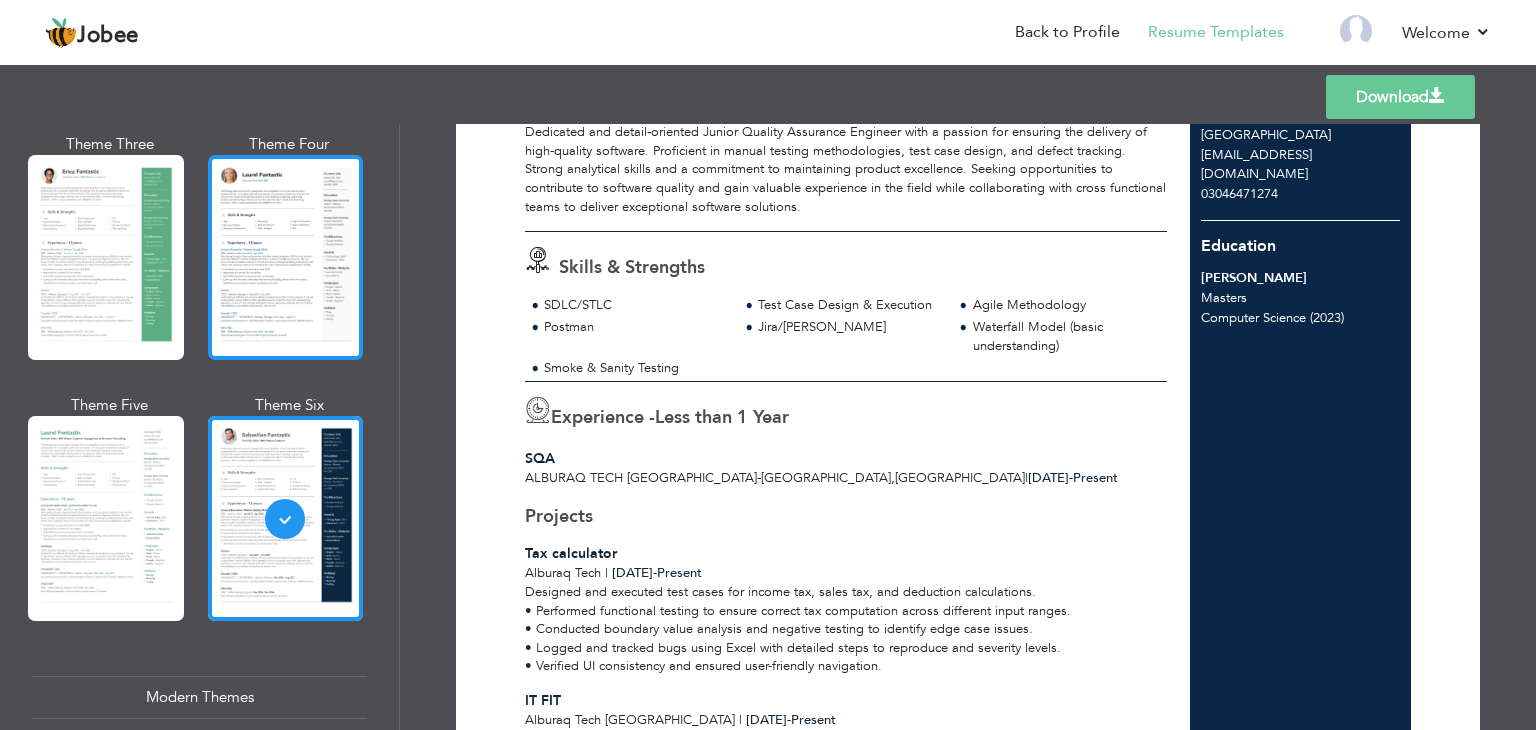 click at bounding box center (286, 257) 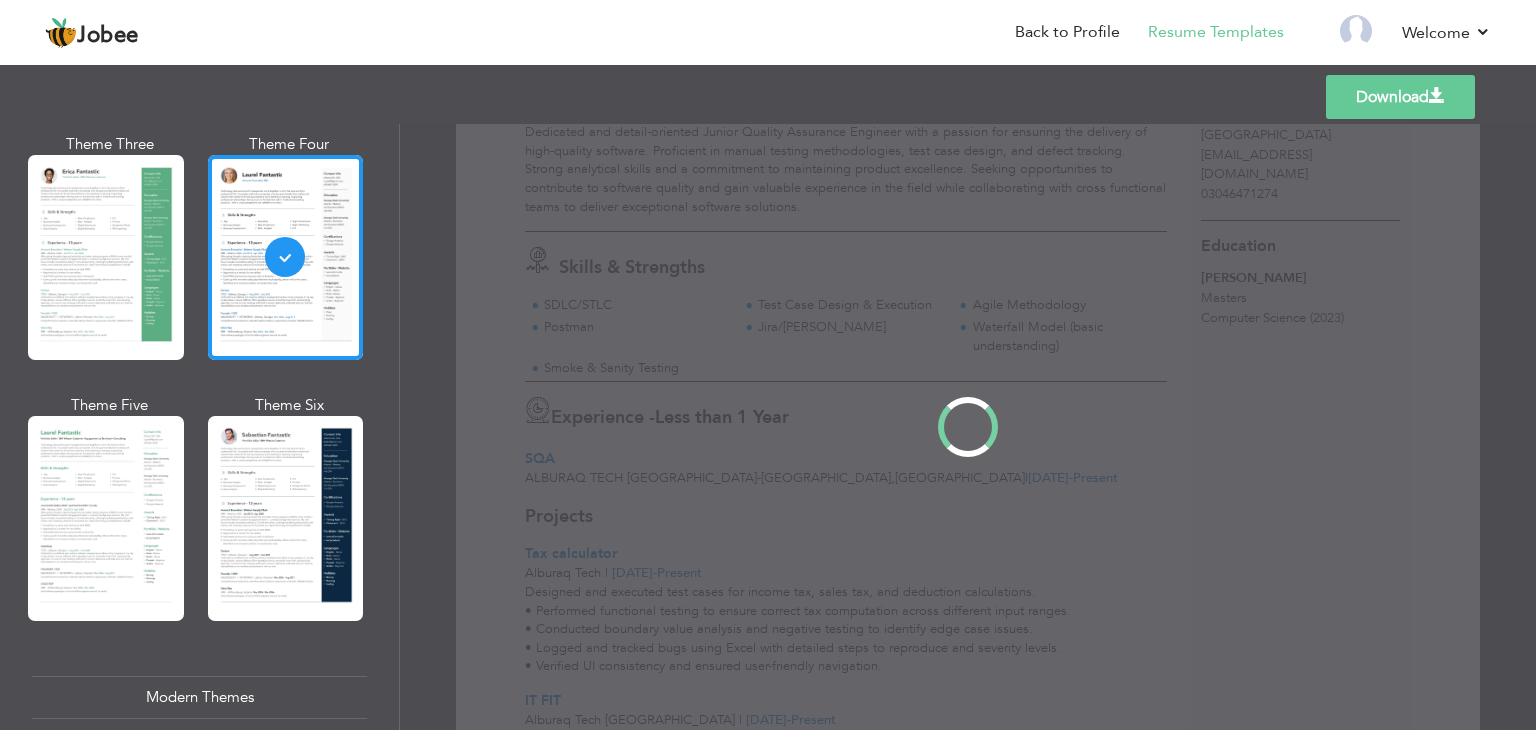 scroll, scrollTop: 0, scrollLeft: 0, axis: both 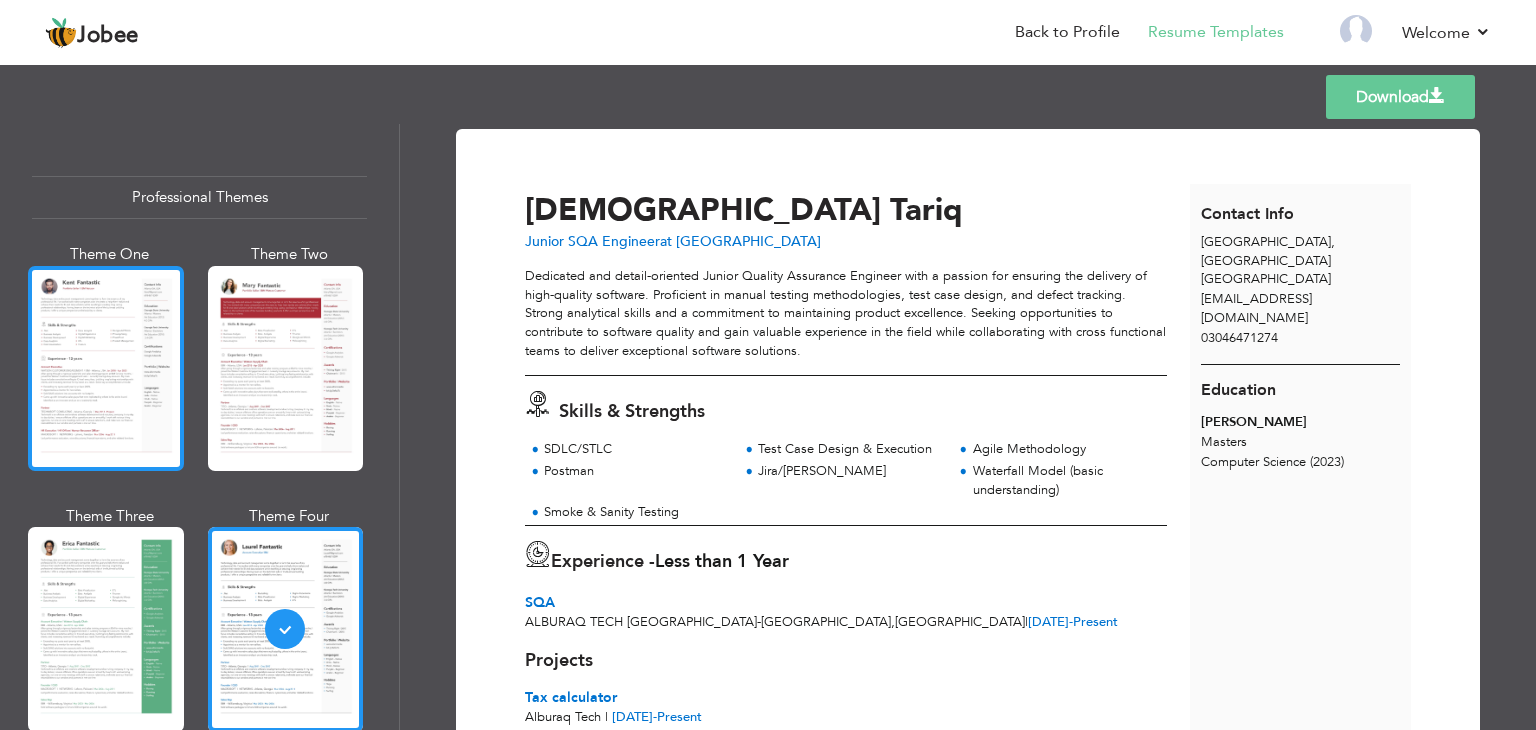 click at bounding box center (106, 368) 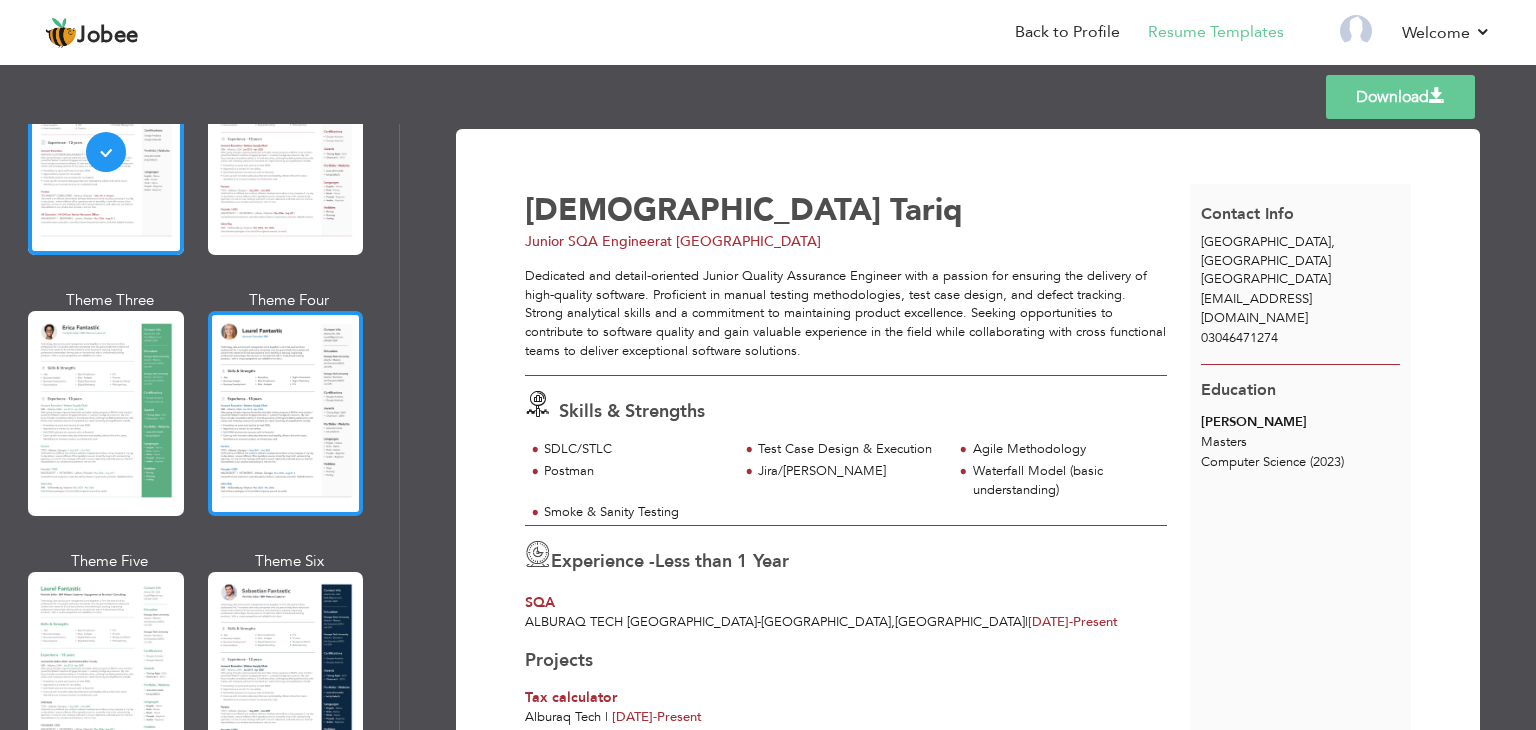 scroll, scrollTop: 218, scrollLeft: 0, axis: vertical 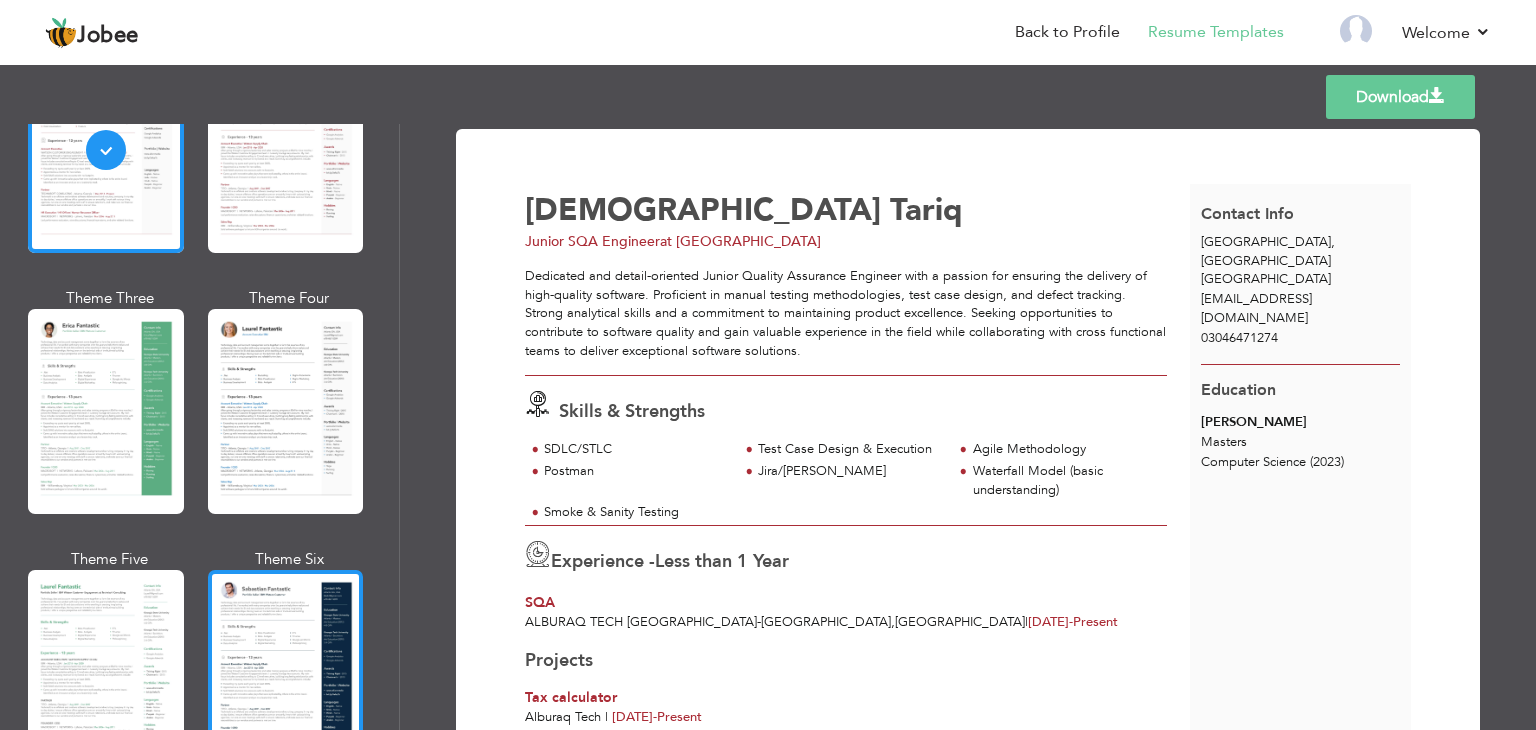 click at bounding box center [286, 672] 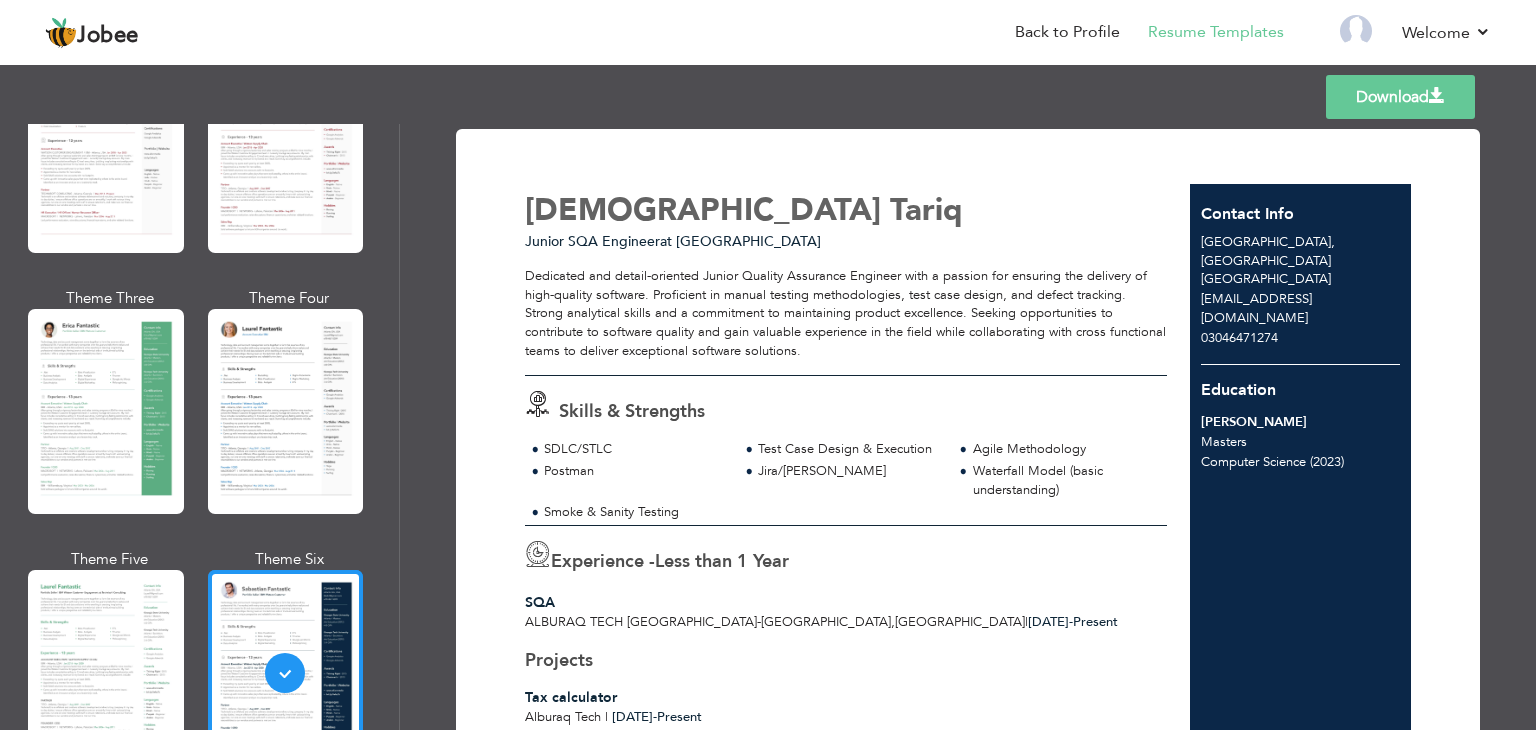 scroll, scrollTop: 482, scrollLeft: 0, axis: vertical 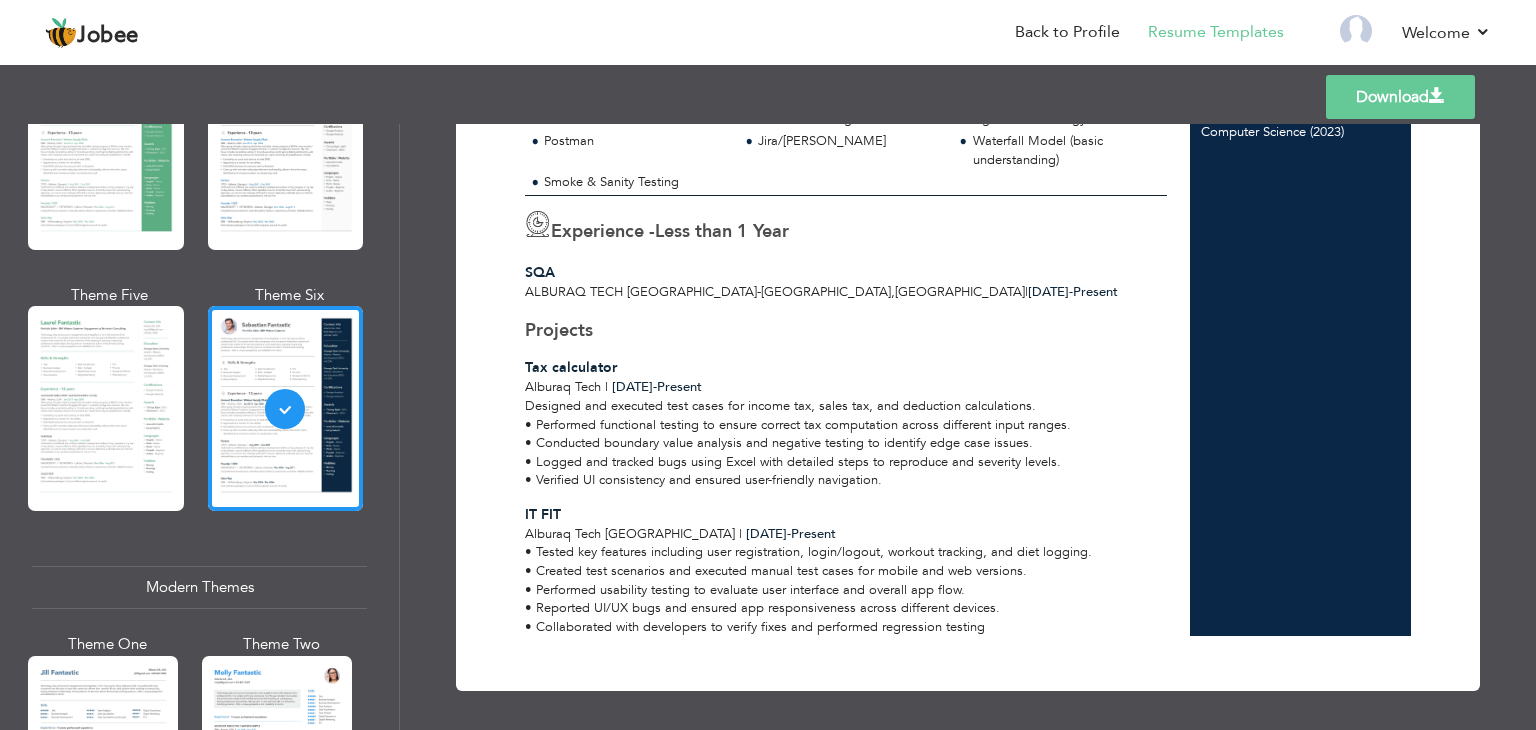click on "Download" at bounding box center [1400, 97] 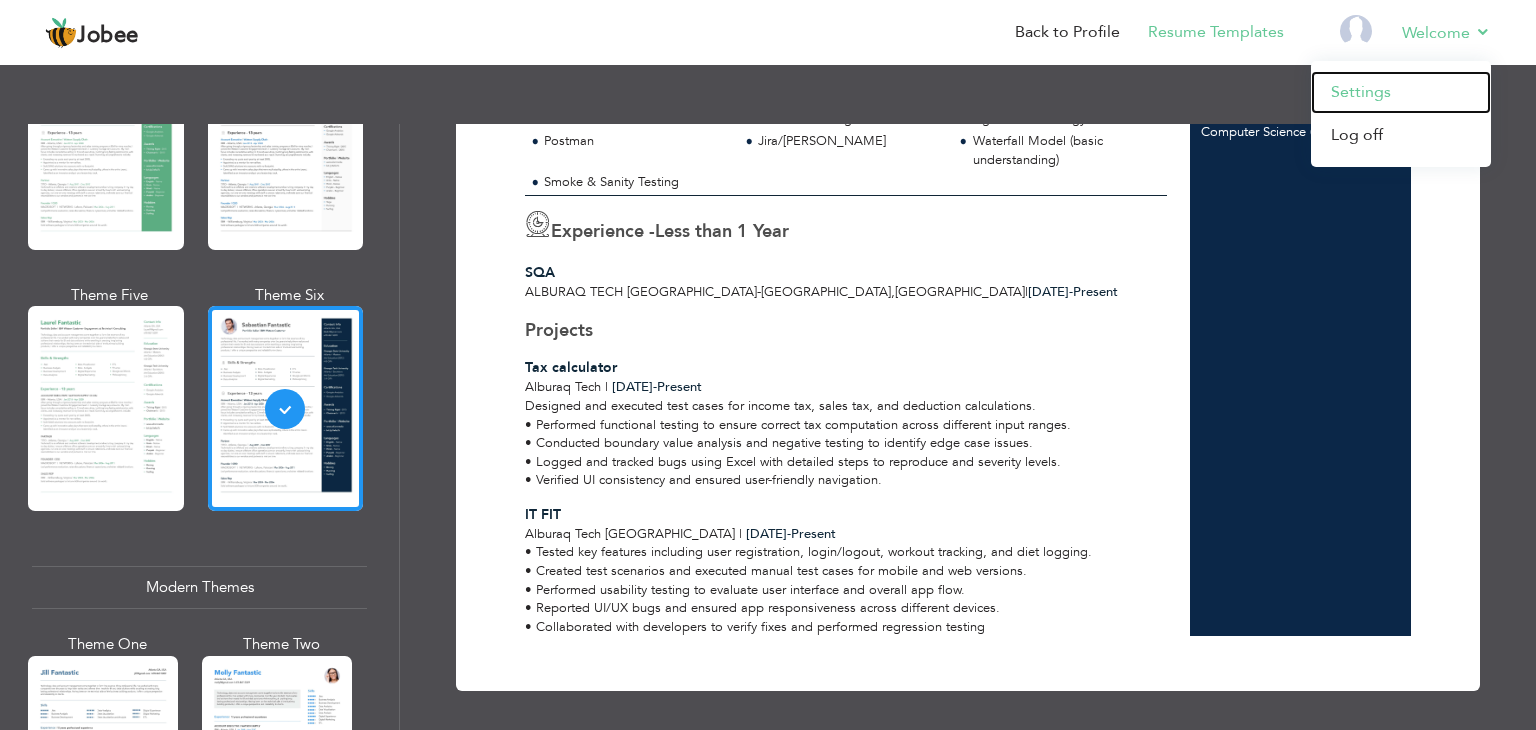 click on "Settings" at bounding box center [1401, 92] 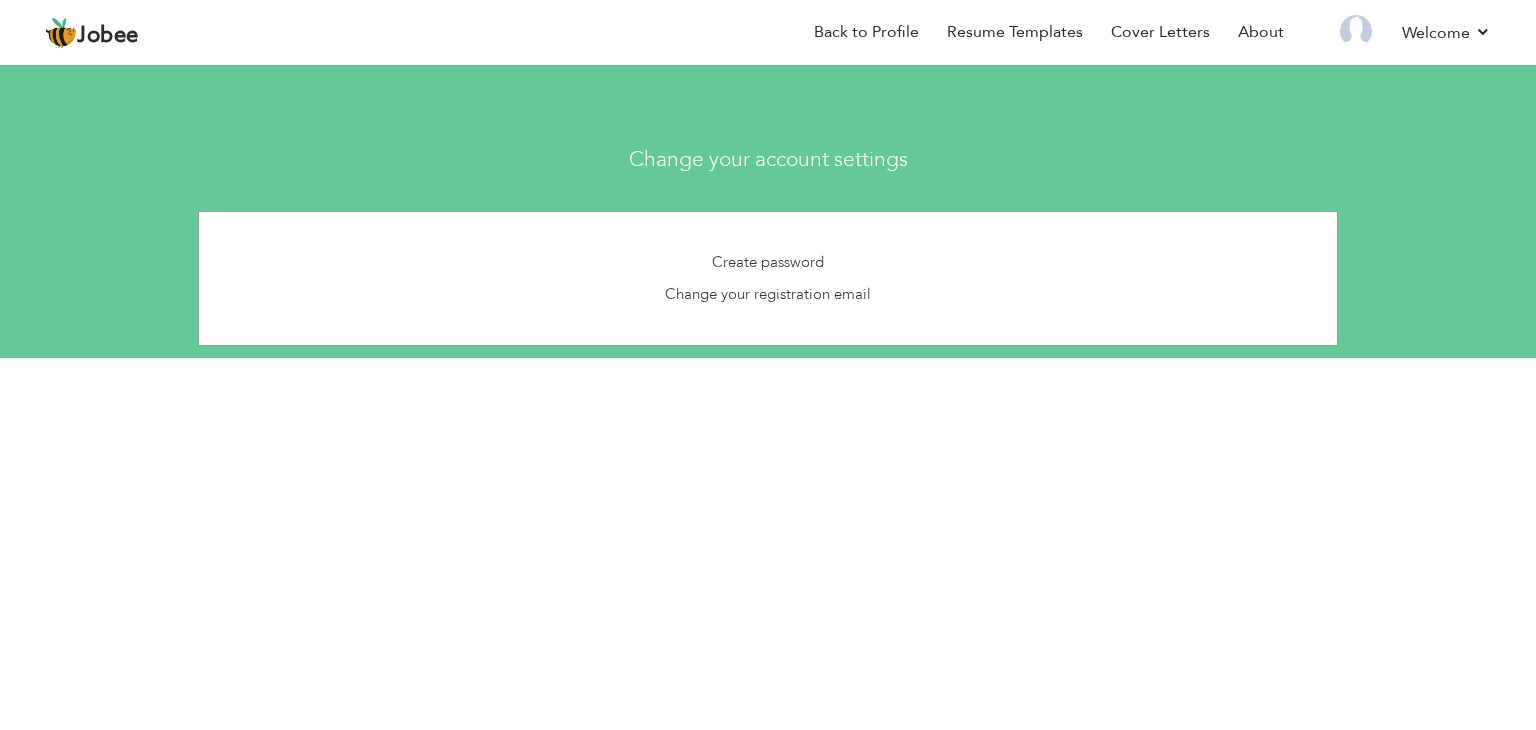 scroll, scrollTop: 0, scrollLeft: 0, axis: both 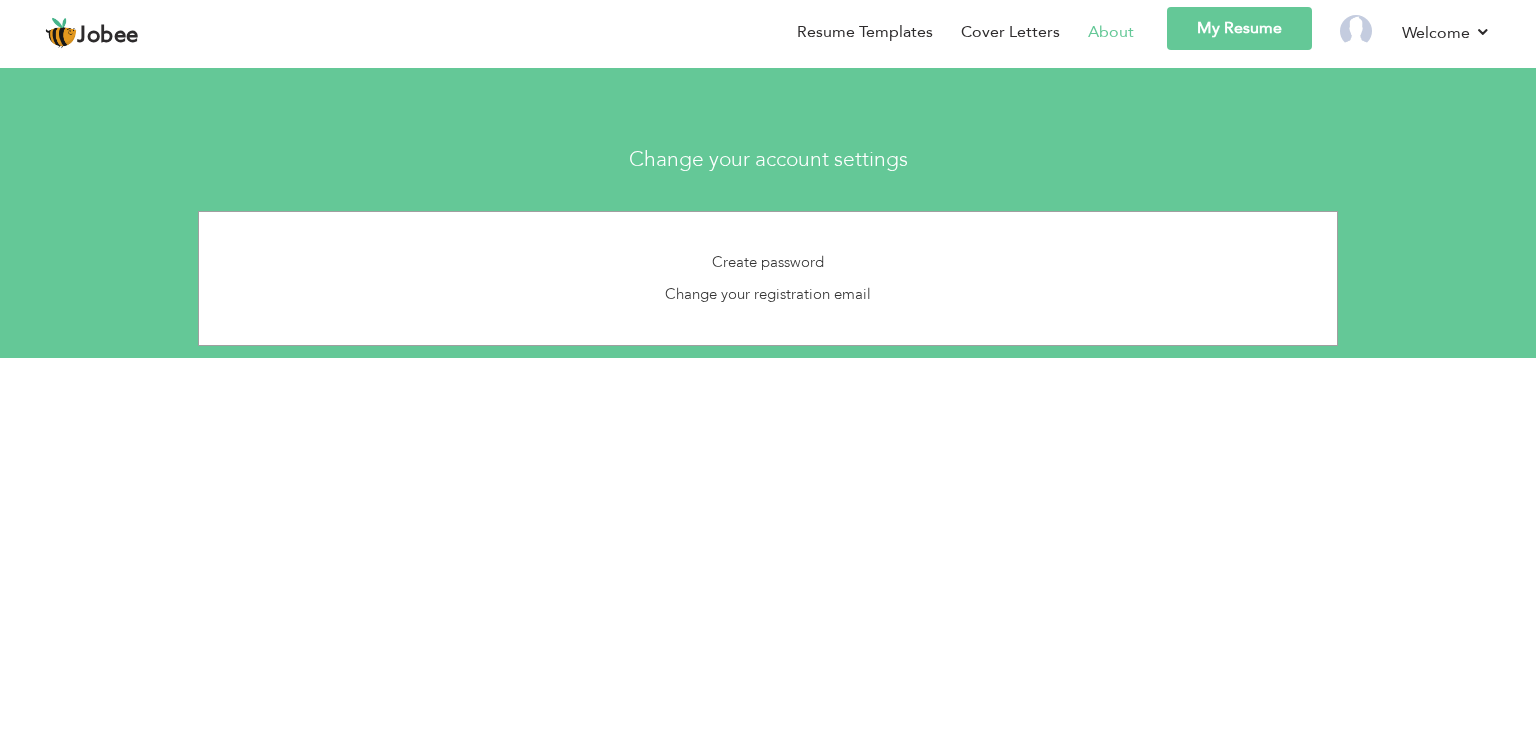 click on "About" at bounding box center (1097, 35) 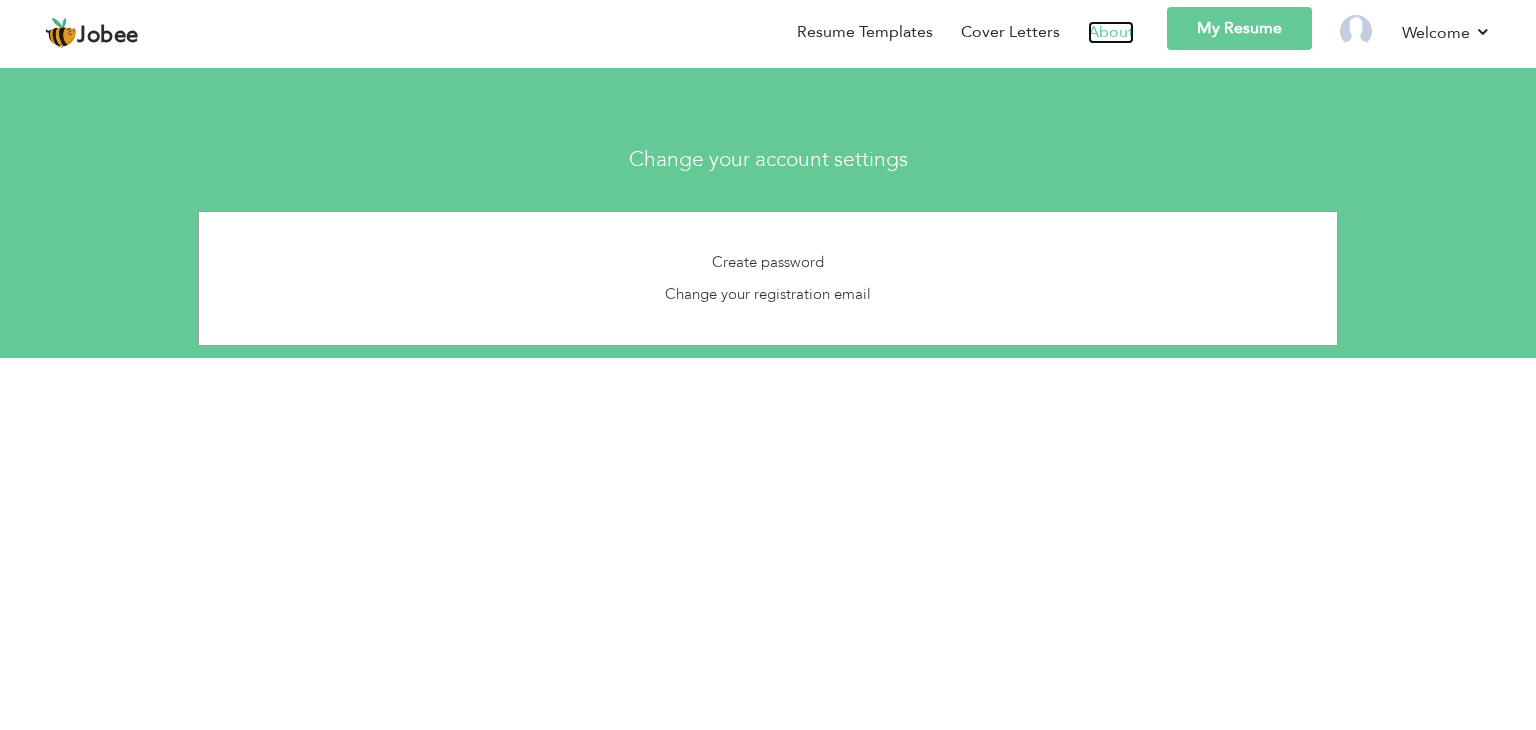 click on "About" at bounding box center (1111, 32) 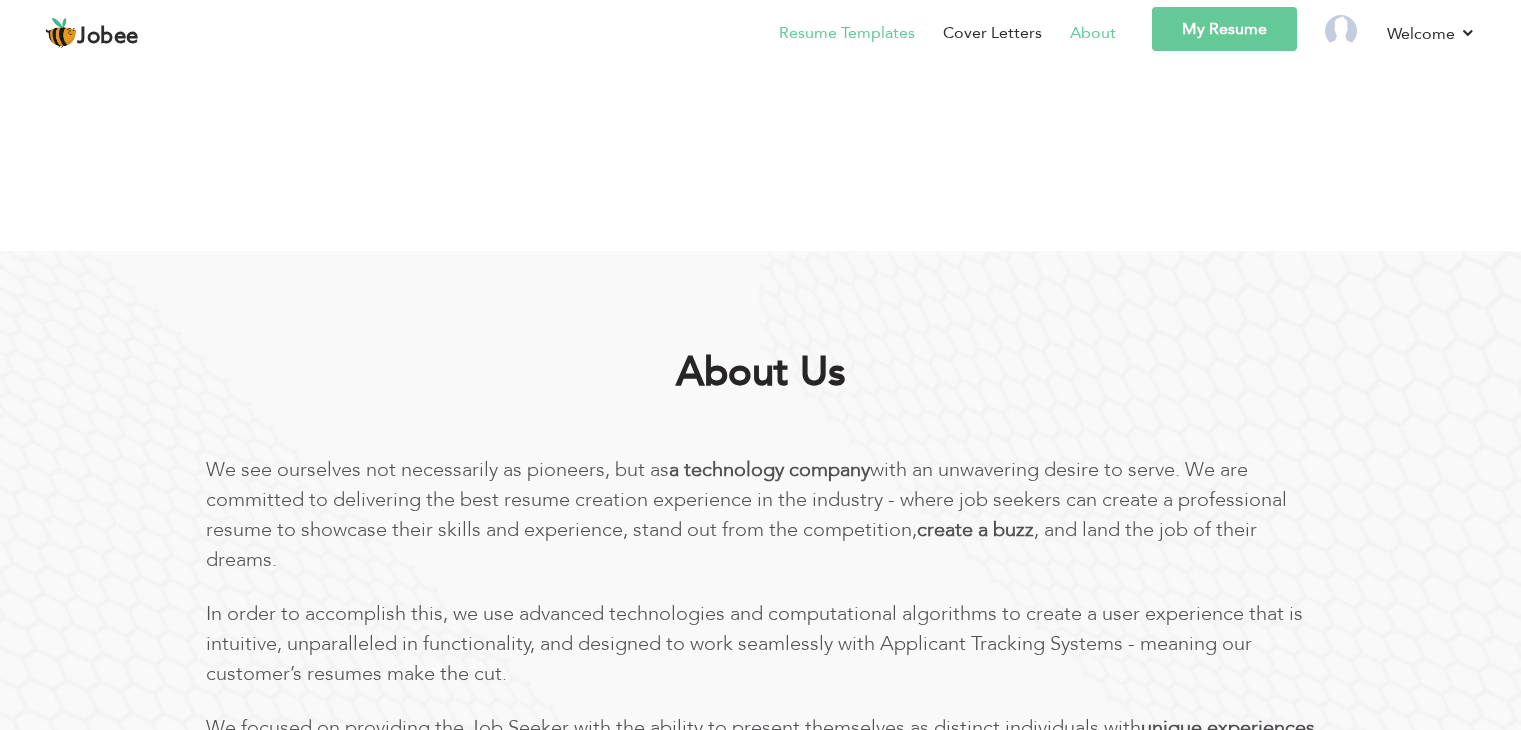 scroll, scrollTop: 0, scrollLeft: 0, axis: both 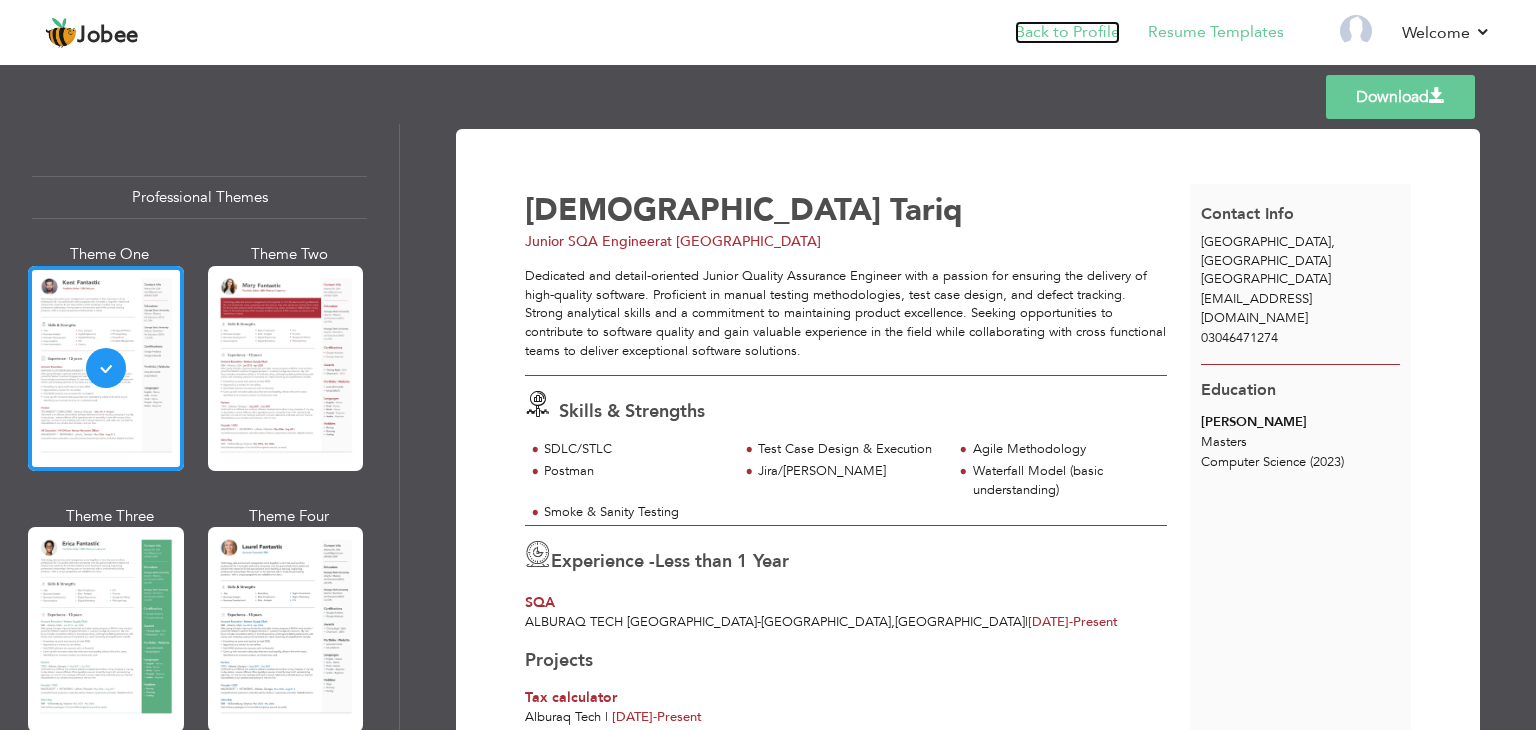 click on "Back to Profile" at bounding box center [1067, 32] 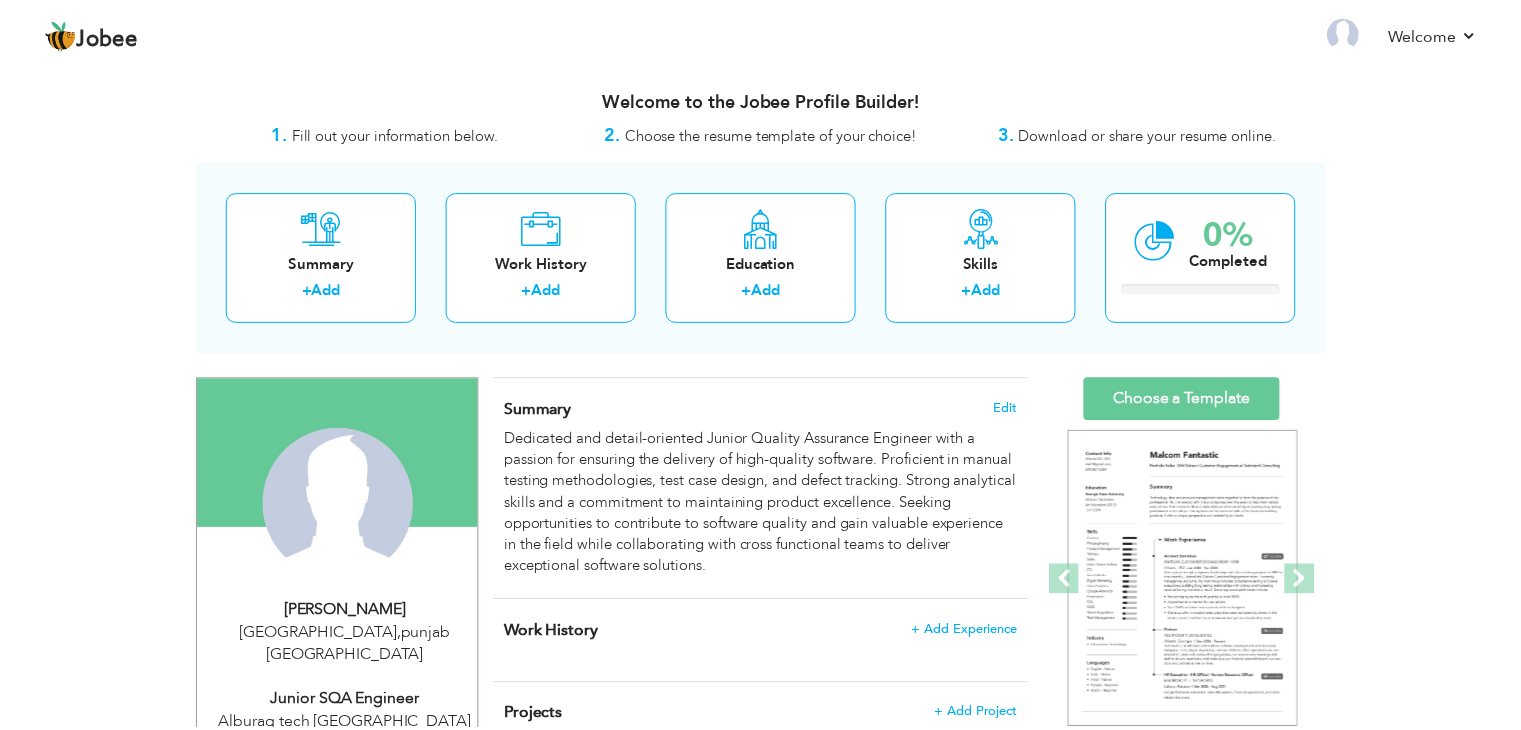 scroll, scrollTop: 0, scrollLeft: 0, axis: both 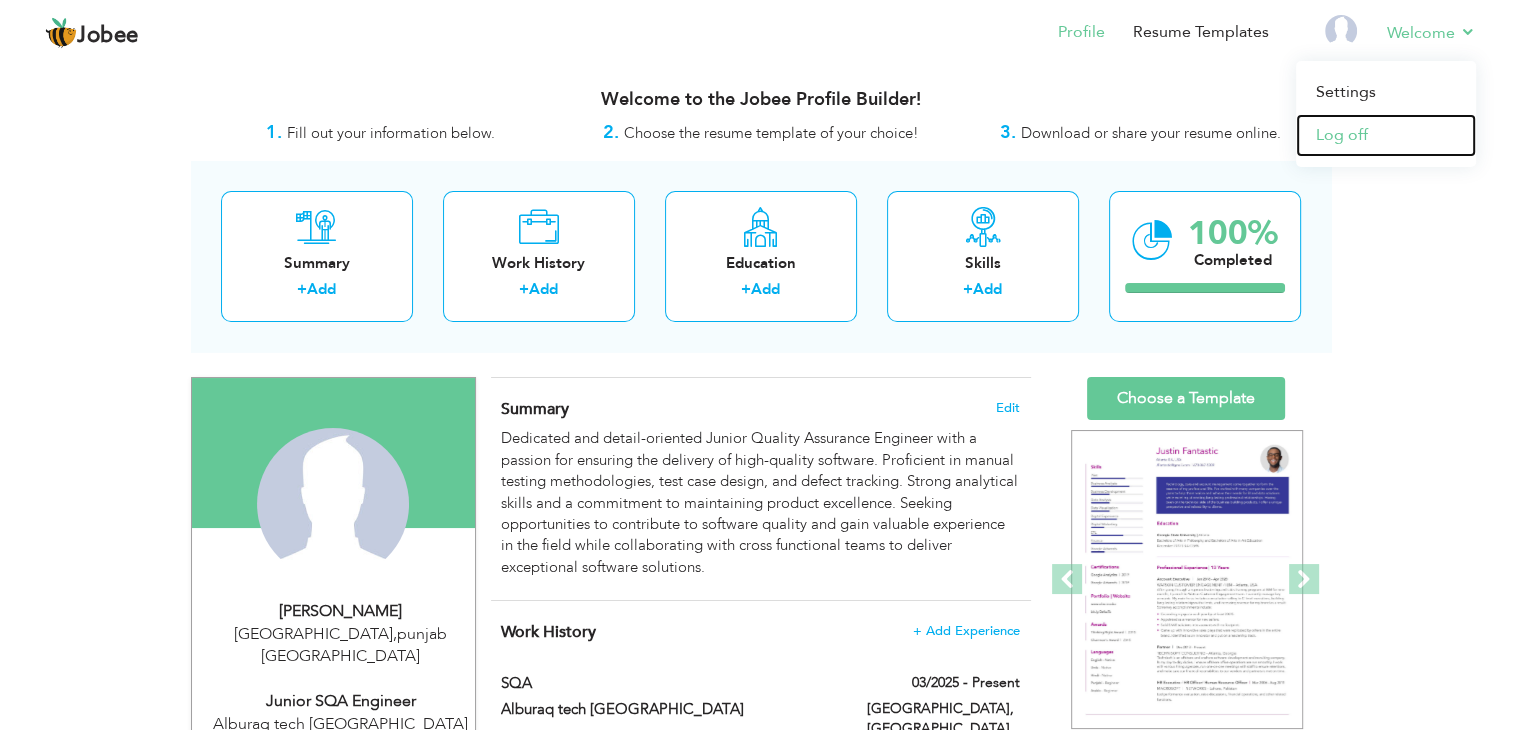 click on "Log off" at bounding box center [1386, 135] 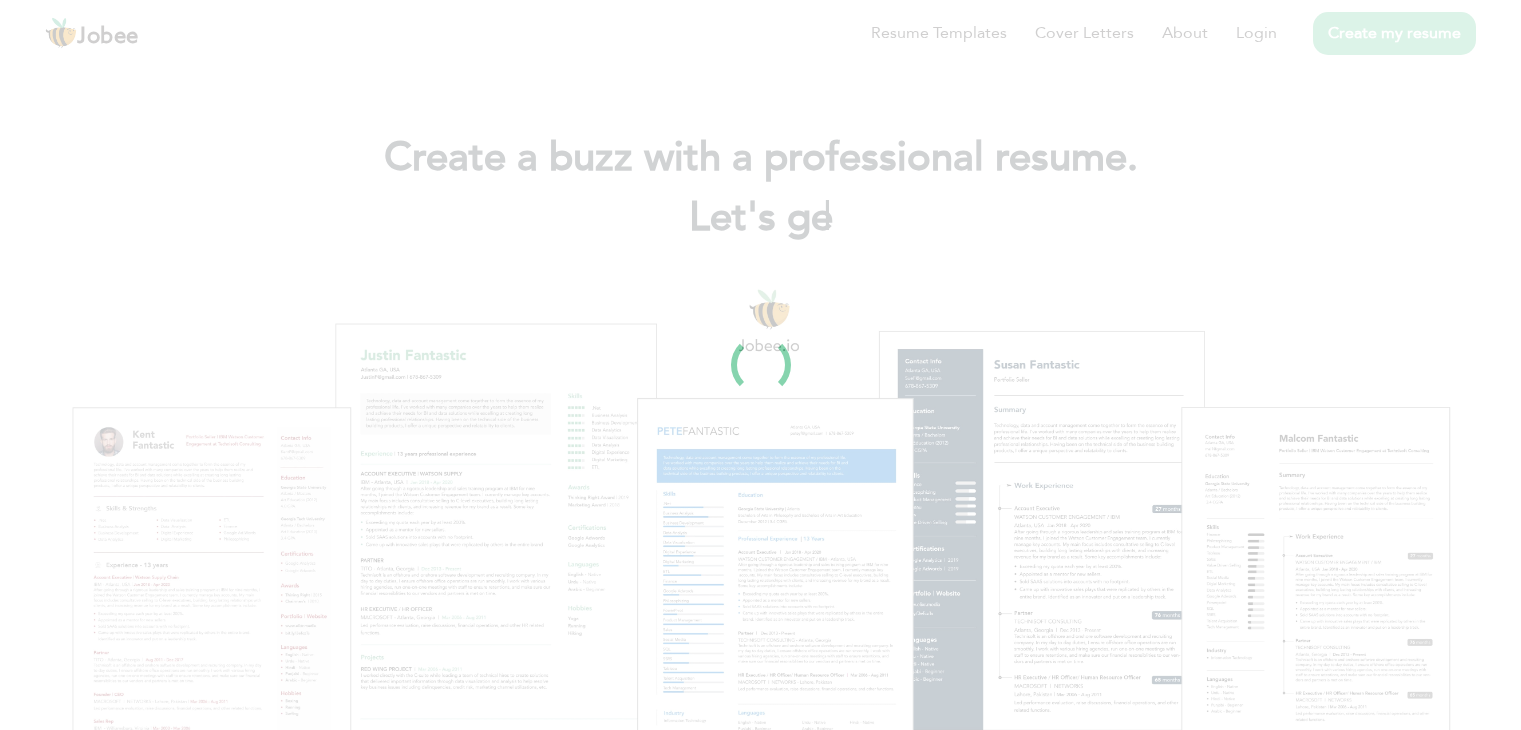 scroll, scrollTop: 0, scrollLeft: 0, axis: both 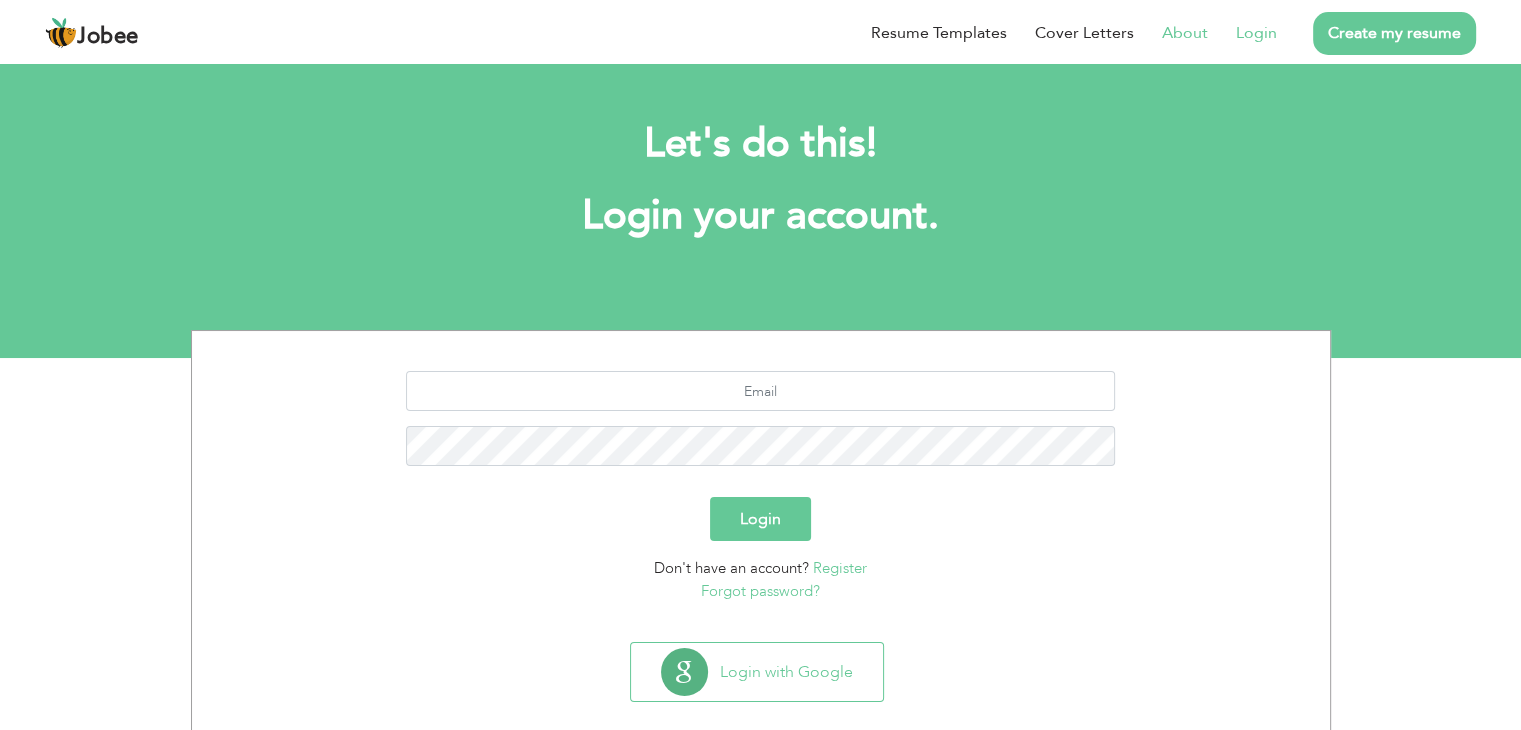 click on "About" at bounding box center [1171, 33] 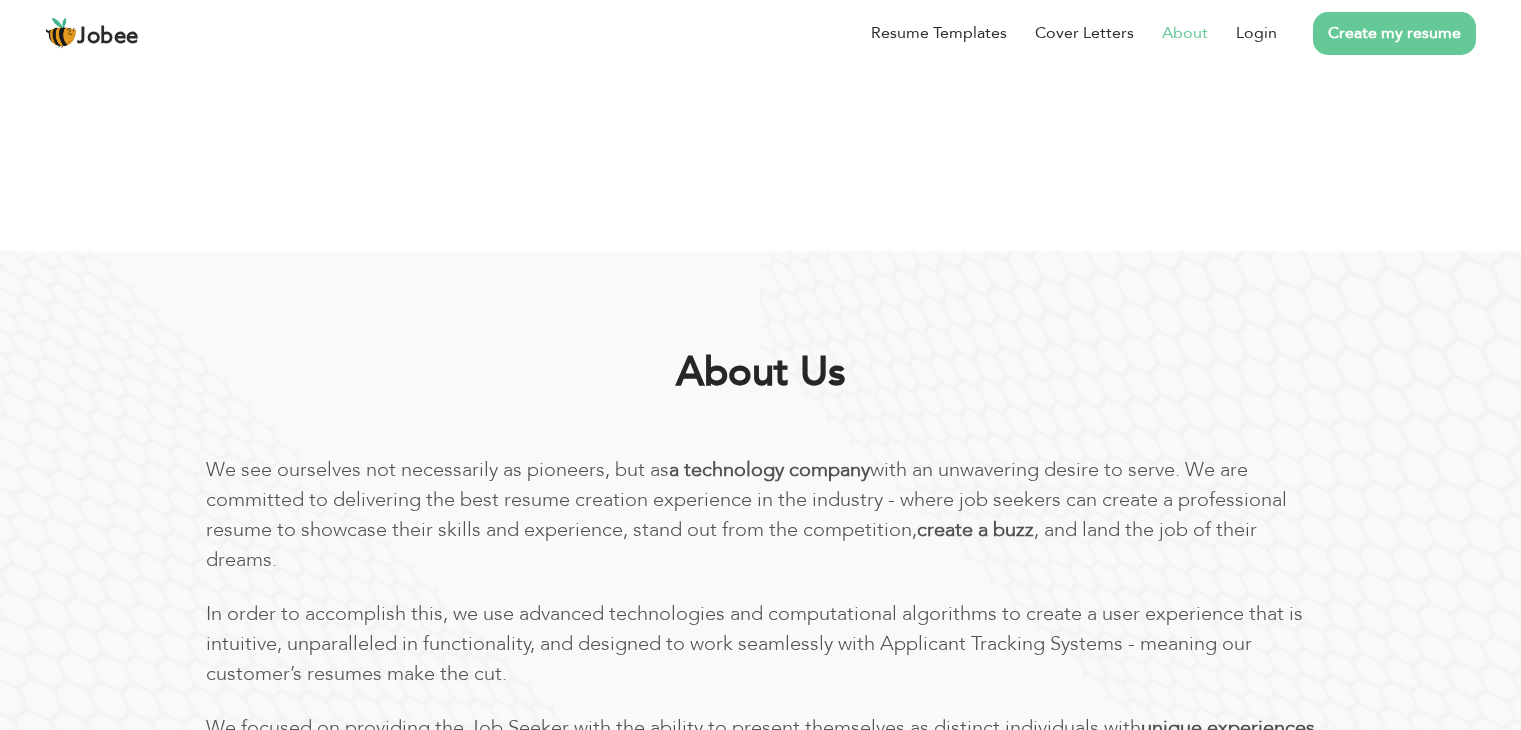 scroll, scrollTop: 0, scrollLeft: 0, axis: both 